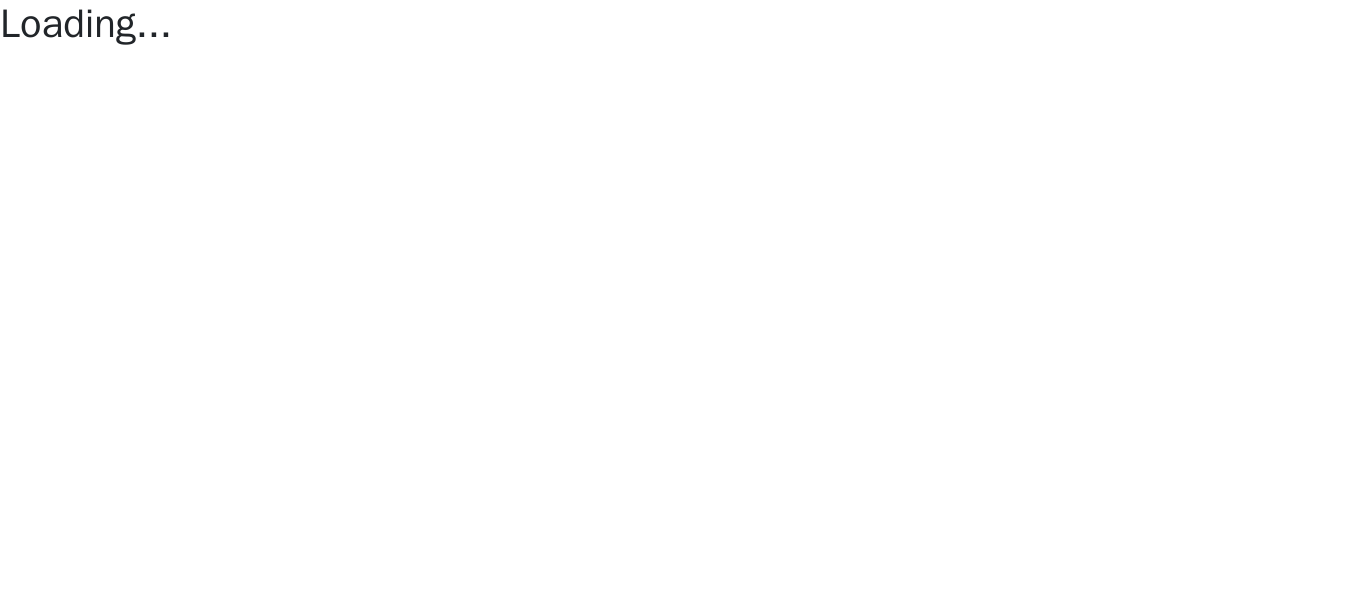 scroll, scrollTop: 0, scrollLeft: 0, axis: both 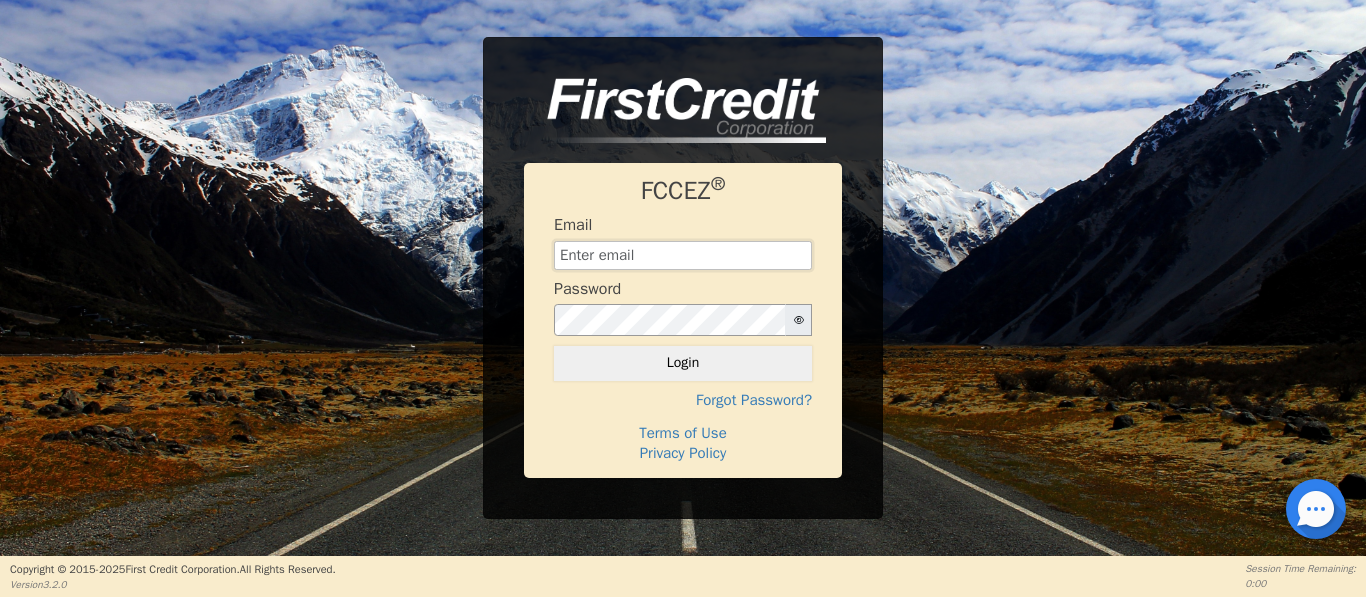 type on "[EMAIL]" 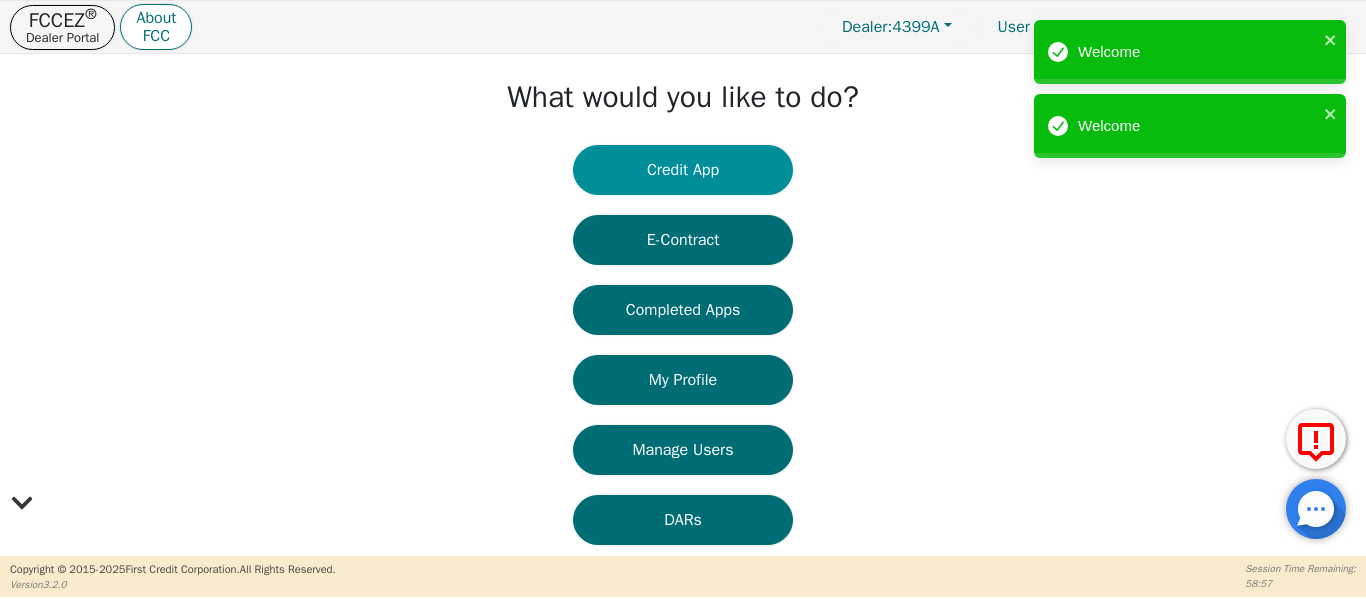 click on "Credit App" at bounding box center (683, 170) 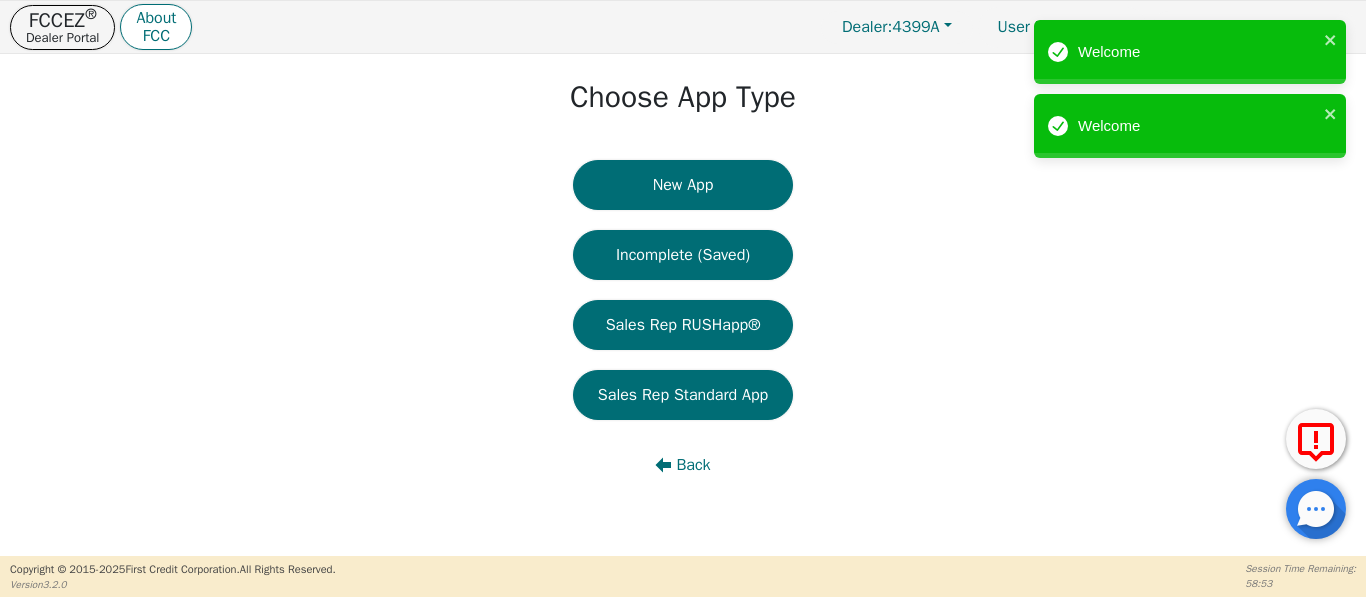 click on "New App" at bounding box center [683, 185] 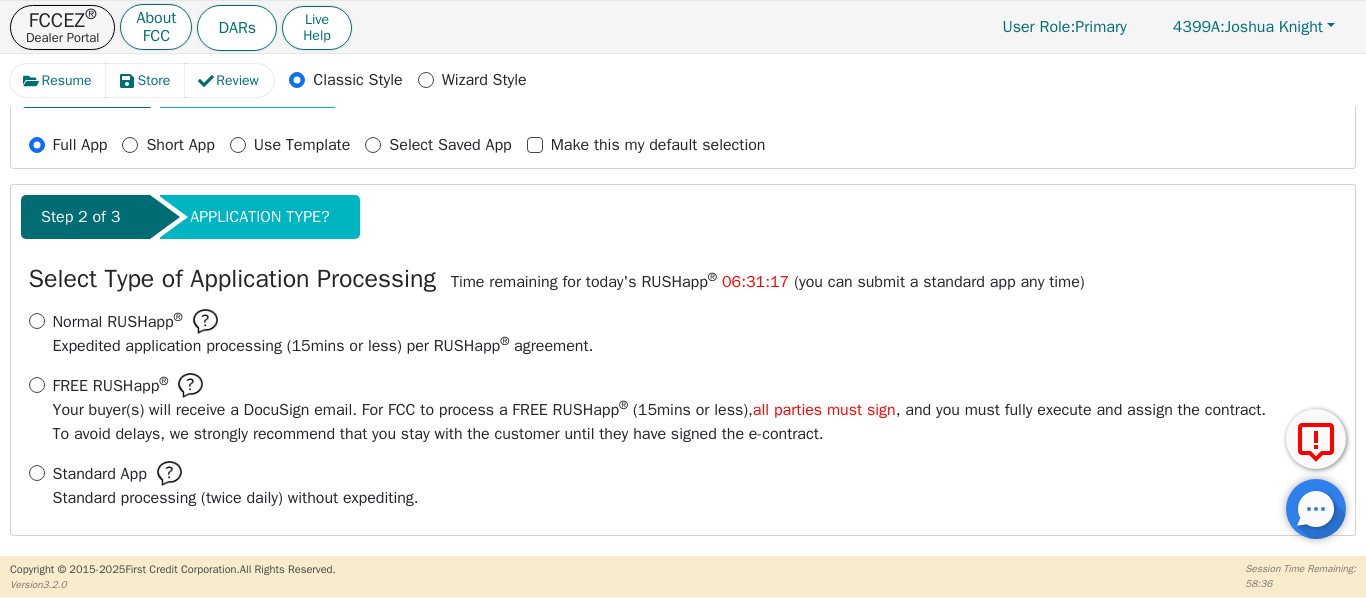 scroll, scrollTop: 221, scrollLeft: 0, axis: vertical 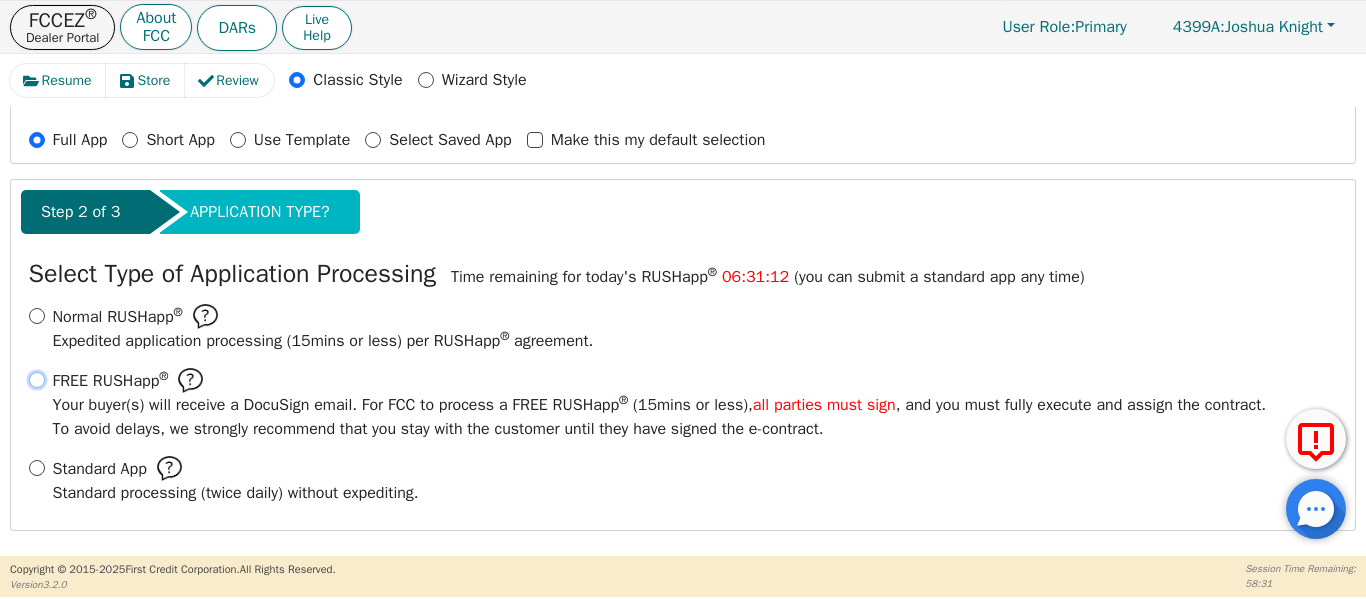 click on "FREE RUSHapp ® Your buyer(s) will receive a DocuSign email. For FCC to process a FREE RUSHapp ® ( 15 mins or less), all parties must sign , and you must fully execute and assign the contract. To avoid delays, we strongly recommend that you stay with the customer until they have signed the e-contract." at bounding box center (37, 380) 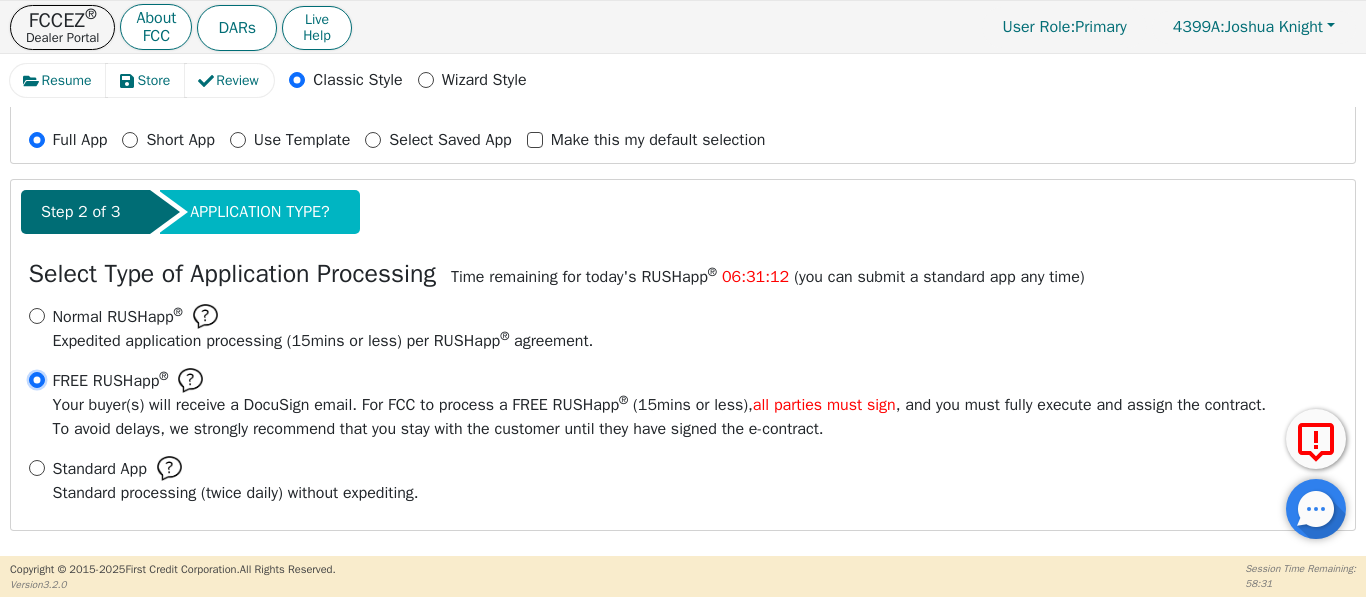radio on "true" 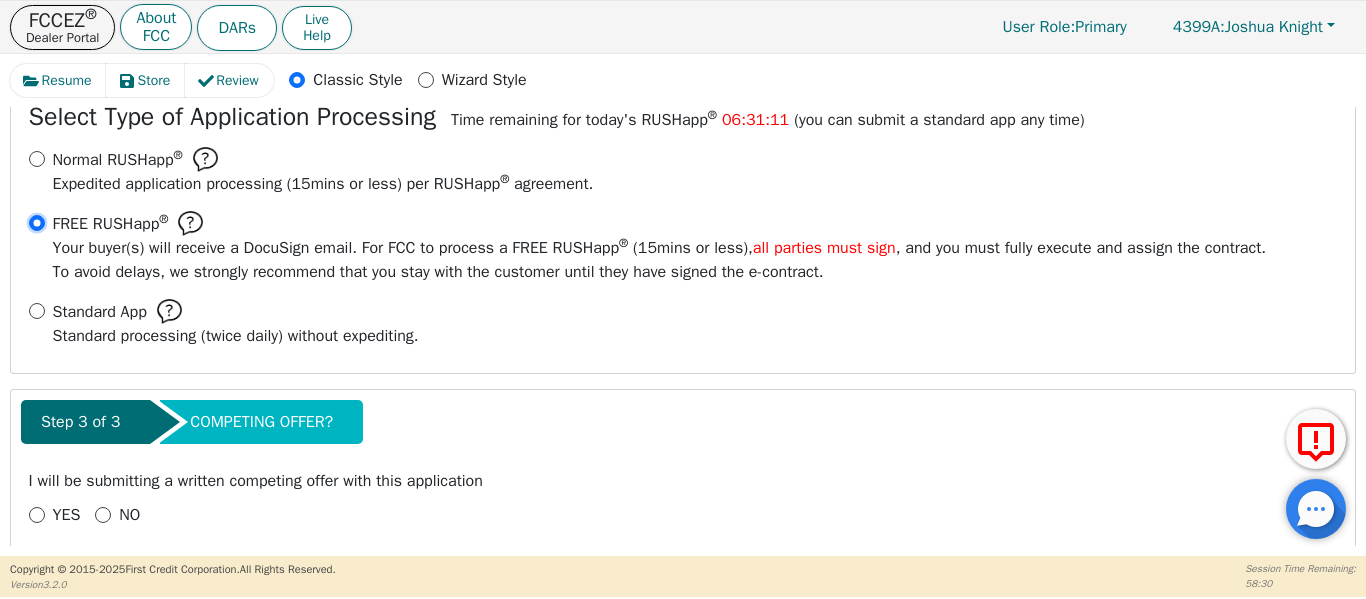 scroll, scrollTop: 402, scrollLeft: 0, axis: vertical 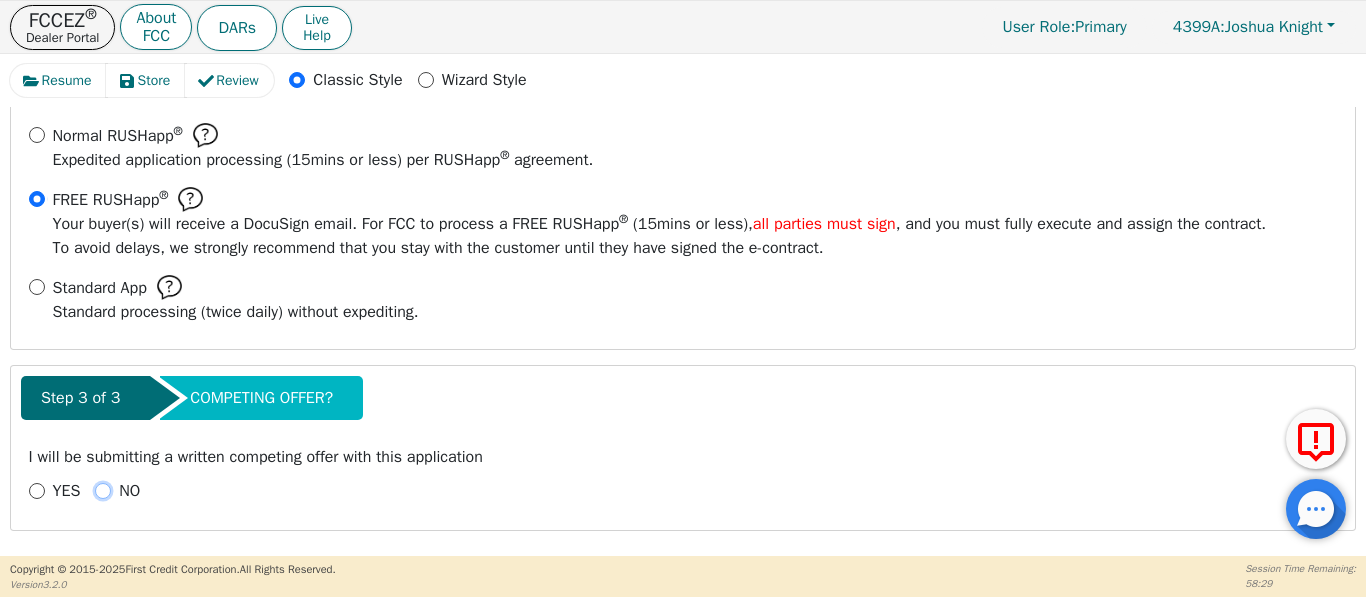 click on "NO" at bounding box center [103, 491] 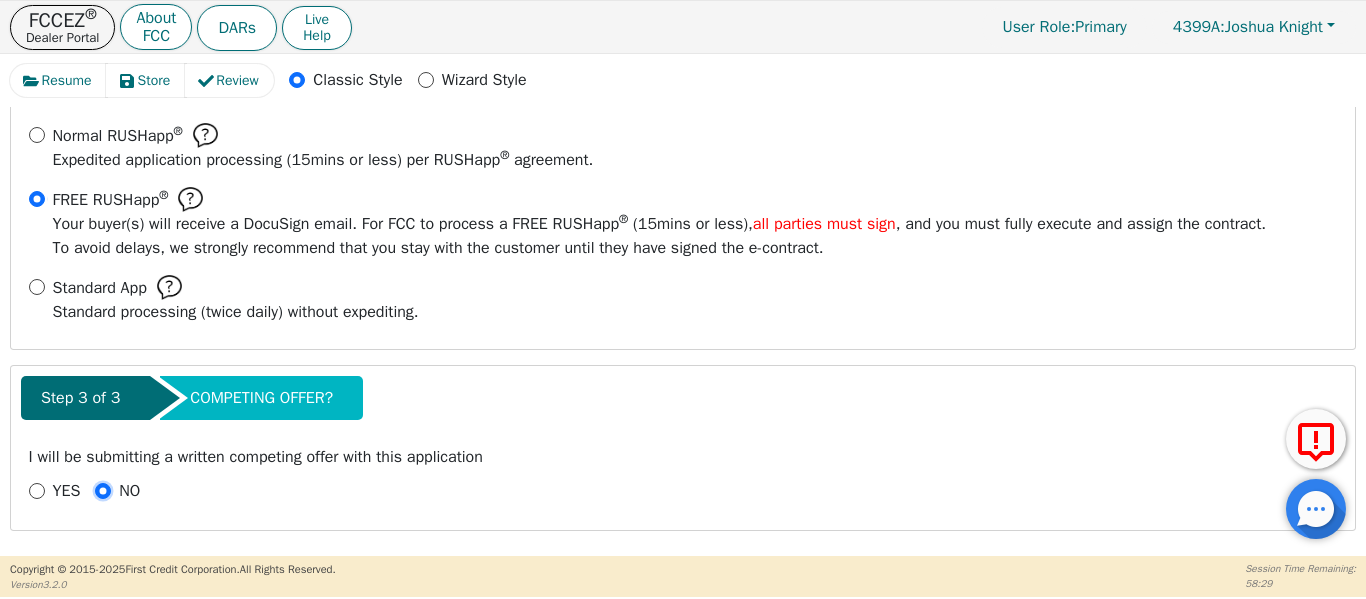 radio on "true" 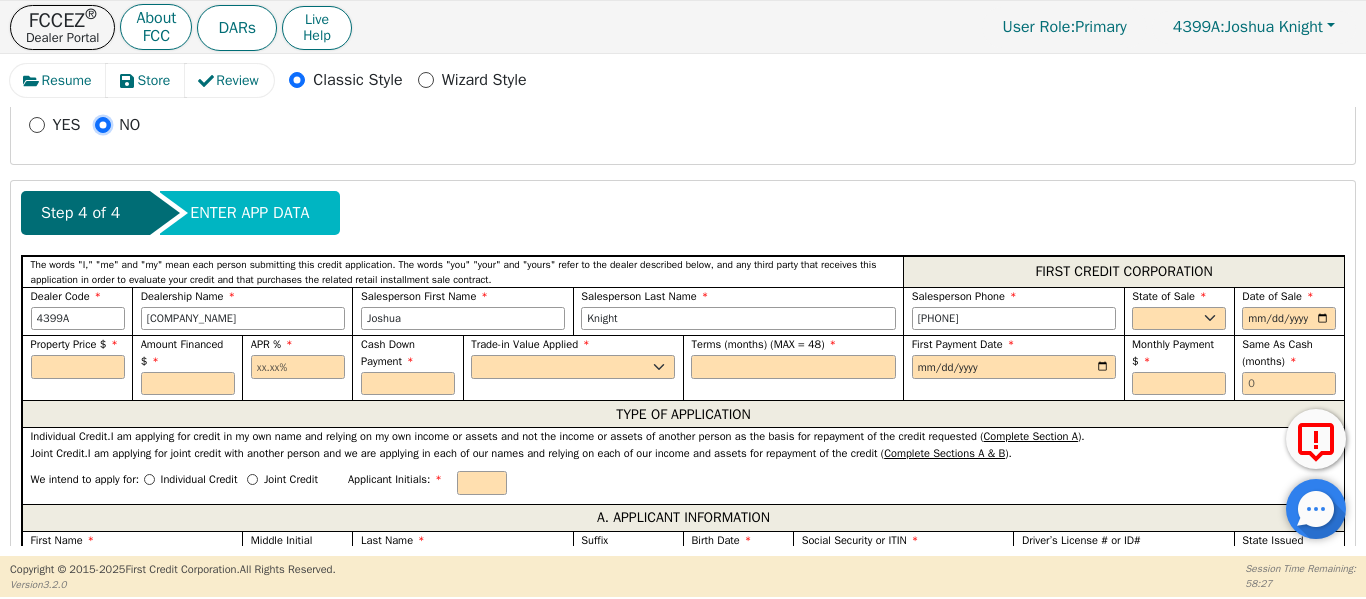 scroll, scrollTop: 769, scrollLeft: 0, axis: vertical 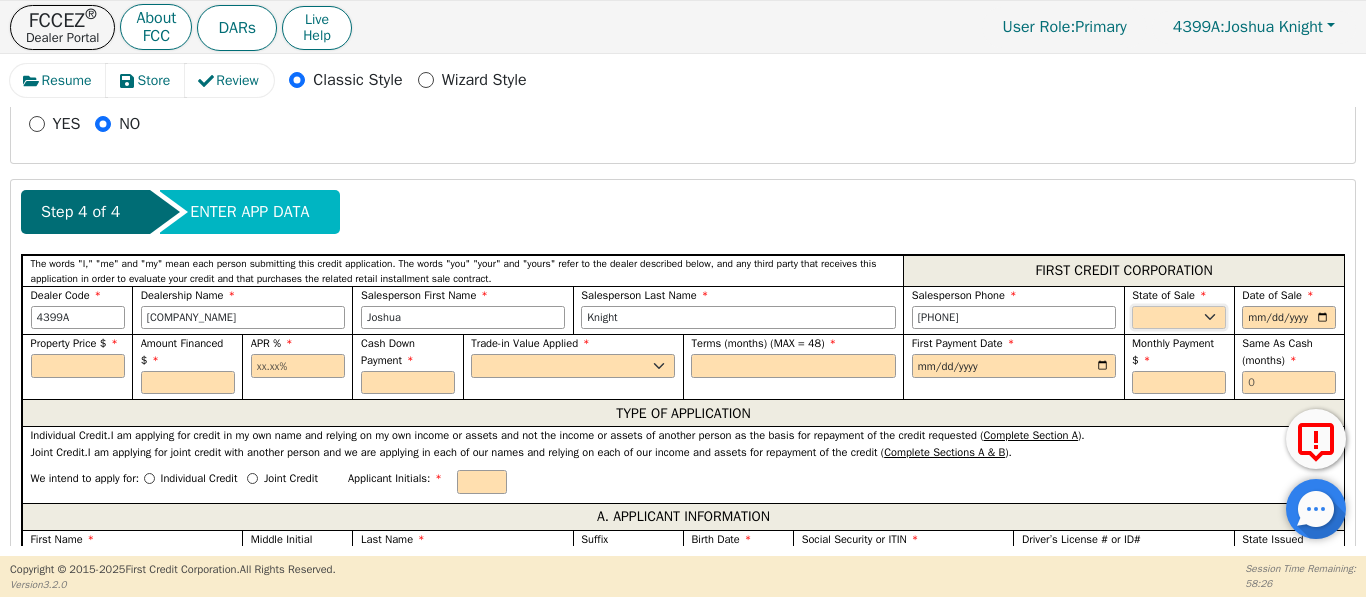 click on "AK AL AR AZ CA CO CT DC DE FL GA HI IA ID IL IN KS KY LA MA MD ME MI MN MO MS MT NC ND NE NH NJ NM NV NY OH OK OR PA SC SD TN TX UT VA VT WA WI WY" at bounding box center (1179, 318) 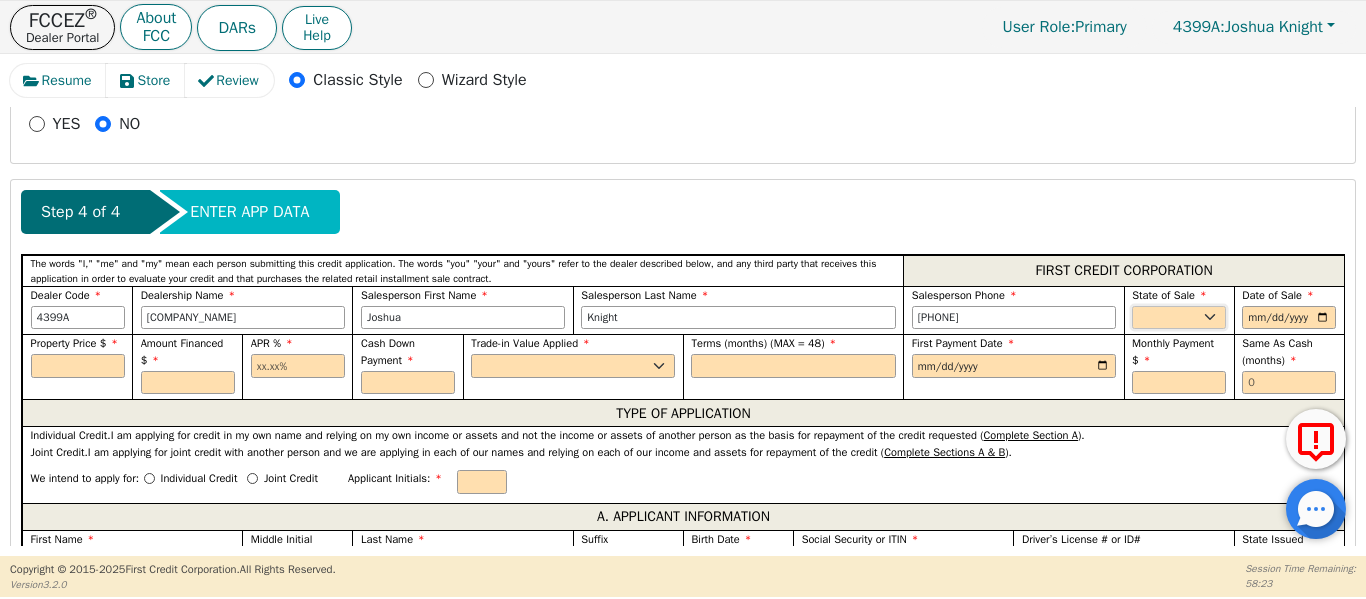 select on "TX" 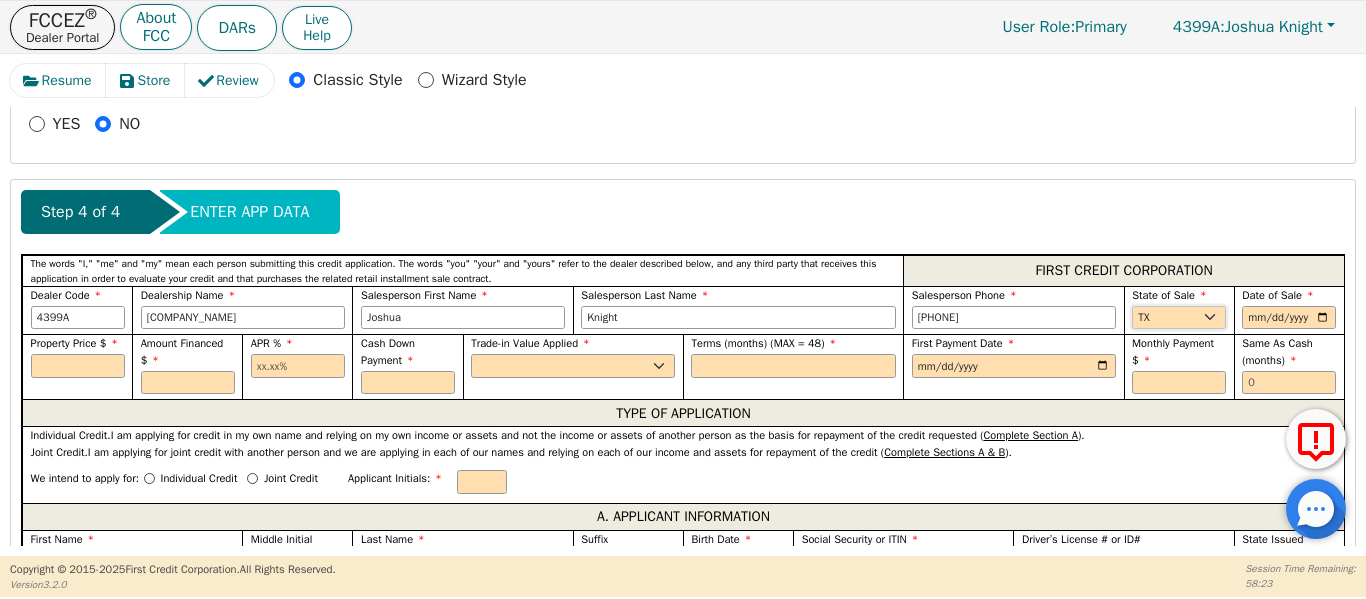 click on "AK AL AR AZ CA CO CT DC DE FL GA HI IA ID IL IN KS KY LA MA MD ME MI MN MO MS MT NC ND NE NH NJ NM NV NY OH OK OR PA SC SD TN TX UT VA VT WA WI WY" at bounding box center [1179, 318] 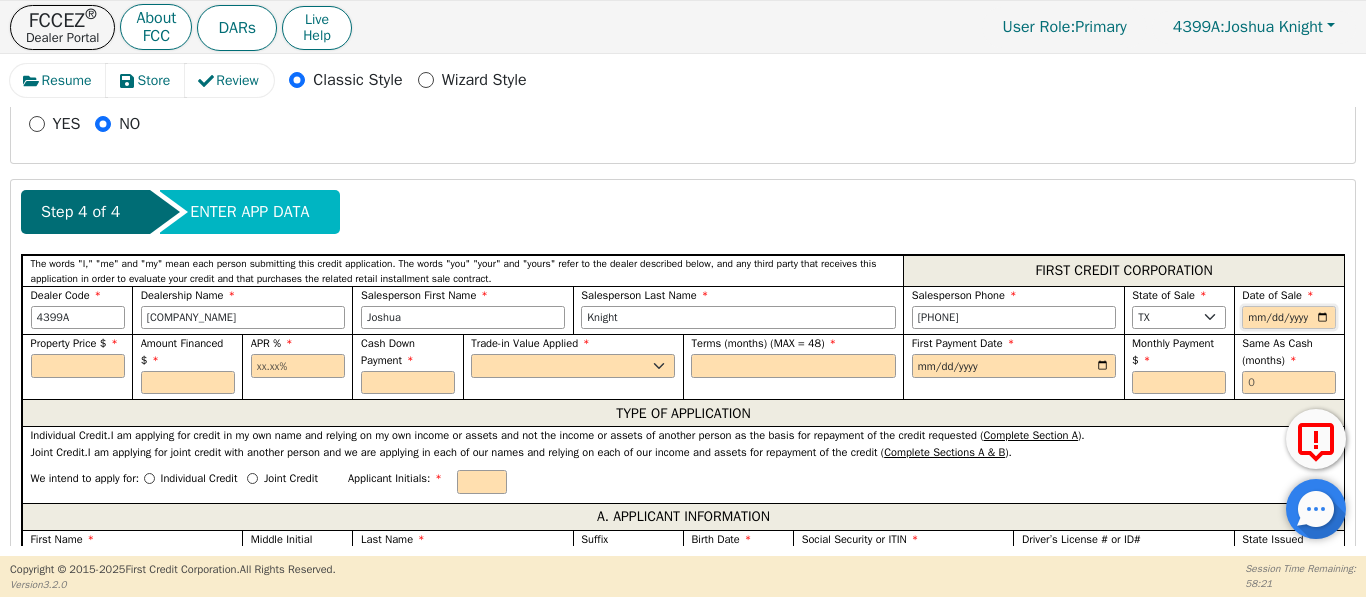 click at bounding box center (1289, 318) 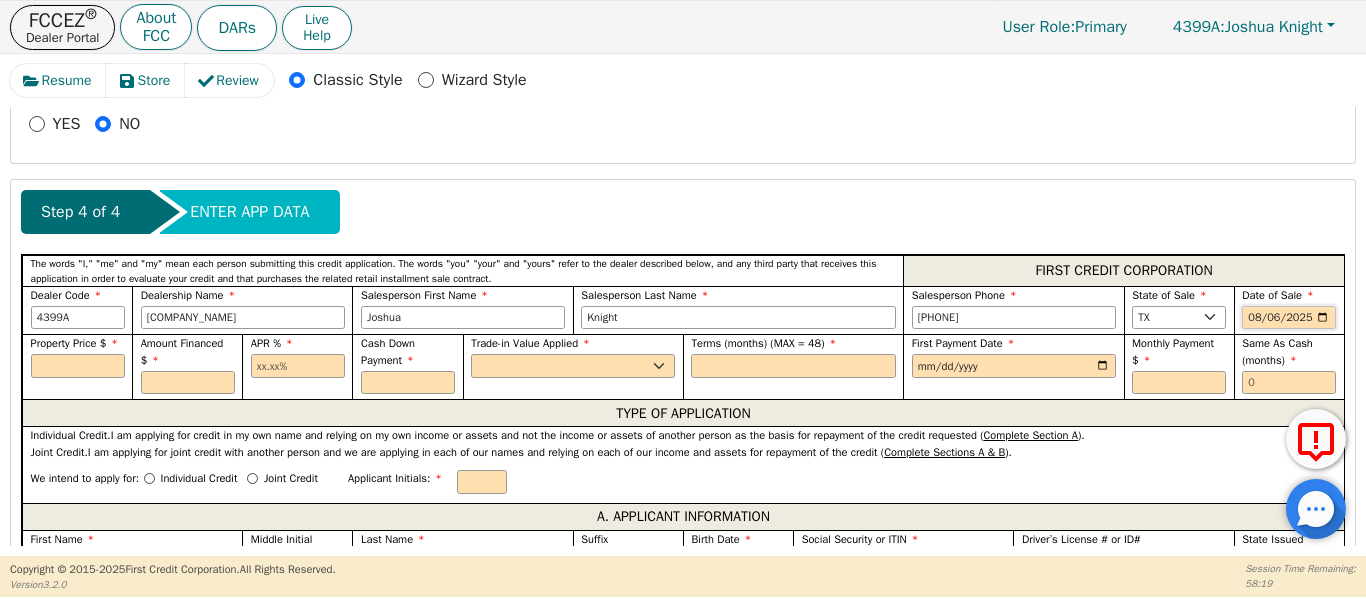 type on "2025-08-06" 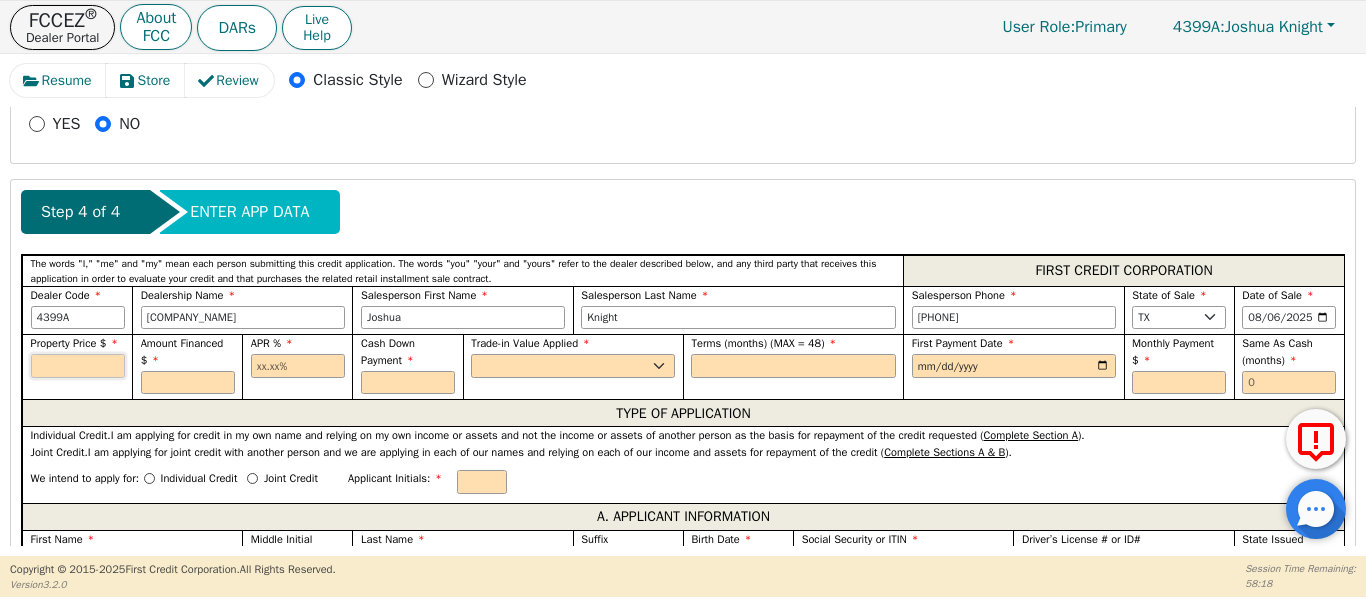 click at bounding box center (78, 366) 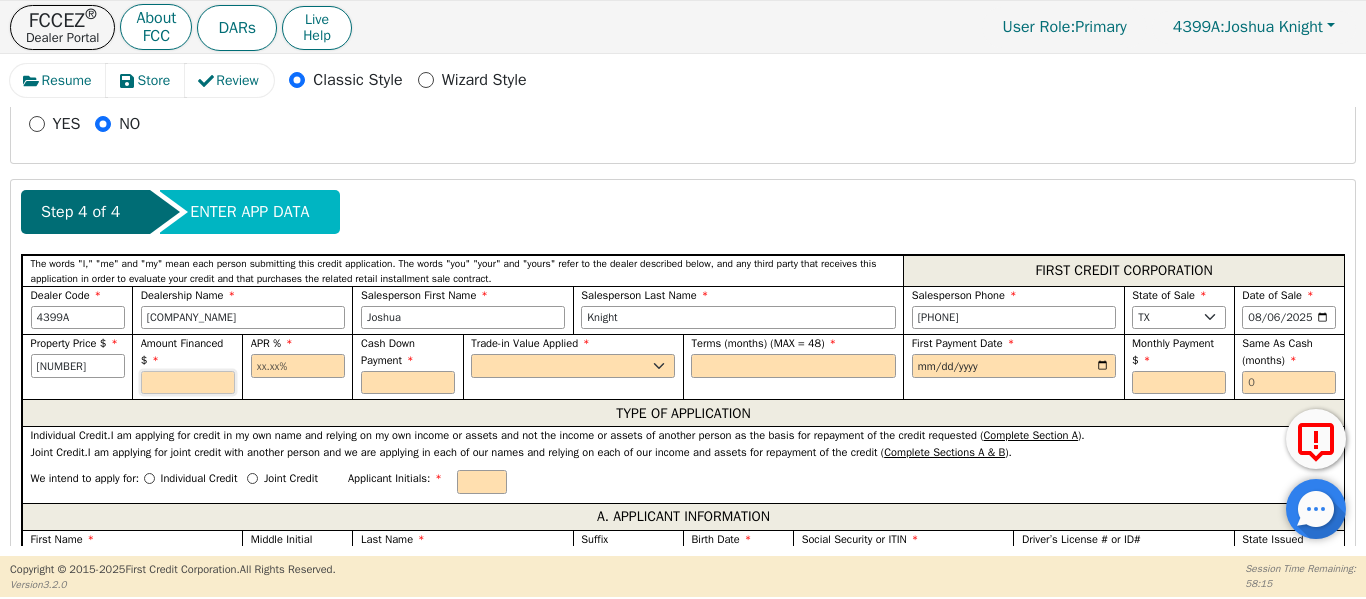 type on "[PRICE]" 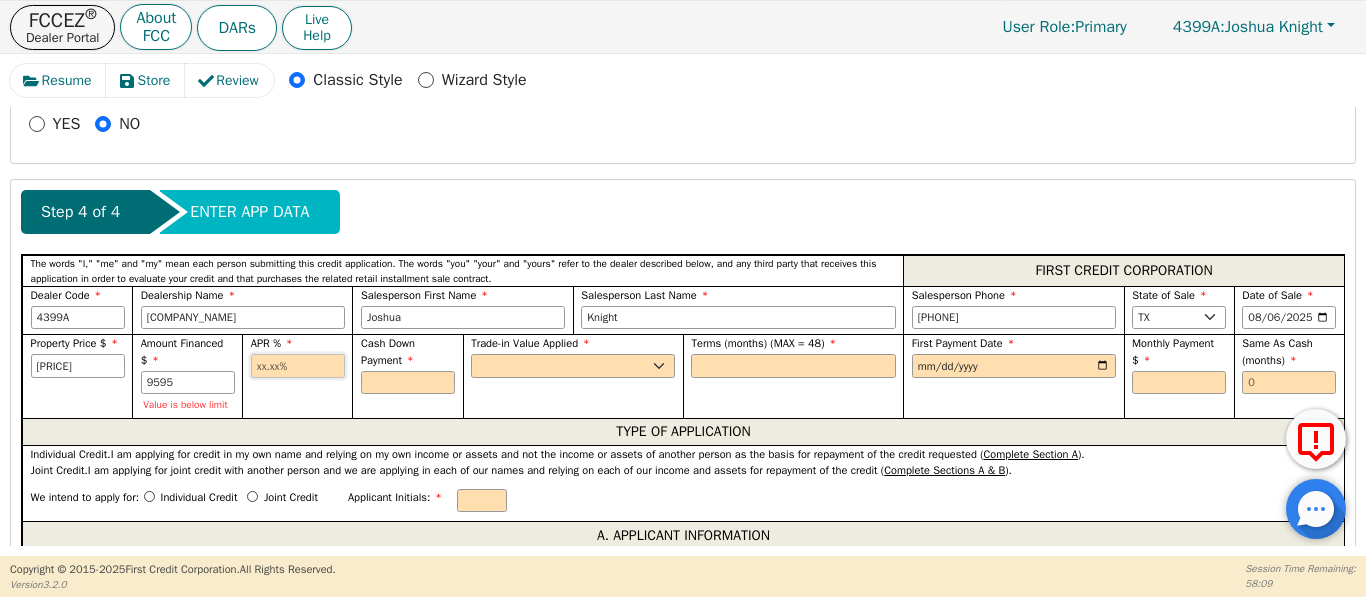 type on "9595.00" 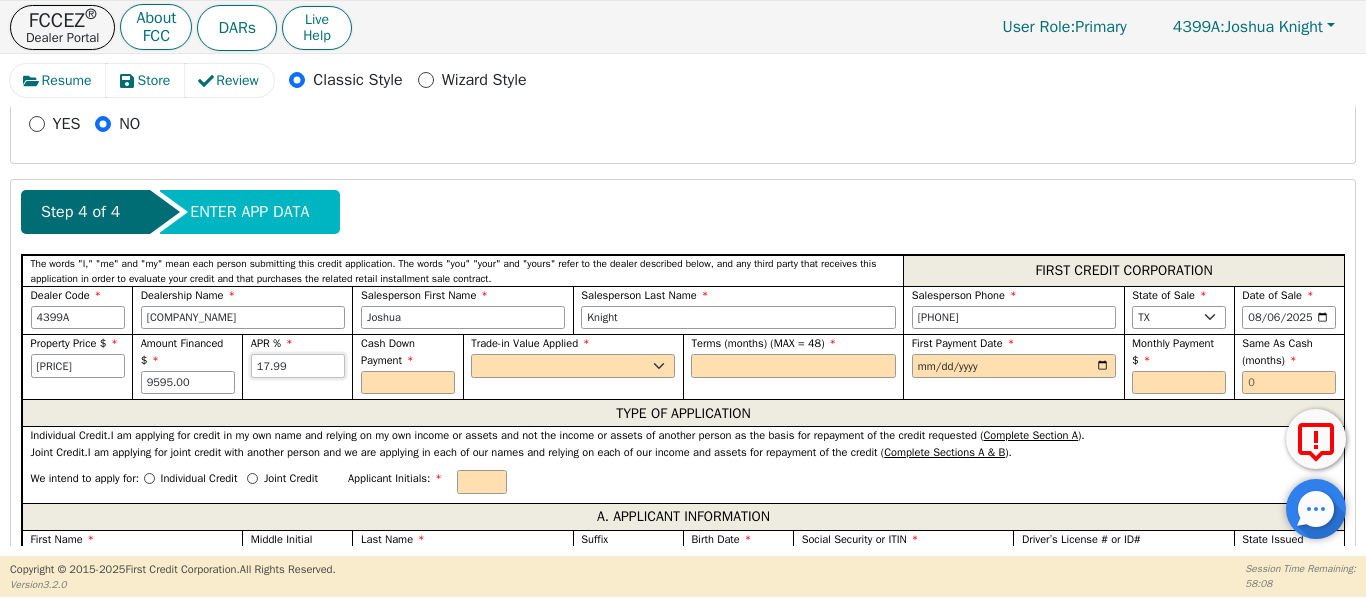type on "17.99" 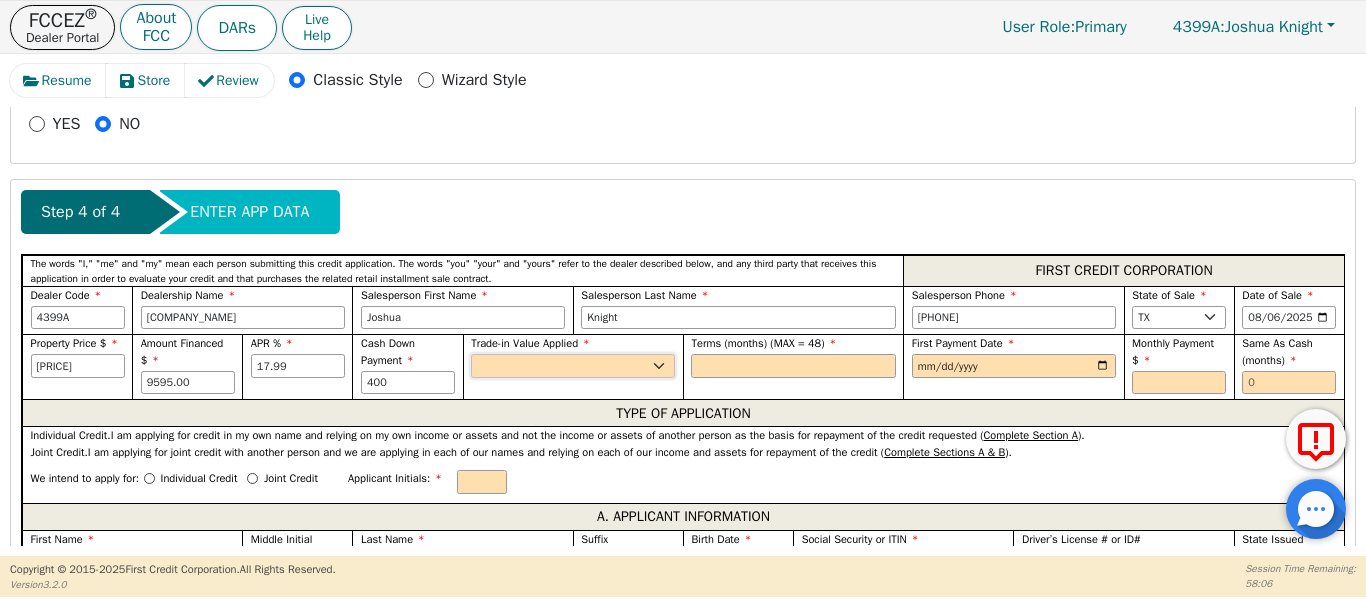type on "[PRICE]" 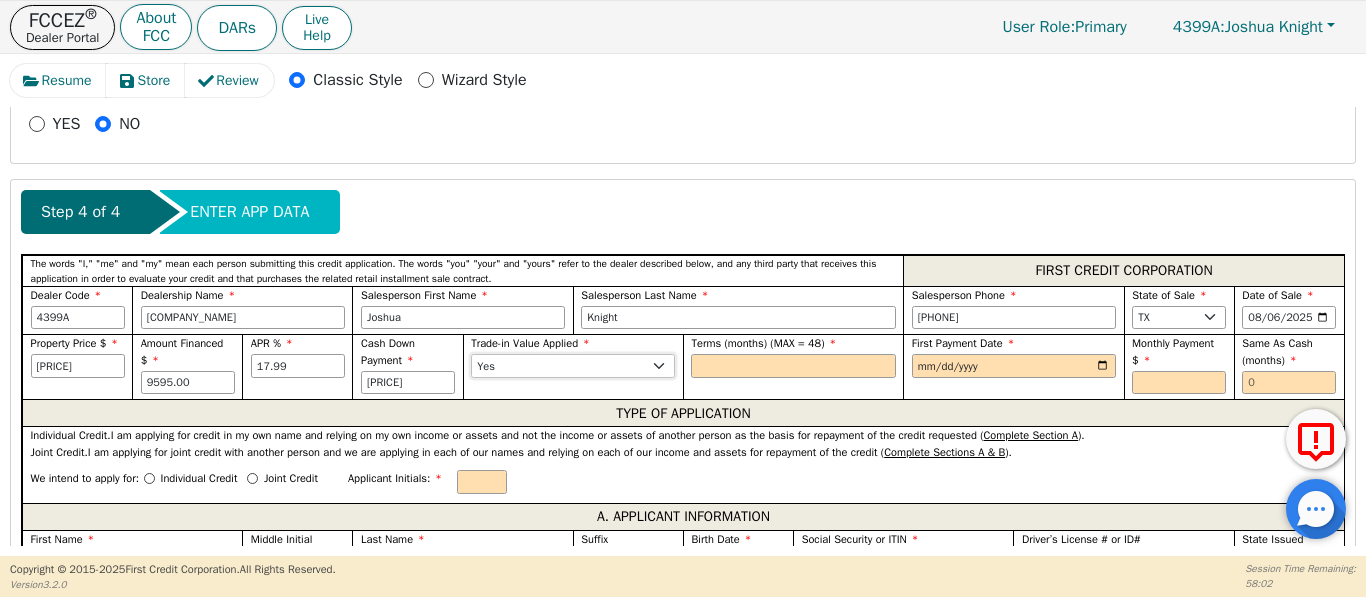 click on "Yes No" at bounding box center (573, 366) 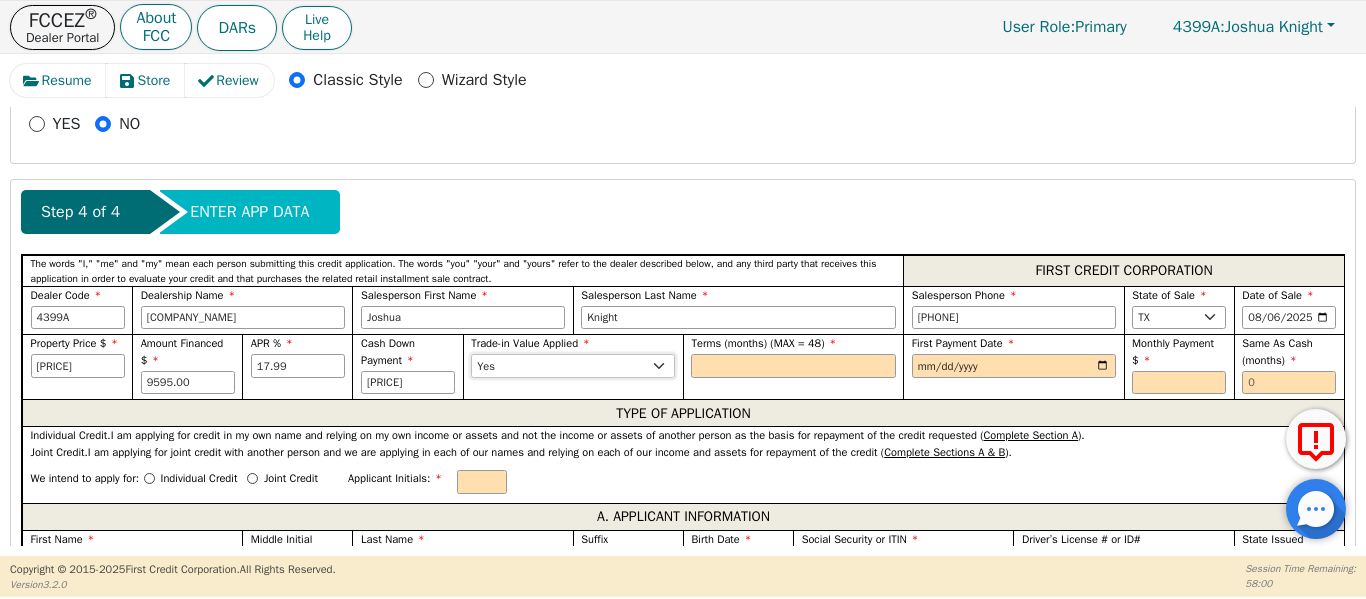 select on "n" 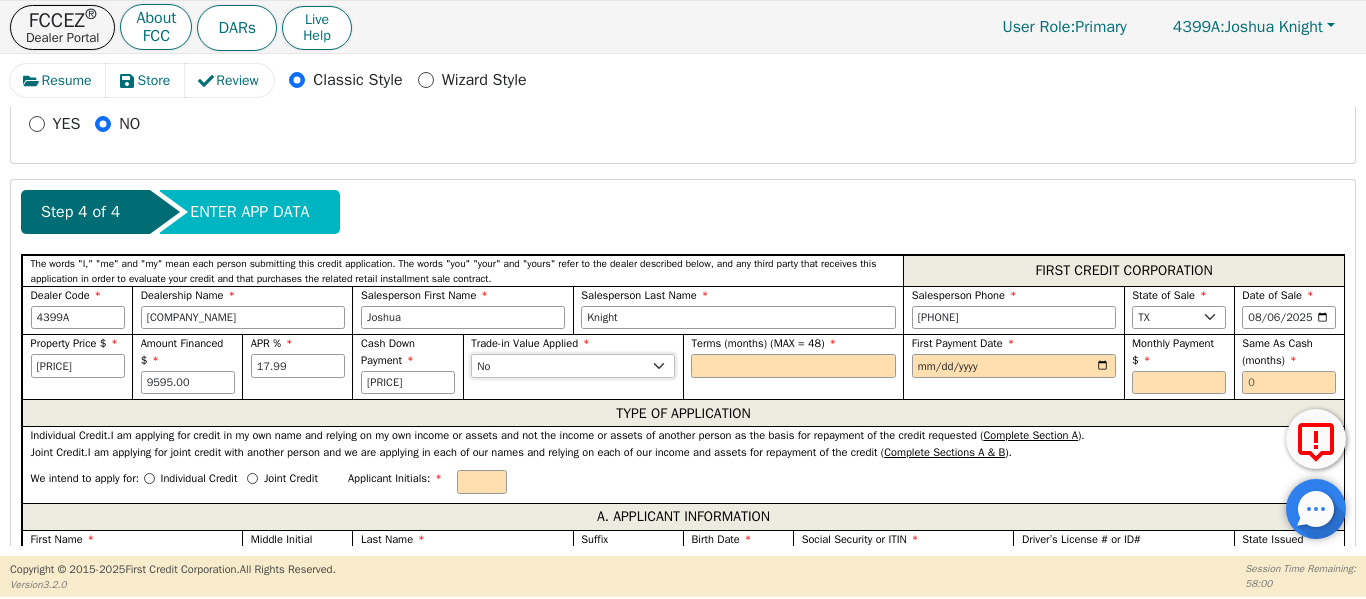 click on "Yes No" at bounding box center [573, 366] 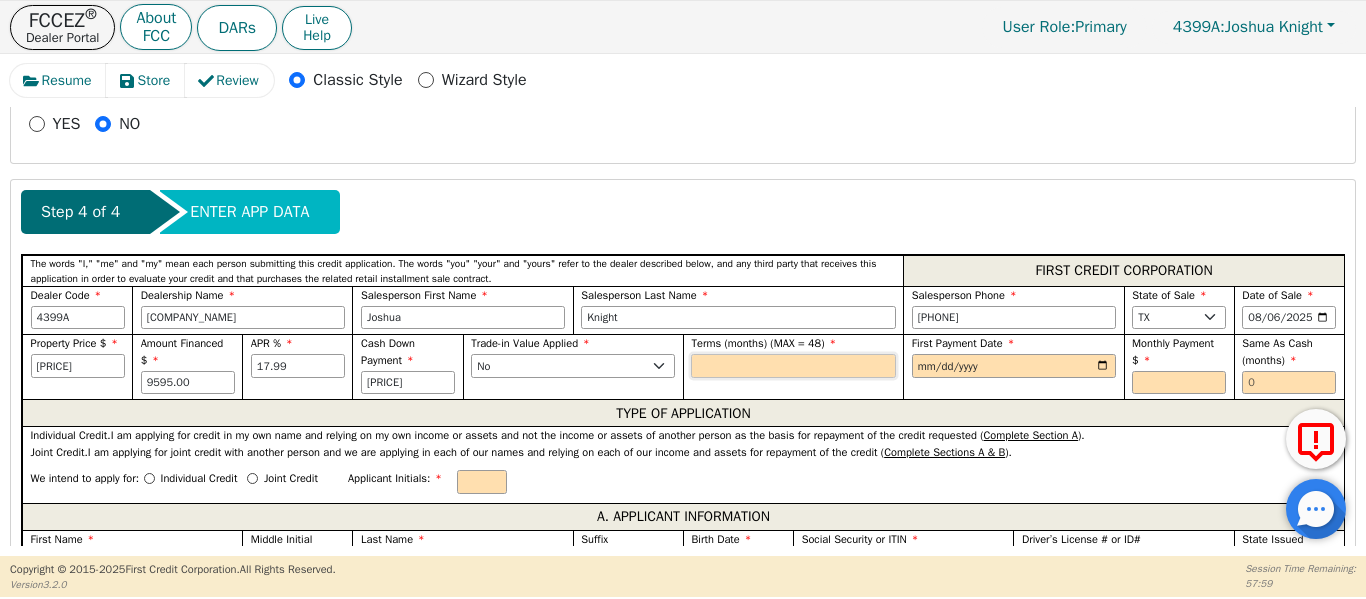 click at bounding box center (793, 366) 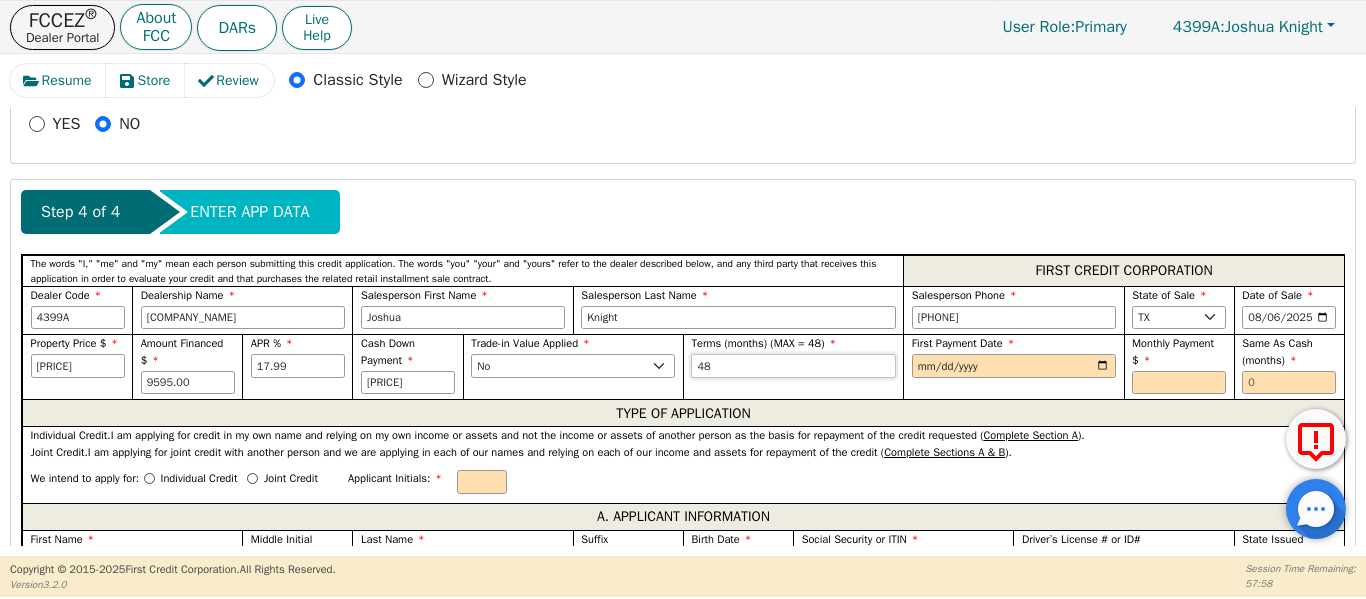 type on "48" 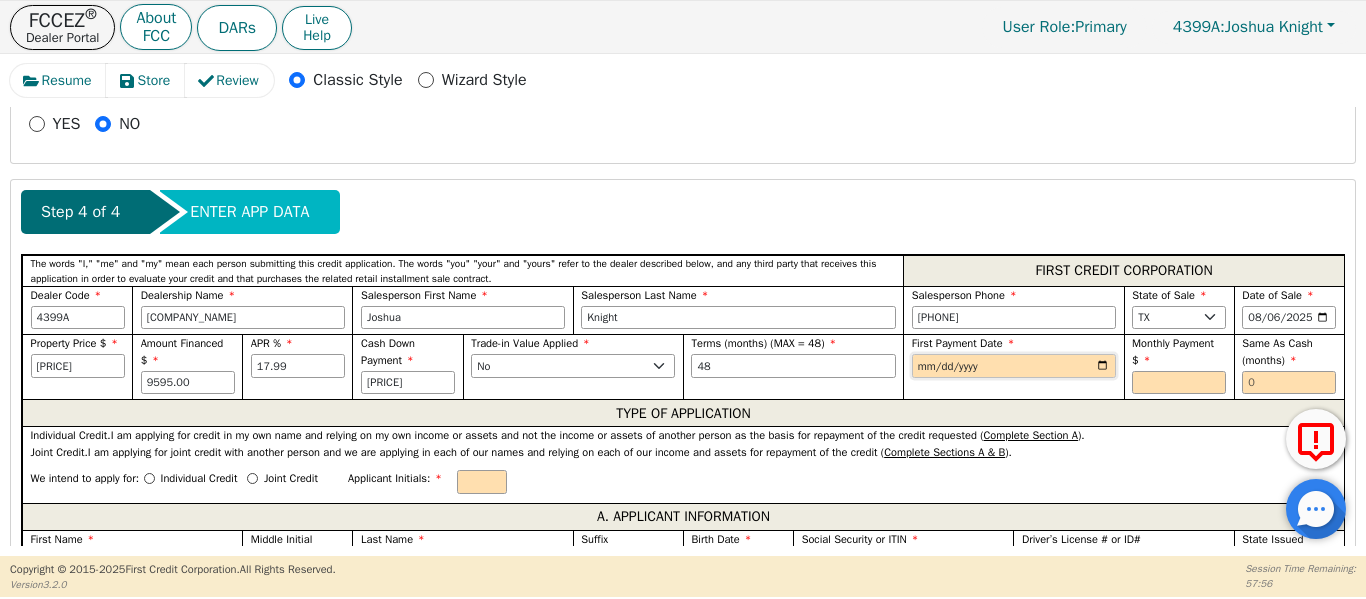 click at bounding box center [1014, 366] 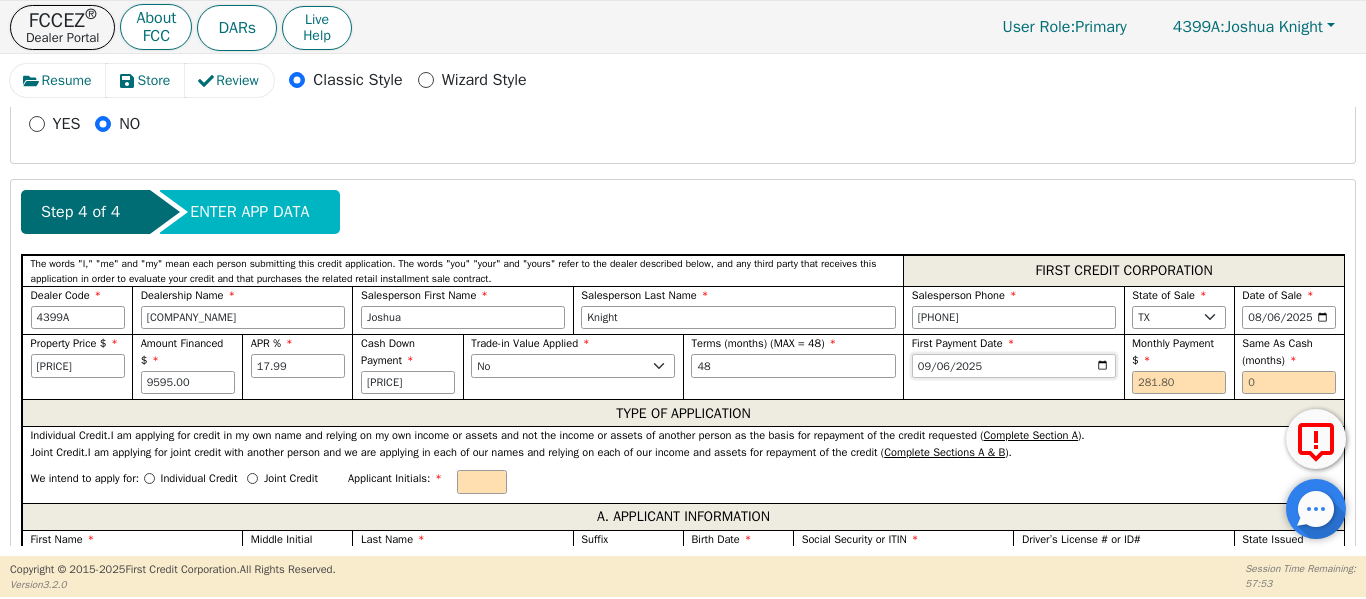 type on "2025-09-06" 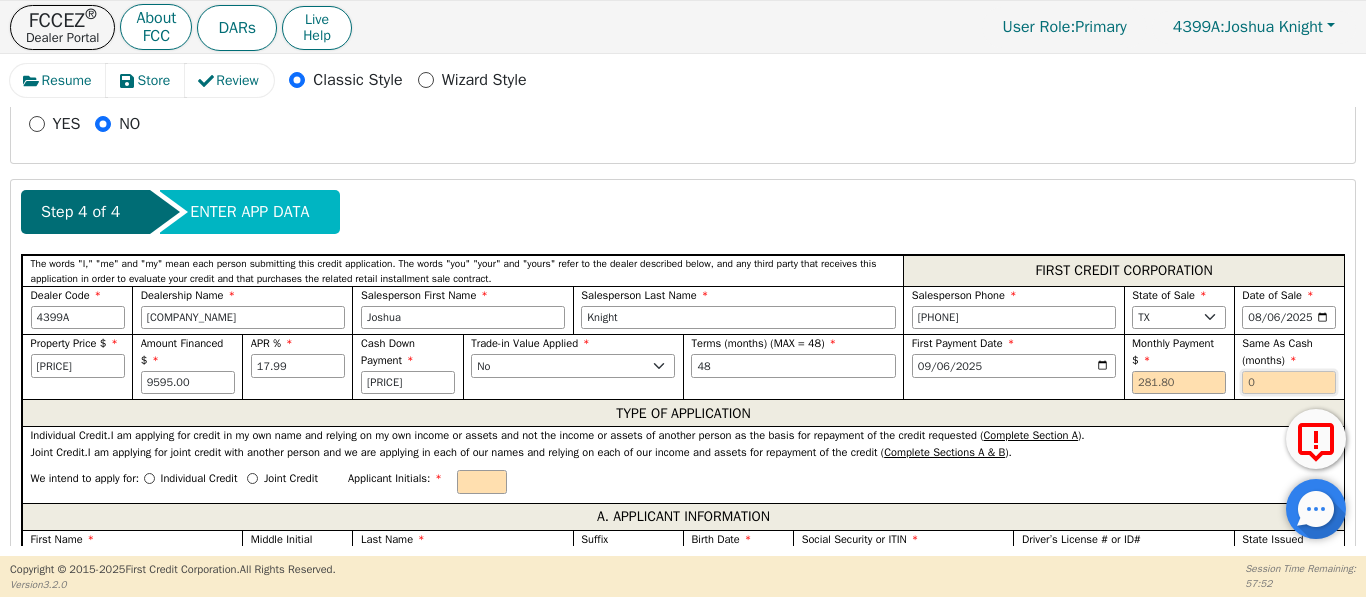 click at bounding box center [1289, 383] 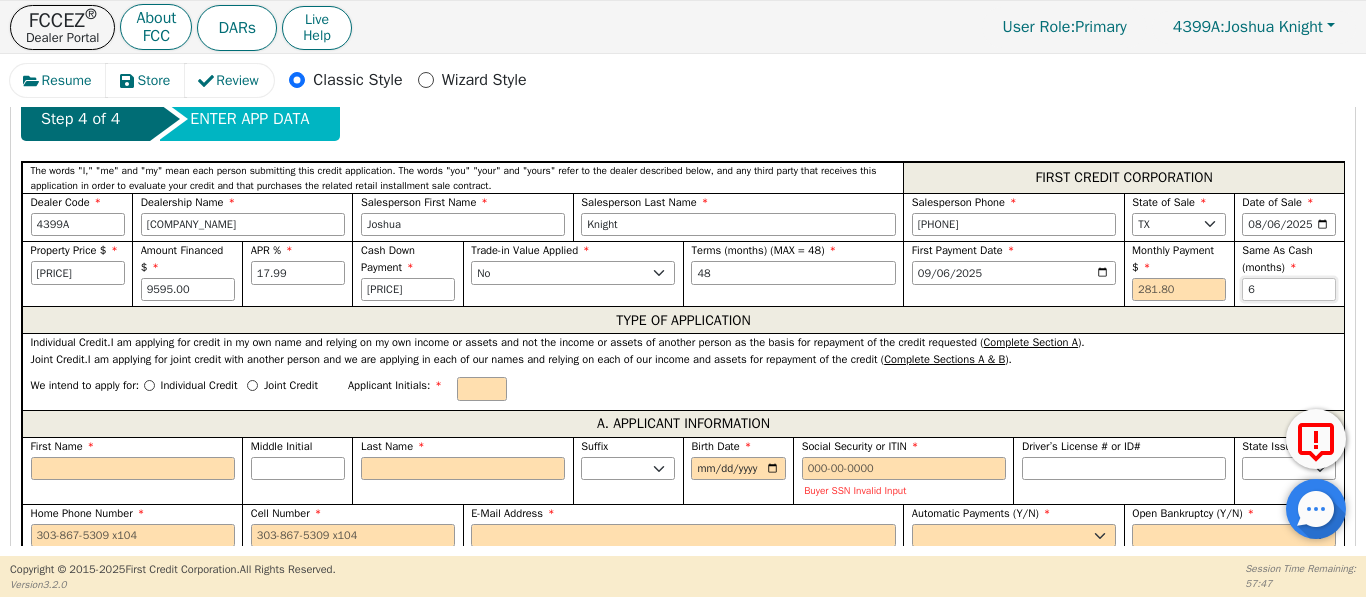 scroll, scrollTop: 869, scrollLeft: 0, axis: vertical 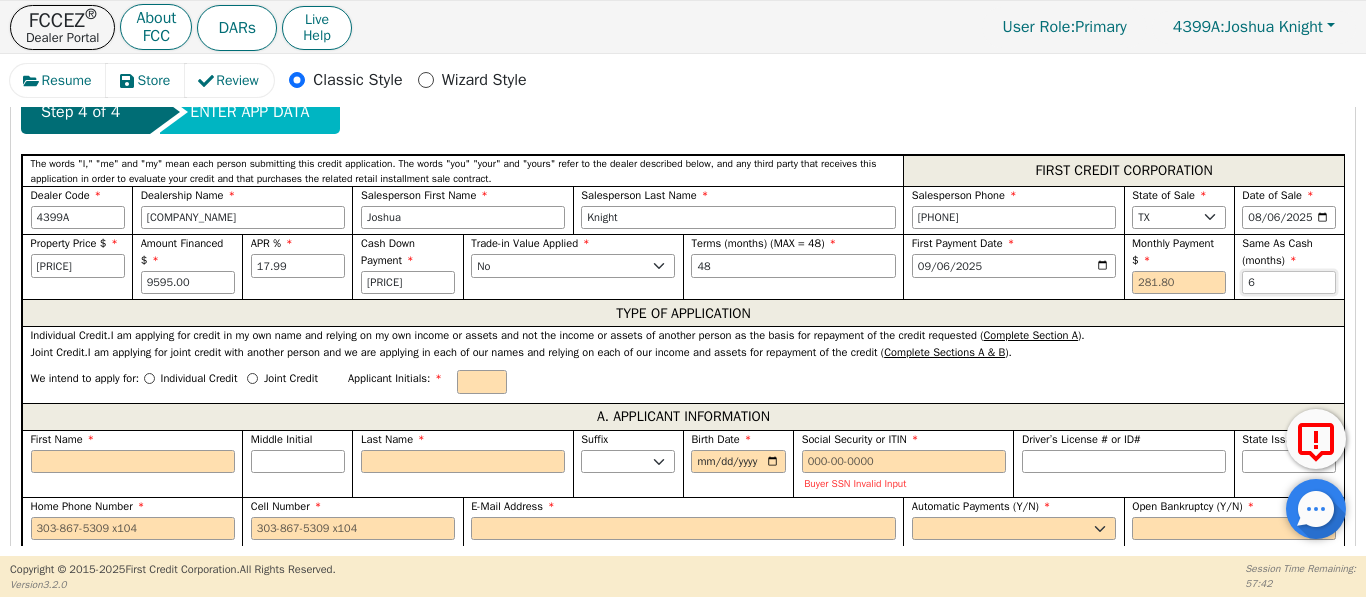 type on "6" 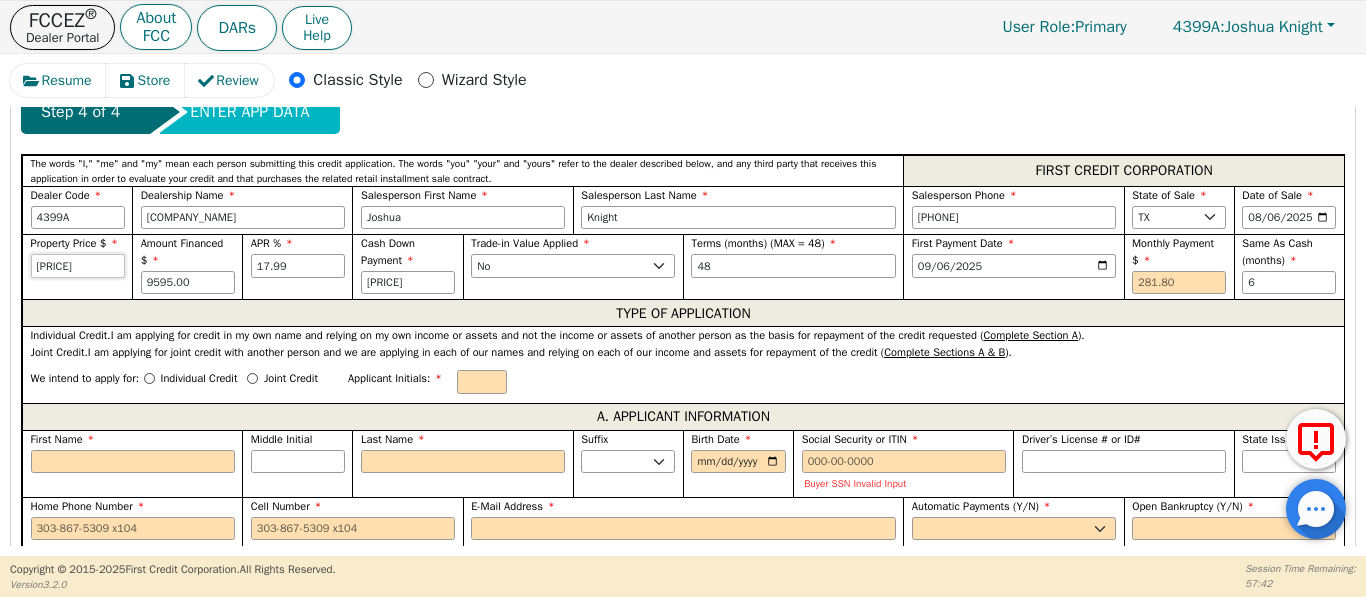 drag, startPoint x: 110, startPoint y: 270, endPoint x: 0, endPoint y: 273, distance: 110.0409 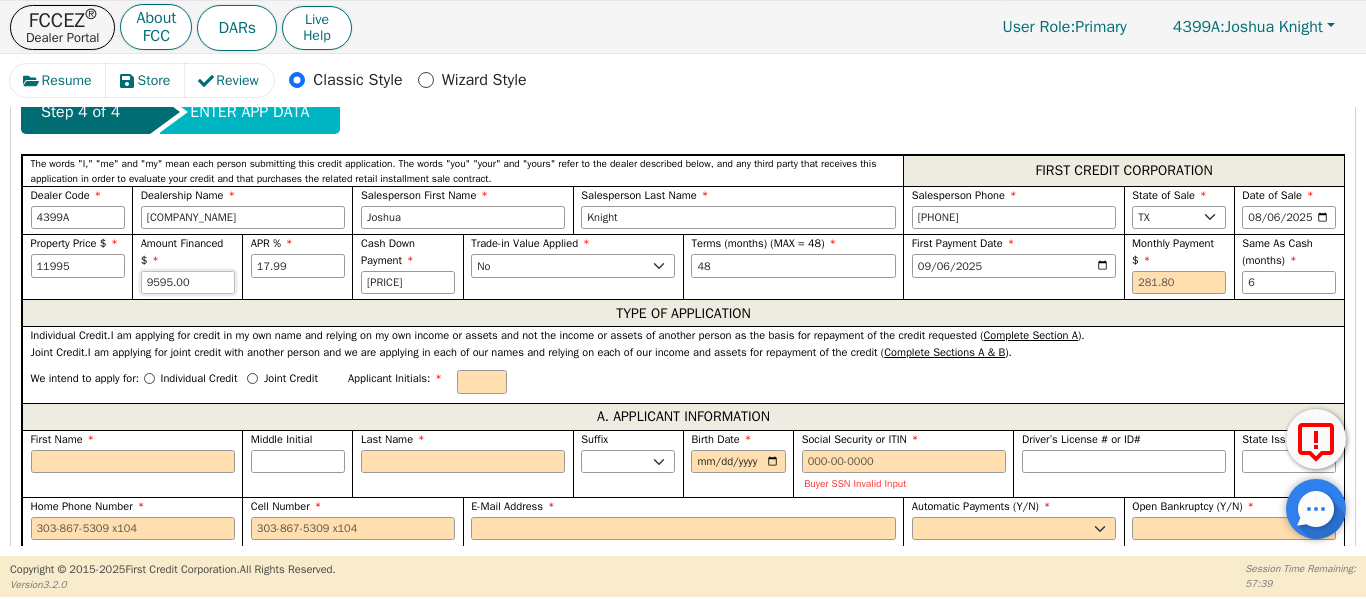 type on "11995.00" 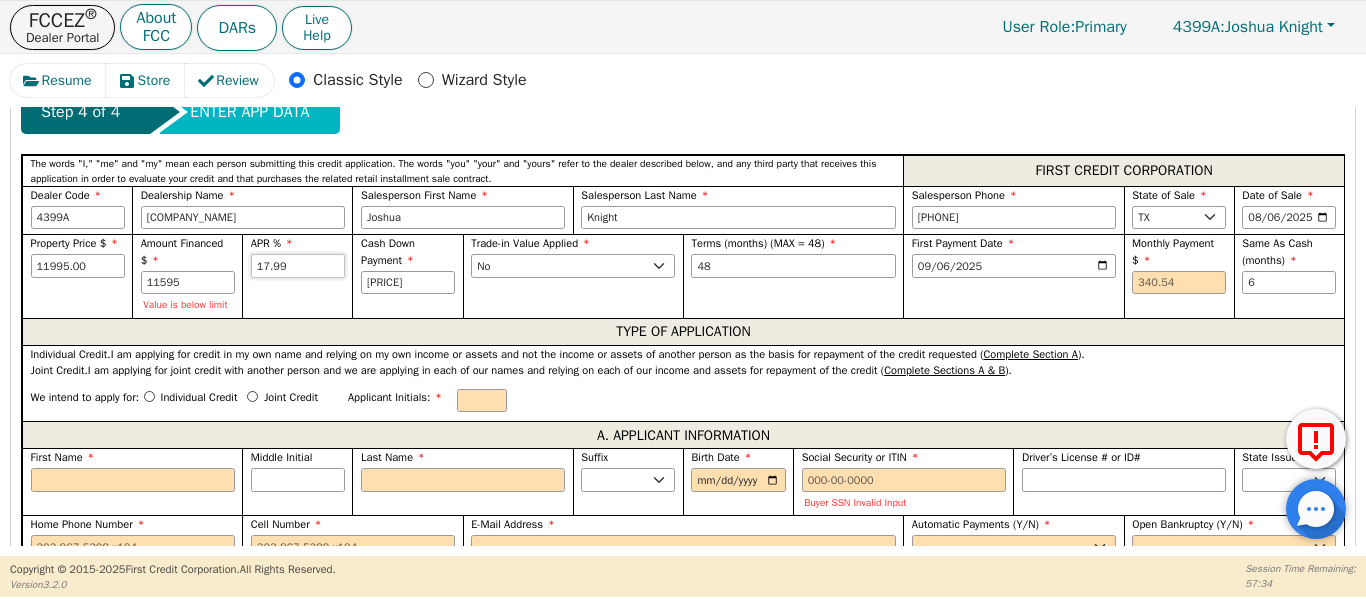 type on "11595.00" 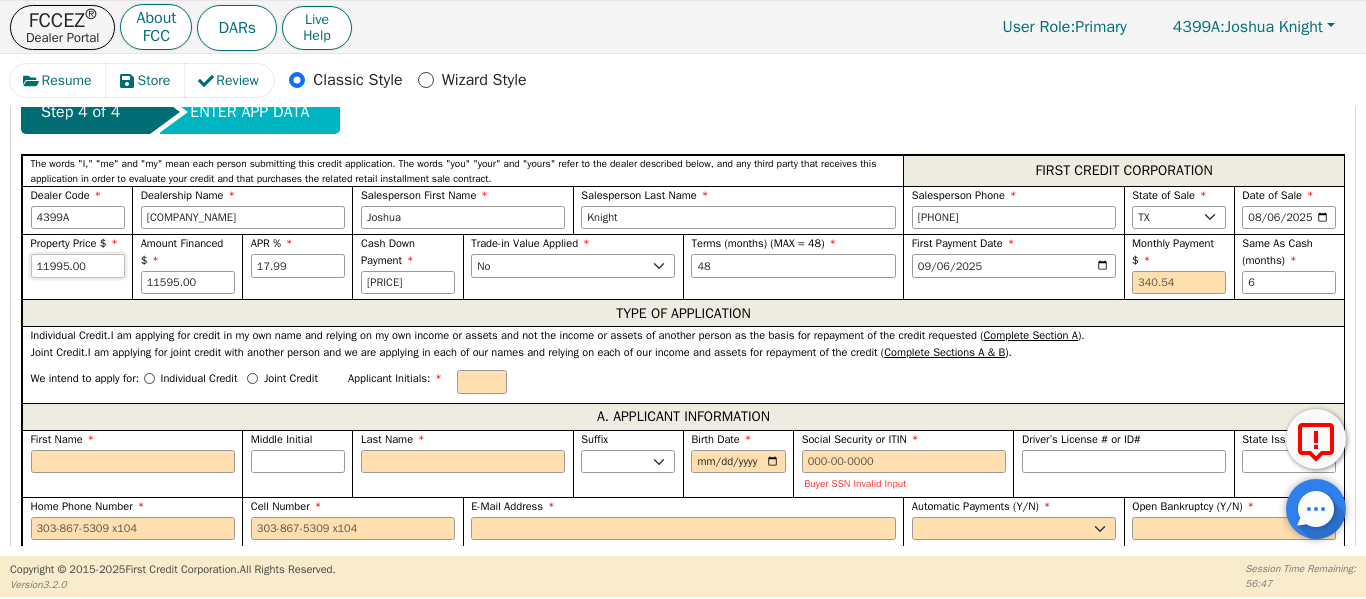 drag, startPoint x: 99, startPoint y: 265, endPoint x: 0, endPoint y: 280, distance: 100.12991 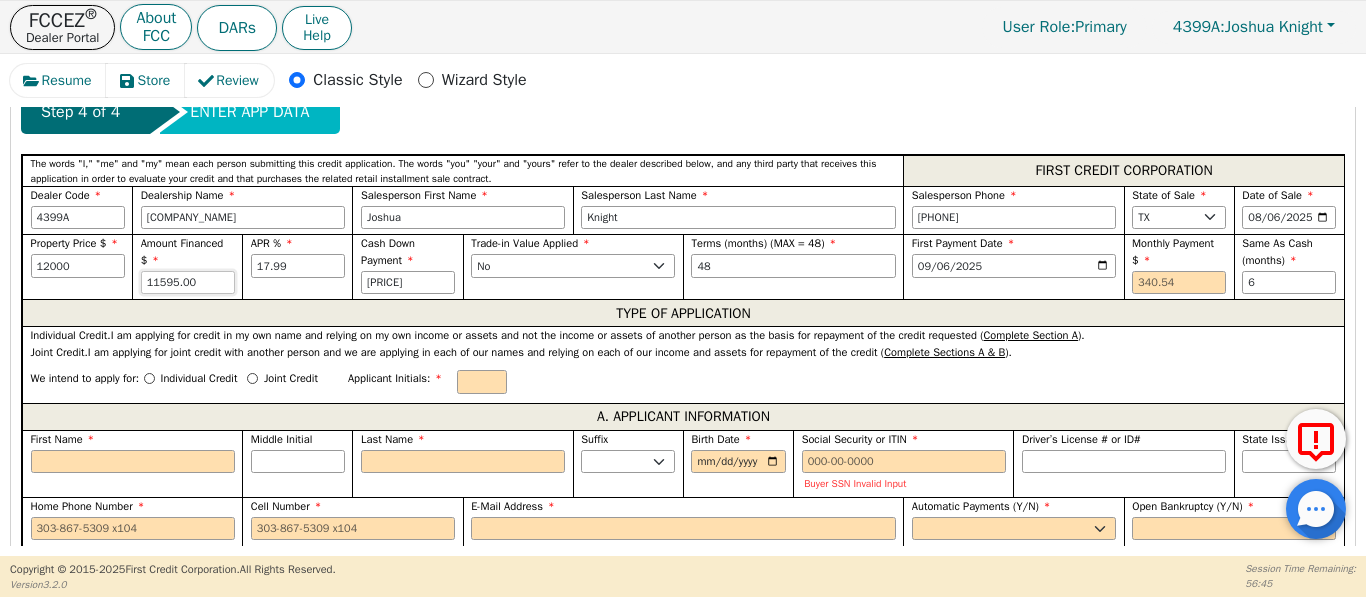 type on "12000.00" 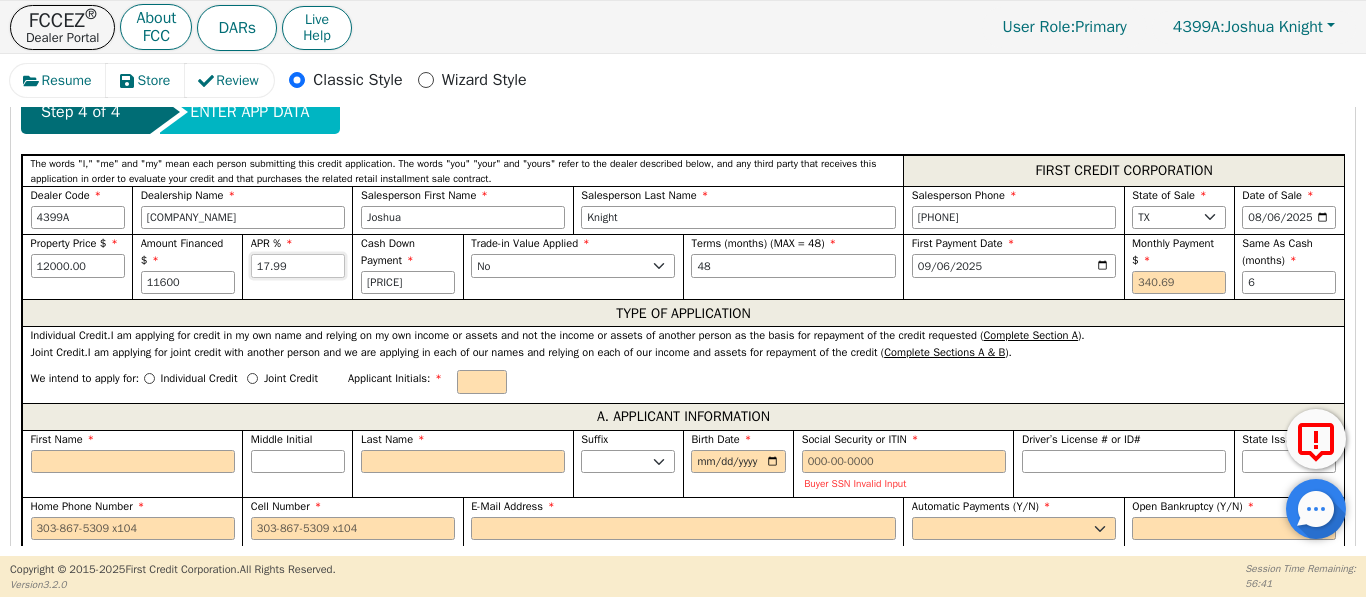 type on "[NUMBER].00" 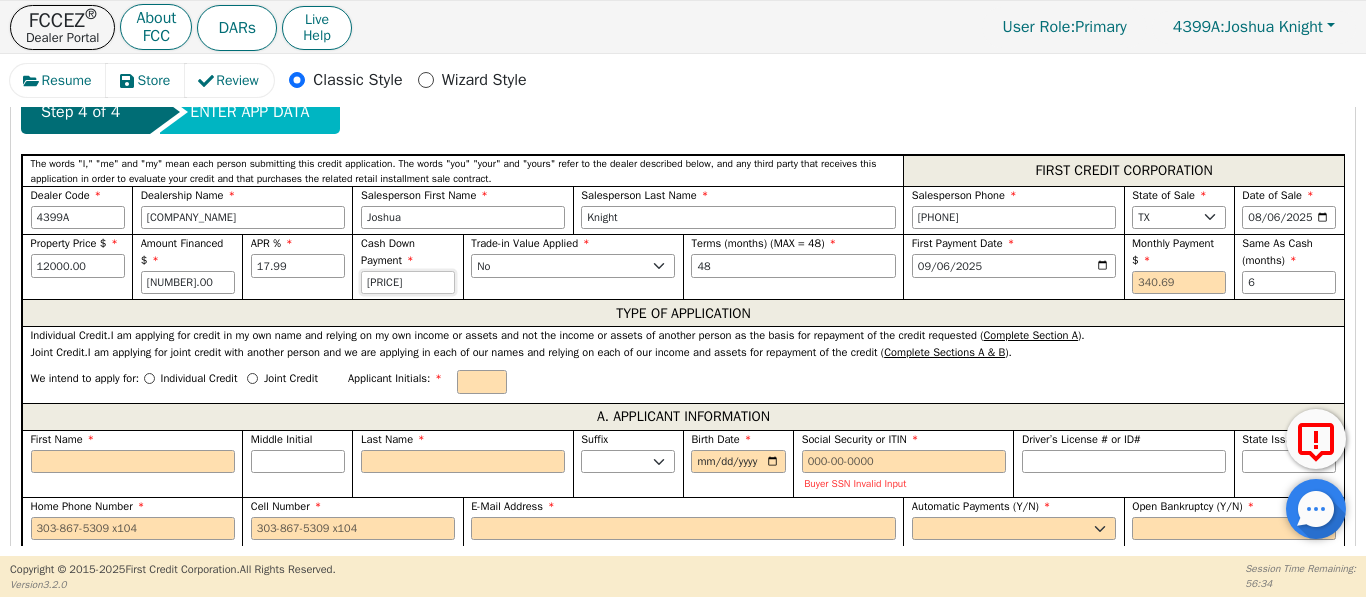 drag, startPoint x: 405, startPoint y: 281, endPoint x: 255, endPoint y: 279, distance: 150.01334 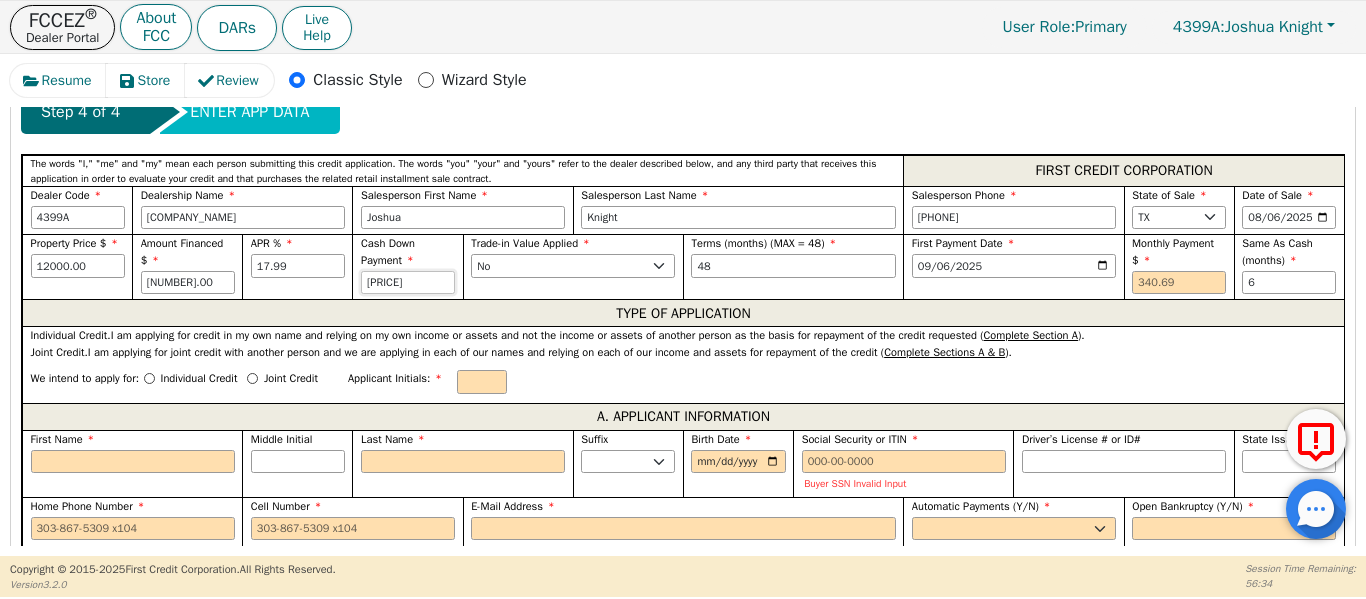 click on "Property Price $ 12000.00 Amount Financed $ 11600.00 APR % 17.99 Cash Down Payment 400.00 Trade-in Value Applied Yes No Terms (months)   (MAX = 48) 48 First Payment Date [DATE] Monthly Payment $ Same As Cash (months) 6" at bounding box center (683, 266) 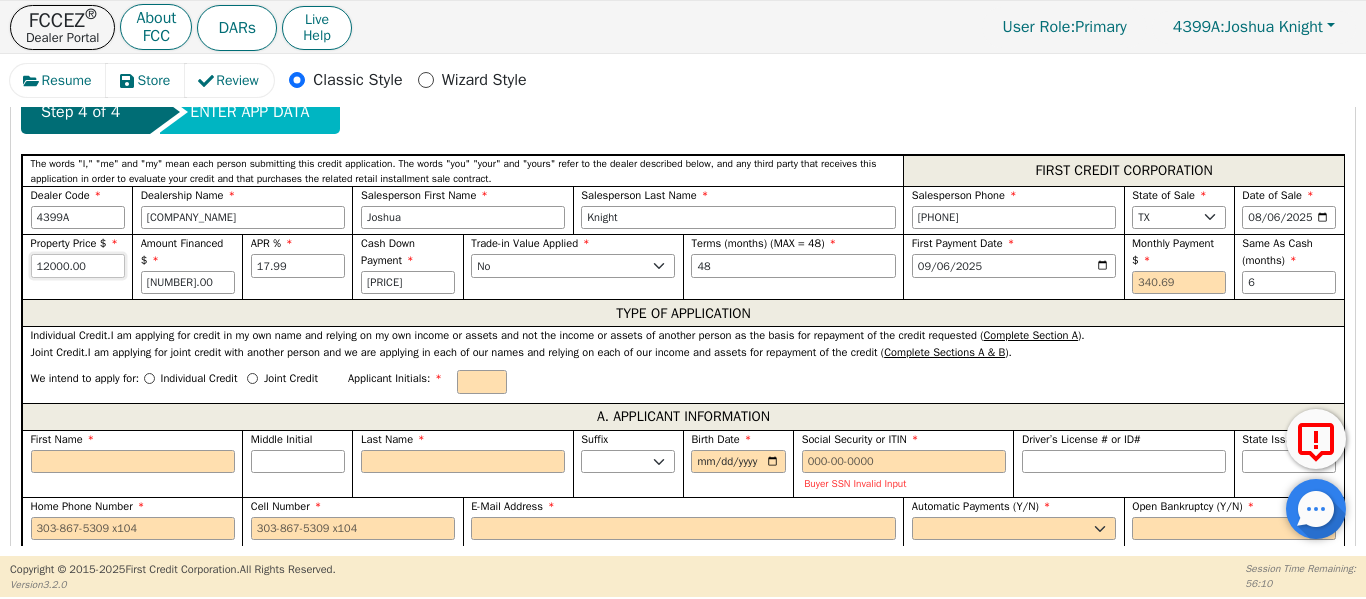 drag, startPoint x: 97, startPoint y: 262, endPoint x: 14, endPoint y: 2, distance: 272.92673 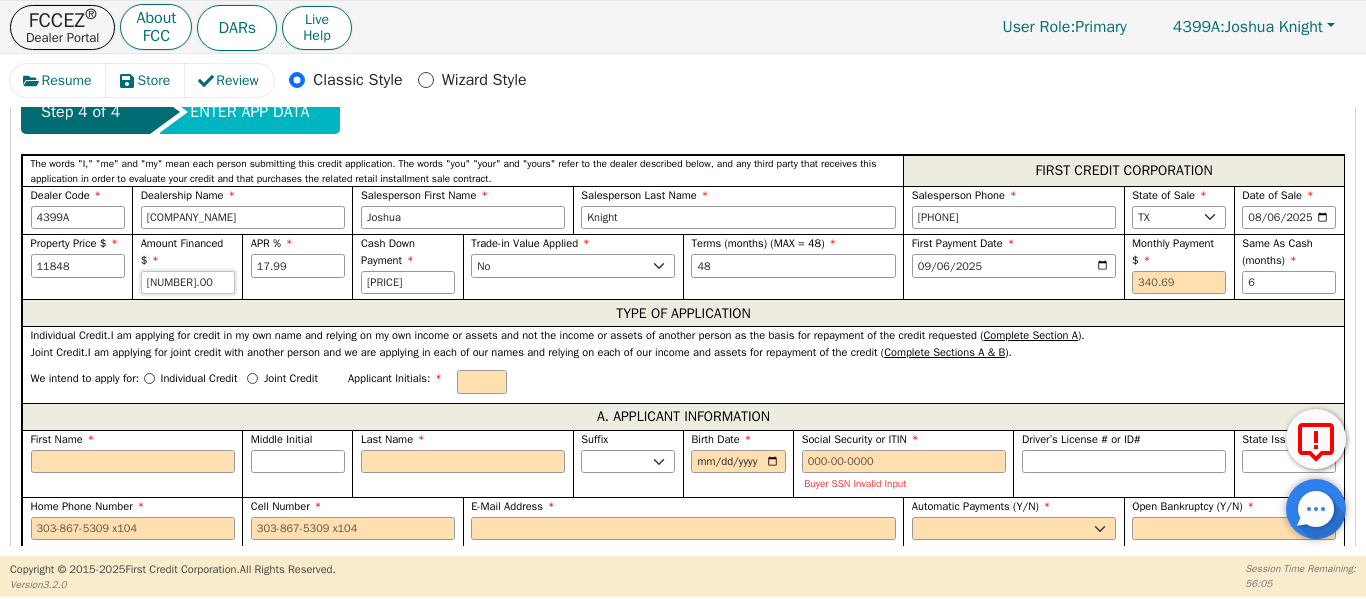 type on "[NUMBER].00" 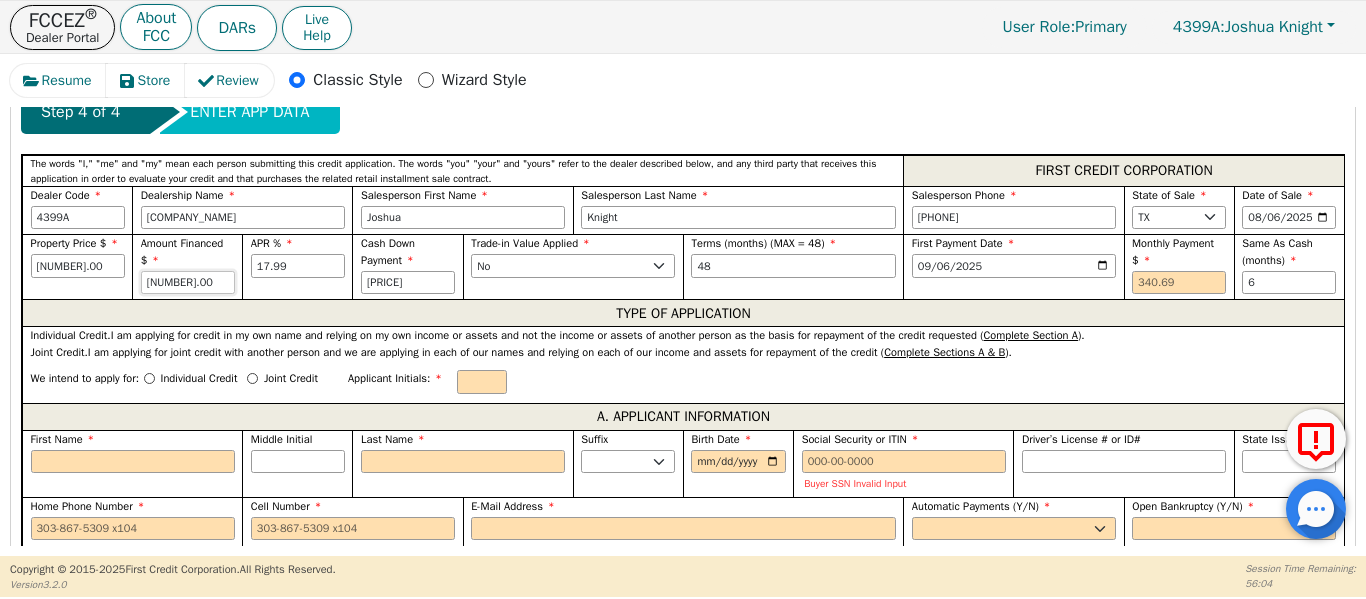 drag, startPoint x: 222, startPoint y: 269, endPoint x: 0, endPoint y: 261, distance: 222.1441 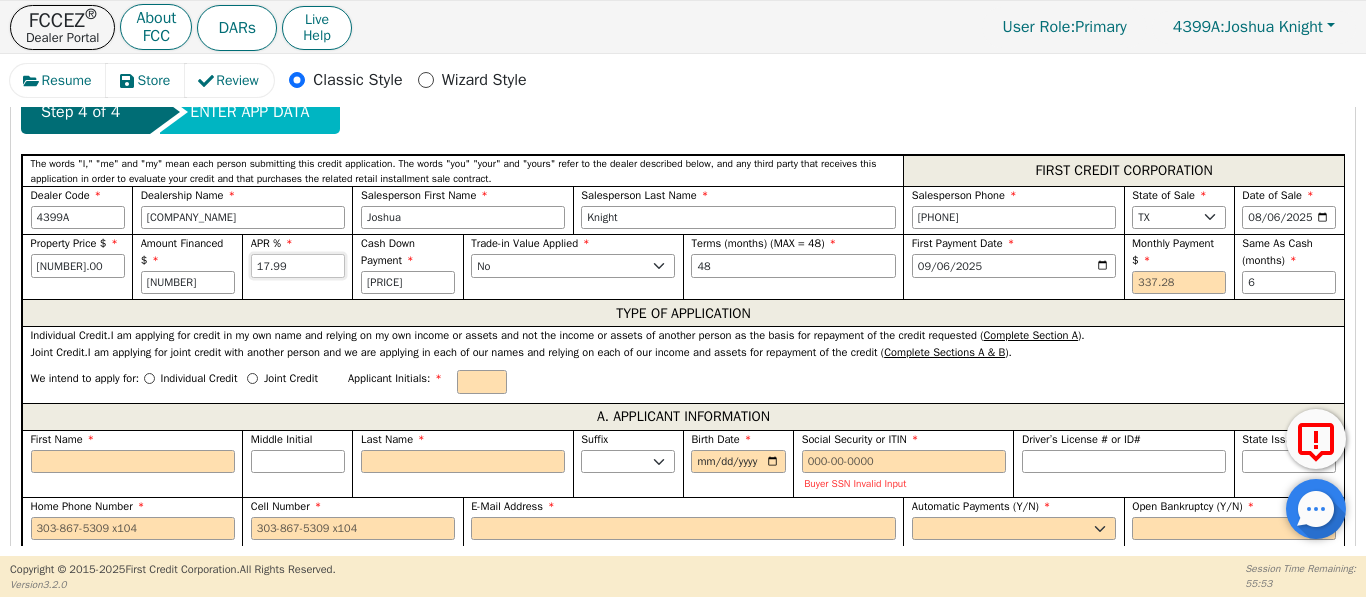type on "11484.00" 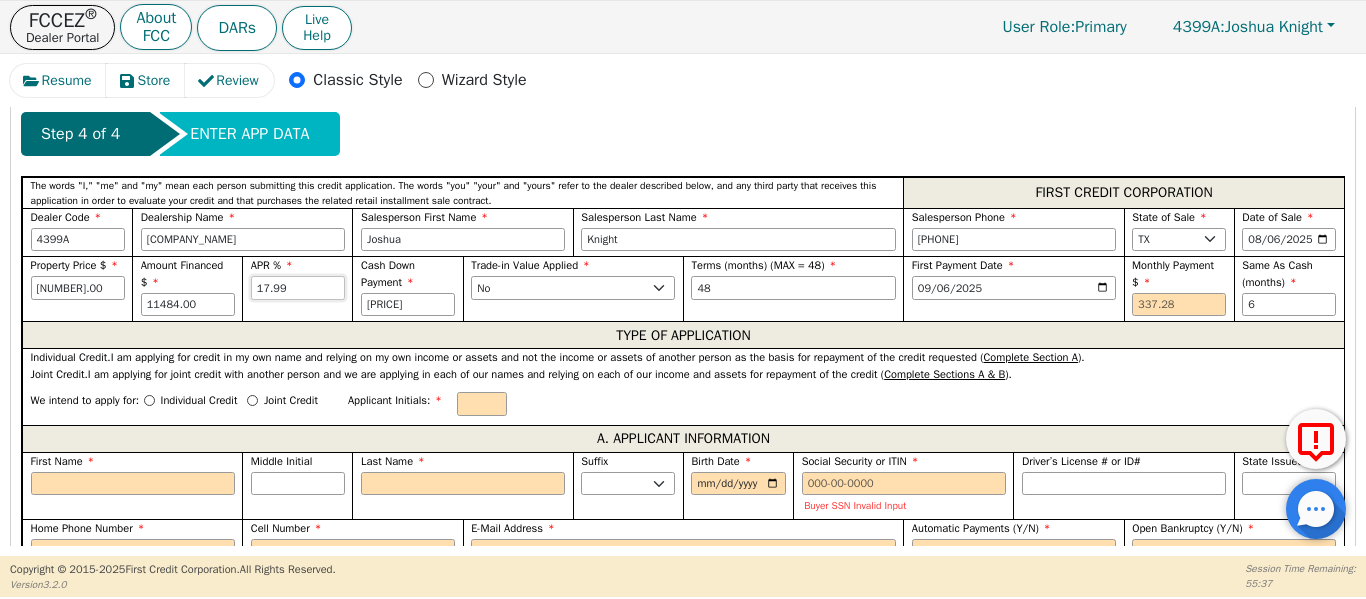 scroll, scrollTop: 835, scrollLeft: 0, axis: vertical 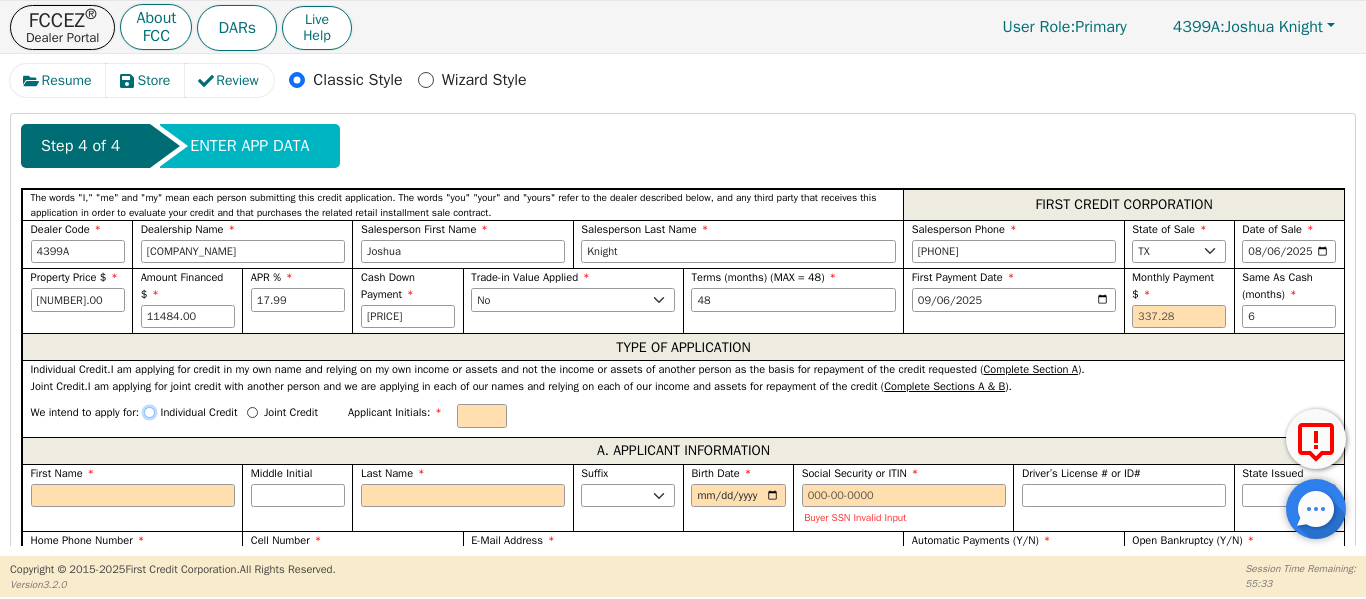 click on "Individual Credit" at bounding box center (149, 412) 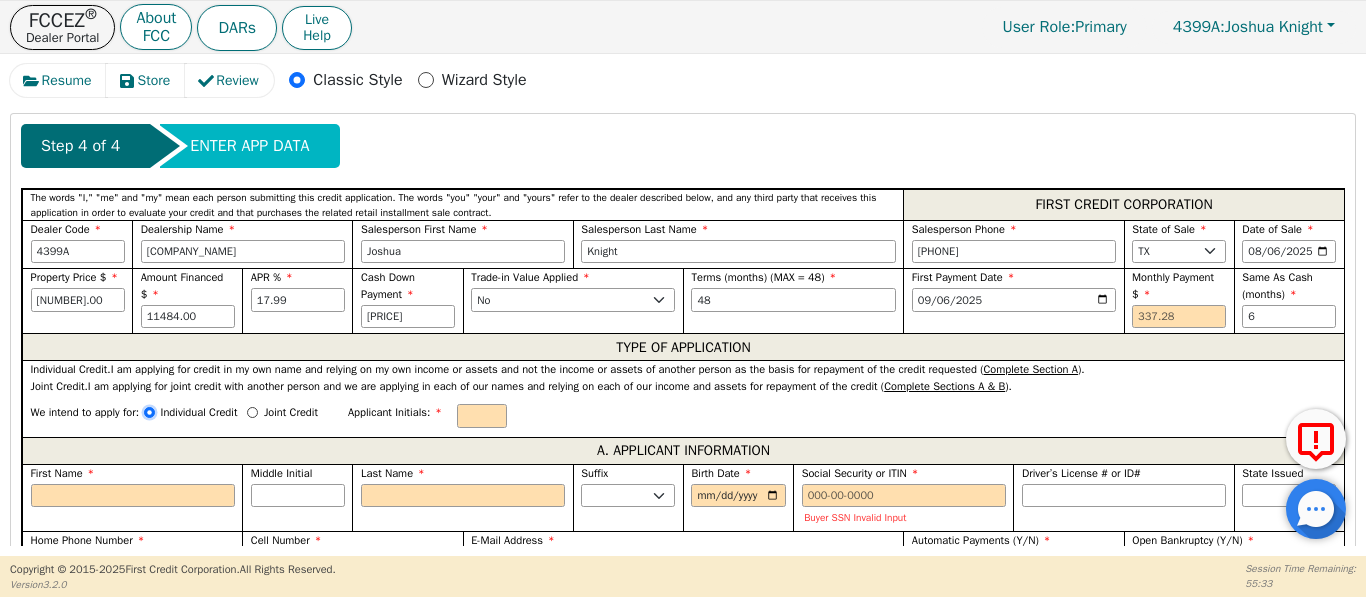 radio on "true" 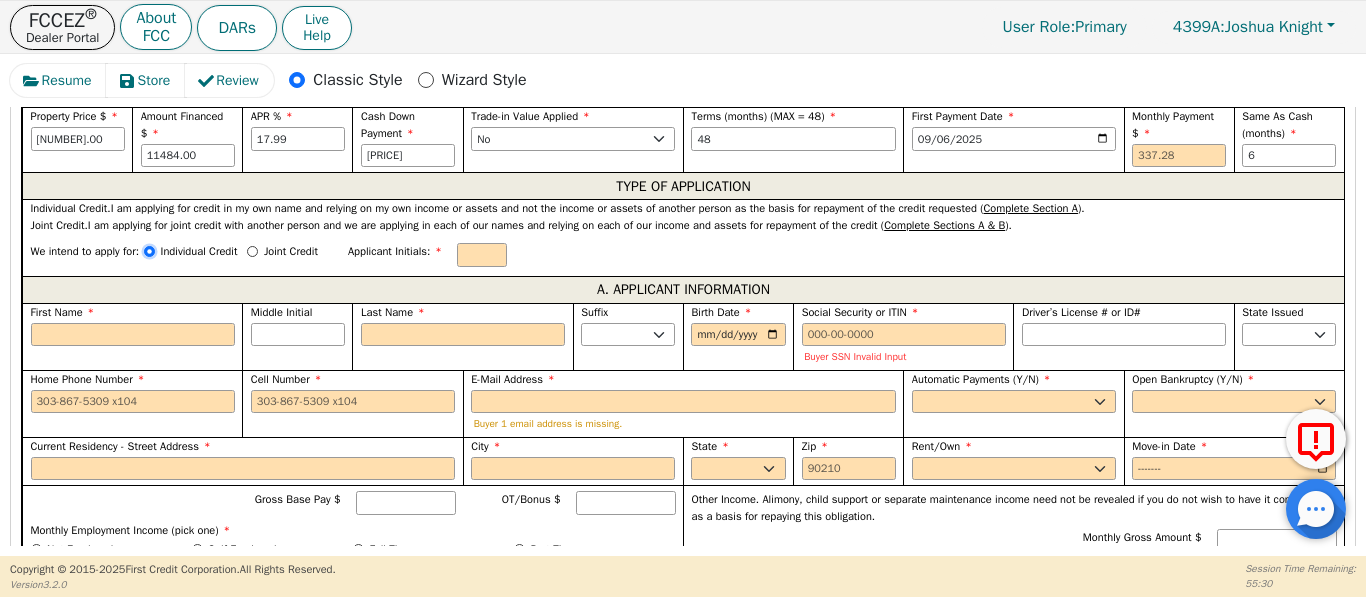 scroll, scrollTop: 1002, scrollLeft: 0, axis: vertical 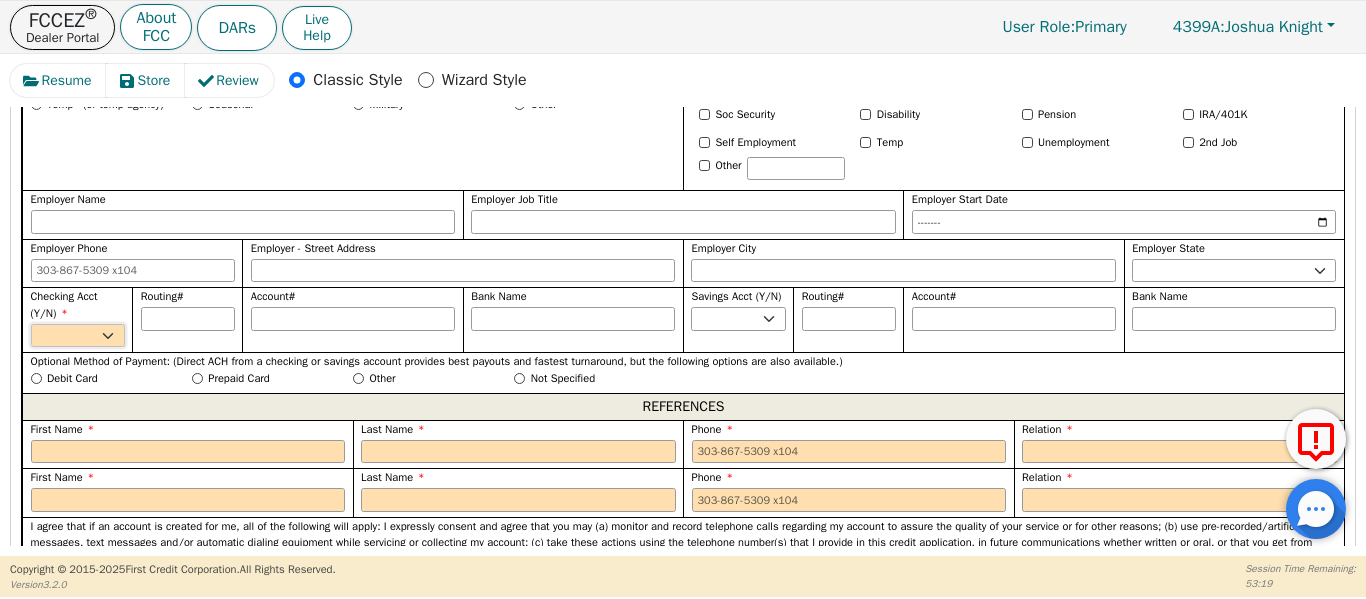 click on "Yes No" at bounding box center (78, 336) 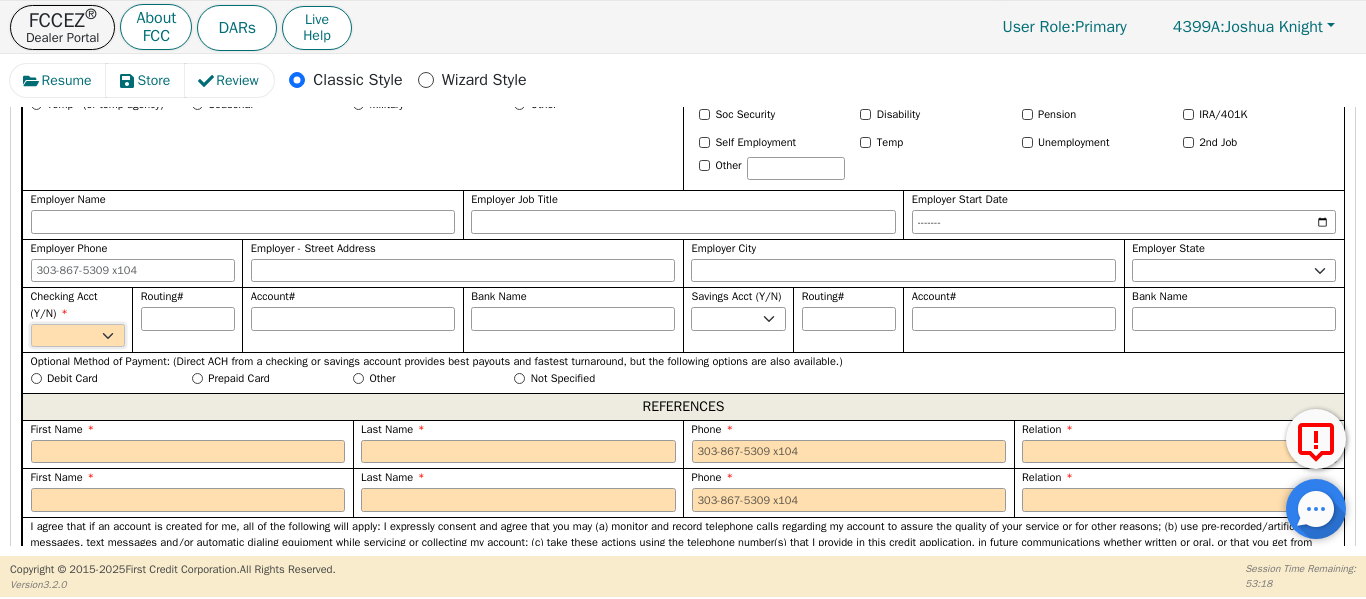 select on "y" 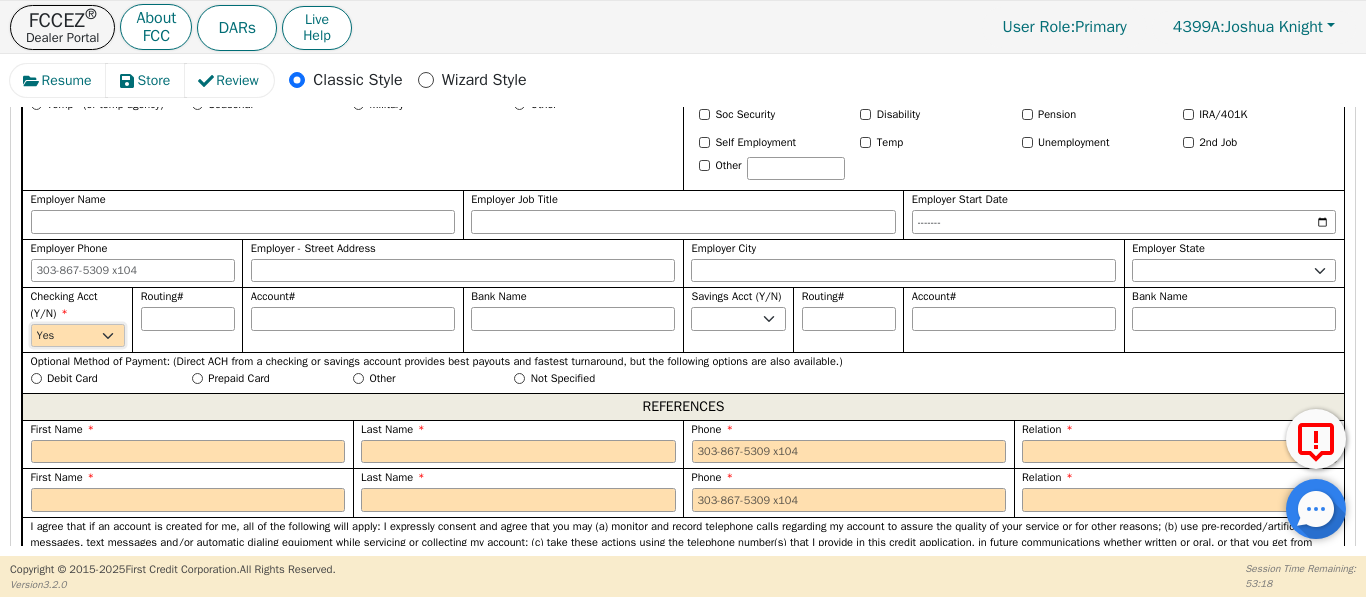 click on "Yes No" at bounding box center (78, 336) 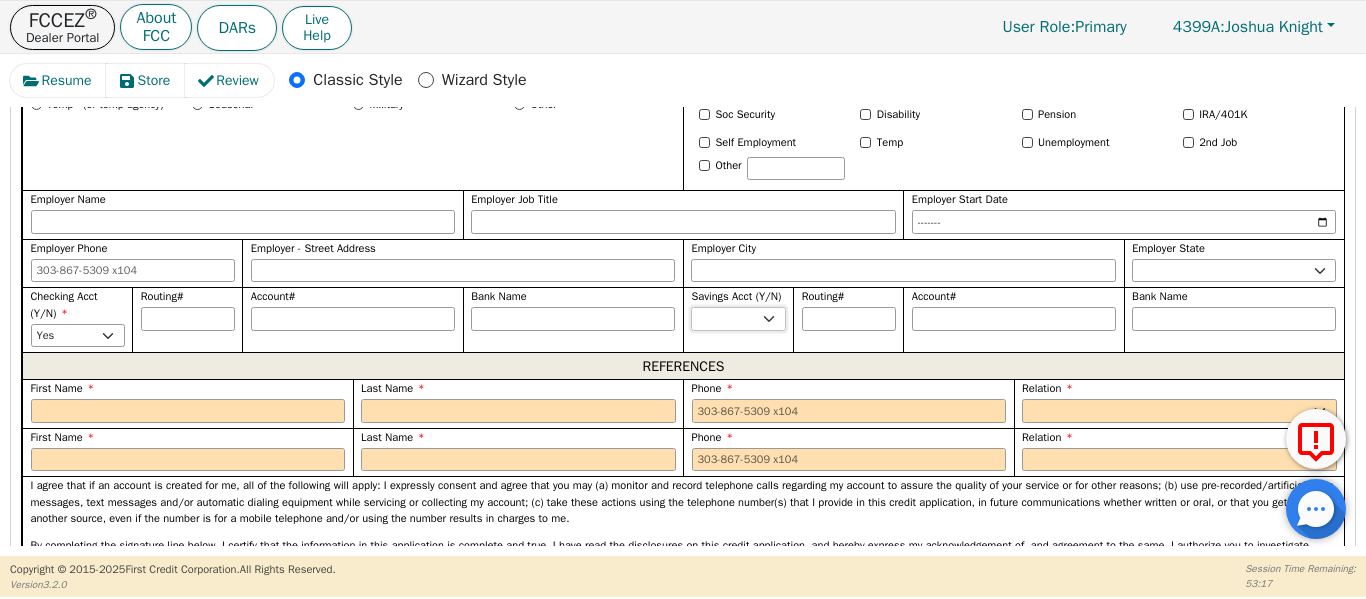 click on "Yes No" at bounding box center (738, 319) 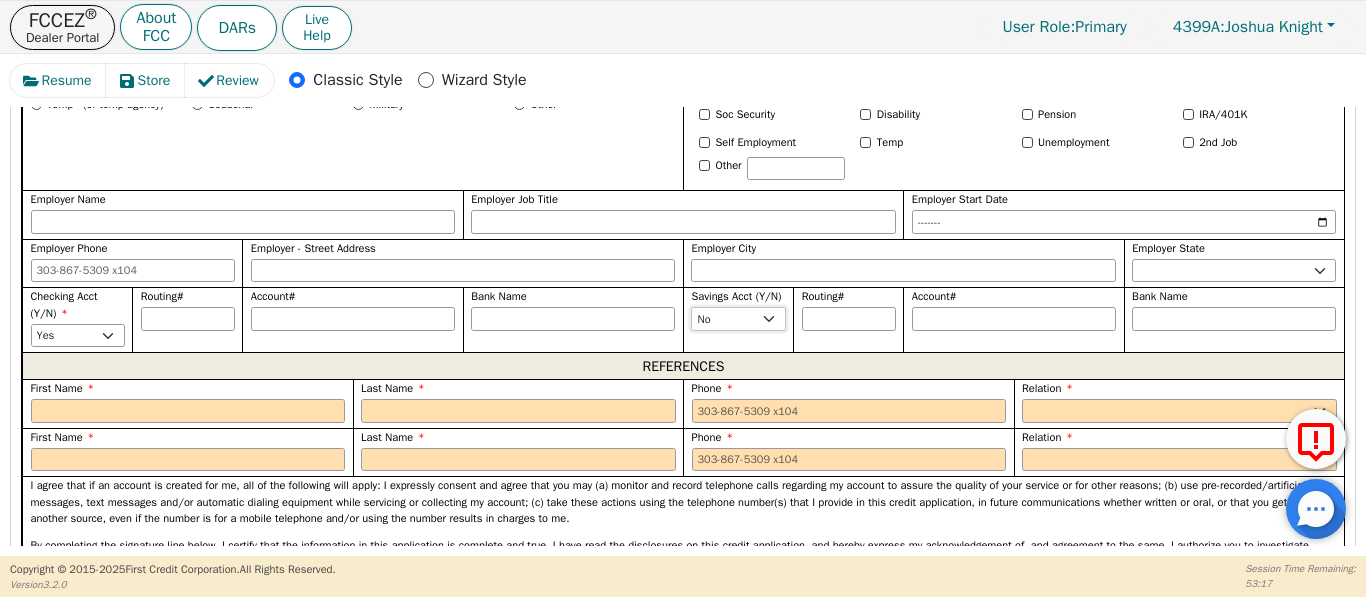 click on "Yes No" at bounding box center [738, 319] 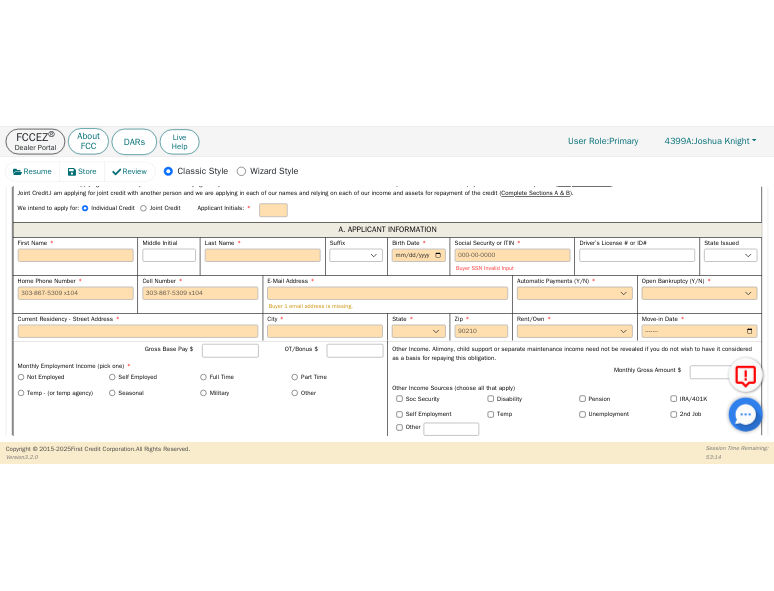 scroll, scrollTop: 1069, scrollLeft: 0, axis: vertical 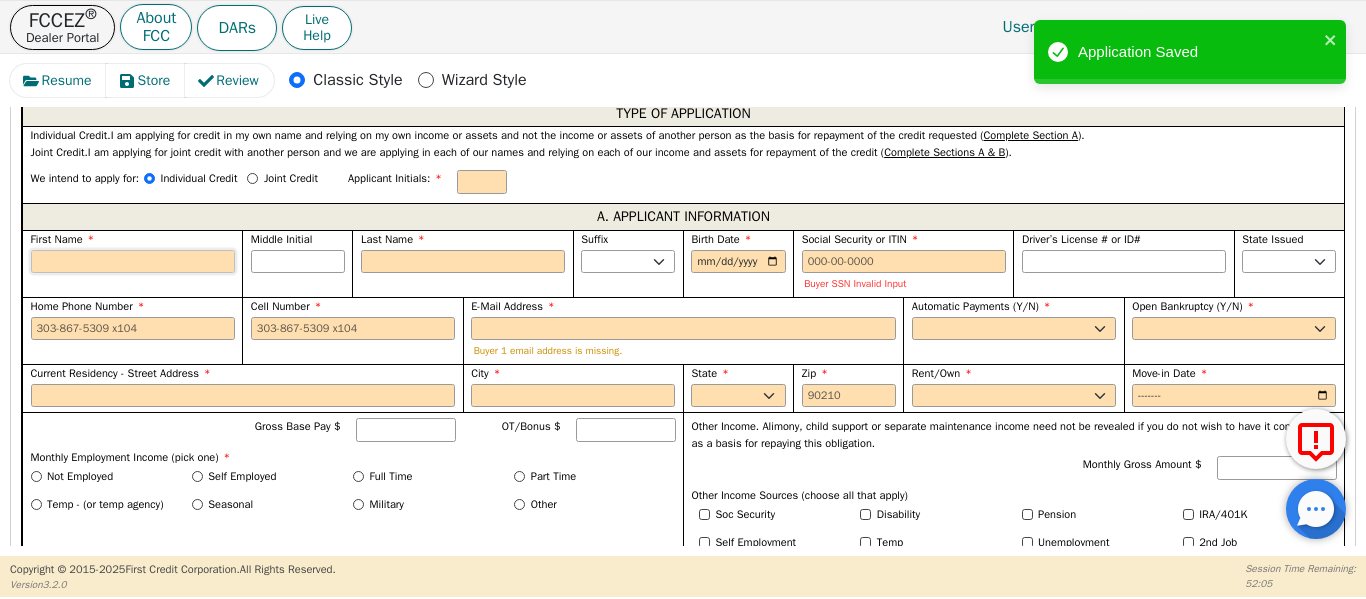 paste on "[FIRST] [MIDDLE] [LAST]" 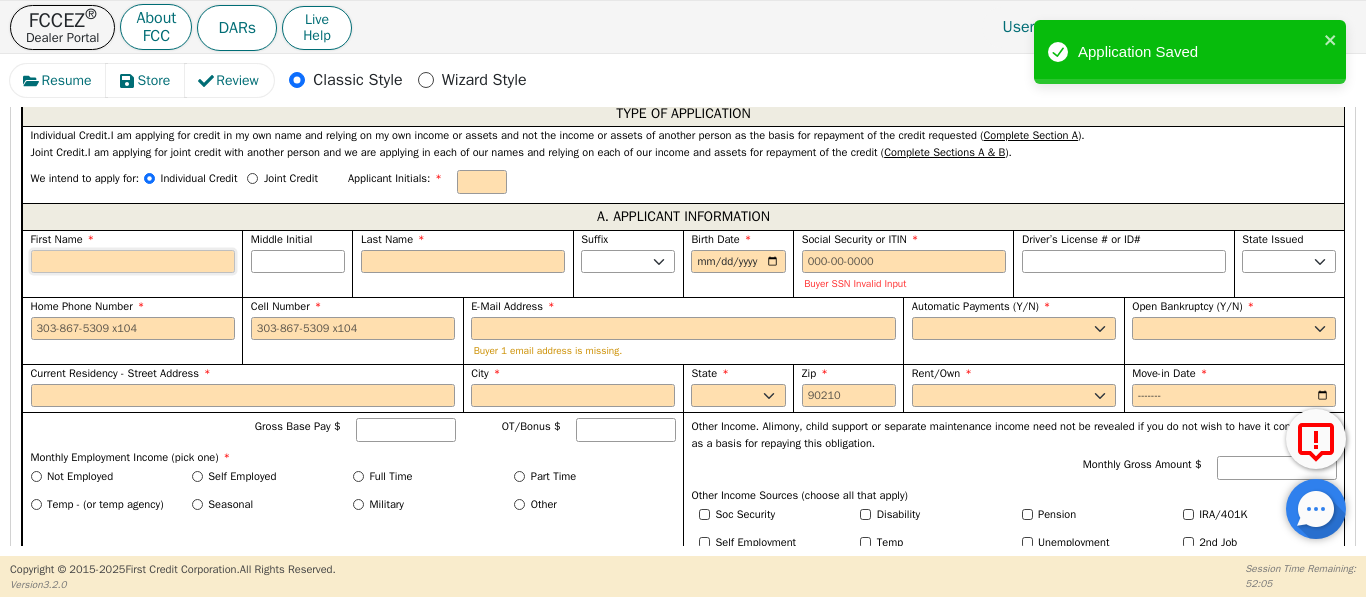 type on "L" 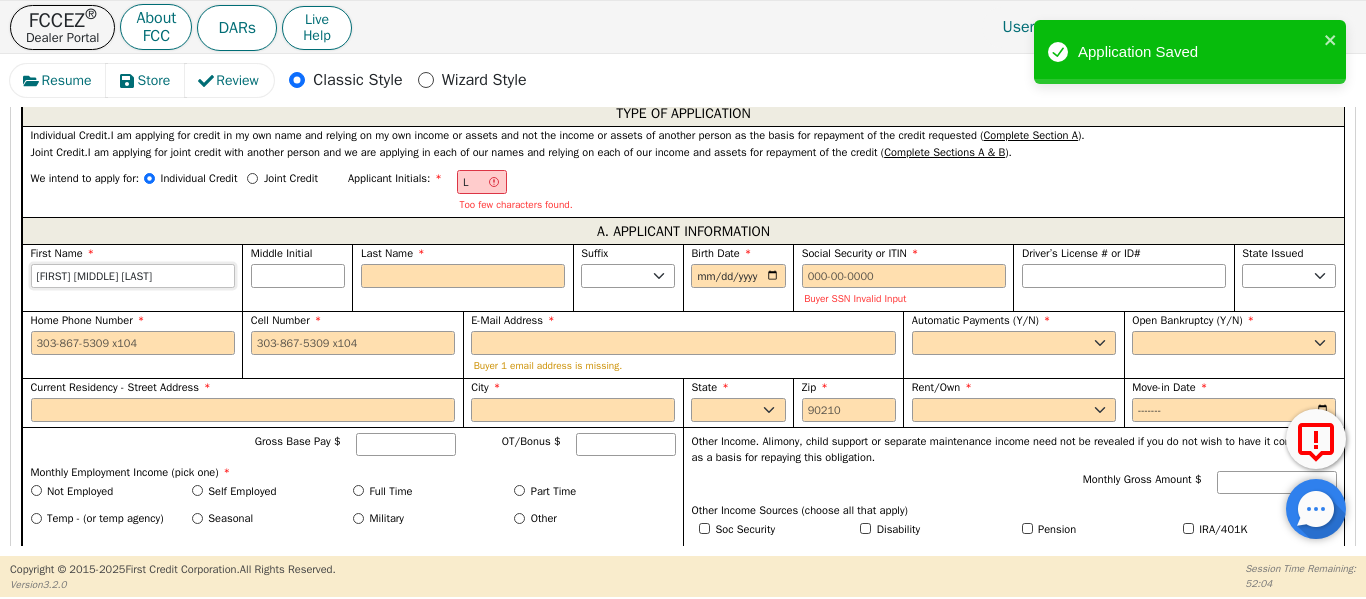 type on "[FIRST] [MIDDLE] [LAST]" 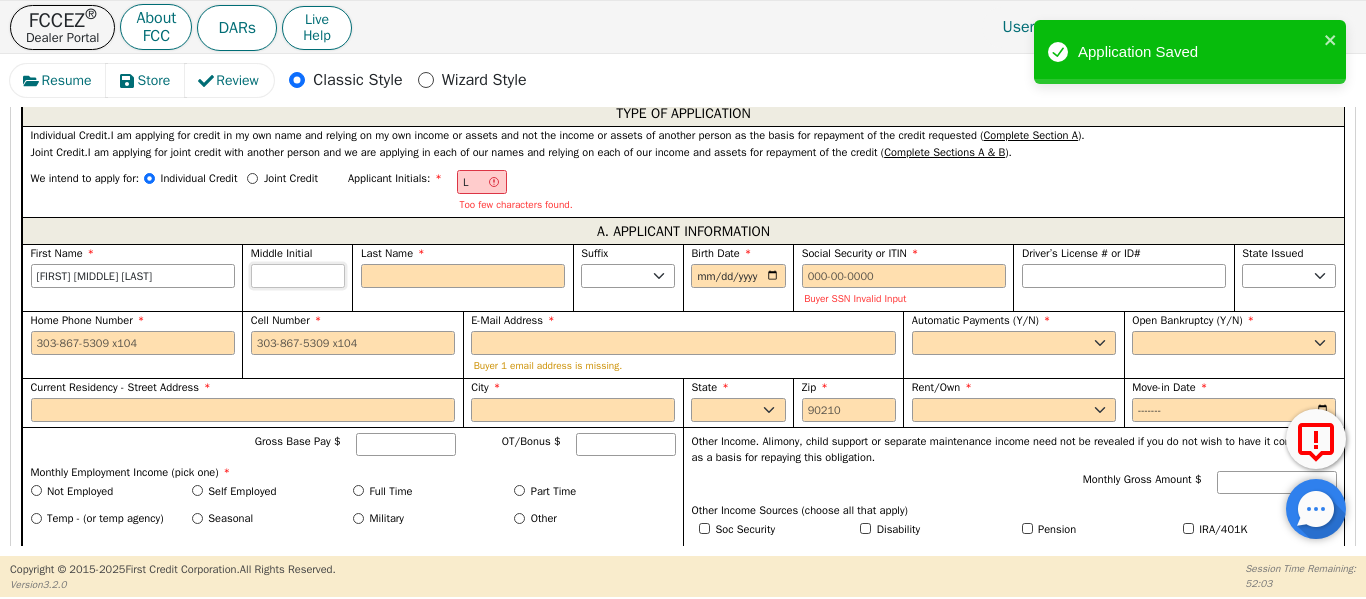 click on "Middle Initial" at bounding box center [298, 276] 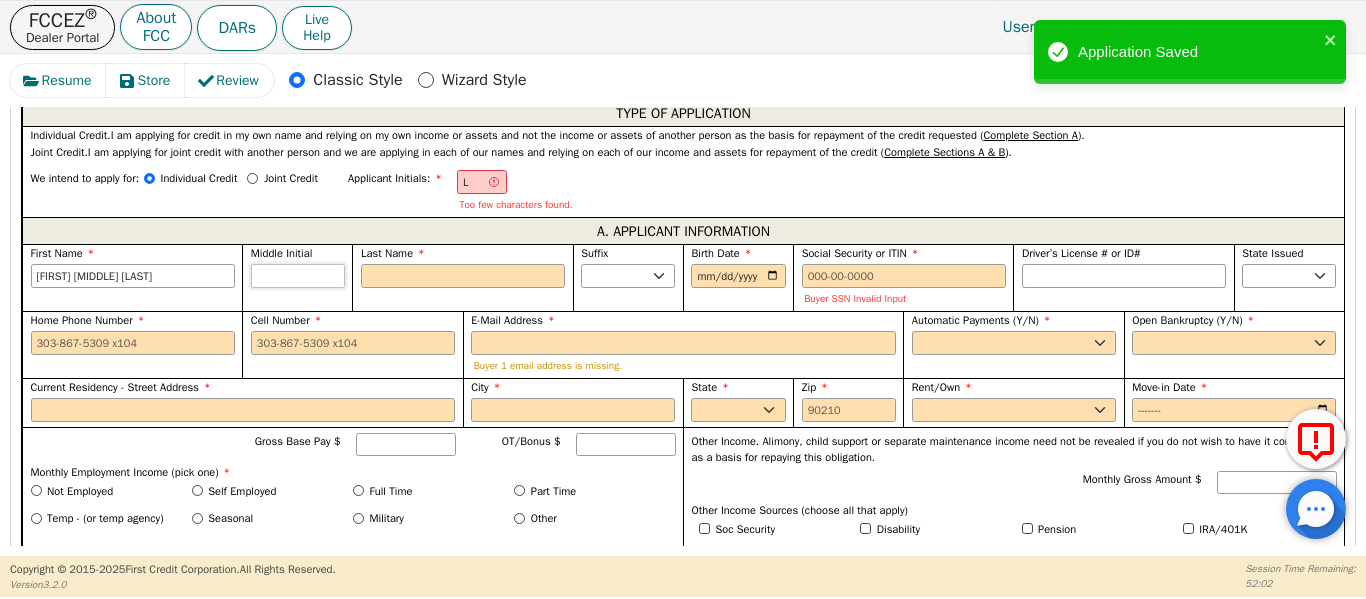 type on "LM" 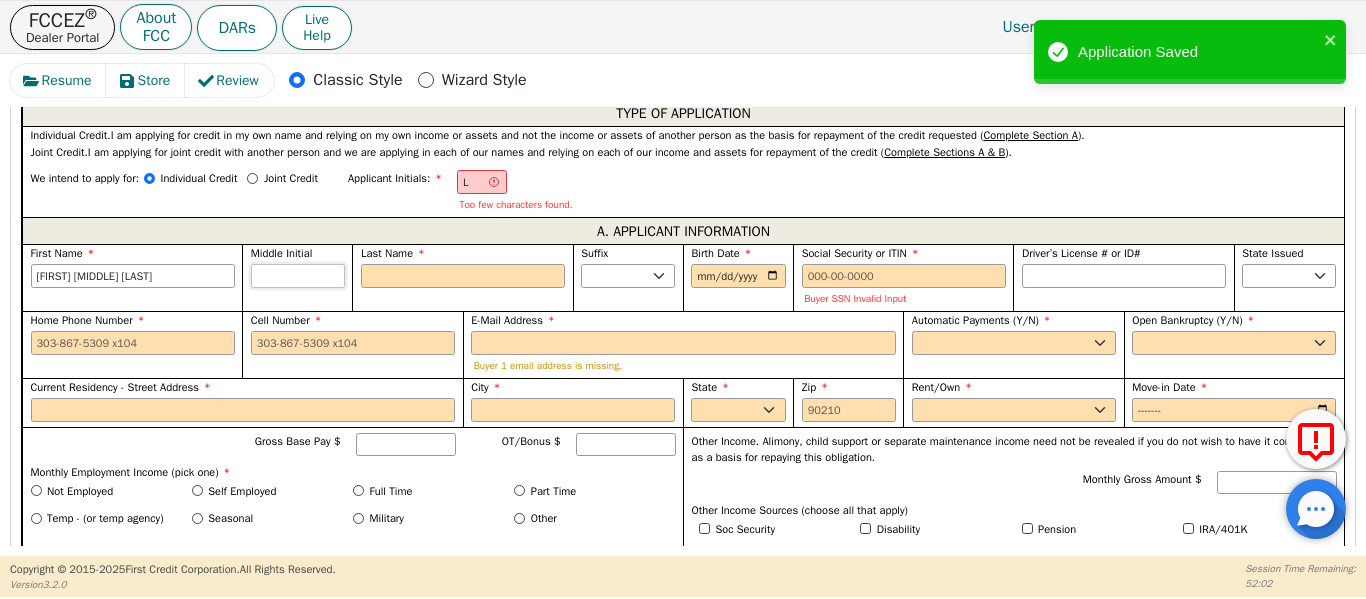 type on "M" 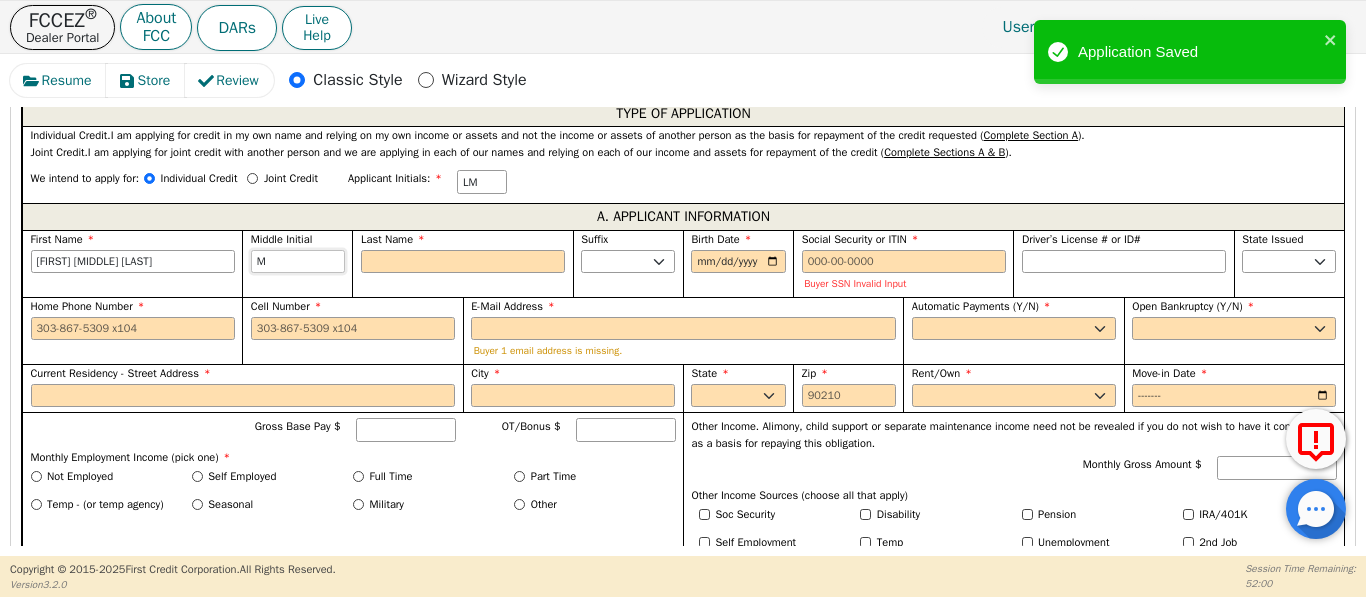 type on "M" 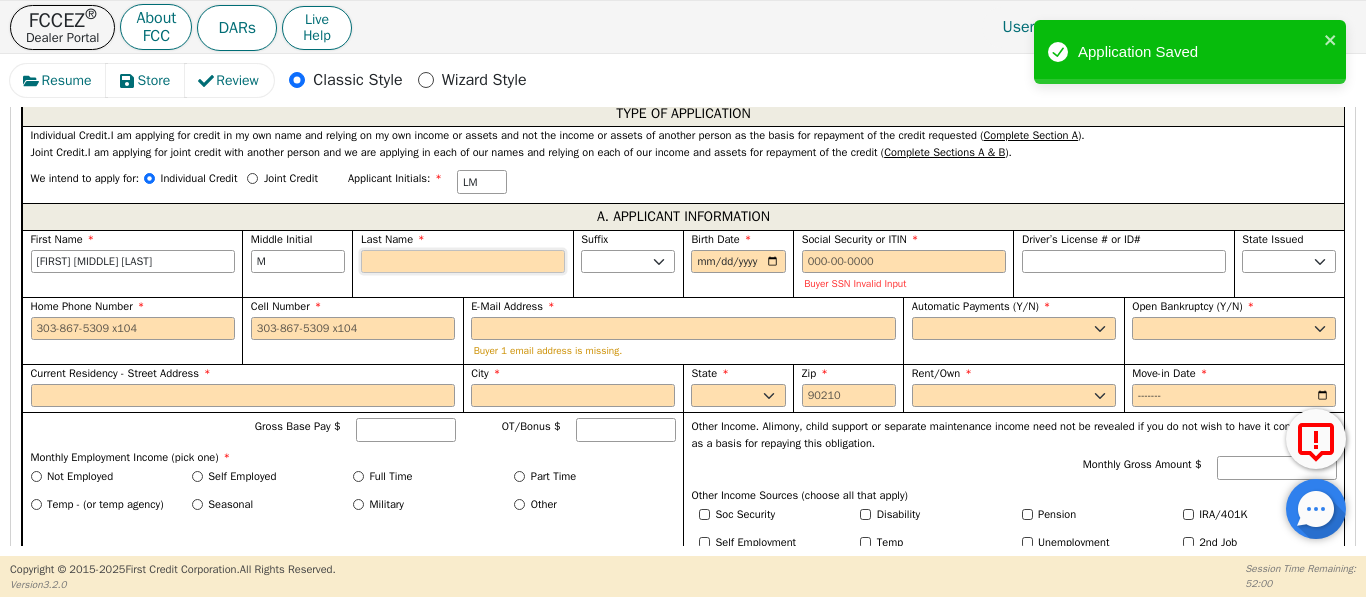 click on "Last Name" at bounding box center [463, 262] 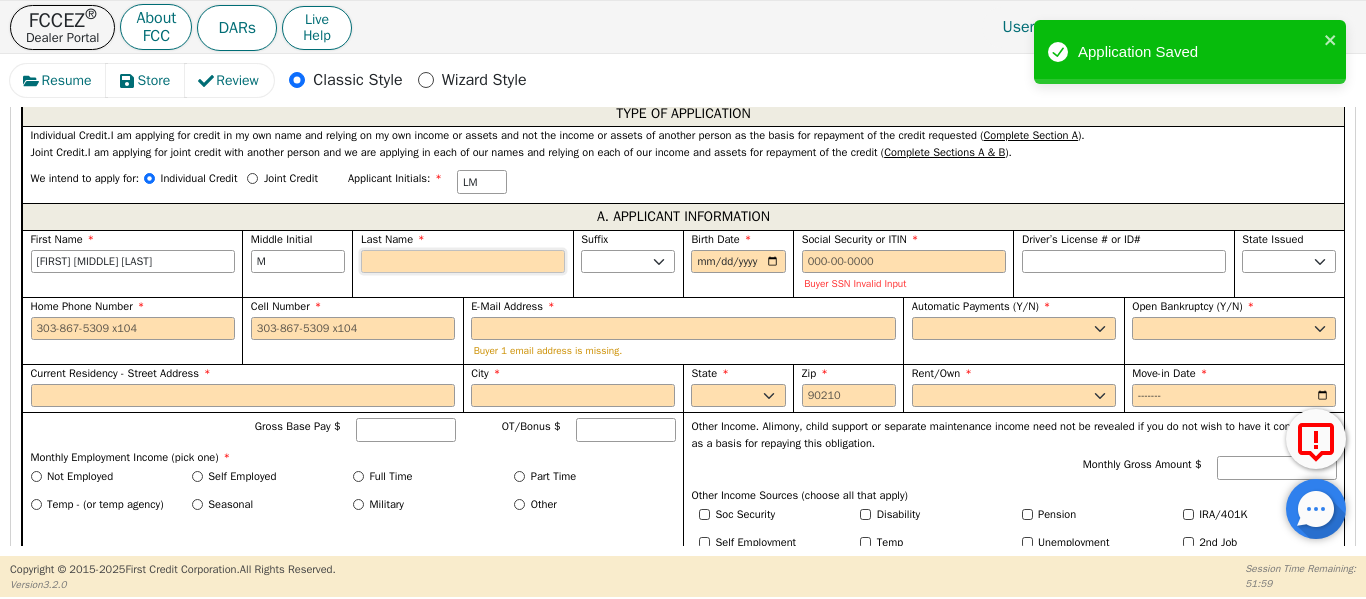 type on "[NAME]" 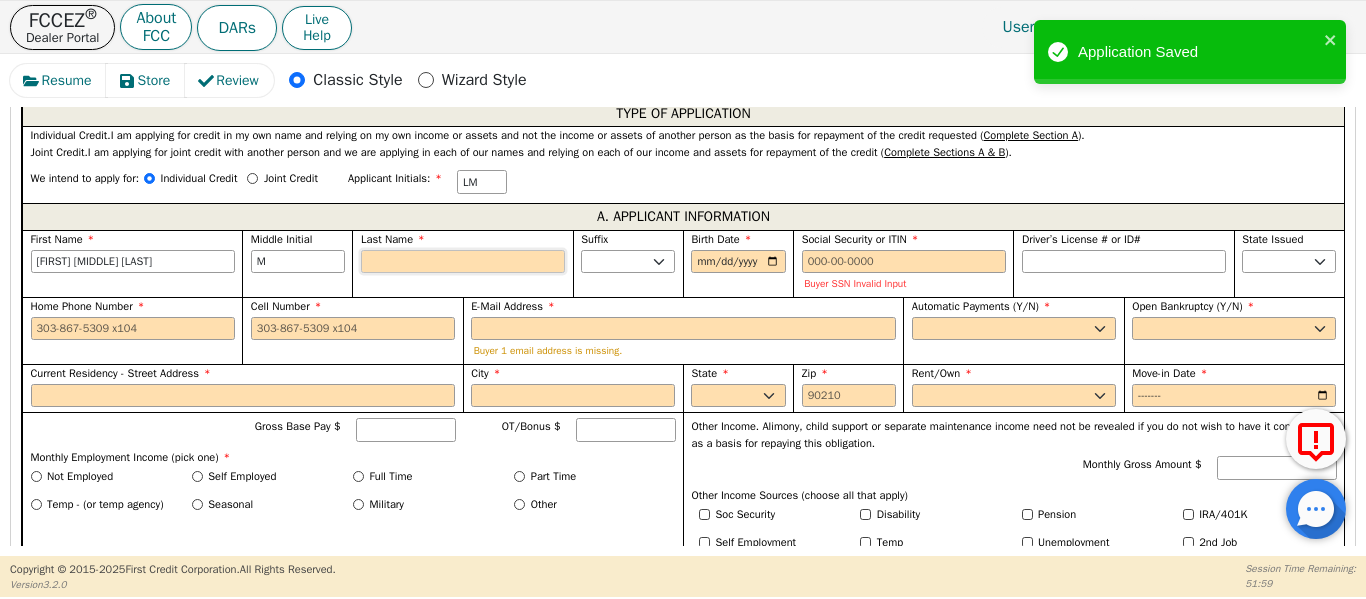 type on "W" 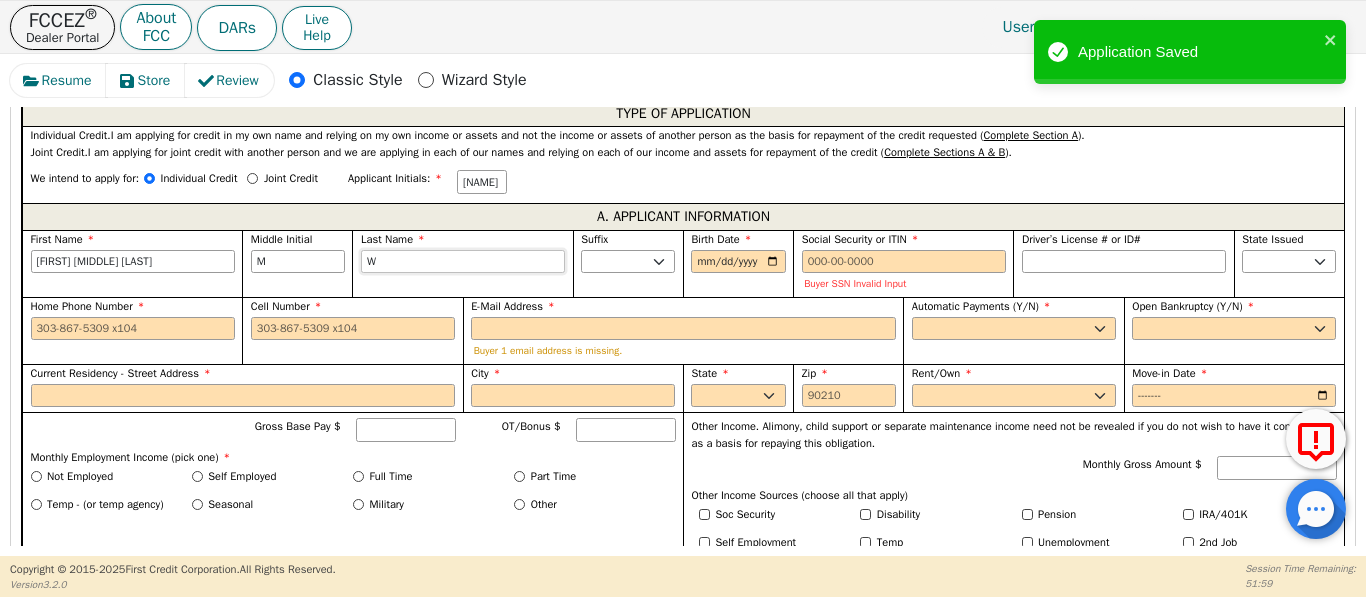 type on "[LAST]" 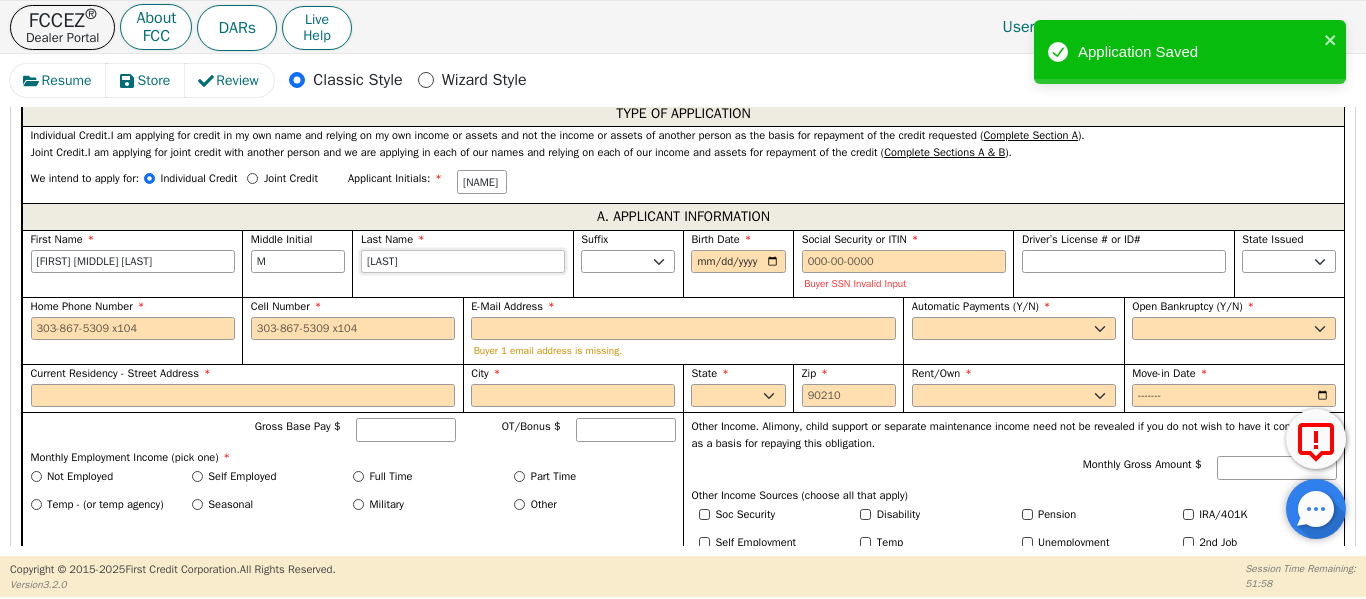 type on "Whi" 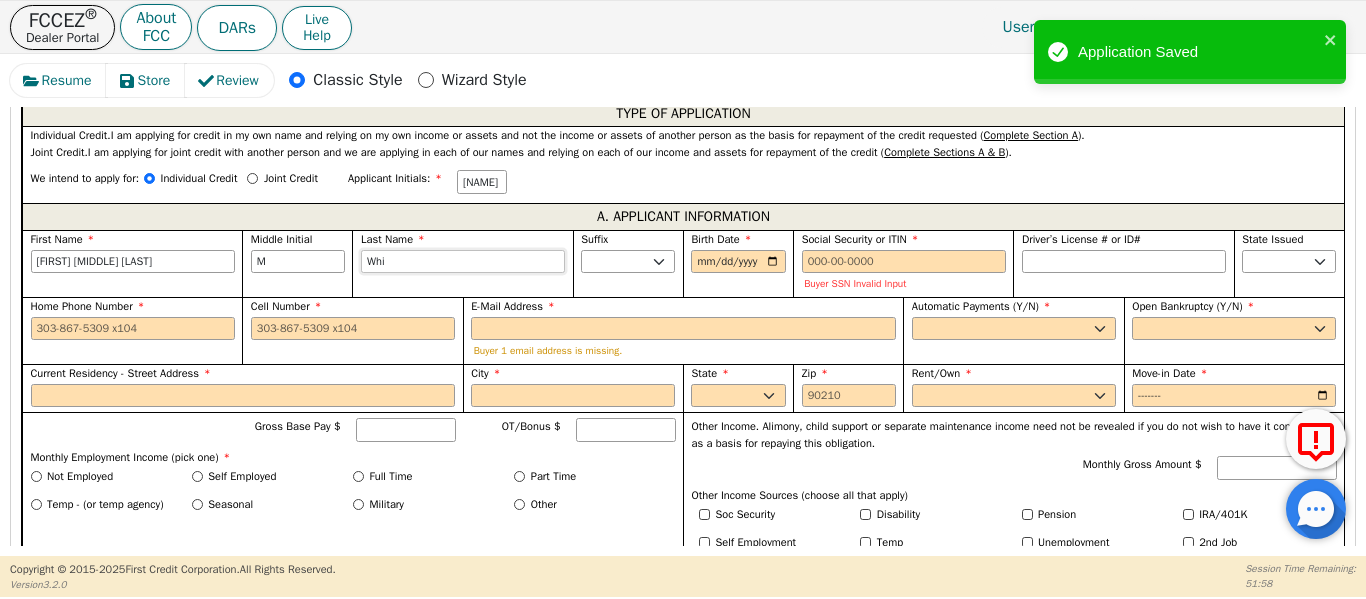 type on "Laquesha M Whi" 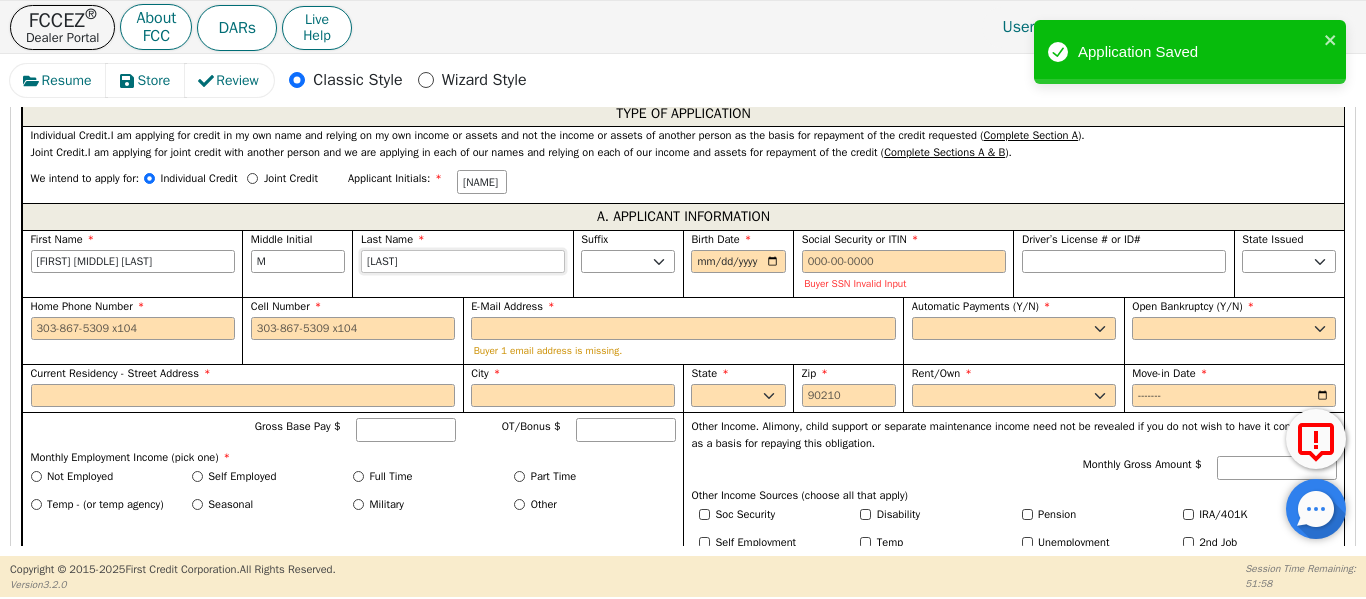 type on "[LAST]" 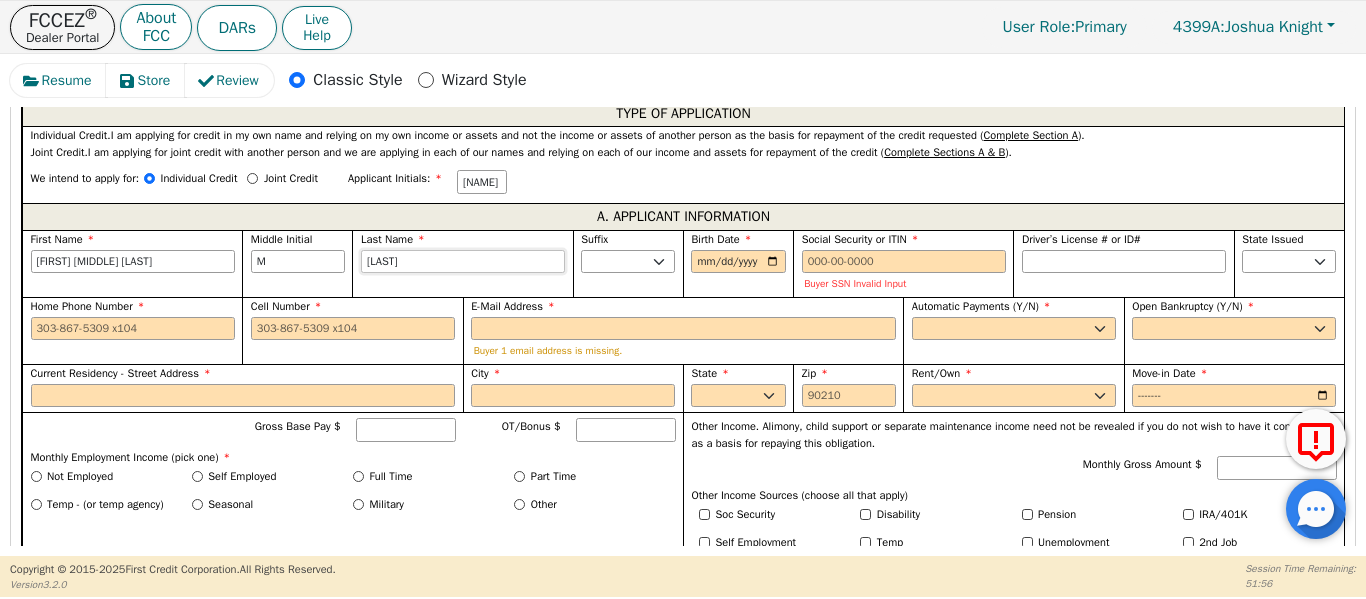 type on "[LAST]" 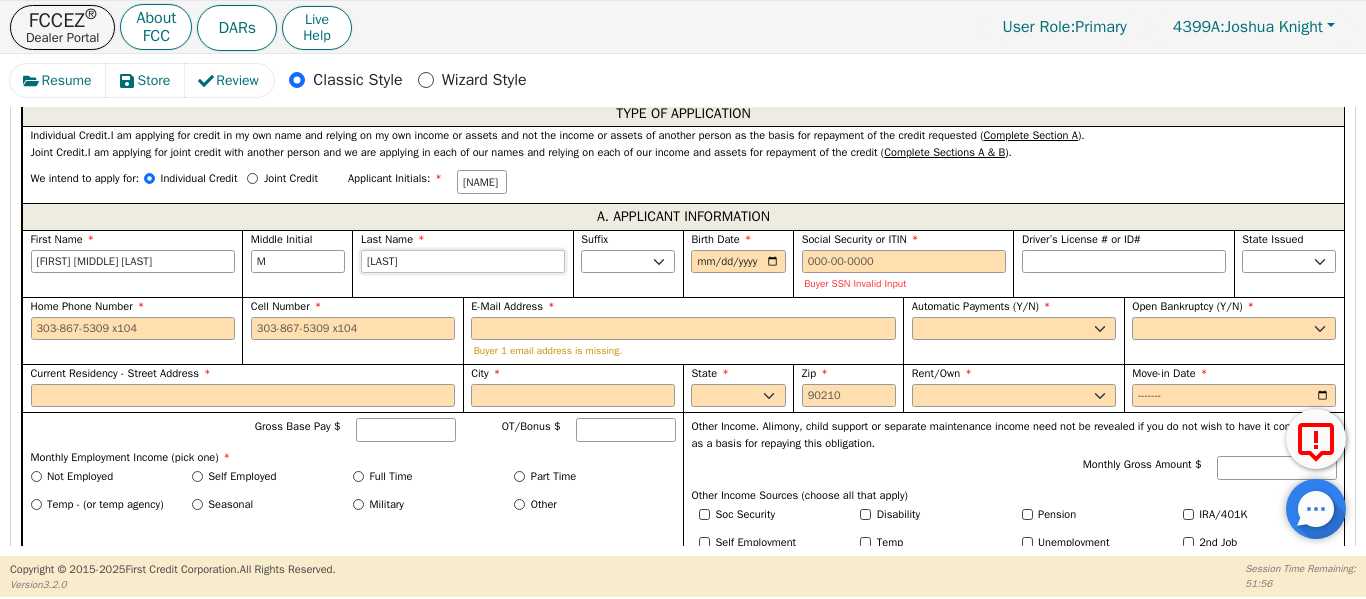 type on "[FIRST] [MIDDLE] [LAST]" 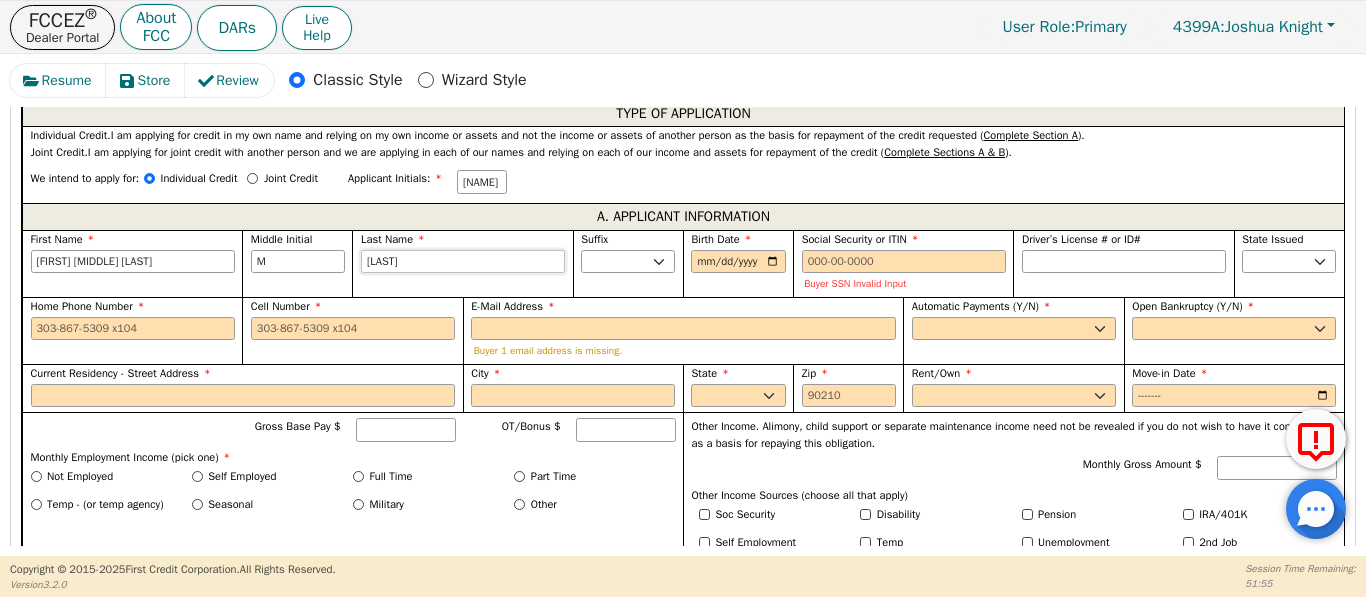 type on "WhiteBrax" 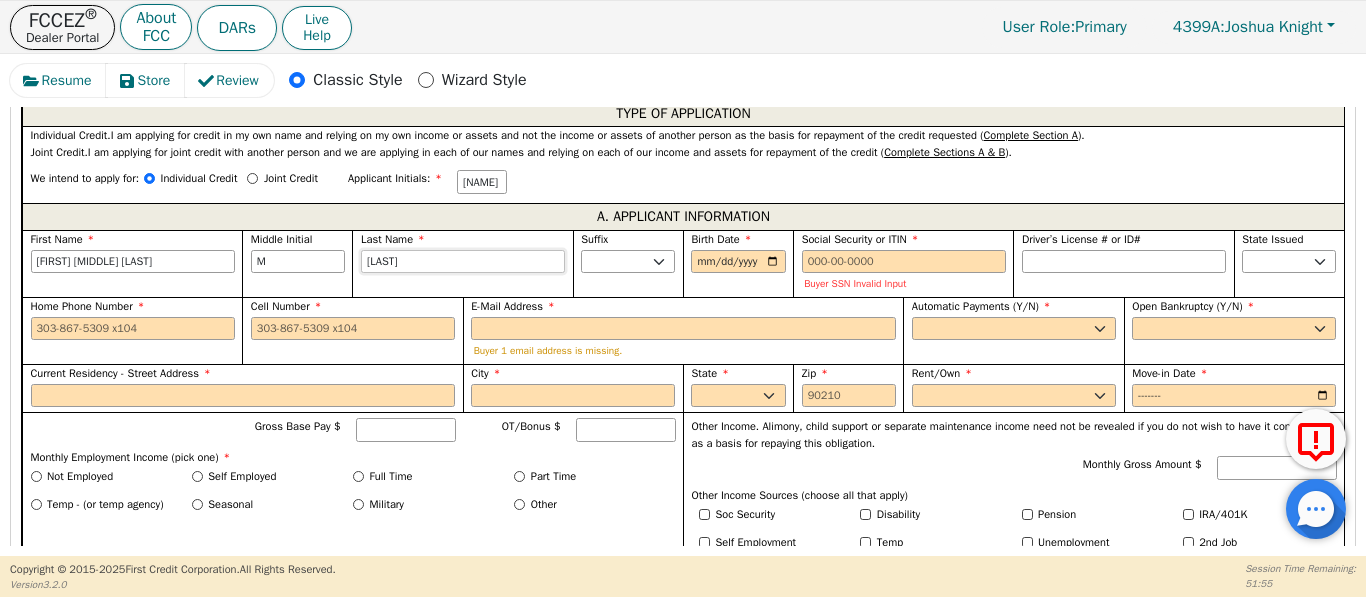 type on "[FIRST] [LAST]" 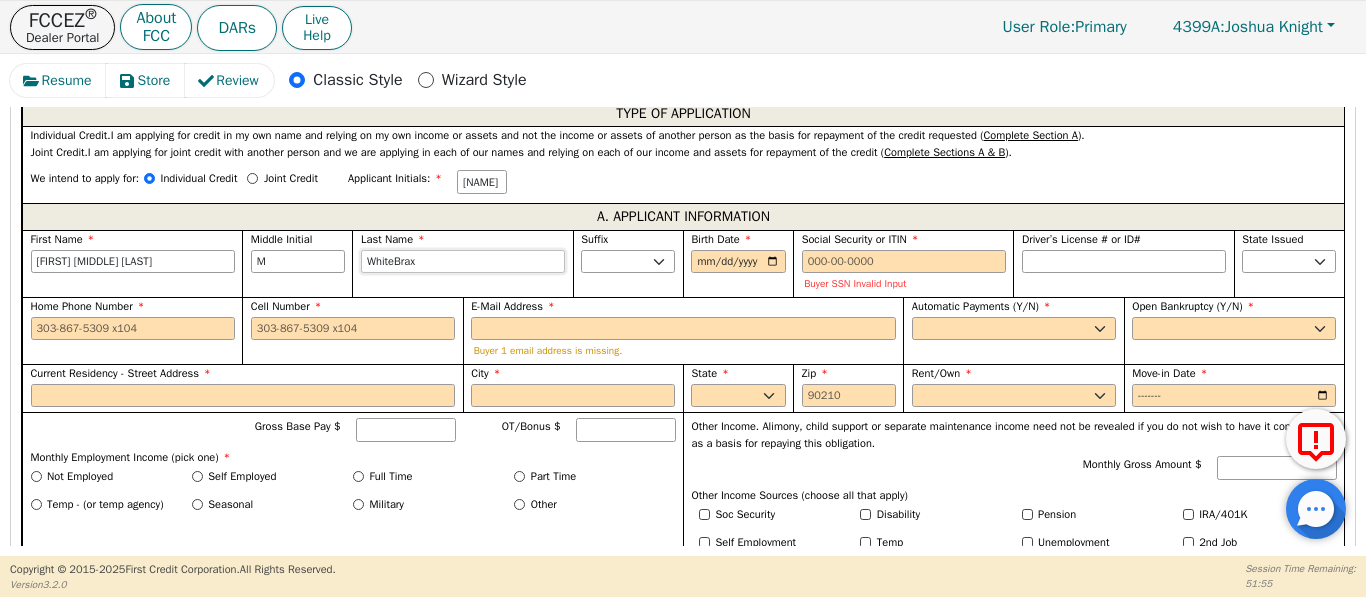 type on "[LAST]" 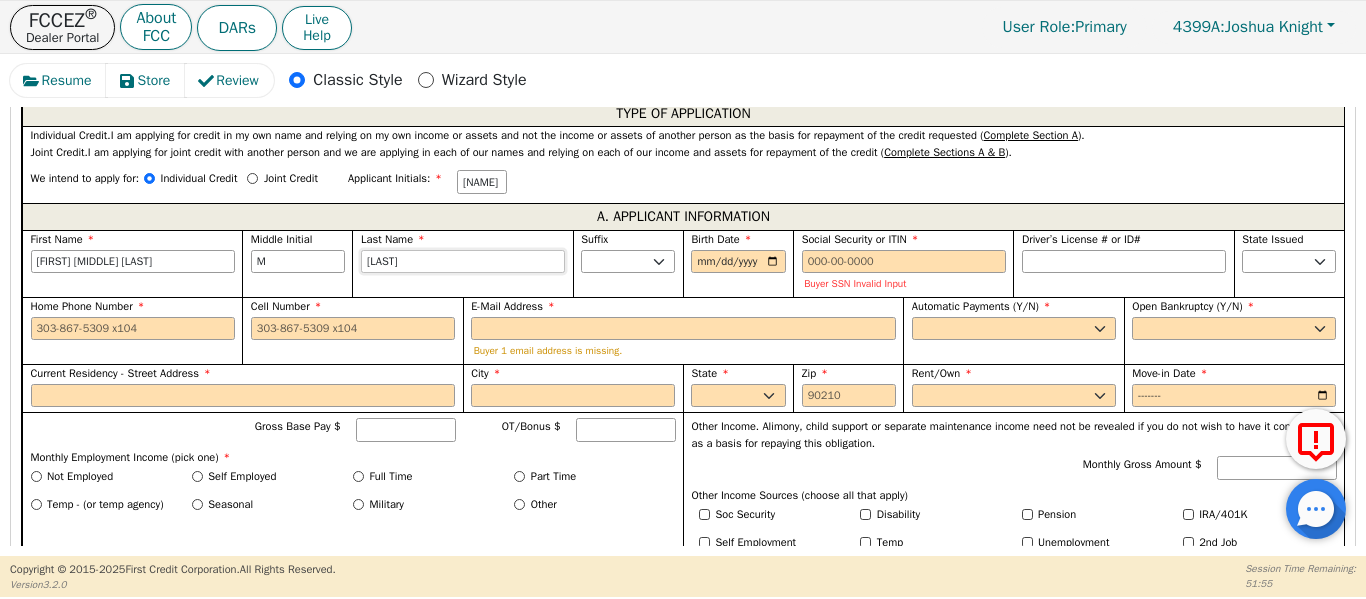 type on "[LAST]" 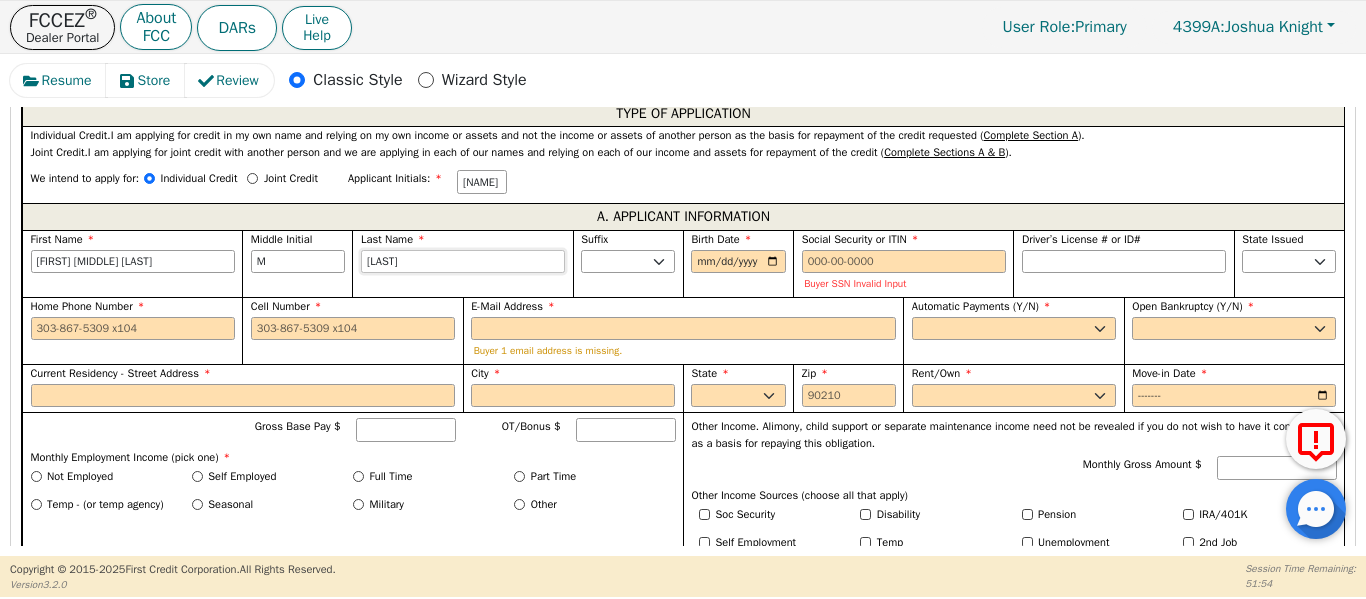 type on "[LAST]" 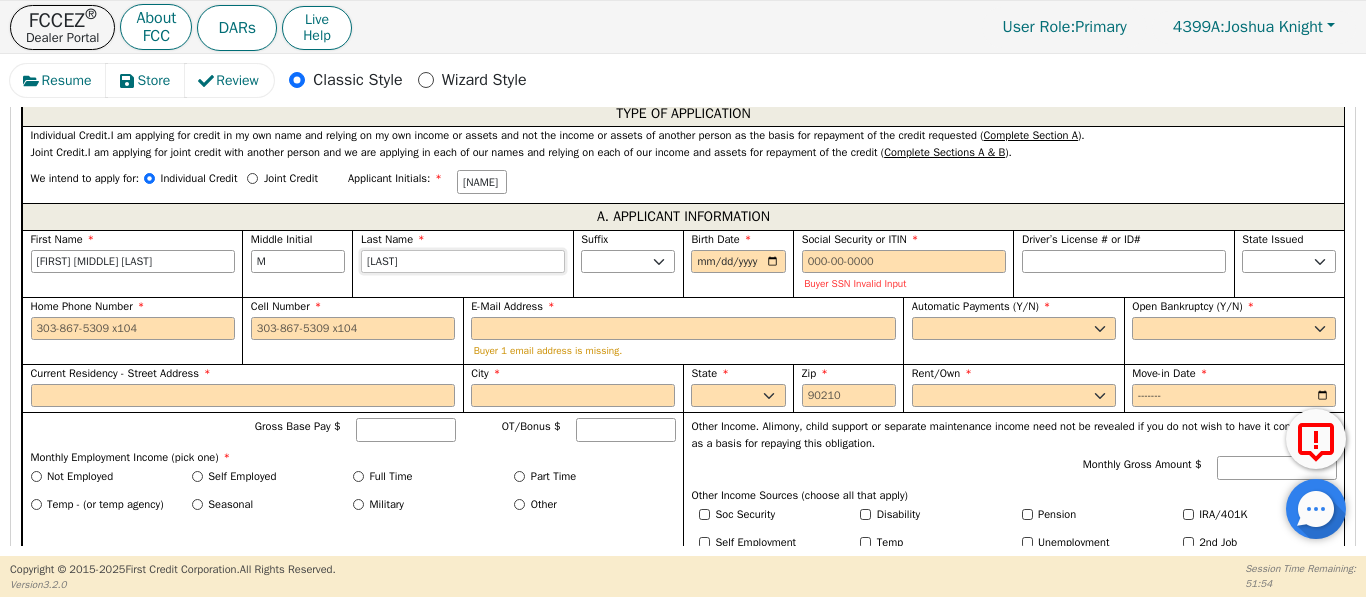 type on "[FIRST] [MIDDLE] [LAST]" 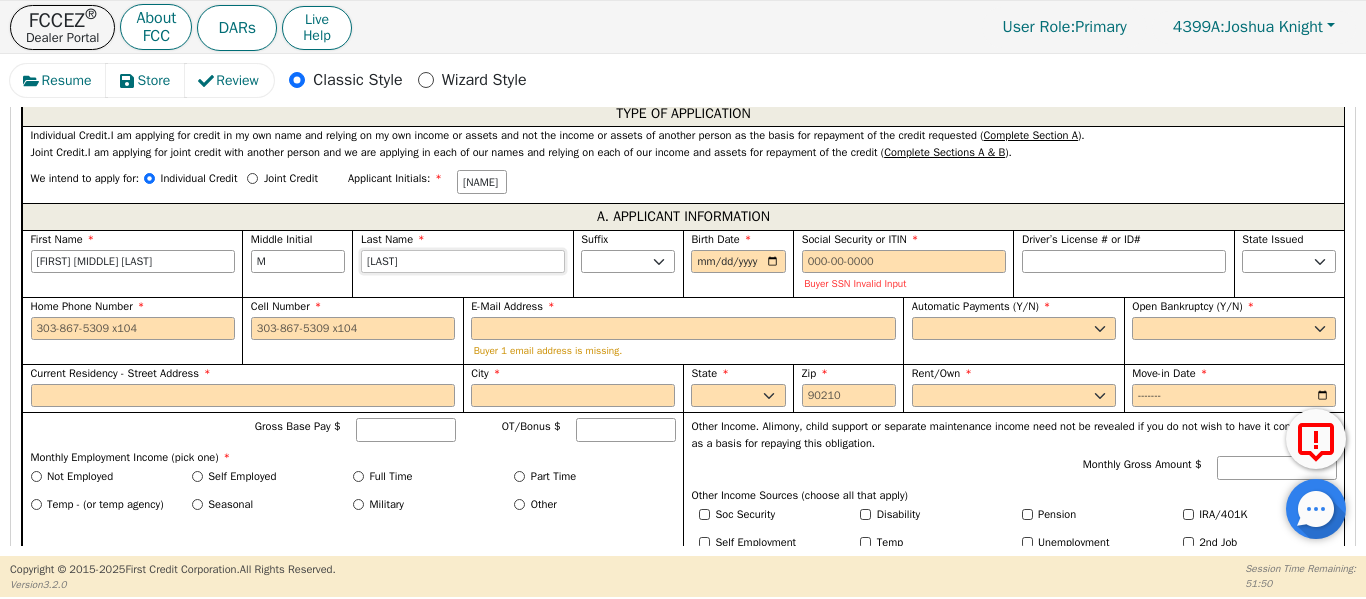 type on "[LAST]" 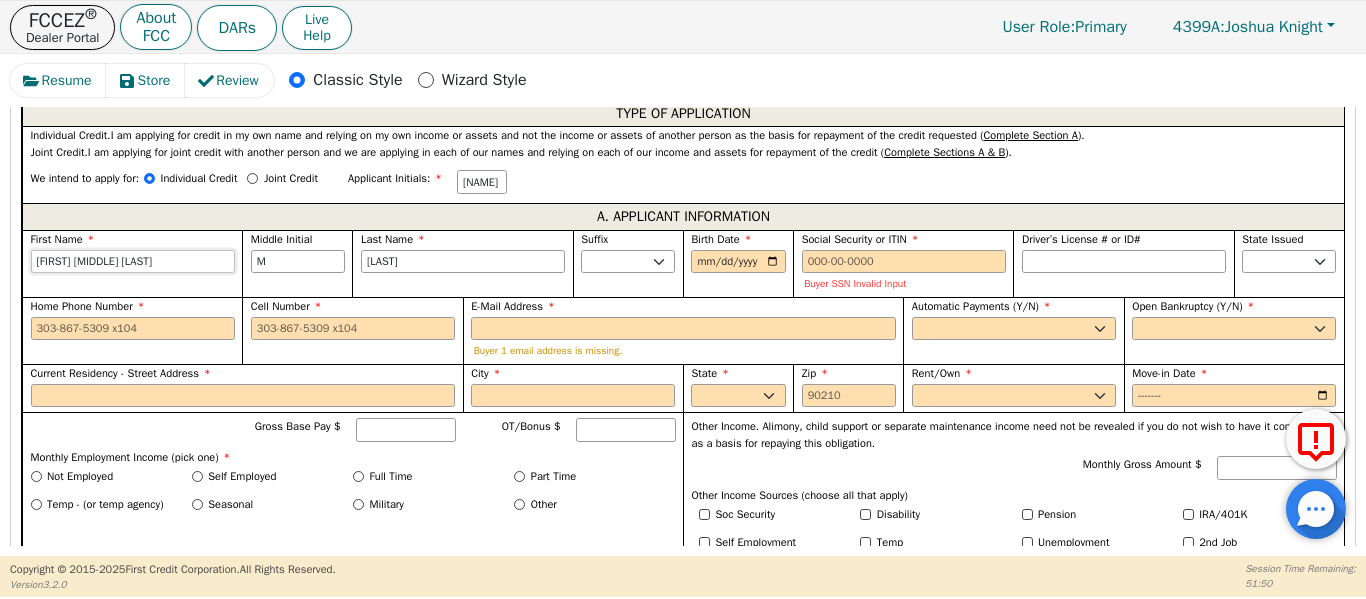 click on "[FIRST] [MIDDLE] [LAST]" at bounding box center [133, 262] 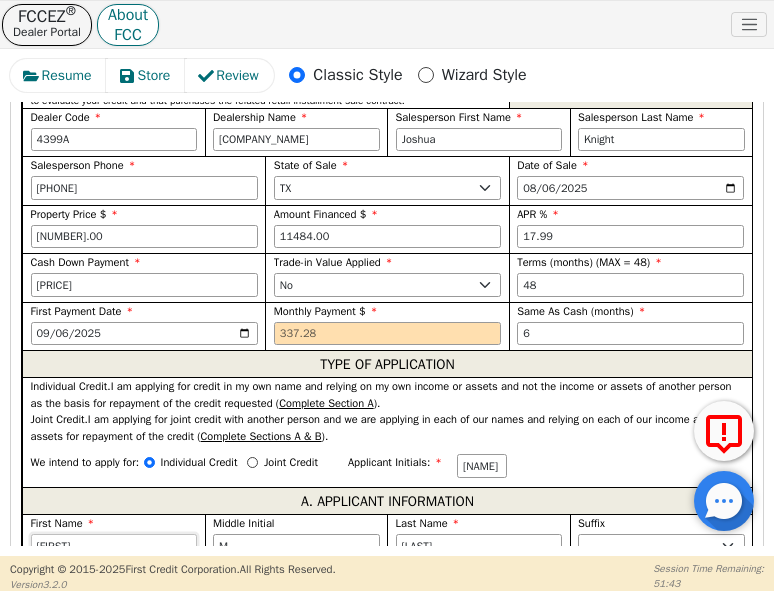 scroll, scrollTop: 1325, scrollLeft: 0, axis: vertical 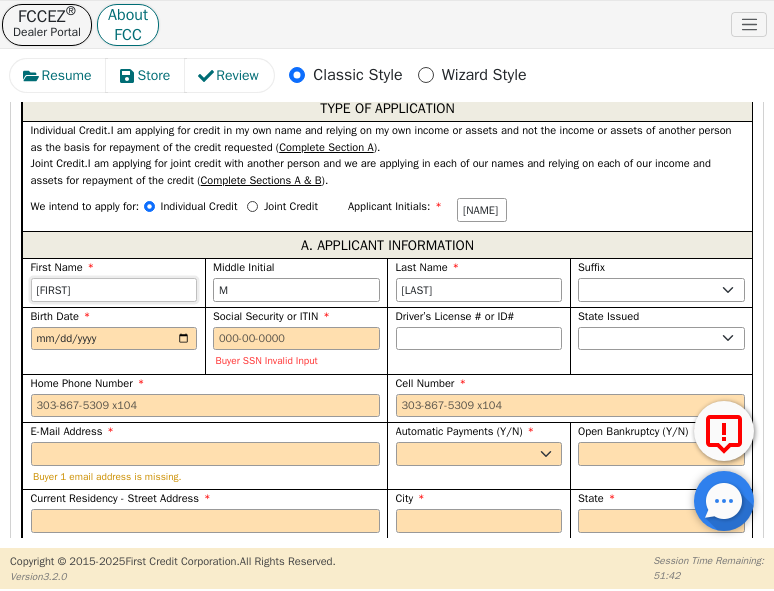 type on "[FIRST]" 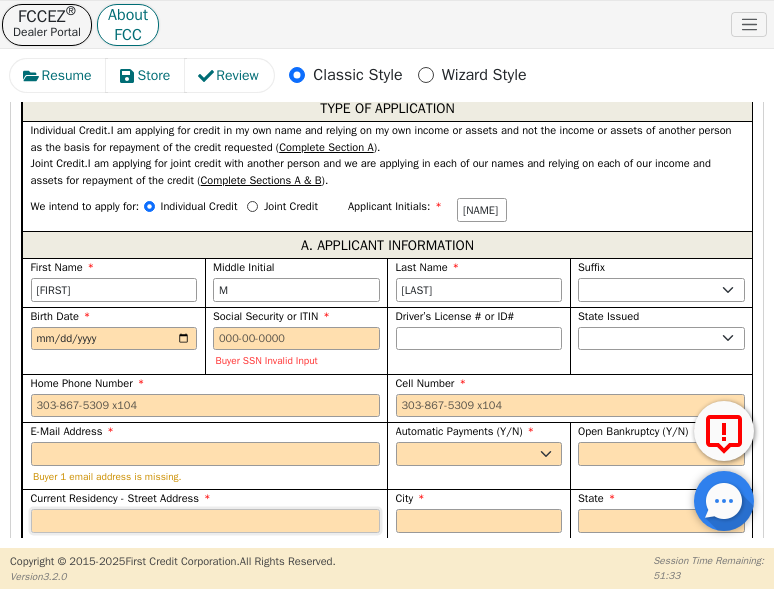 paste on "[NUMBER] [STREET] [NUMBER]" 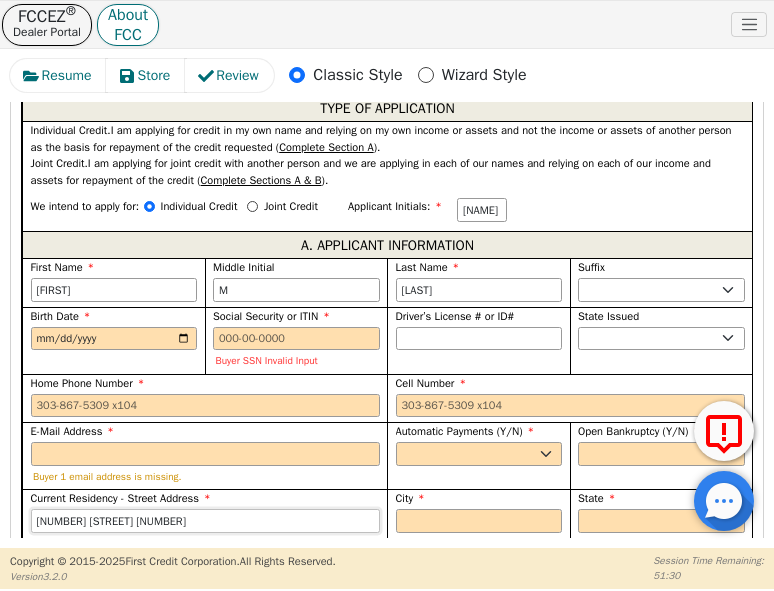 click on "[NUMBER] [STREET] [NUMBER]" at bounding box center [205, 521] 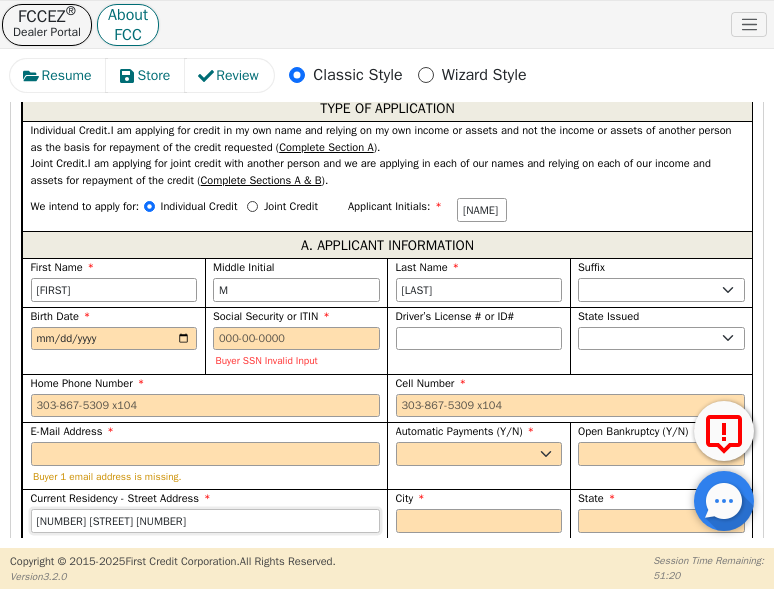 type on "[NUMBER] [STREET] [NUMBER]" 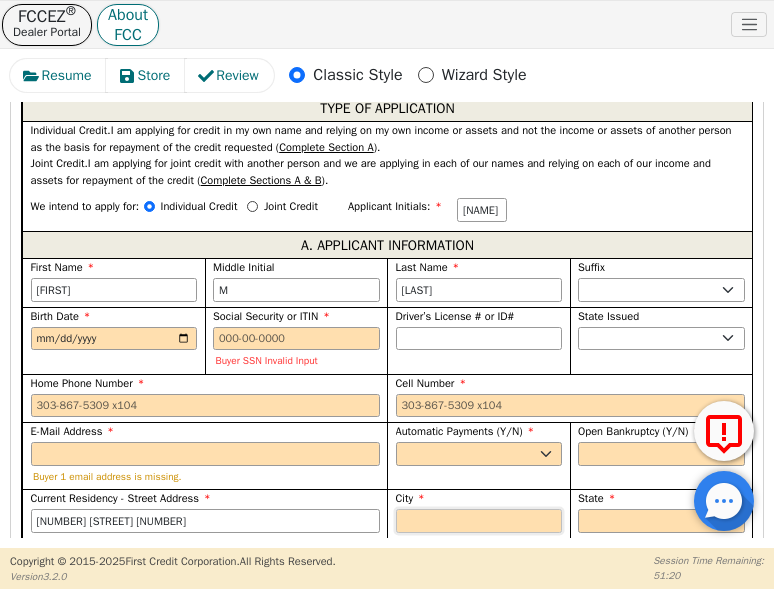 click on "City" at bounding box center [479, 521] 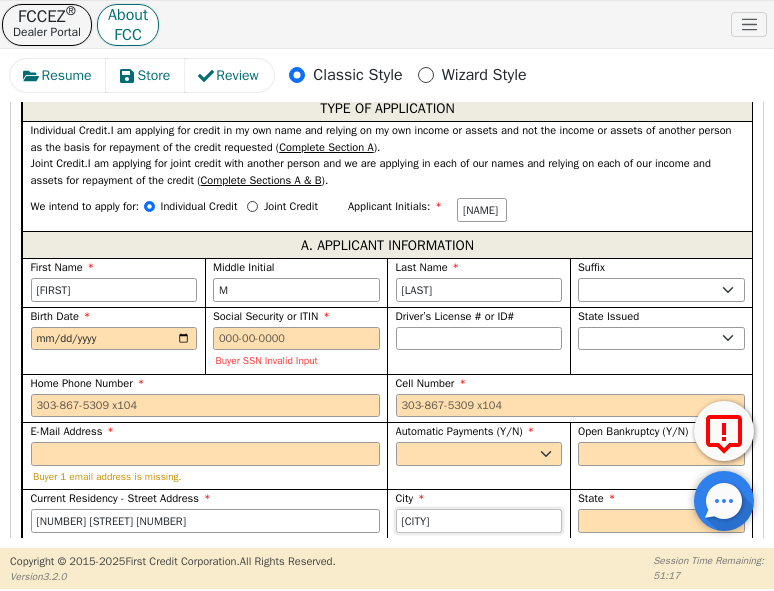 type on "[CITY]" 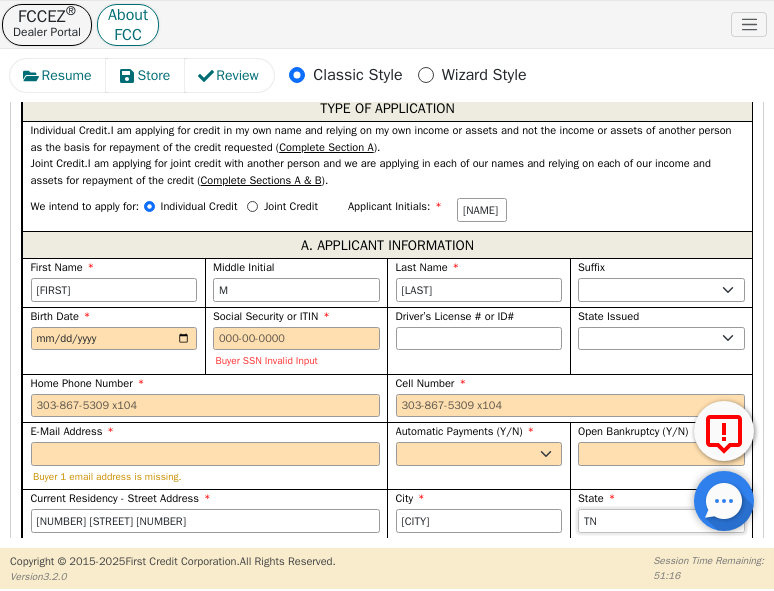 select on "TX" 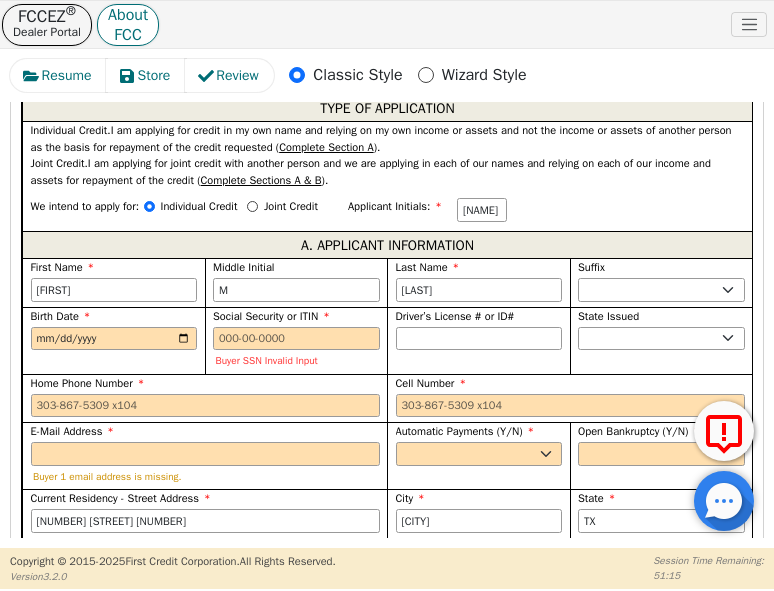 scroll, scrollTop: 1575, scrollLeft: 0, axis: vertical 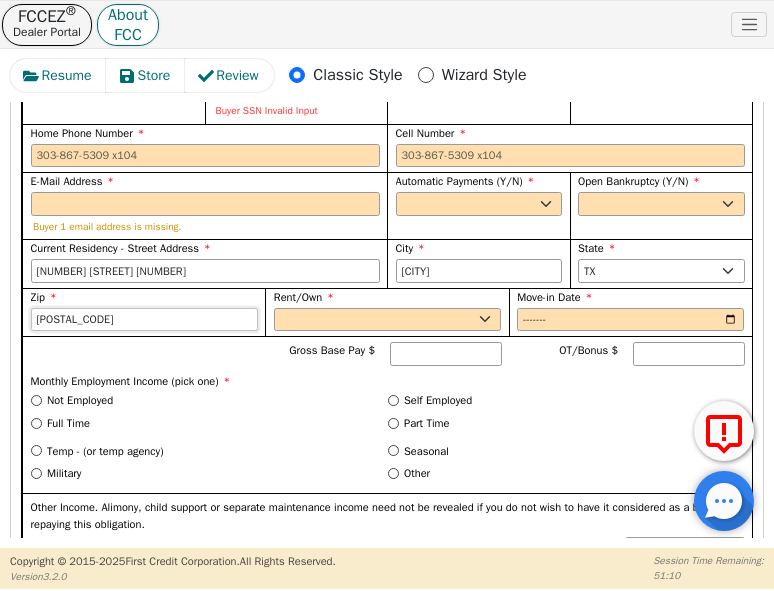 type on "[POSTAL_CODE]" 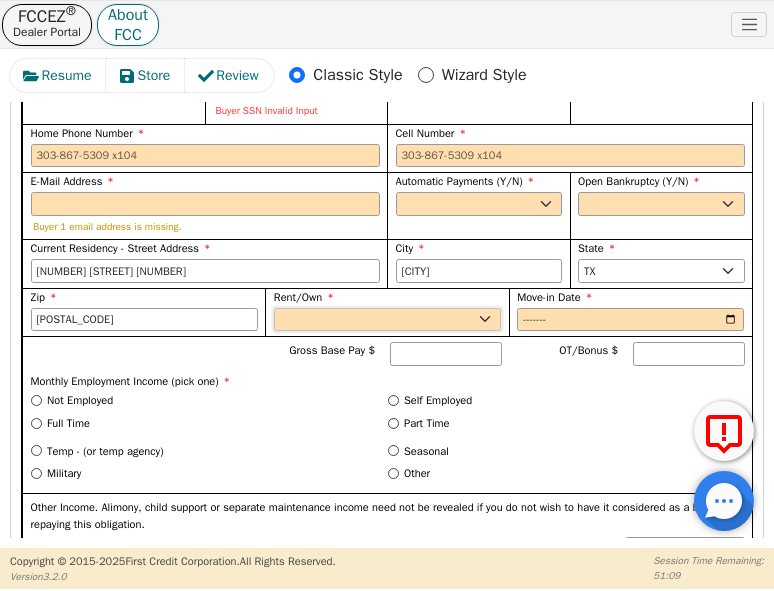select on "Rent" 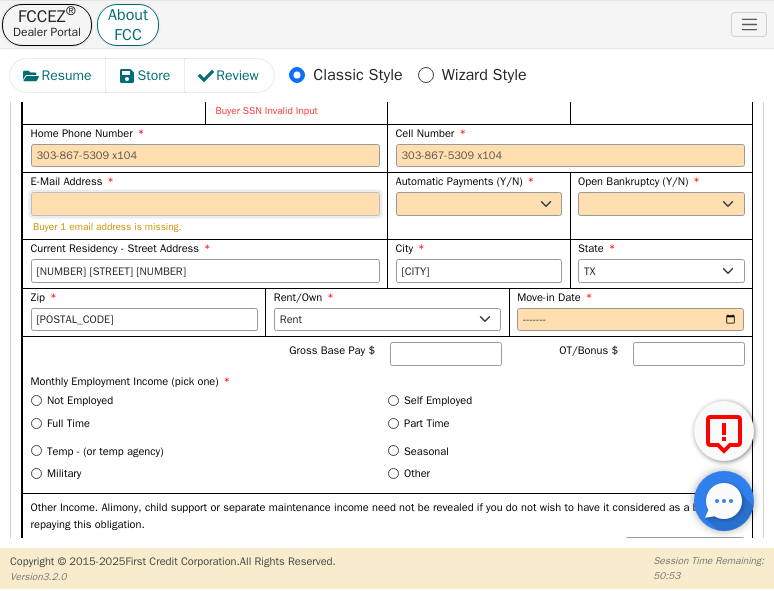 click on "E-Mail Address" at bounding box center [205, 204] 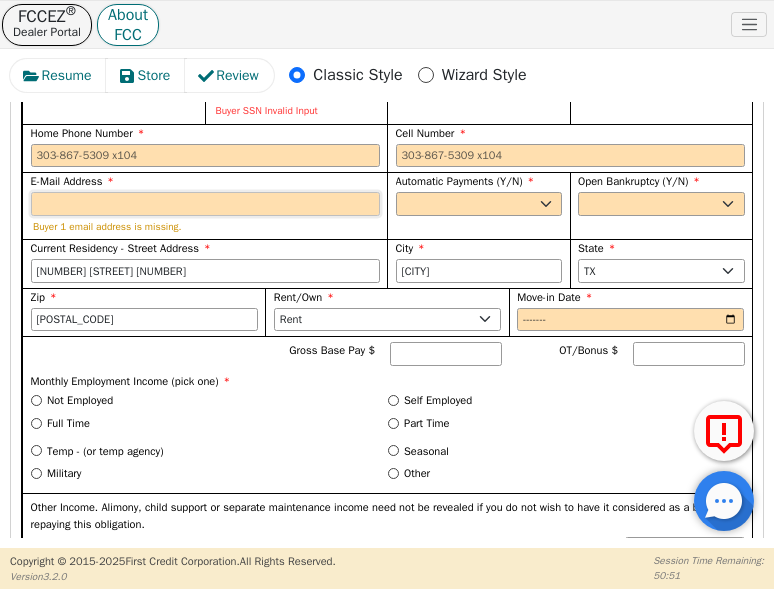 paste on "[NUMBER] [STREET], #[NUMBER]" 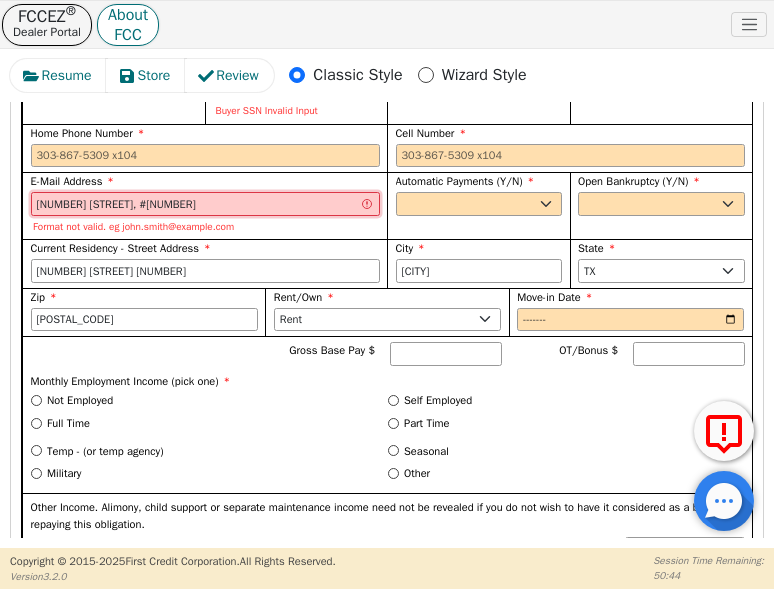drag, startPoint x: 200, startPoint y: 202, endPoint x: -8, endPoint y: 198, distance: 208.03845 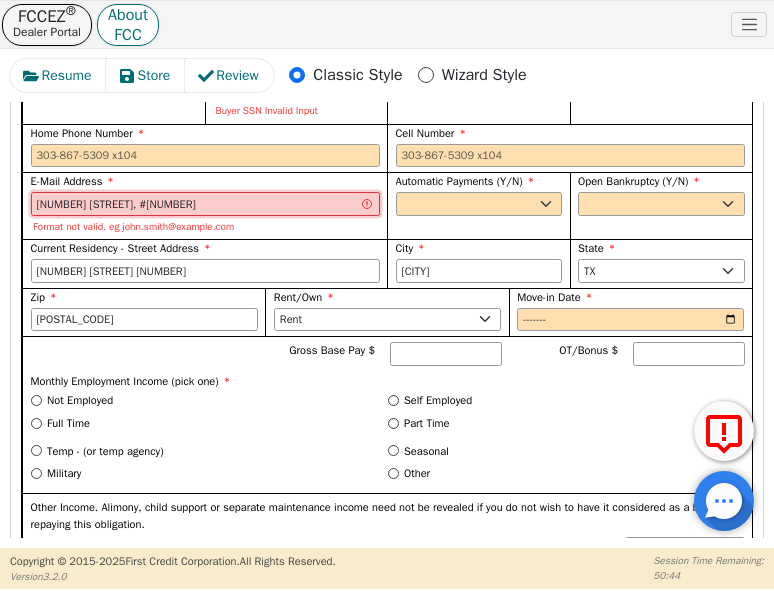 click on "FCCEZ ® Dealer Portal About FCC DARs Live Help   User Role : Primary 4399A:  [FIRST] [LAST] Resume Store Review Classic Style Wizard Style Back Submit an Application Select Application Language: English Step 1 of 3 SELECT SOURCE Full App Short App Use Template Select Saved App Make this my default selection Step 2 of 3 APPLICATION TYPE? Select Type of Application Processing Time remaining for today's RUSHapp ® [TIME] (you can submit a standard app any time) Normal RUSHapp ® Expedited application processing ( [NUMBER] mins or less) per RUSHapp ®   agreement. FREE RUSHapp ® Your buyer(s) will receive a DocuSign email. For FCC to process a FREE RUSHapp ®   ( [NUMBER] mins or less),  all parties must sign , and you must fully execute and assign the contract. To avoid delays, we strongly recommend that you stay with the customer until they have signed the e-contract. Standard App Standard processing (twice daily) without expediting. Step 3 of 3 COMPETING OFFER? YES NO Step 4 of 4 ENTER APP DATA Dealer Code" at bounding box center [387, 360] 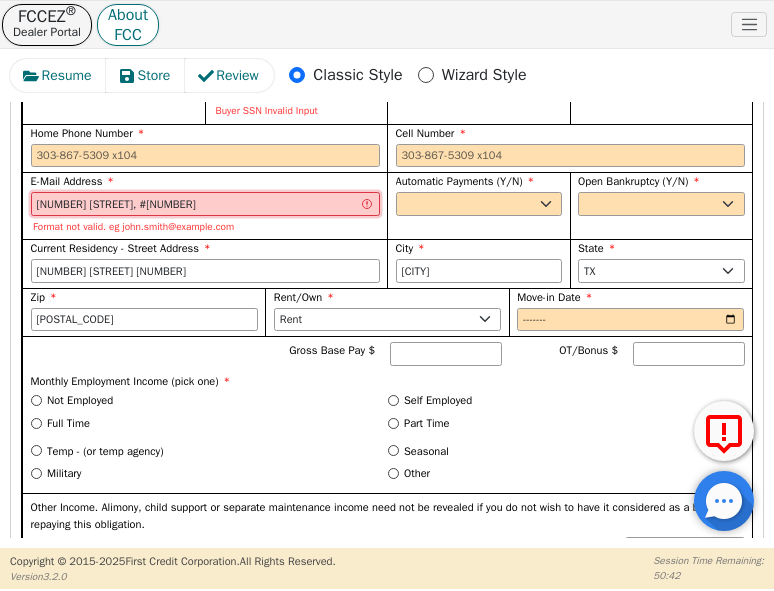 paste on "[EMAIL]" 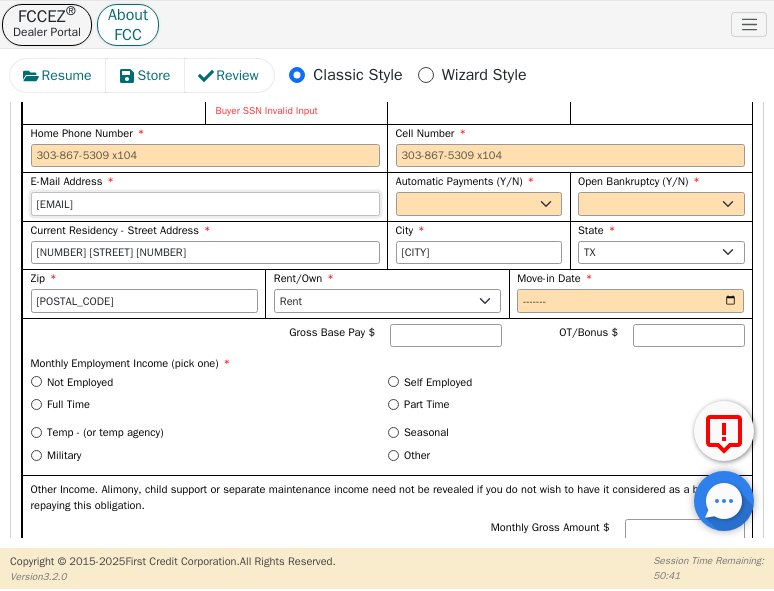 type on "[EMAIL]" 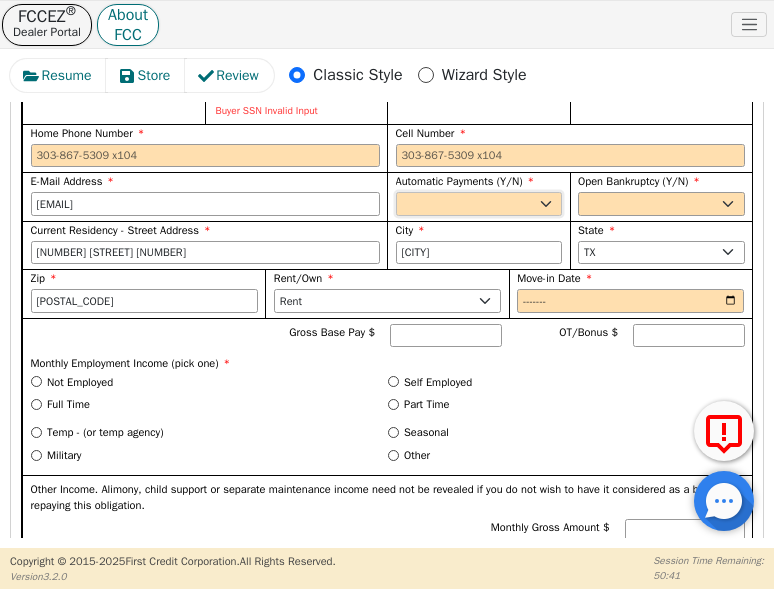 drag, startPoint x: 480, startPoint y: 209, endPoint x: 470, endPoint y: 215, distance: 11.661903 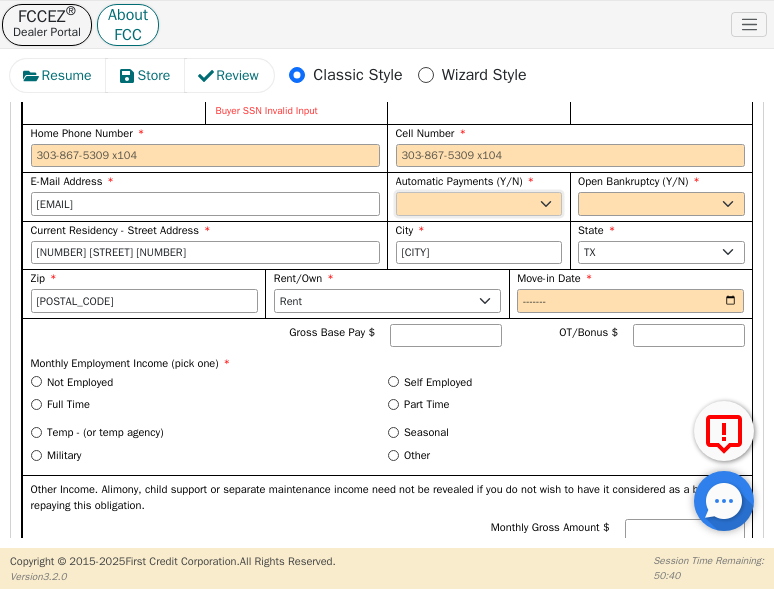 select on "y" 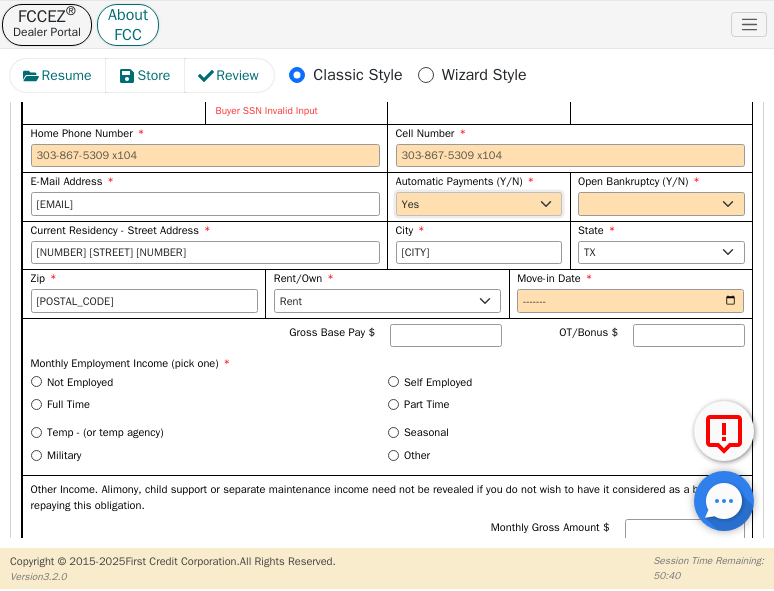 click on "Yes No" at bounding box center [479, 204] 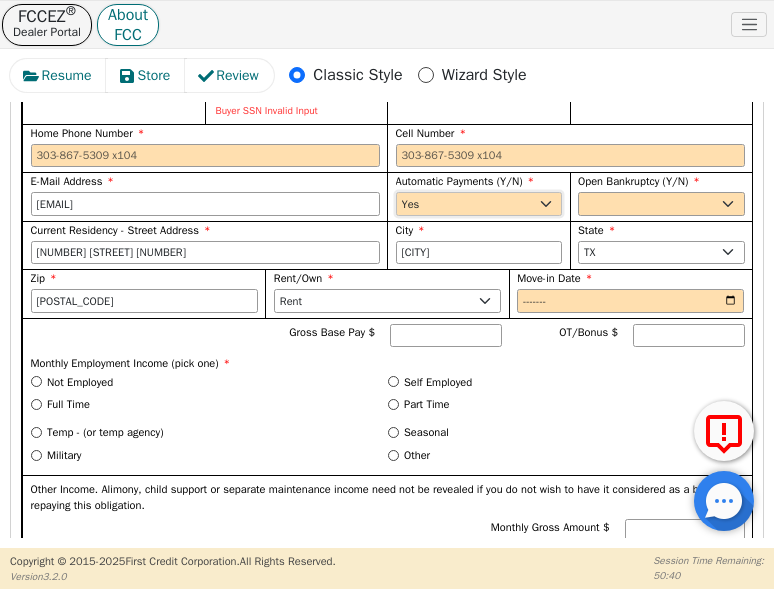 type on "[FIRST] [MIDDLE] [LAST]" 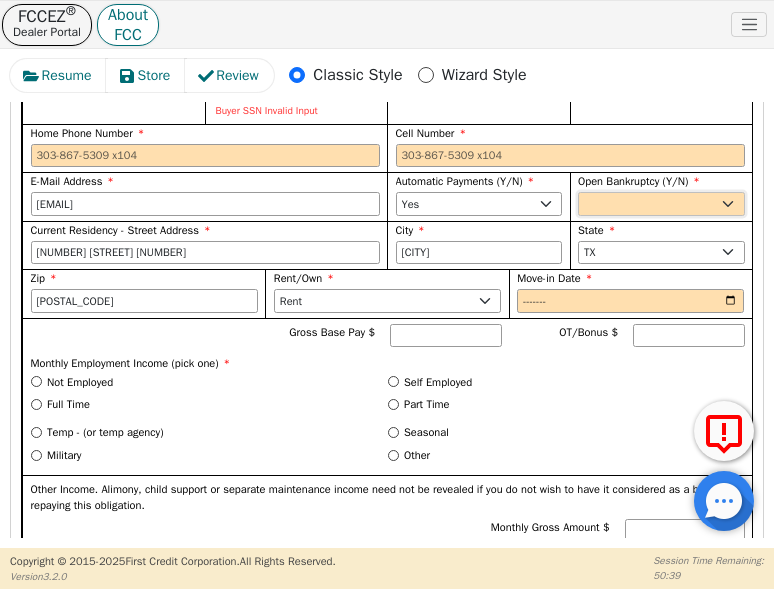 click on "Yes No" at bounding box center (661, 204) 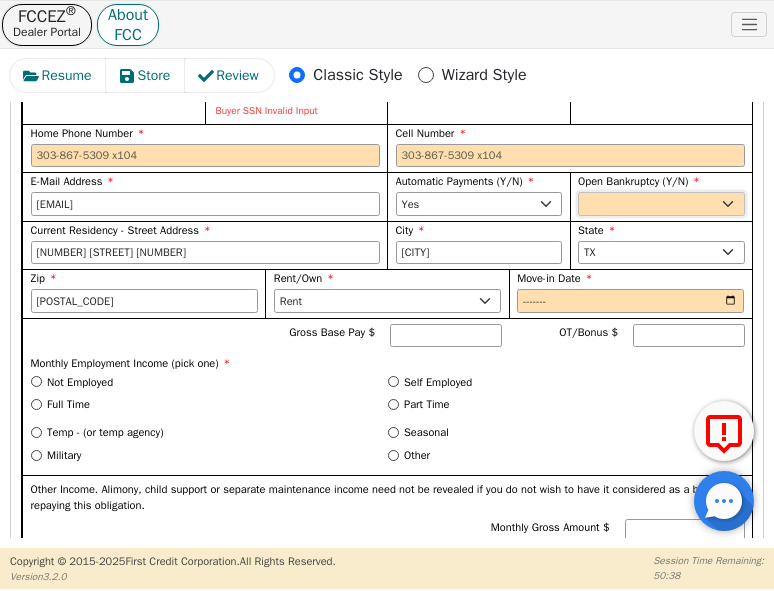 select on "n" 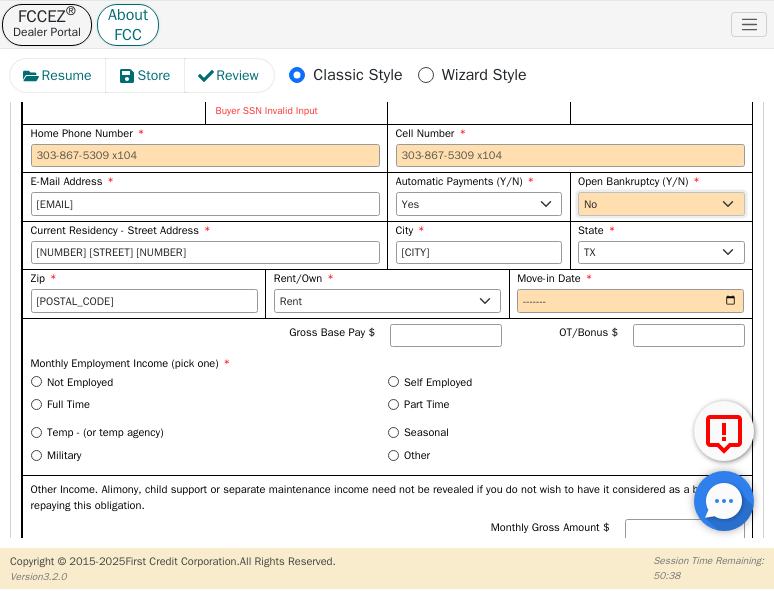 click on "Yes No" at bounding box center (661, 204) 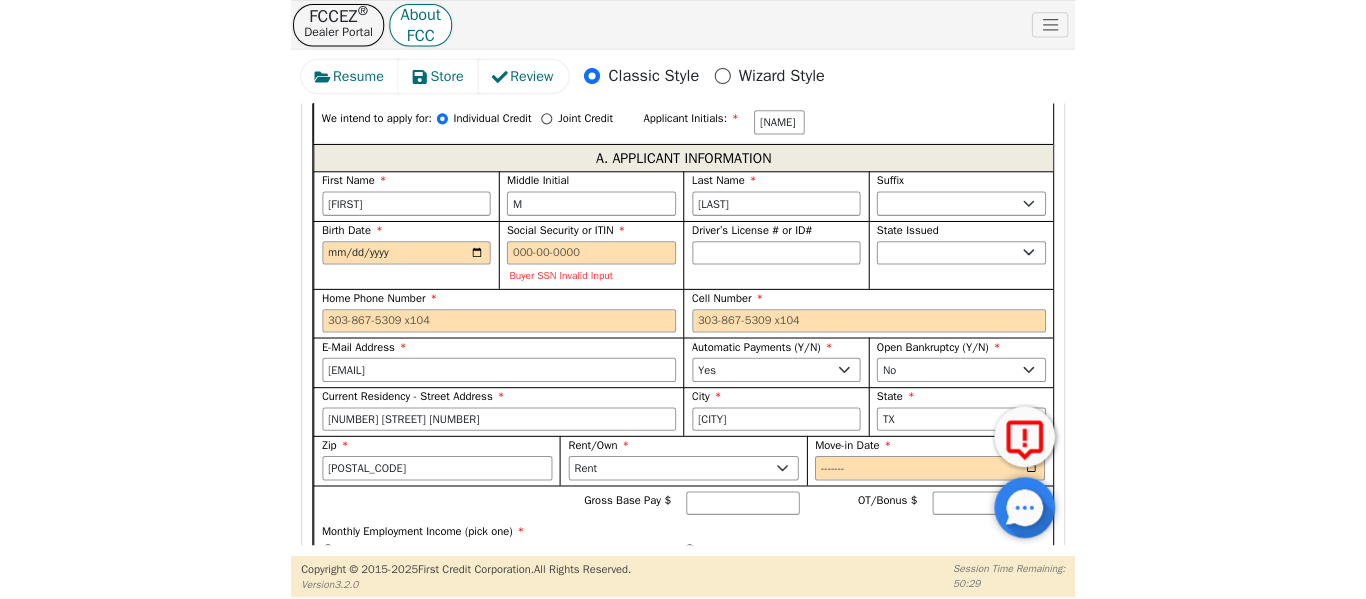 scroll, scrollTop: 1408, scrollLeft: 0, axis: vertical 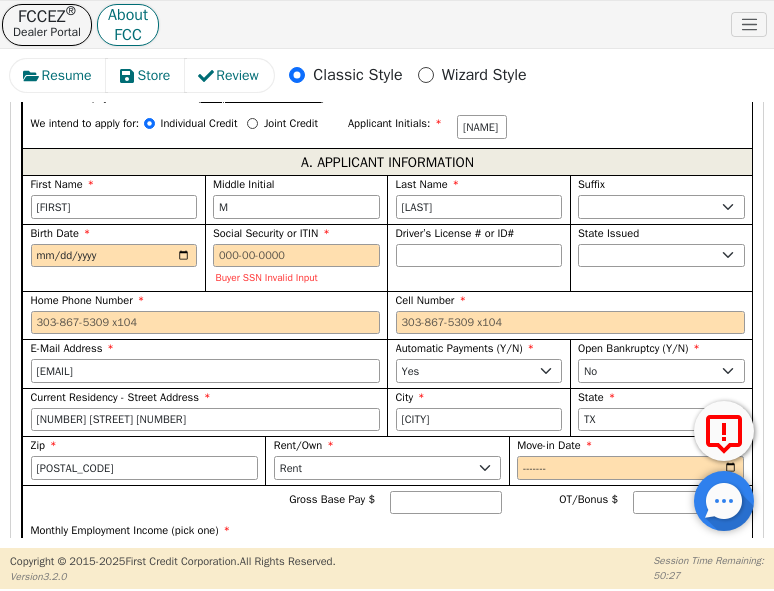click on "Birth Date" at bounding box center (113, 257) 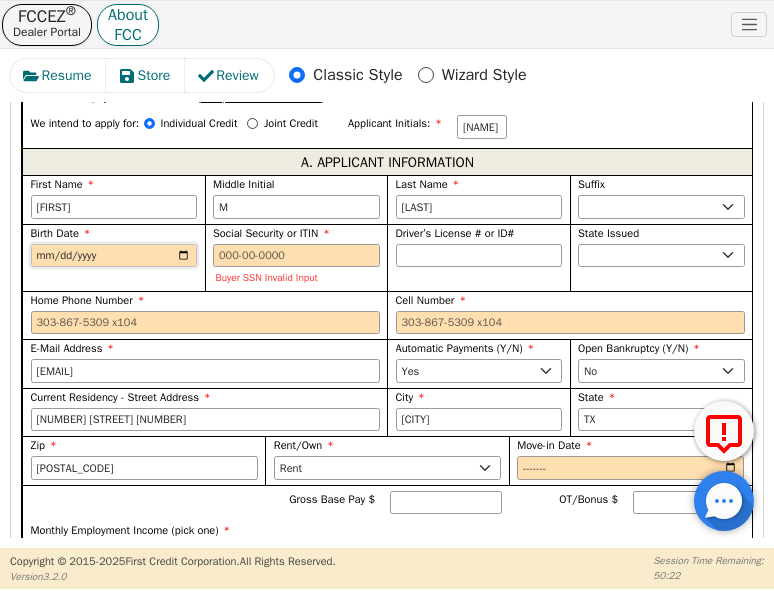 click on "Birth Date" at bounding box center [114, 256] 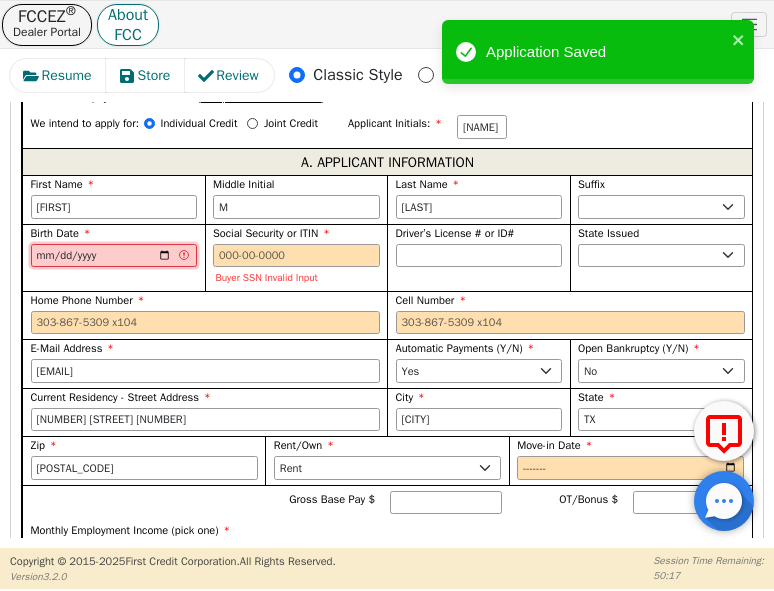 type on "[DATE]" 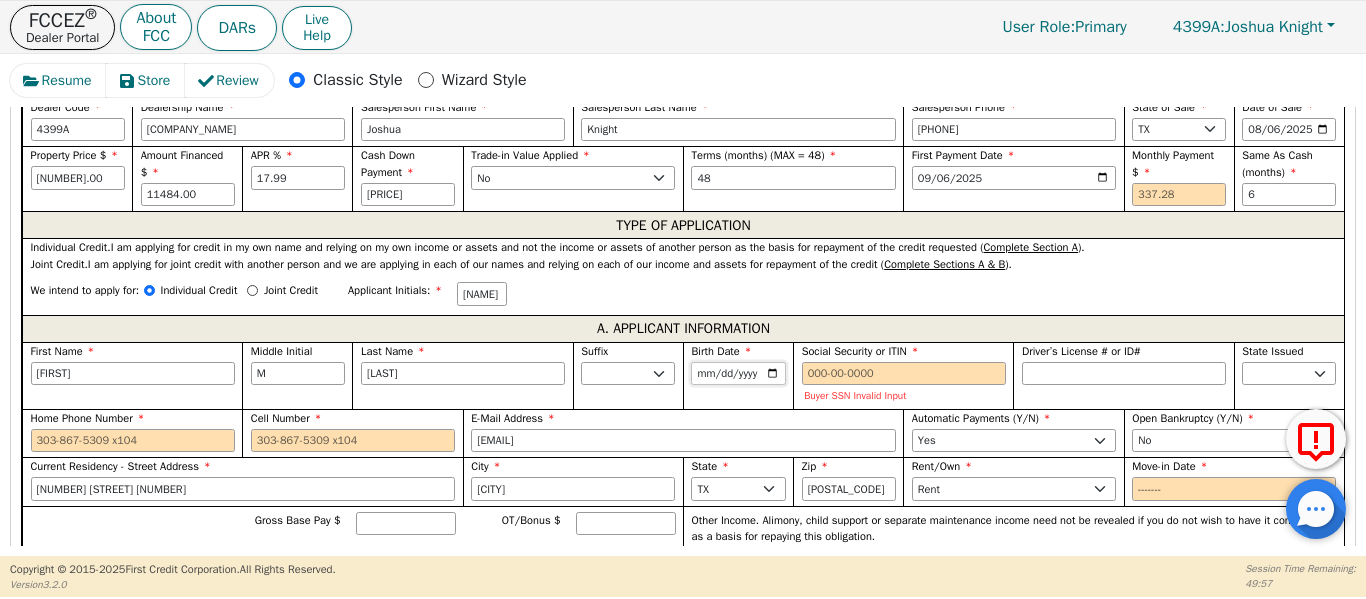 scroll, scrollTop: 936, scrollLeft: 0, axis: vertical 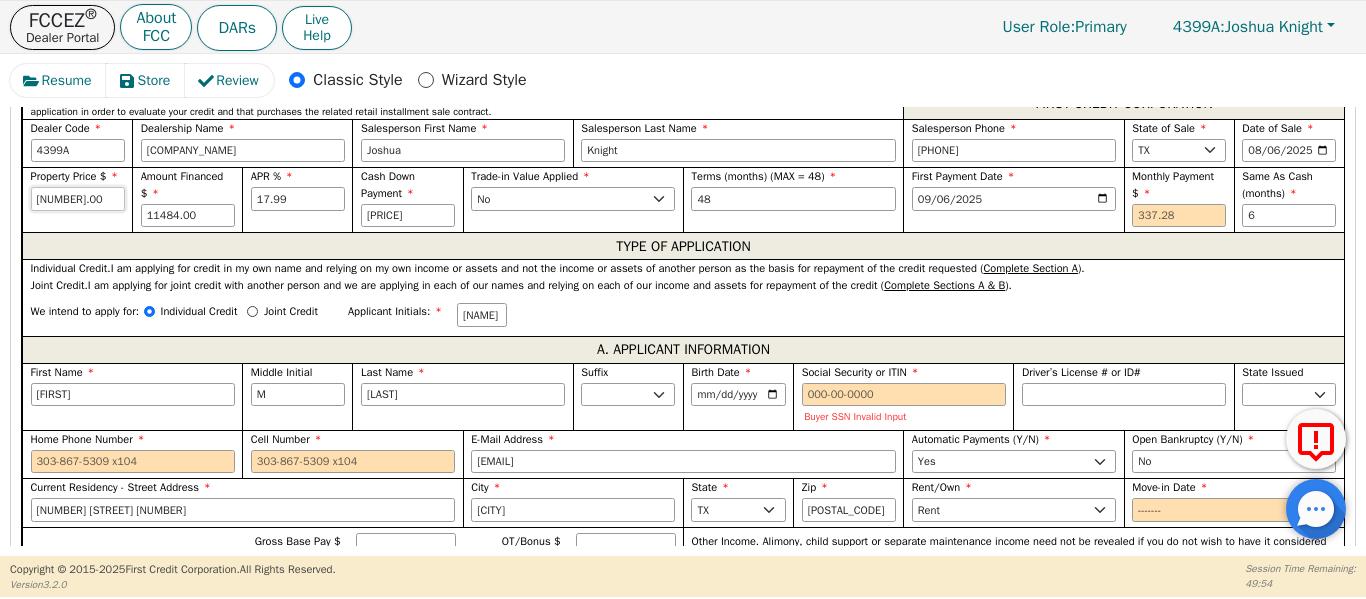 drag, startPoint x: 85, startPoint y: 202, endPoint x: 22, endPoint y: 200, distance: 63.03174 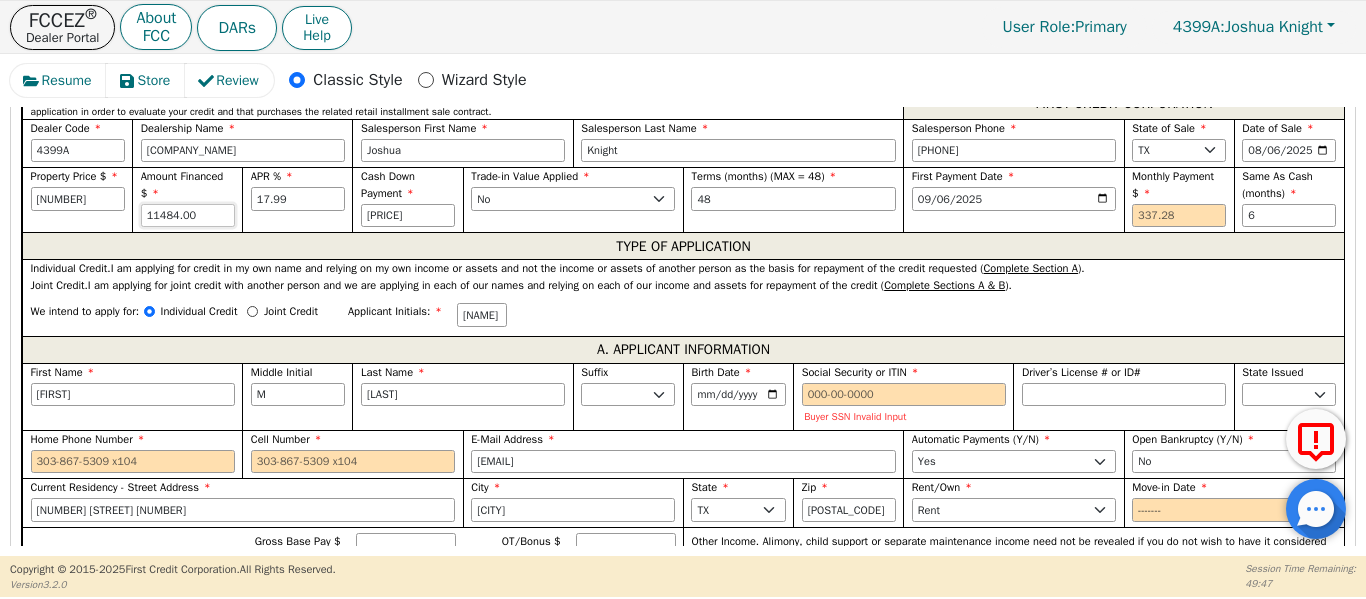 type on "7500.00" 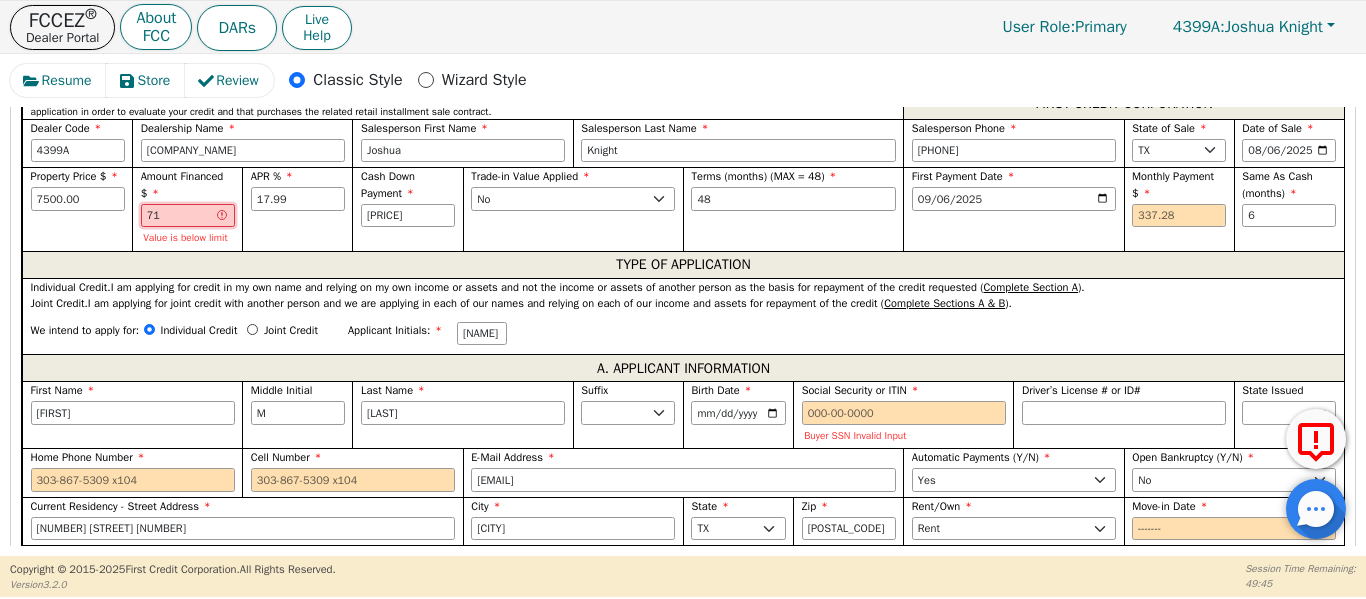 type on "7" 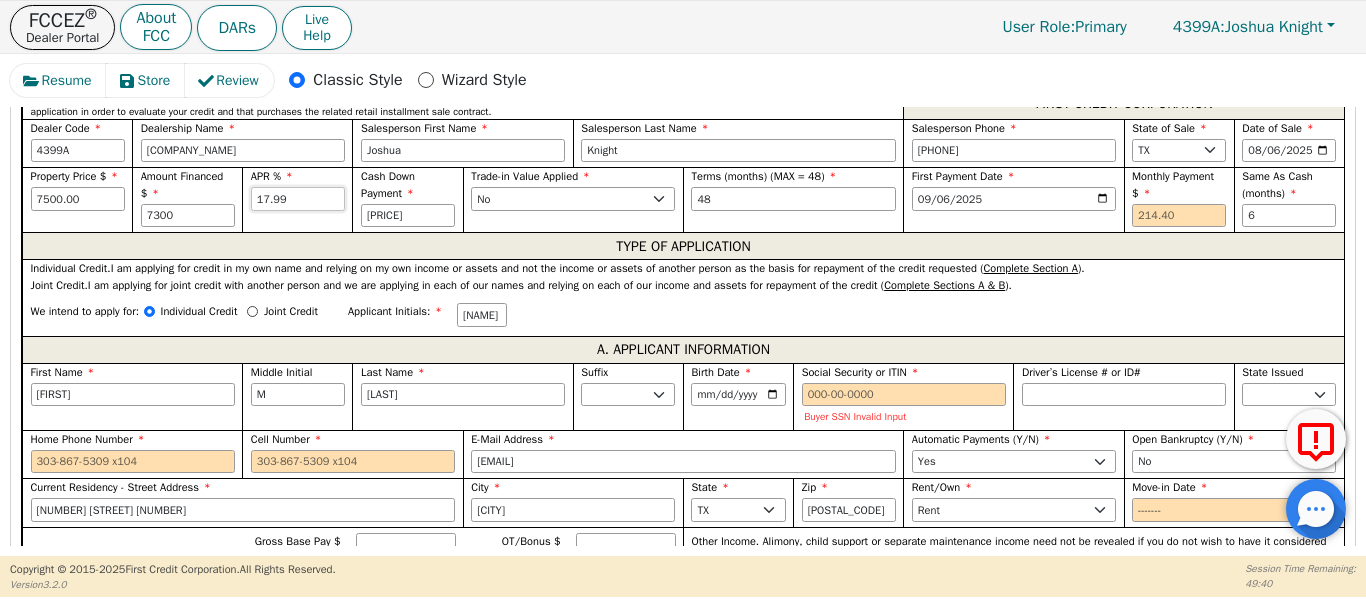 type on "7300.00" 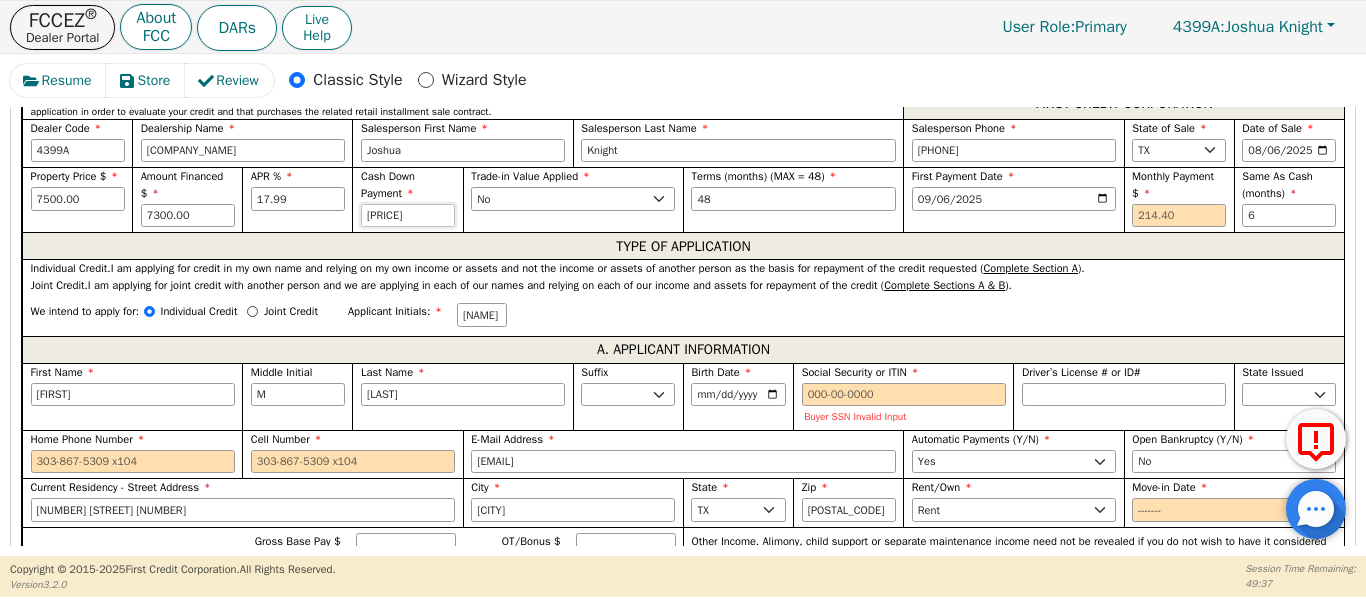 drag, startPoint x: 406, startPoint y: 208, endPoint x: 210, endPoint y: 191, distance: 196.73587 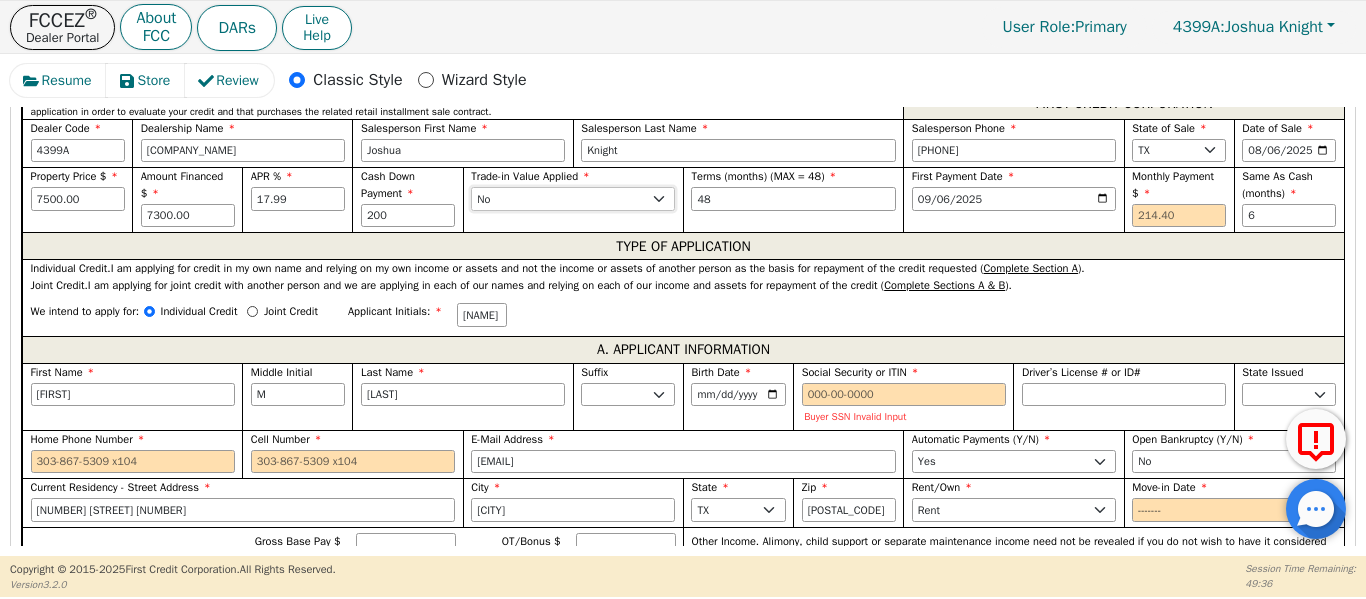 type on "200.00" 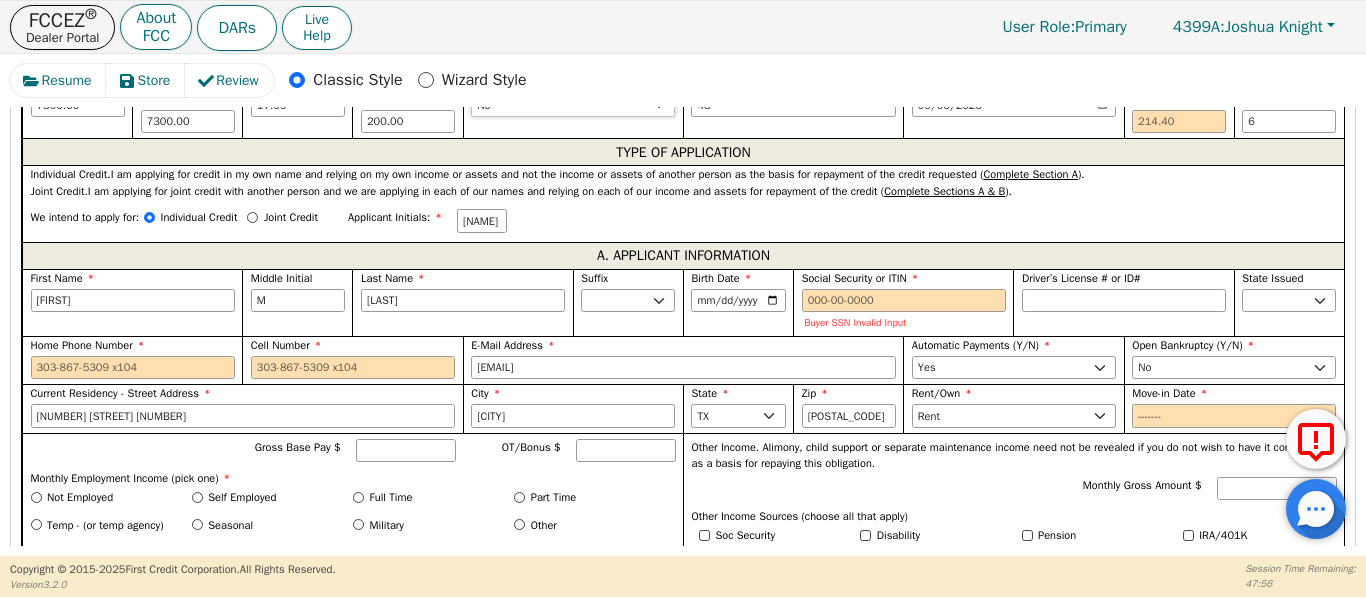 scroll, scrollTop: 1036, scrollLeft: 0, axis: vertical 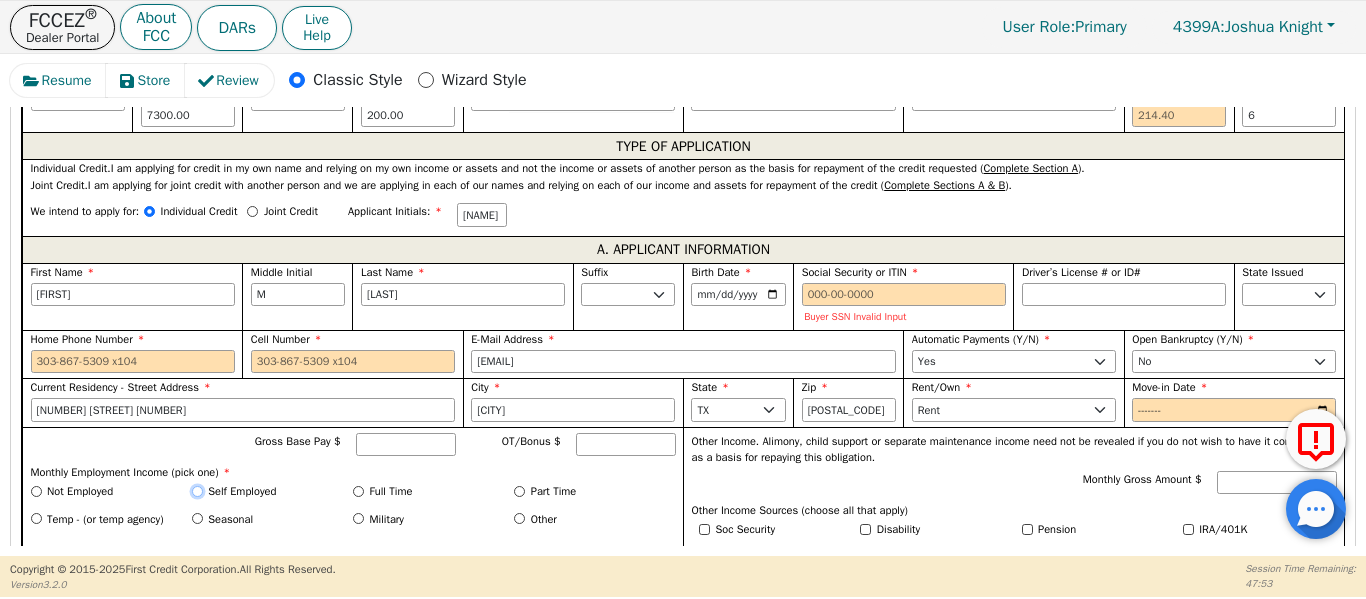 click on "Self Employed" at bounding box center (197, 491) 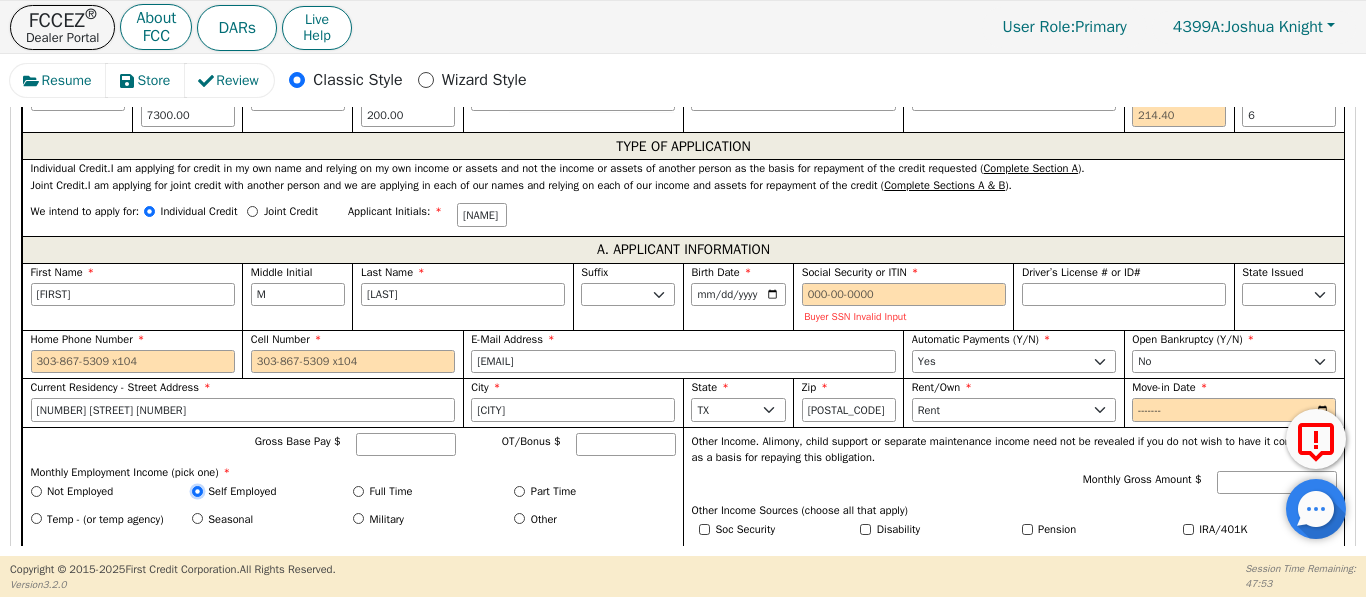 radio on "true" 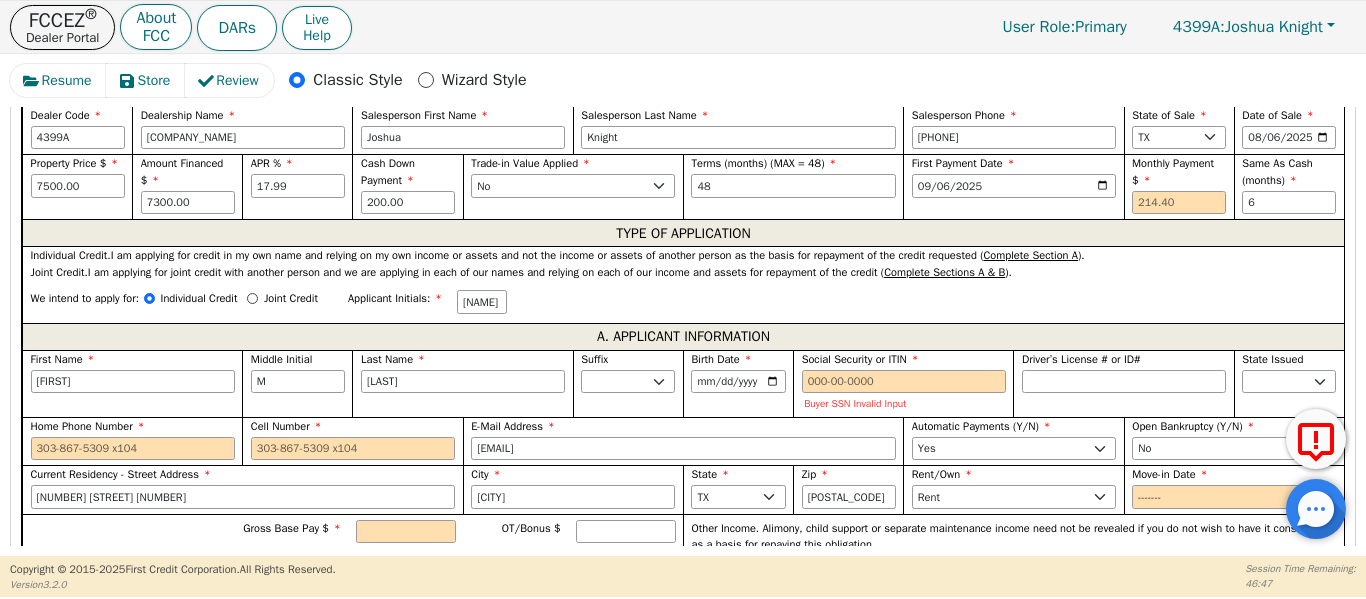 scroll, scrollTop: 936, scrollLeft: 0, axis: vertical 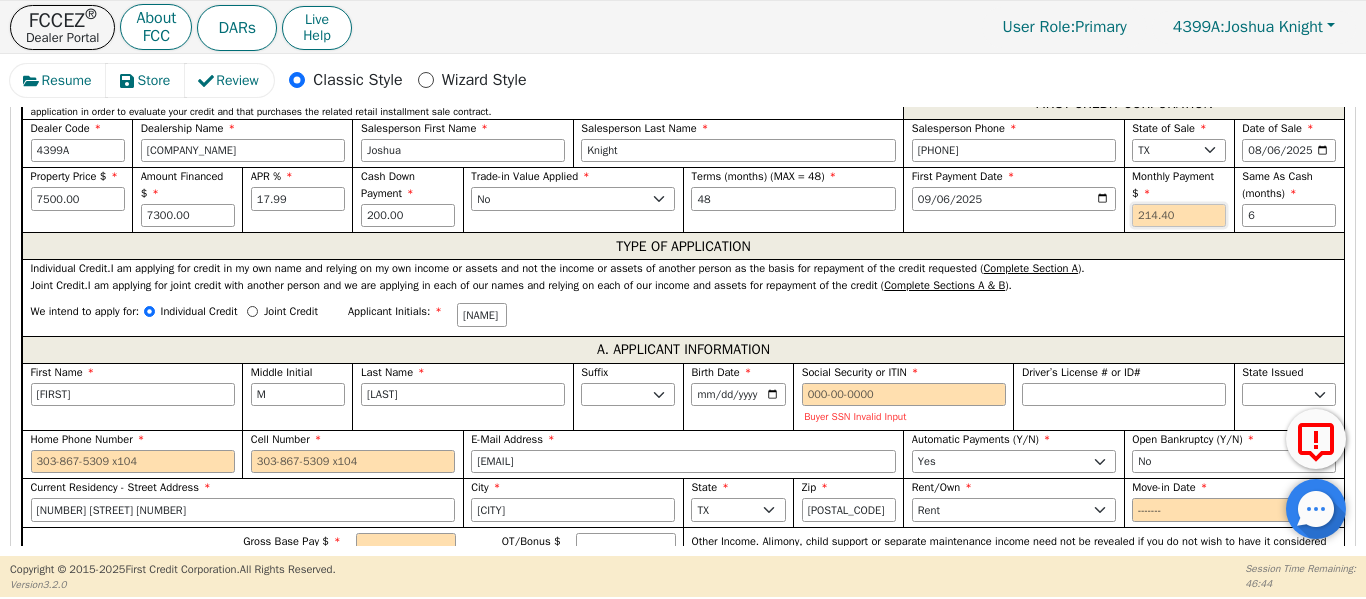 click at bounding box center (1179, 216) 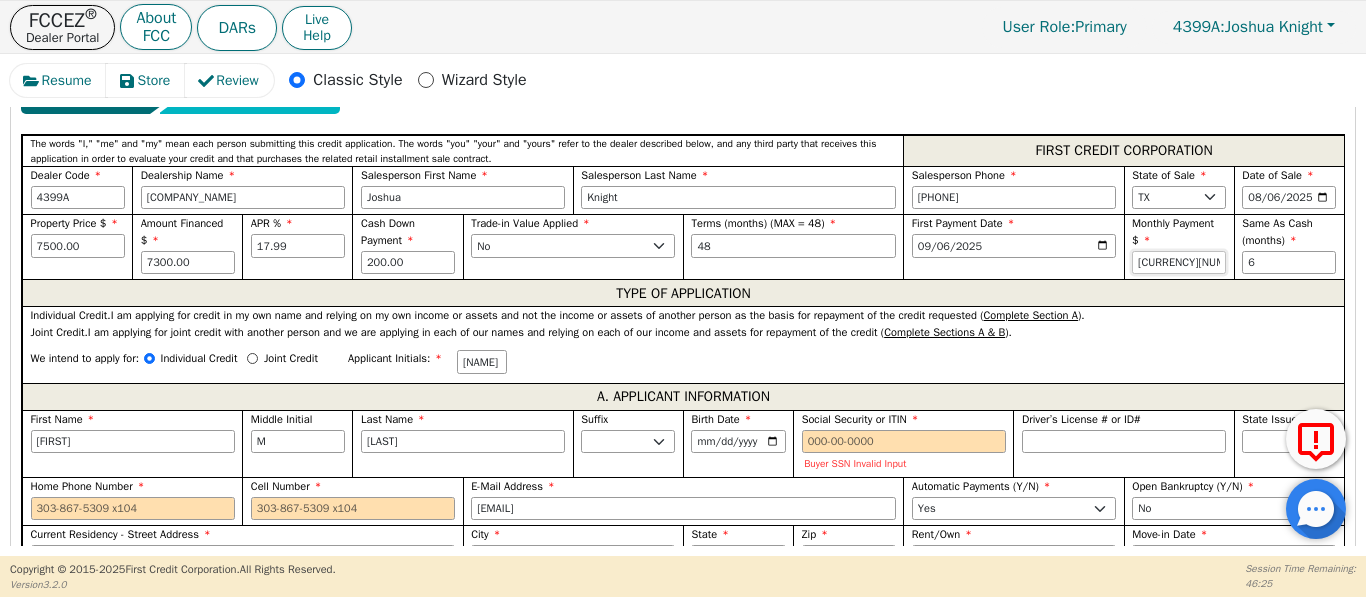 scroll, scrollTop: 869, scrollLeft: 0, axis: vertical 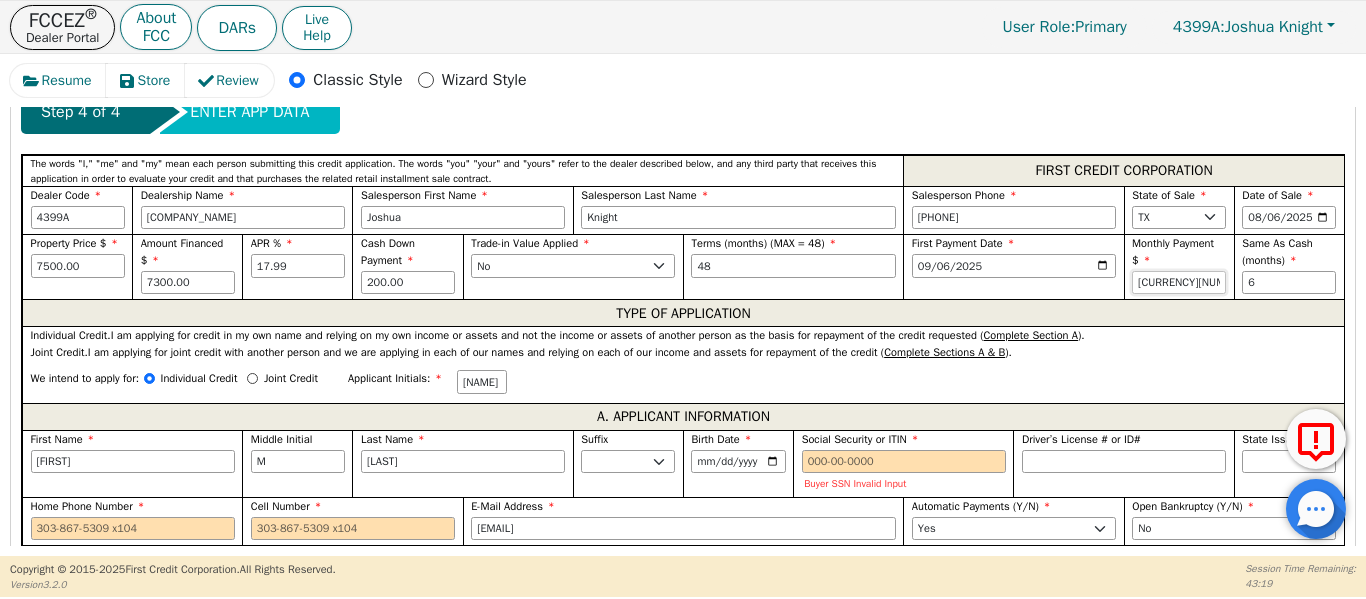type on "[CURRENCY][NUMBER]" 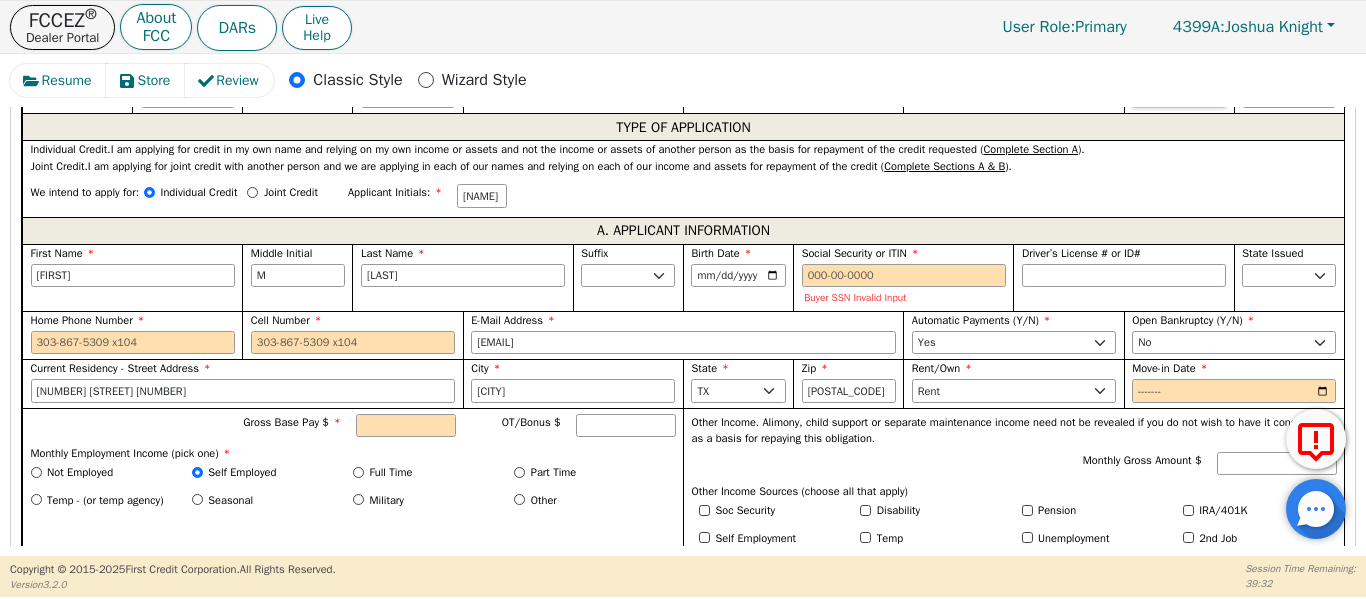 scroll, scrollTop: 1088, scrollLeft: 0, axis: vertical 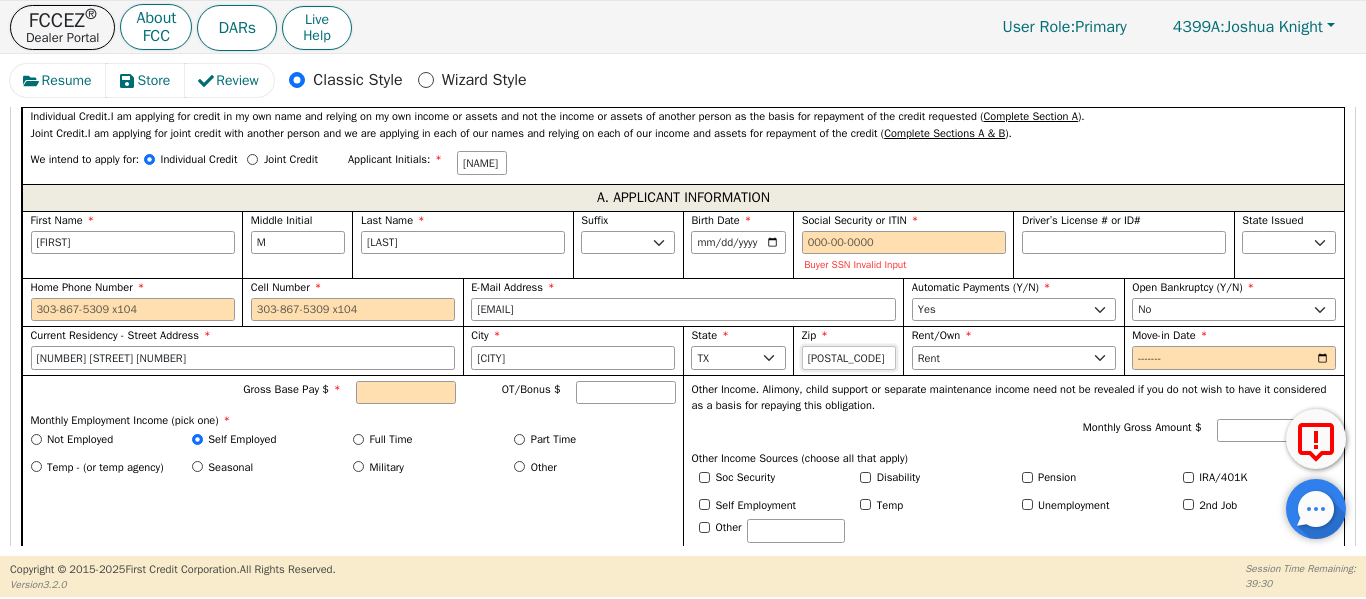 drag, startPoint x: 869, startPoint y: 356, endPoint x: 675, endPoint y: 352, distance: 194.04123 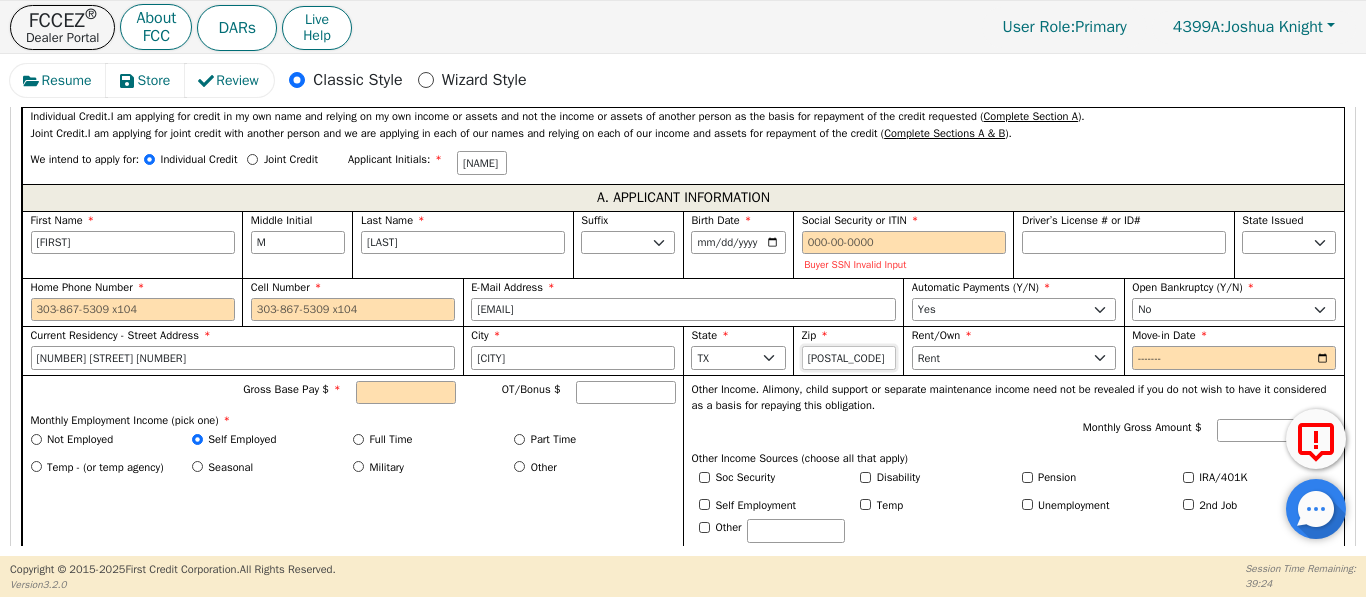 type on "[POSTAL_CODE]" 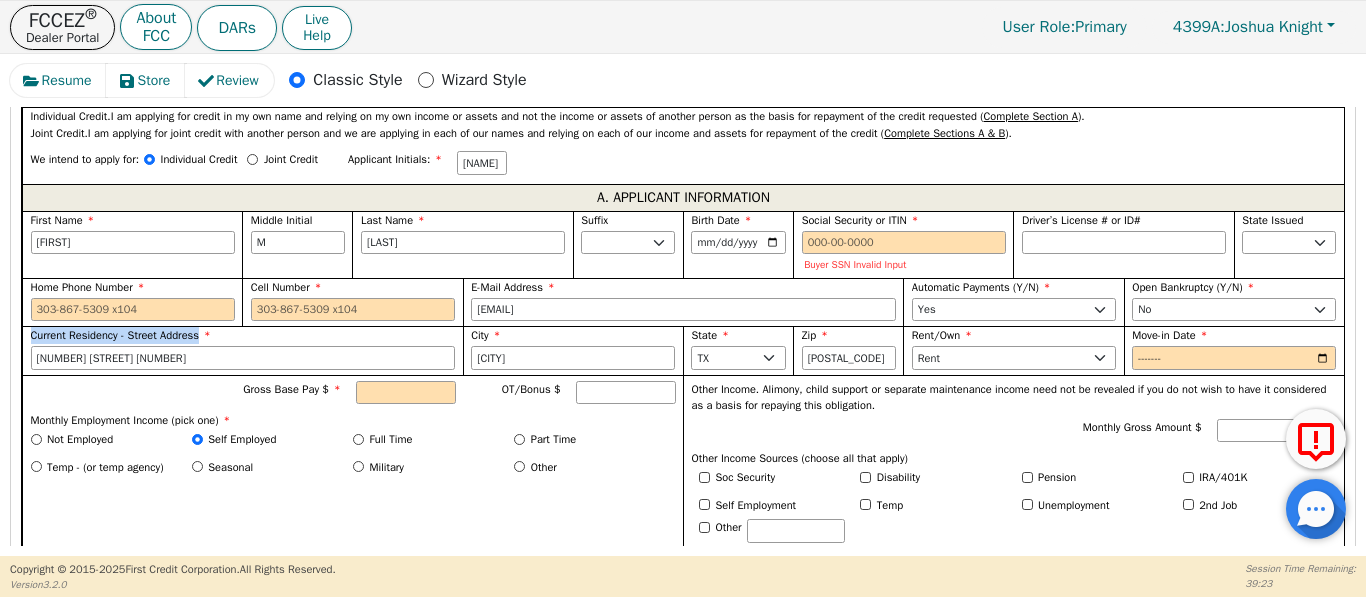 drag, startPoint x: 0, startPoint y: 327, endPoint x: 72, endPoint y: 374, distance: 85.98256 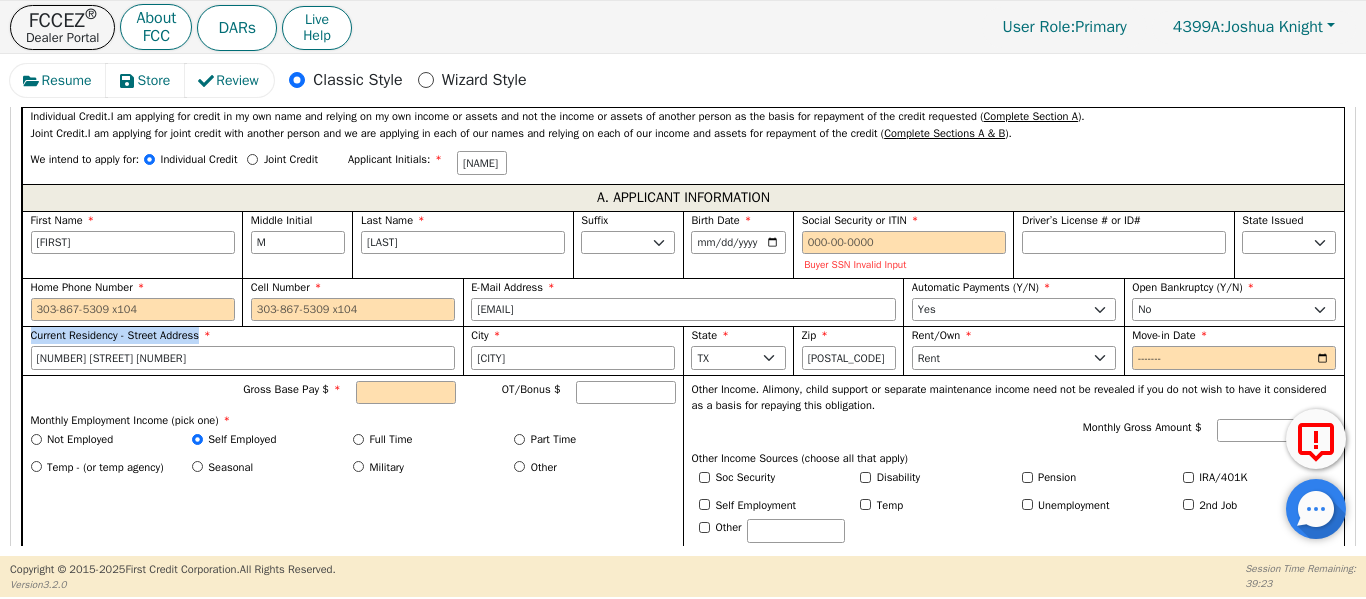 click on "Current Residency - Street Address [NUMBER] [STREET] [NUMBER]" at bounding box center (243, 348) 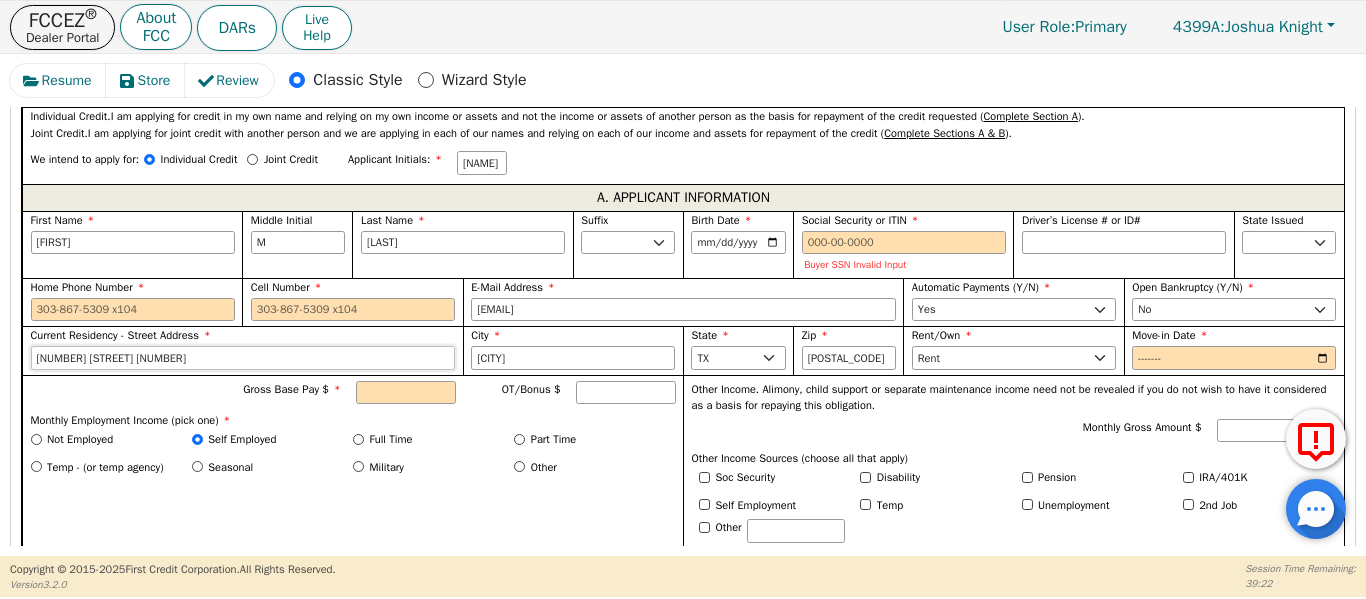 drag, startPoint x: 202, startPoint y: 363, endPoint x: 0, endPoint y: 371, distance: 202.15836 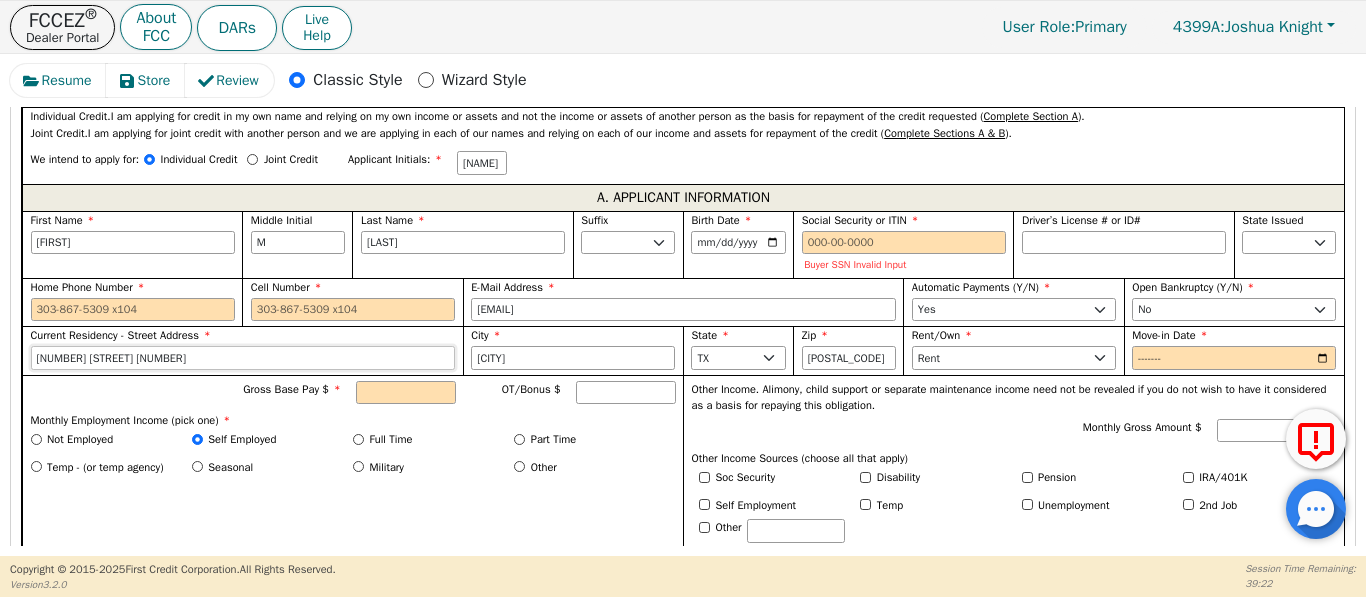 click on "Resume Store Review Classic Style Wizard Style Back Submit an Application Select Application Language: English Step 1 of 3 SELECT SOURCE Full App Short App Use Template Select Saved App Make this my default selection Step 2 of 3 APPLICATION TYPE? Select Type of Application Processing Time remaining for today's RUSHapp ® [TIME] (you can submit a standard app any time) Normal RUSHapp ® Expedited application processing ( [NUMBER]  mins or less) per RUSHapp ®   agreement. FREE RUSHapp ® Your buyer(s) will receive a DocuSign email. For FCC to process a FREE RUSHapp ®   ( [NUMBER]  mins or less),  all parties must sign , and you must fully execute and assign the contract. To avoid delays, we strongly recommend that you stay with the customer until they have signed the e-contract. Standard App Standard processing (twice daily) without expediting. Step 3 of 3 COMPETING OFFER? I will be submitting a written competing offer with this application YES NO Step 4 of 4 ENTER APP DATA FIRST CREDIT CORPORATION Dealer Code [NUMBER] [STATE]" at bounding box center (683, 305) 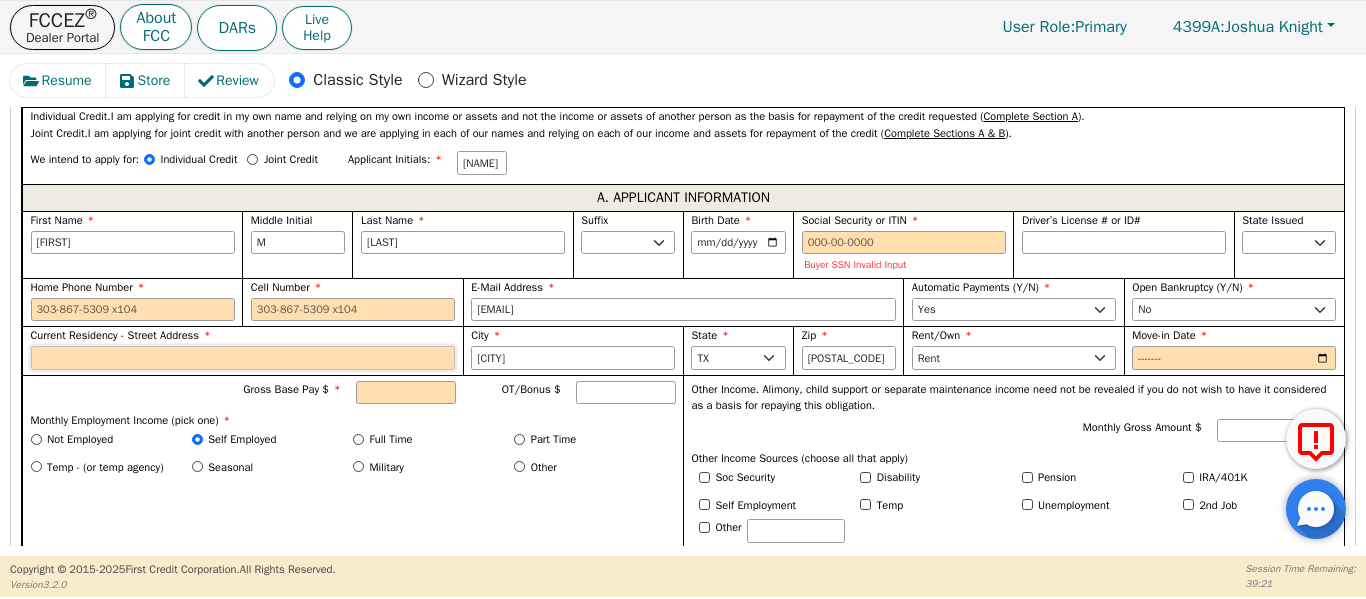 type 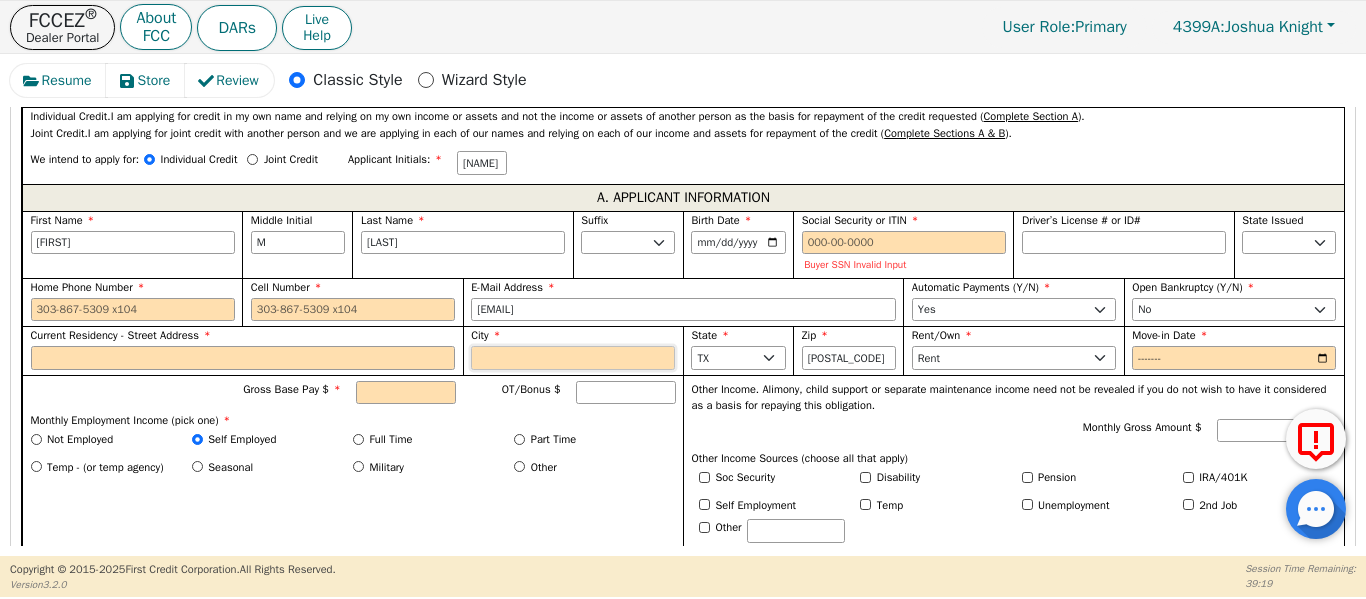 type 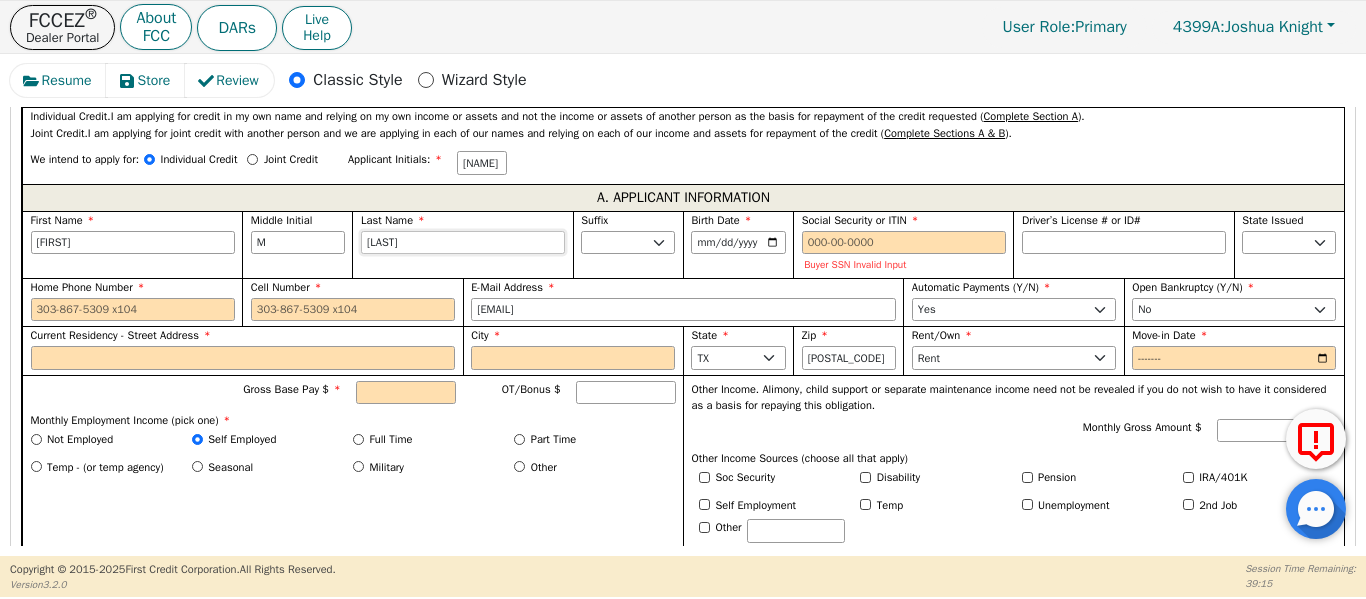 click on "[LAST]" at bounding box center [463, 243] 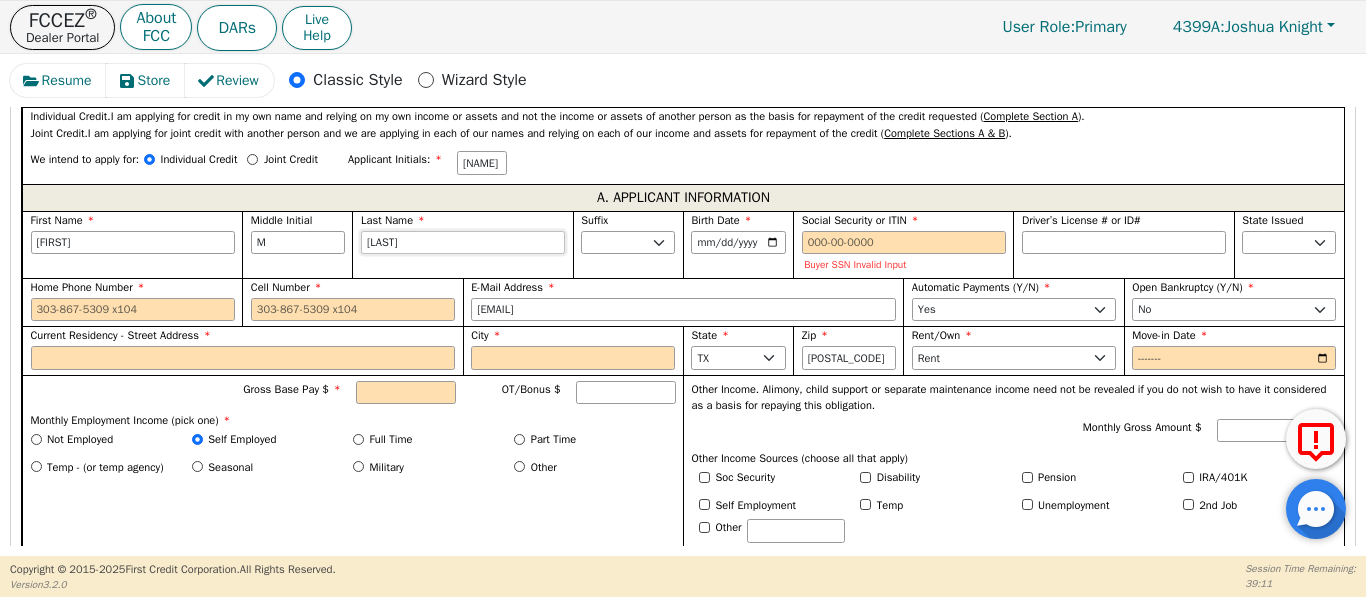 type on "[LAST]" 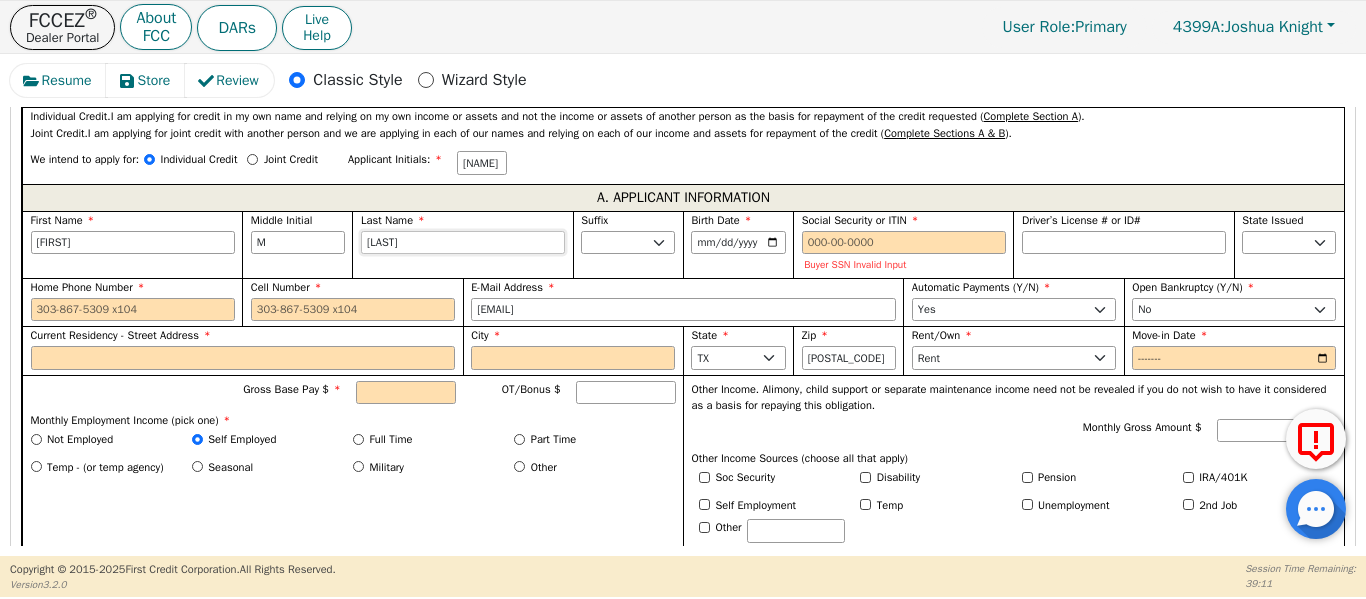 type on "[FIRST] [MIDDLE] [LAST]" 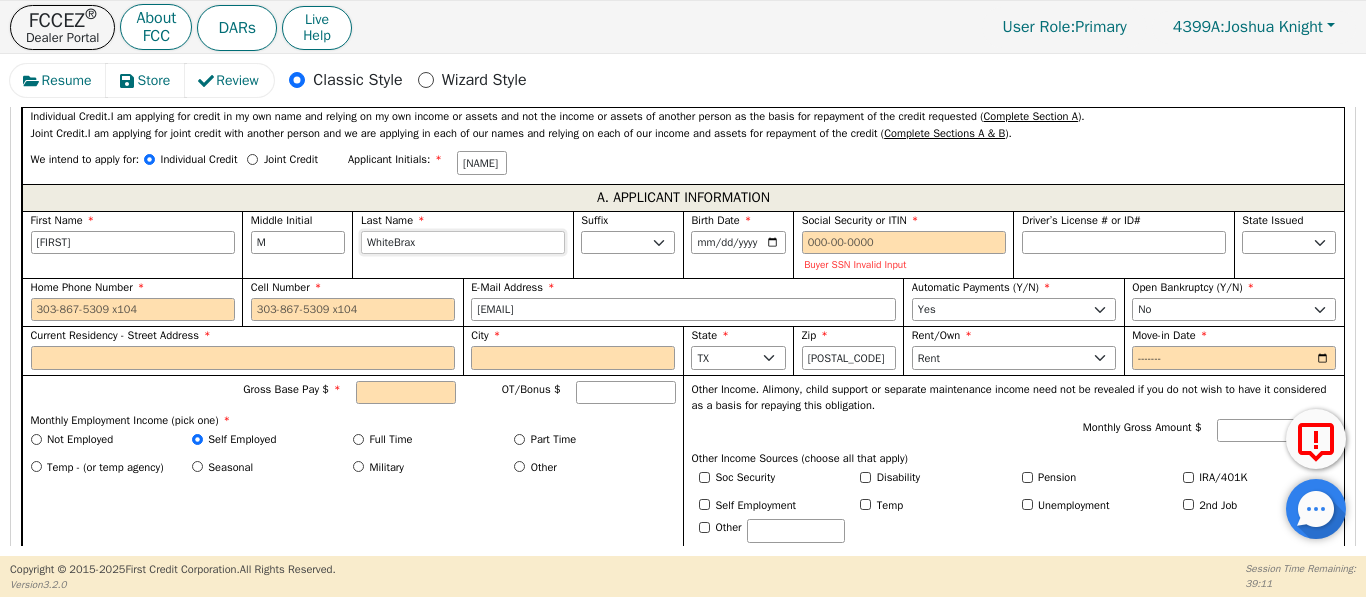 type on "[LAST]" 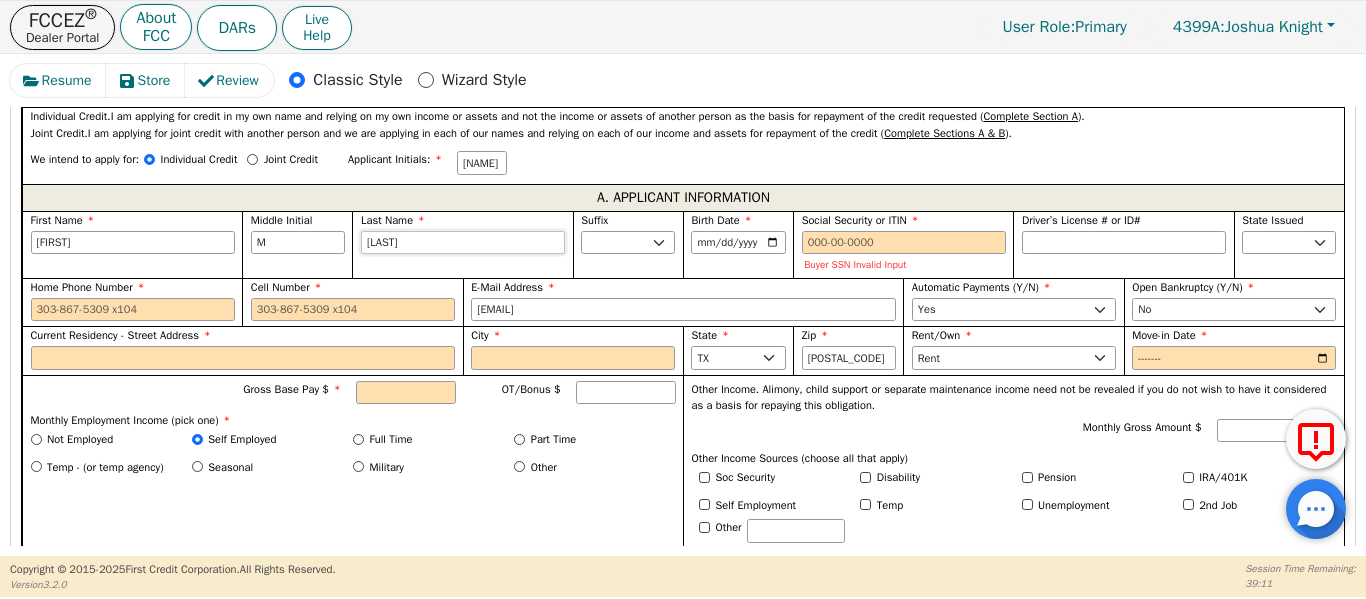 type on "[LAST]" 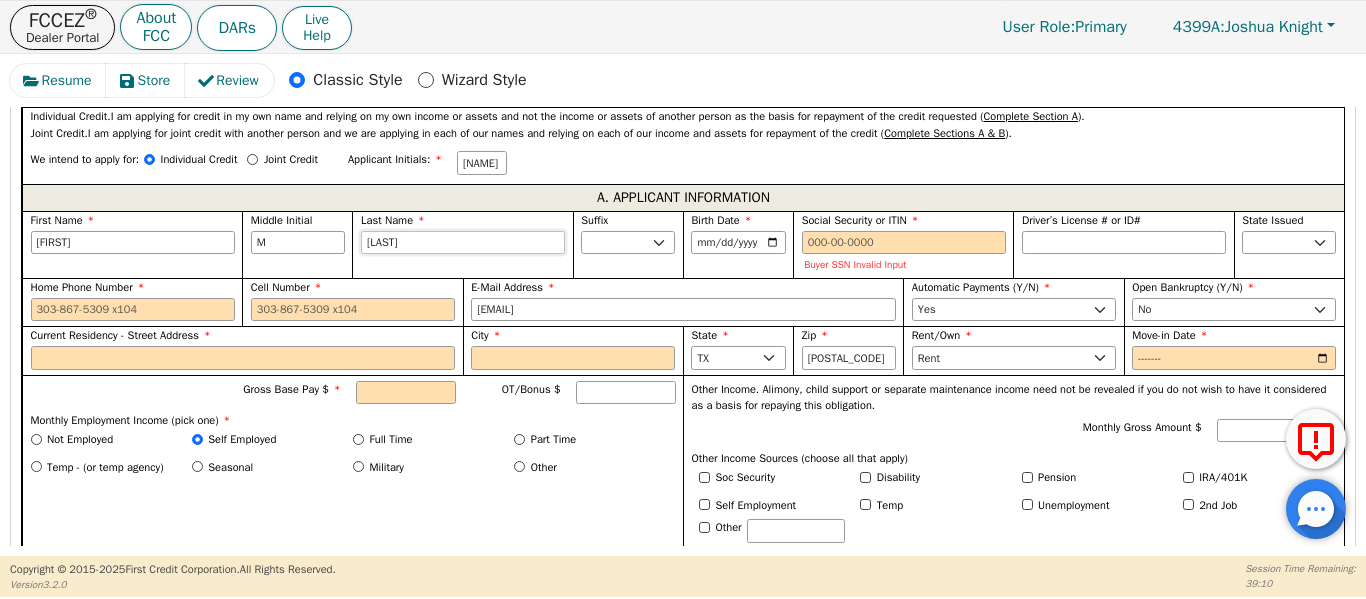 type on "[LAST]" 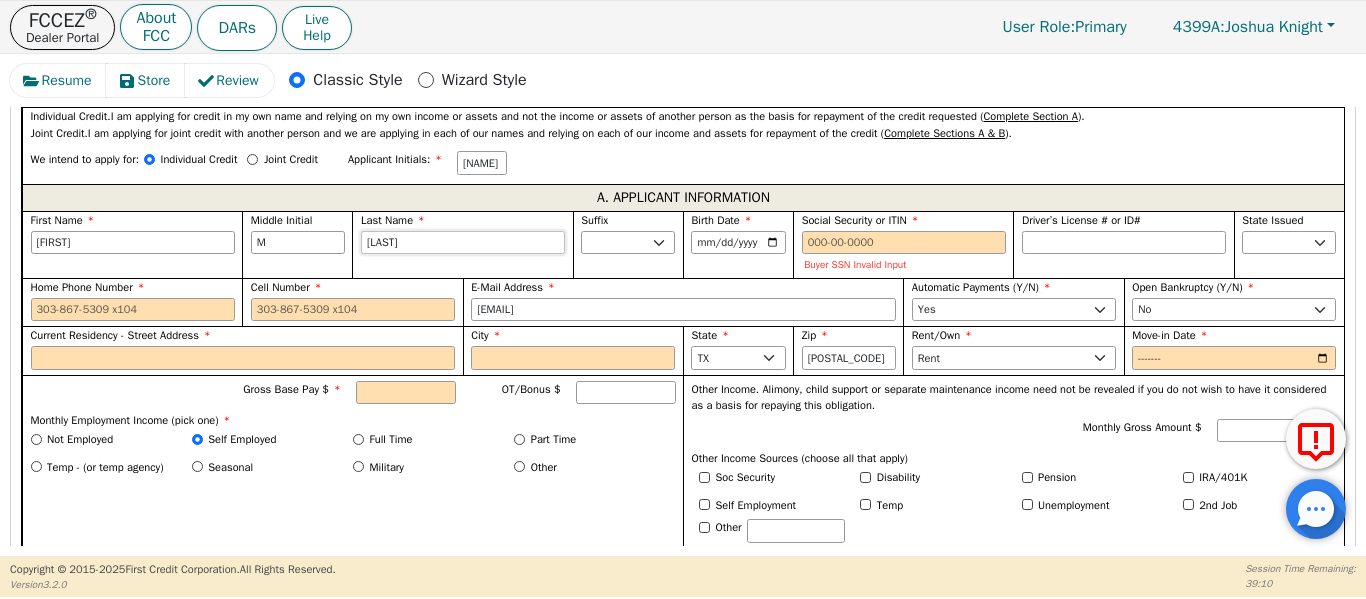 type on "[FIRST] [MIDDLE] [LAST]" 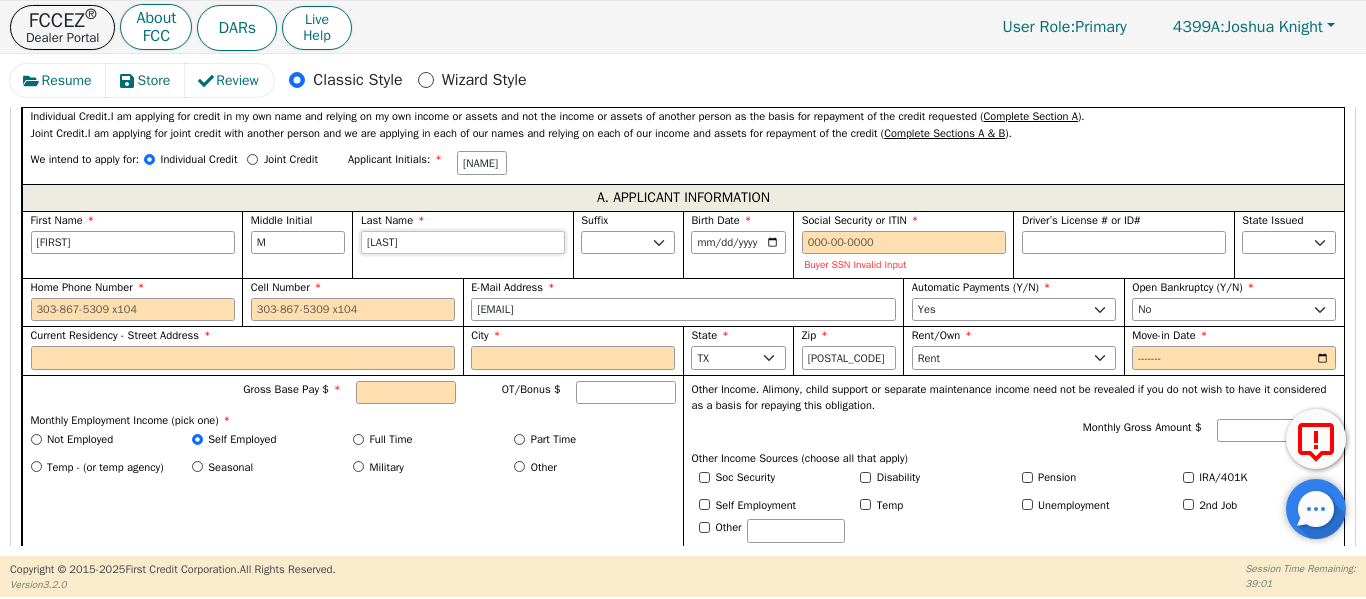 type on "[LAST]" 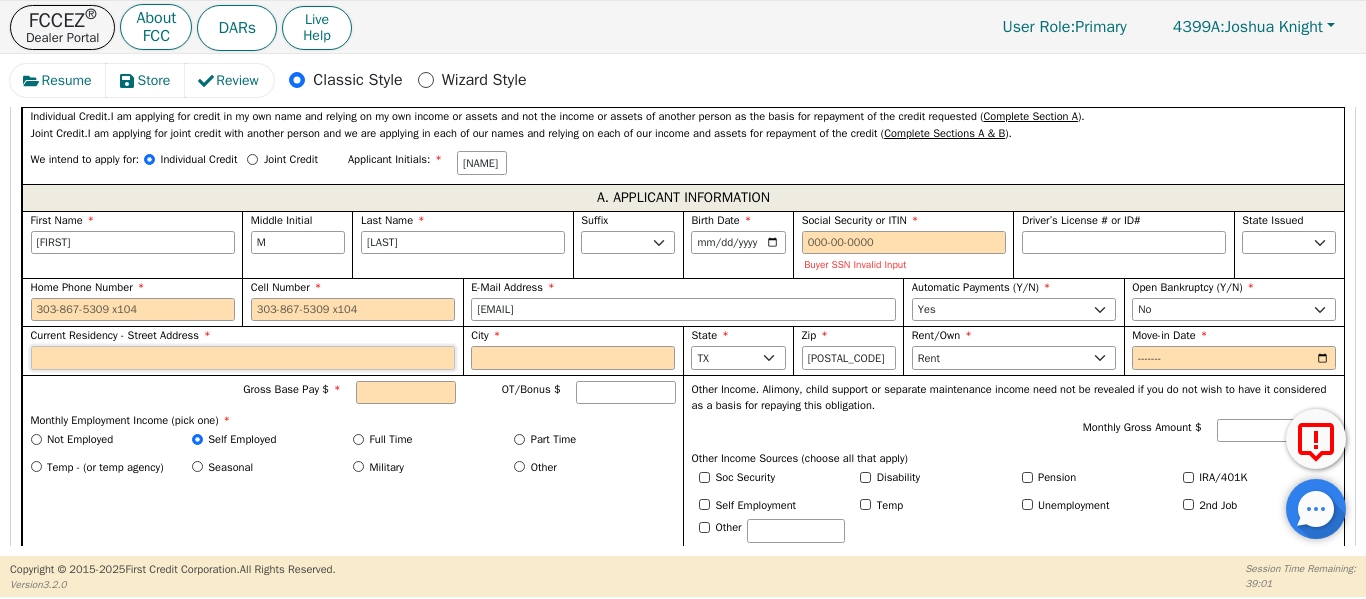 click on "Current Residency - Street Address" at bounding box center [243, 358] 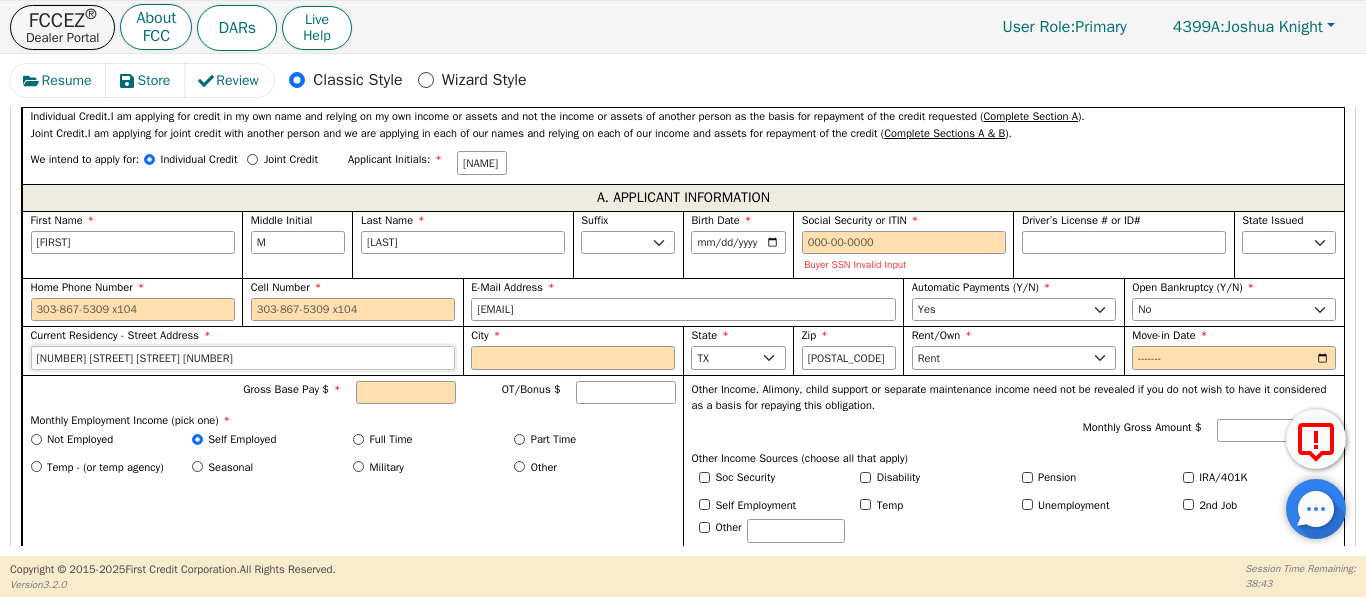 type on "[NUMBER] [STREET] [STREET] [NUMBER]" 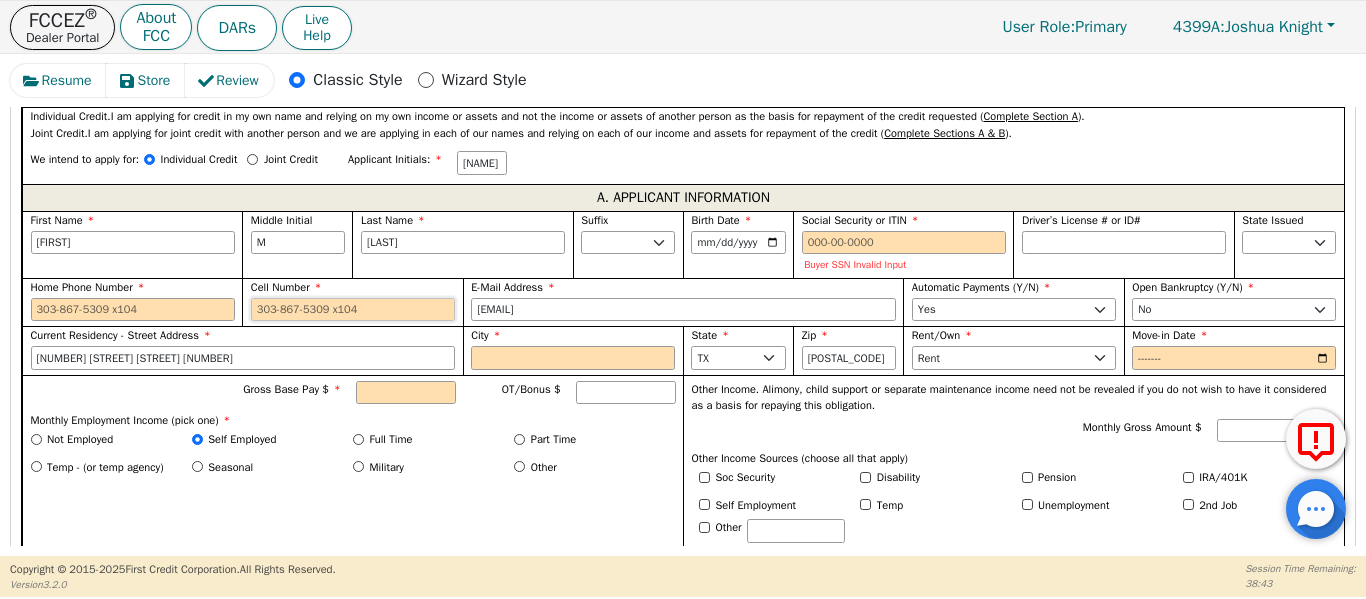 drag, startPoint x: 309, startPoint y: 316, endPoint x: 262, endPoint y: 268, distance: 67.17886 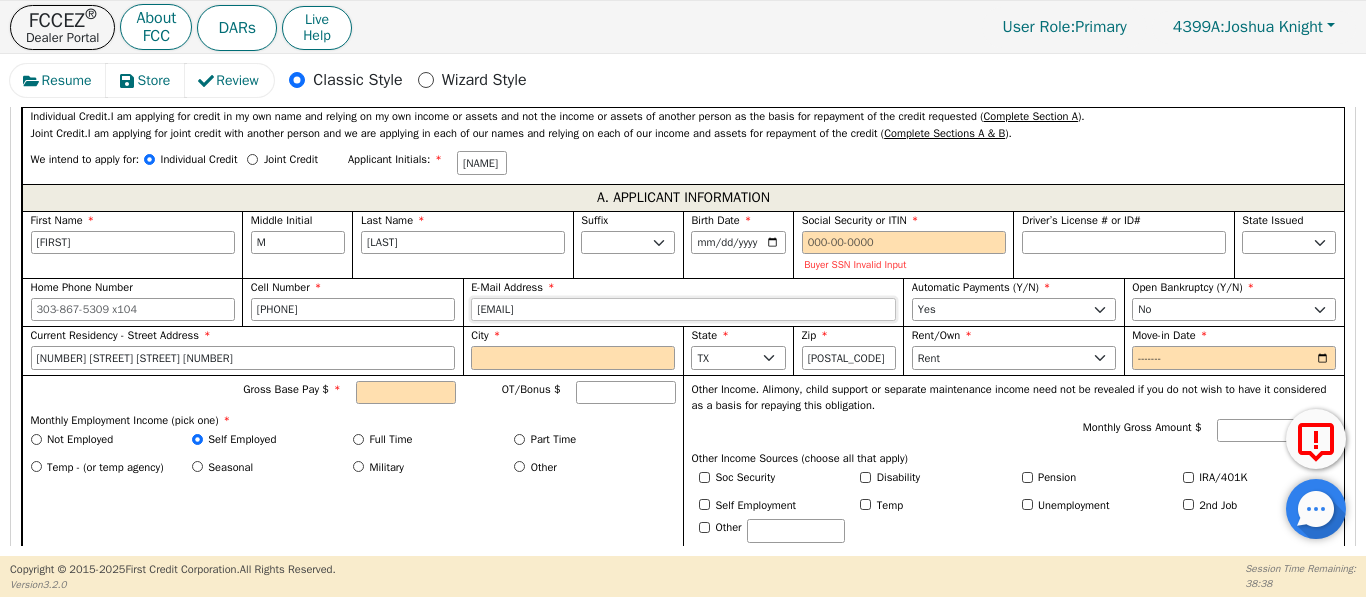 type on "[PHONE]" 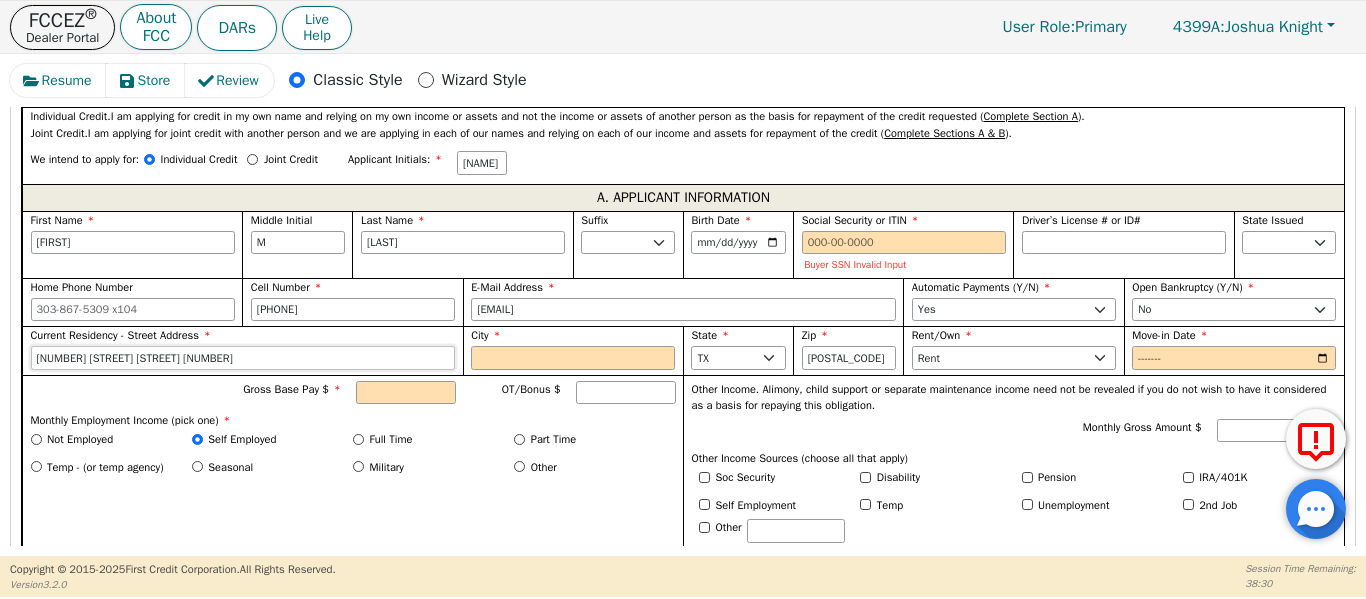 click on "[NUMBER] [STREET] [STREET] [NUMBER]" at bounding box center [243, 358] 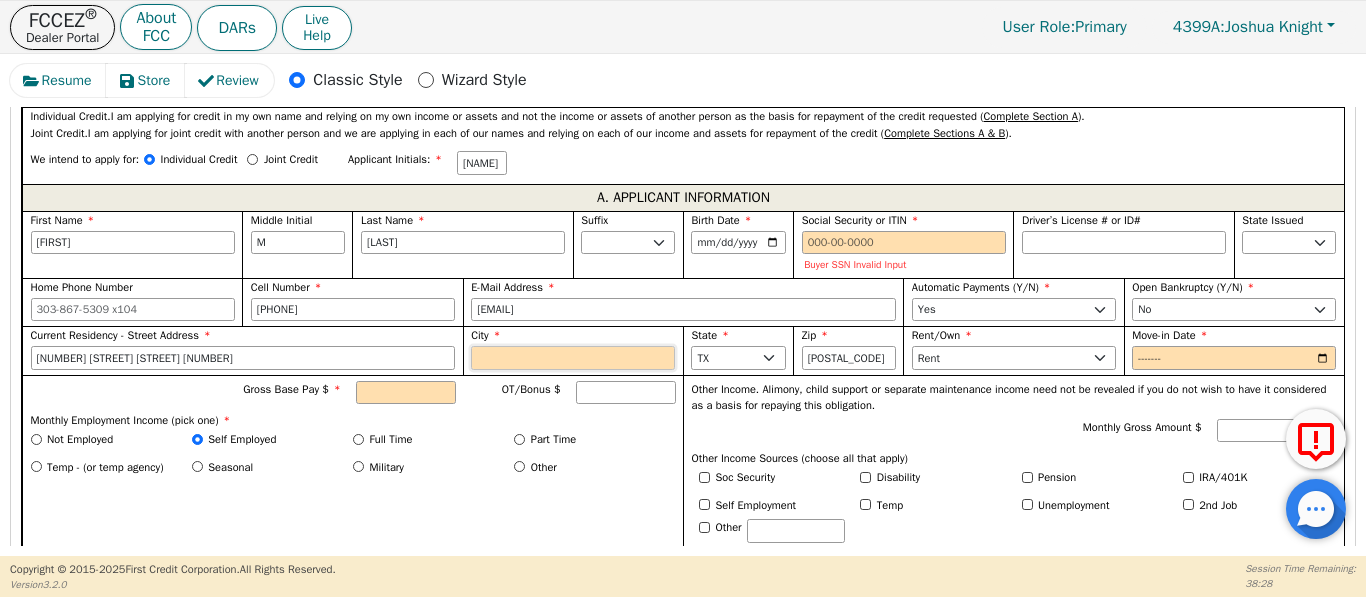 click on "City" at bounding box center (573, 358) 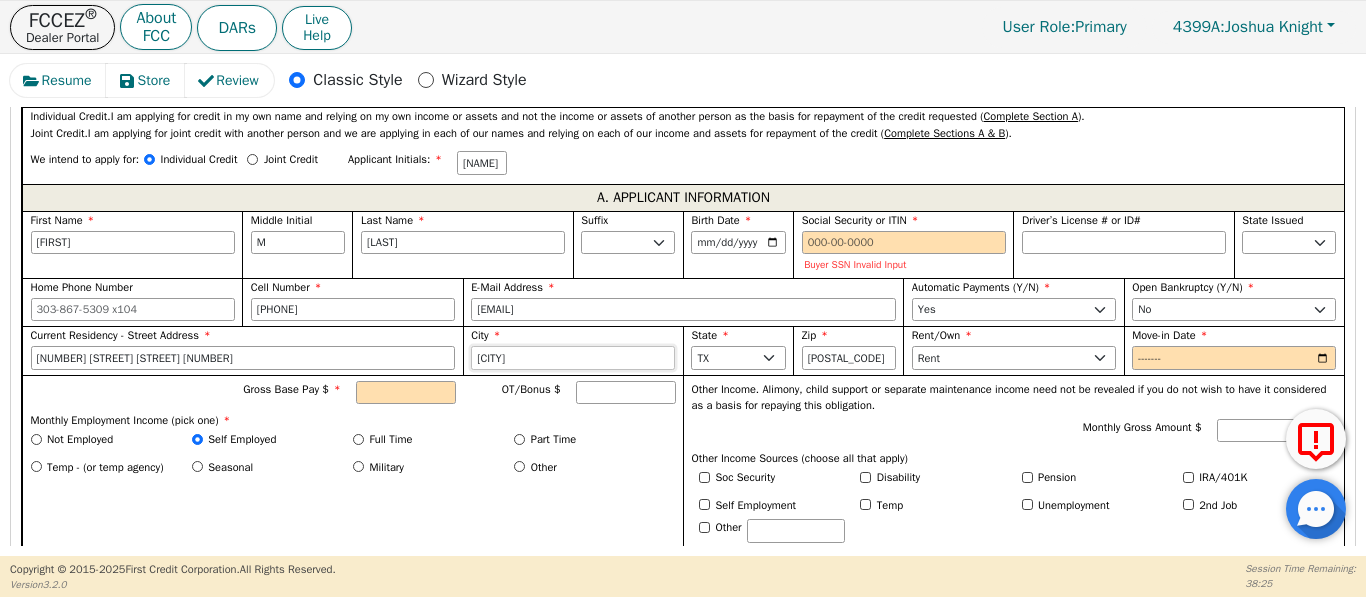 type on "[CITY]" 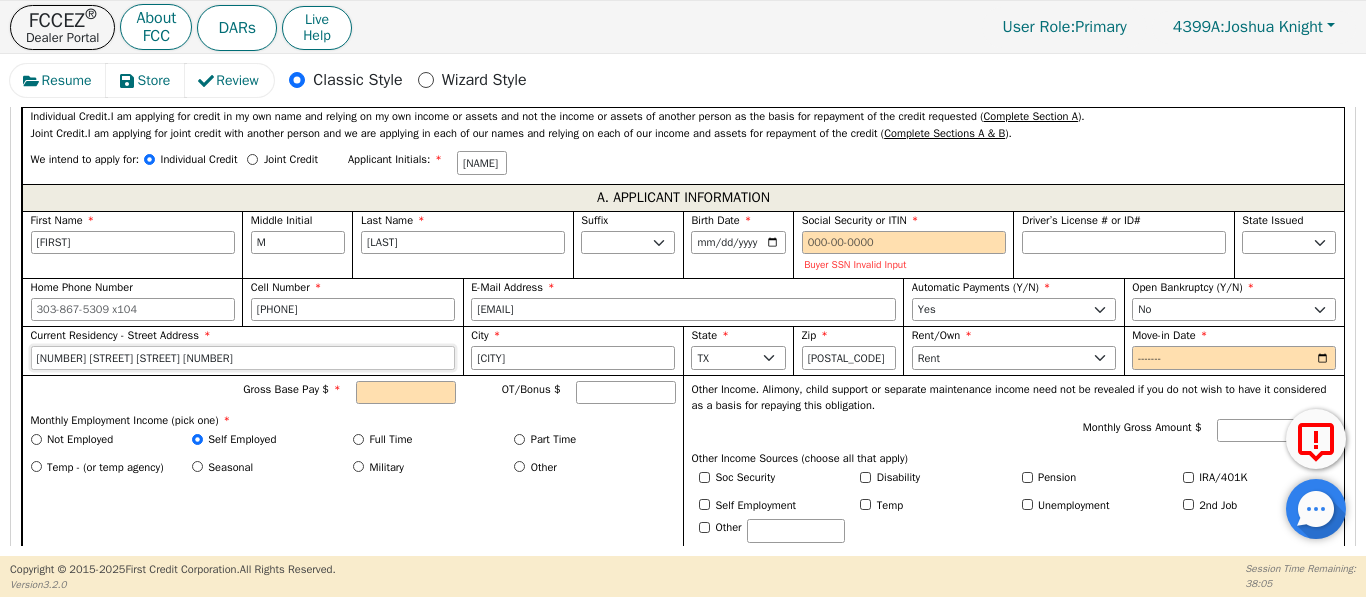 click on "[NUMBER] [STREET] [STREET] [NUMBER]" at bounding box center [243, 358] 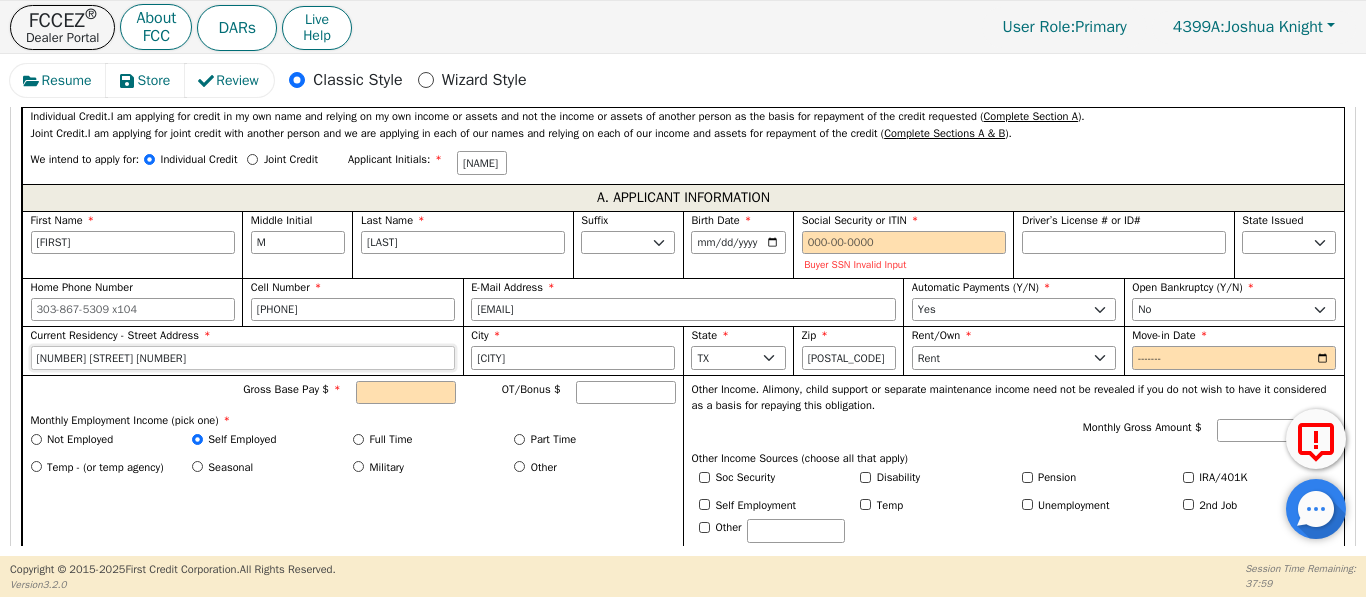 type on "[NUMBER] [STREET] [NUMBER]" 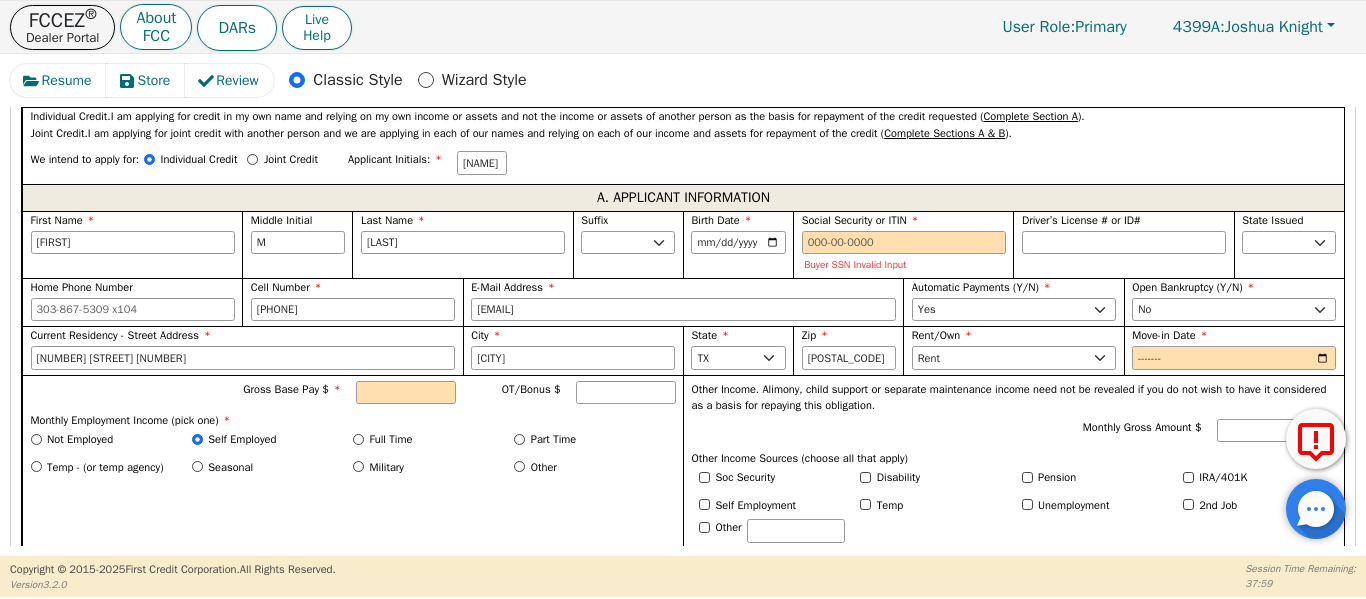 drag, startPoint x: 397, startPoint y: 511, endPoint x: 374, endPoint y: 506, distance: 23.537205 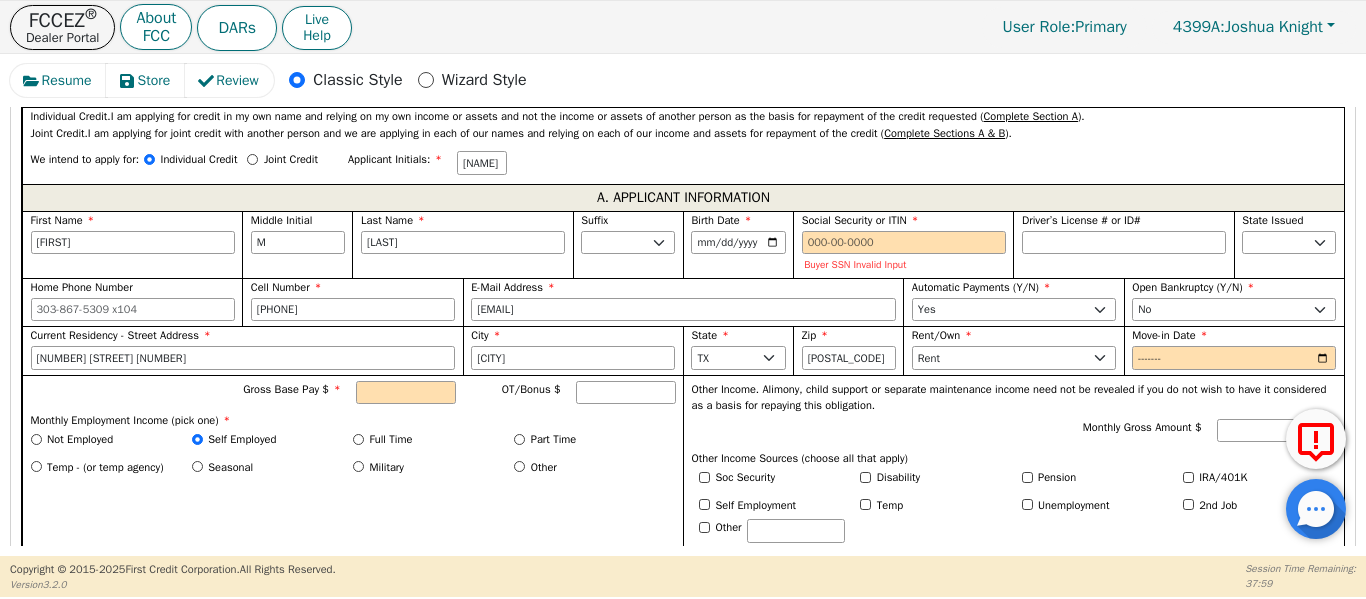 click on "Gross Base Pay $ OT/Bonus $ Monthly Employment Income (pick one) * Not Employed Self Employed Full Time Part Time Temp - (or temp agency) Seasonal Military Other" at bounding box center (352, 464) 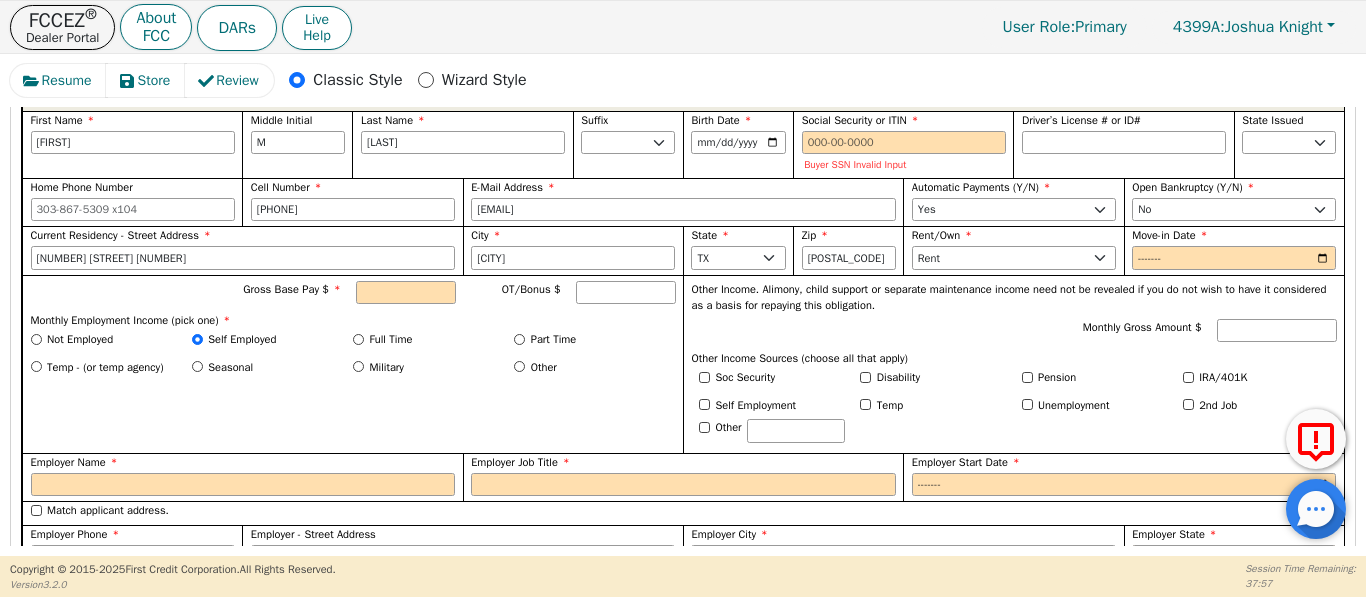 scroll, scrollTop: 1155, scrollLeft: 0, axis: vertical 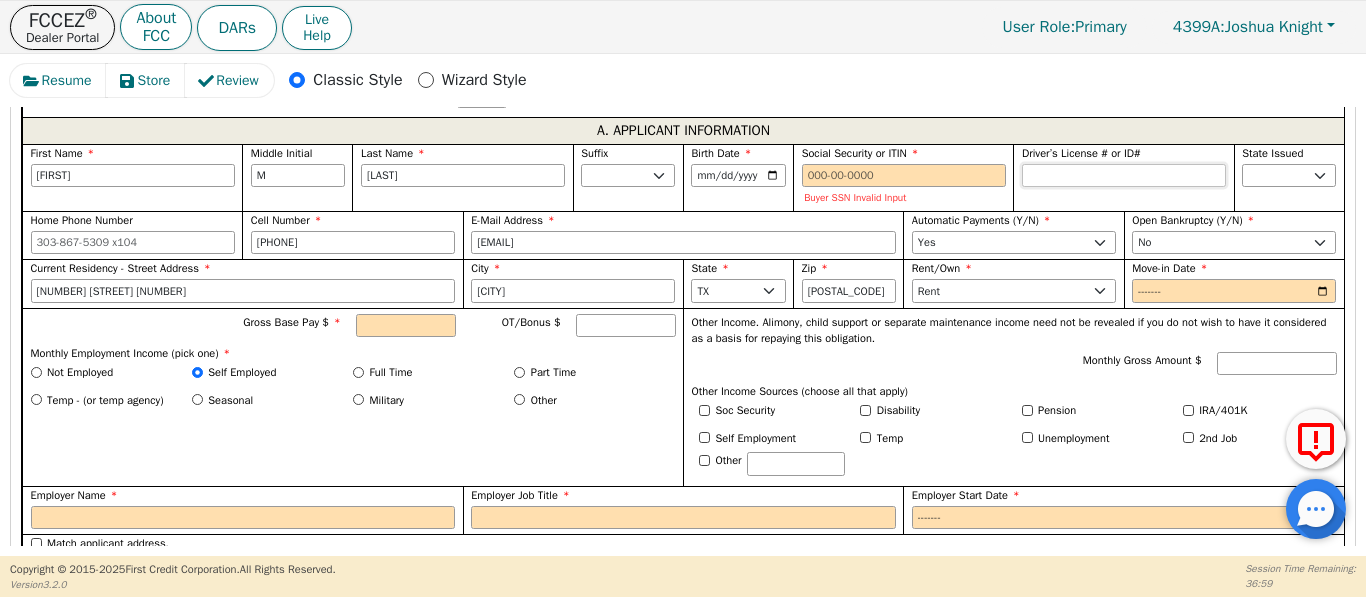 drag, startPoint x: 1051, startPoint y: 173, endPoint x: 1050, endPoint y: 183, distance: 10.049875 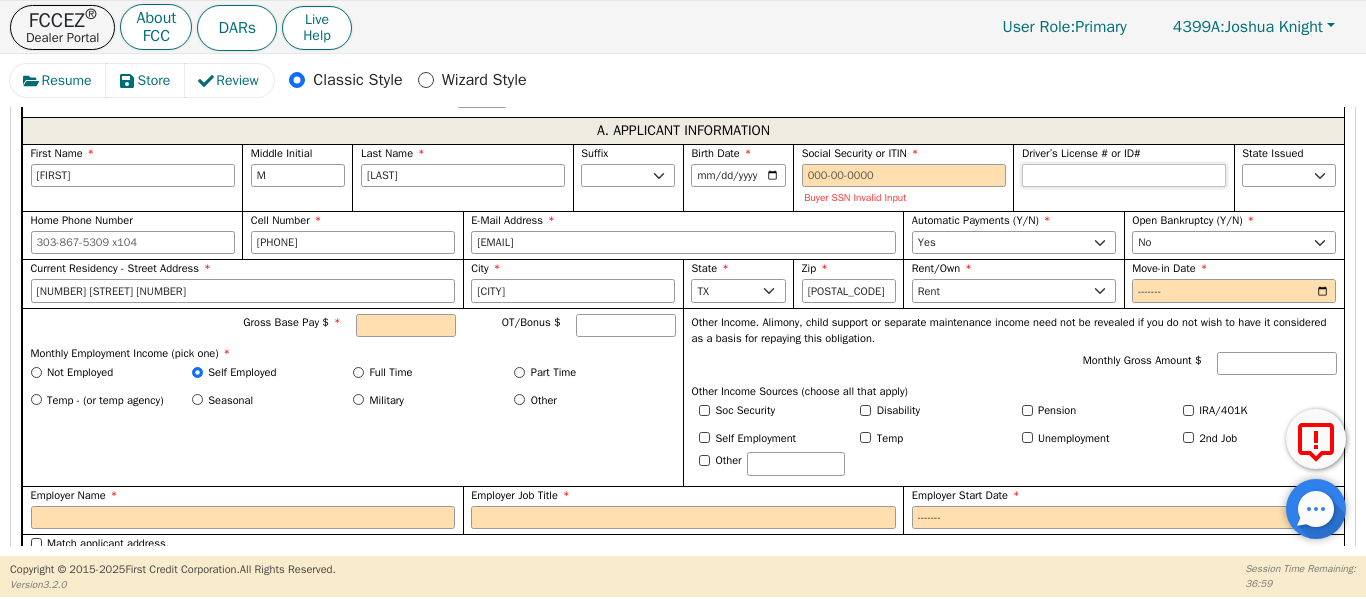 click on "Driver’s License # or ID#" at bounding box center (1124, 176) 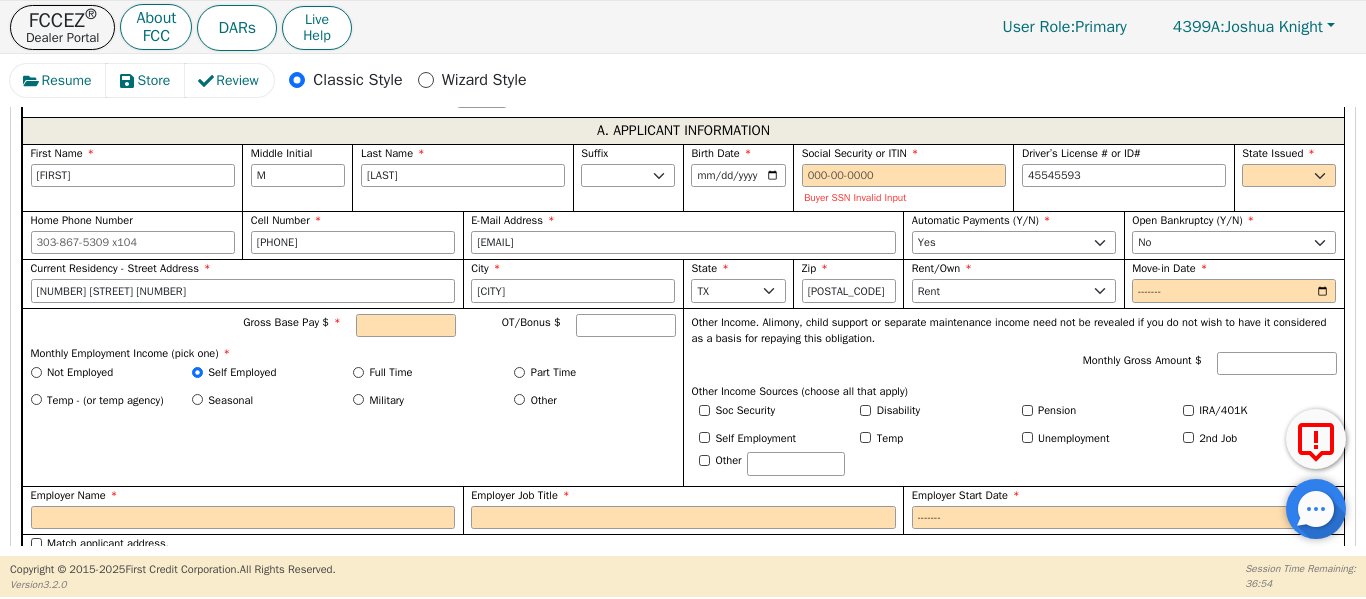type on "********" 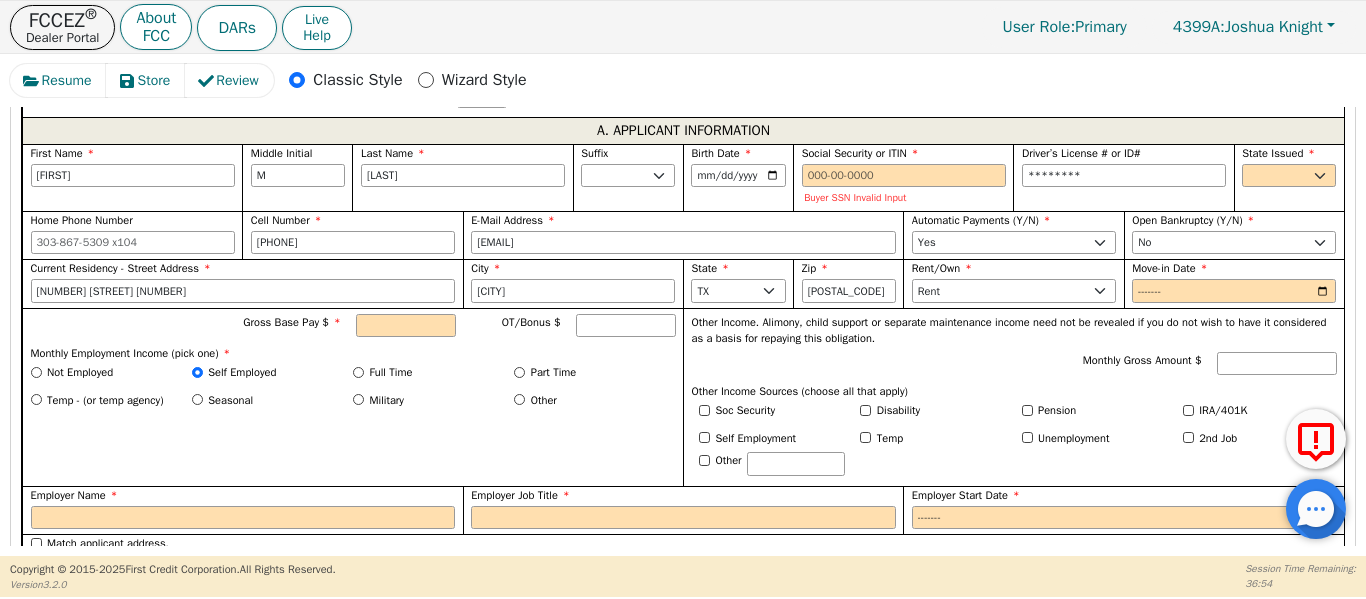 click on "[STATE] [STATE] [STATE] [STATE] [STATE] [STATE] [STATE] [STATE] [STATE] [STATE] [STATE] [STATE] [STATE] [STATE] [STATE] [STATE] [STATE] [STATE] [STATE] [STATE] [STATE] [STATE] [STATE] [STATE] [STATE] [STATE] [STATE] [STATE] [STATE] [STATE] [STATE] [STATE] [STATE] [STATE] [STATE] [STATE] [STATE] [STATE] [STATE] [STATE] [STATE] [STATE]" at bounding box center [1289, 177] 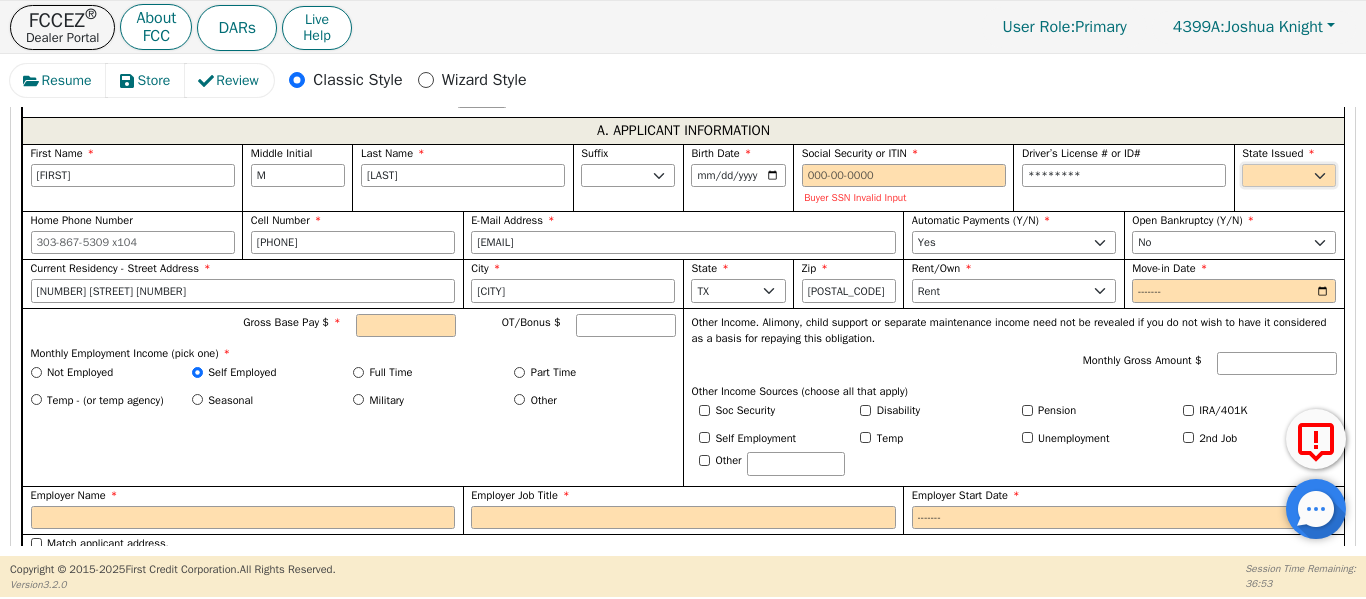 drag, startPoint x: 1263, startPoint y: 182, endPoint x: 1261, endPoint y: 195, distance: 13.152946 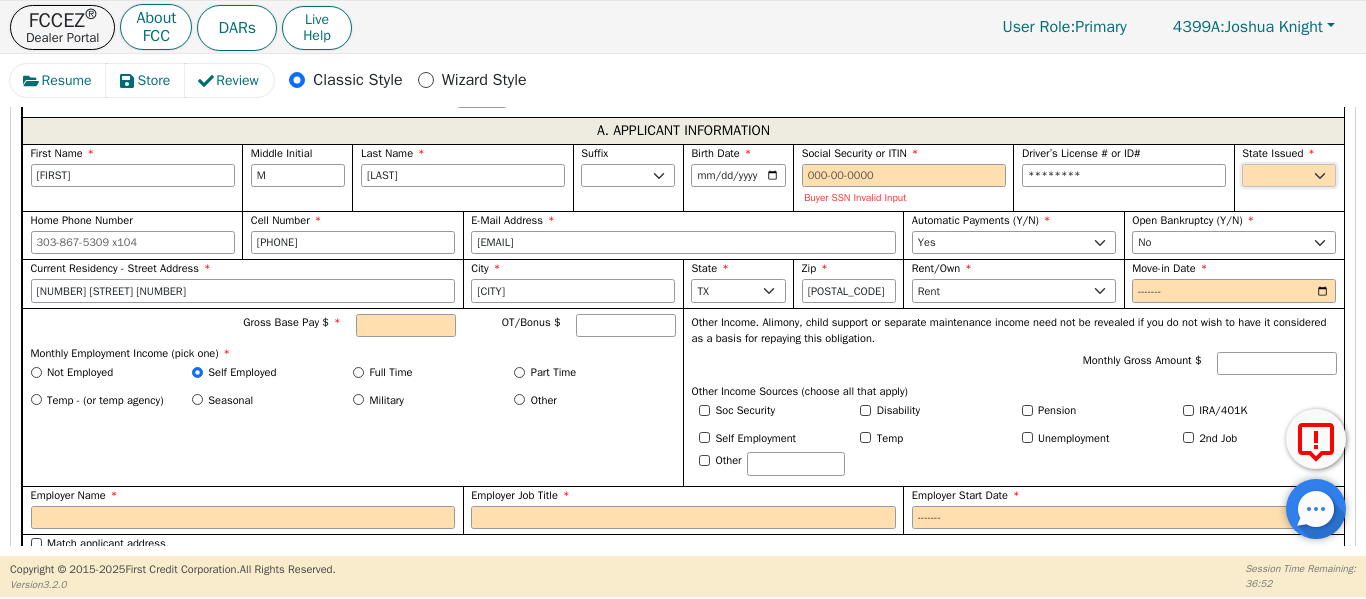 select on "TX" 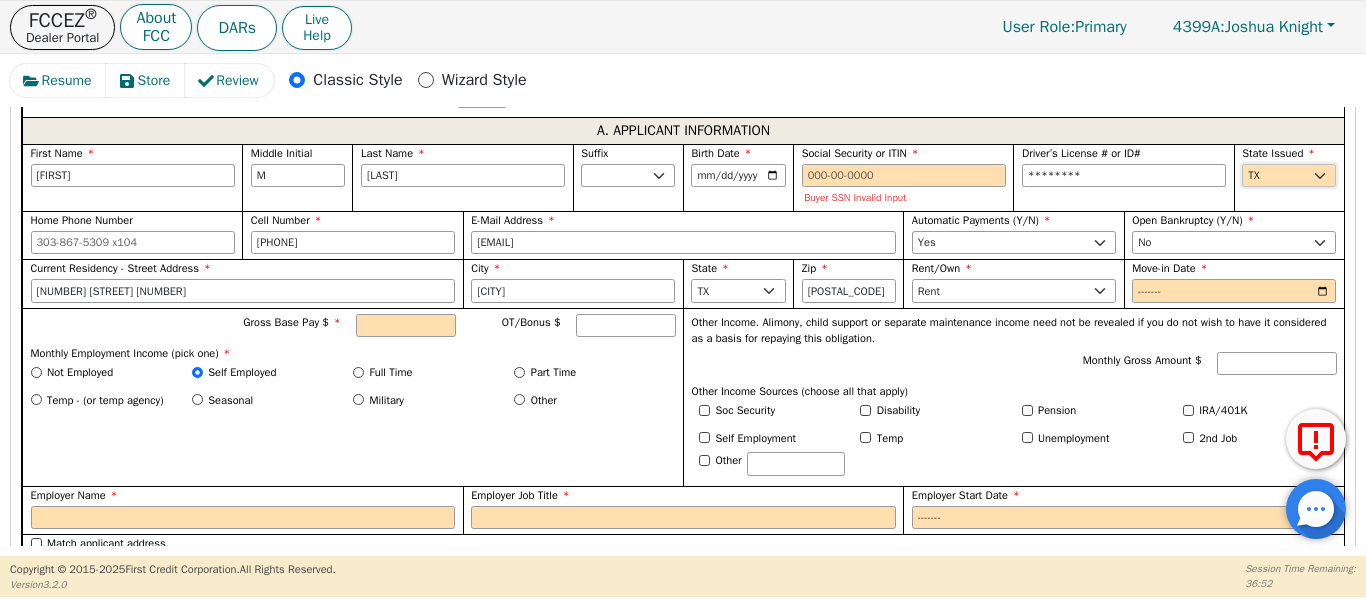 click on "AK AL AR AZ CA CO CT DC DE FL GA HI IA ID IL IN KS KY LA MA MD ME MI MN MO MS MT NC ND NE NH NJ NM NV NY OH OK OR PA SC SD TN TX UT VA VT WA WI WY" at bounding box center (1289, 176) 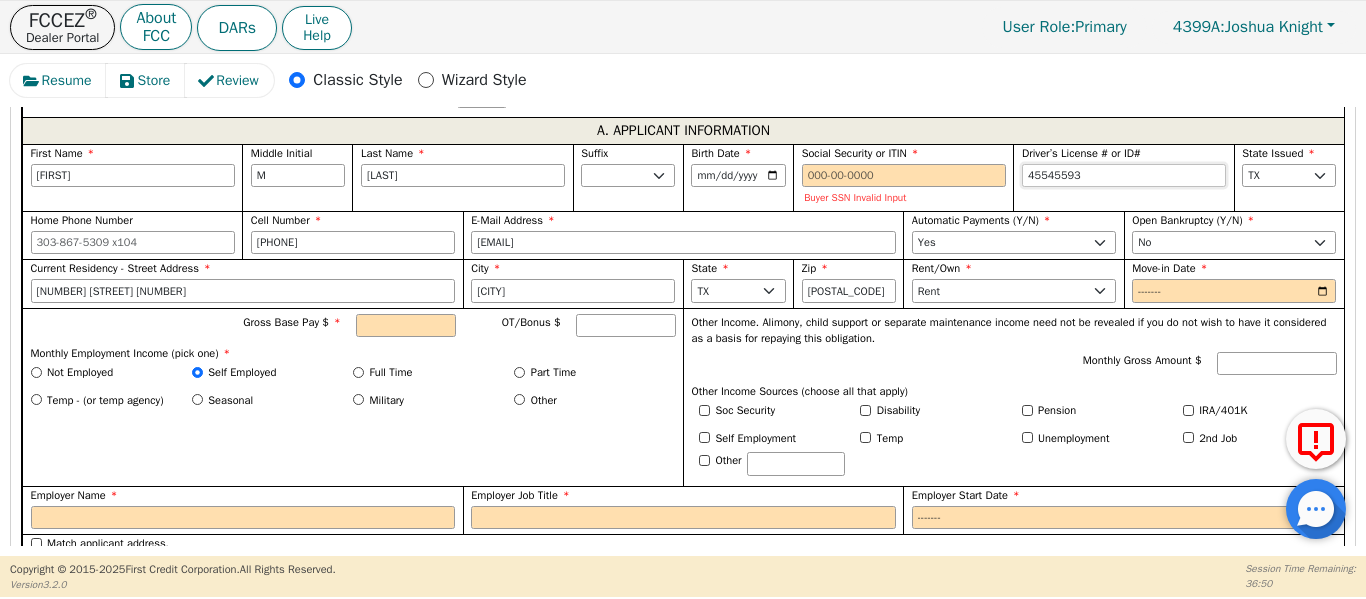 click on "45545593" at bounding box center [1124, 176] 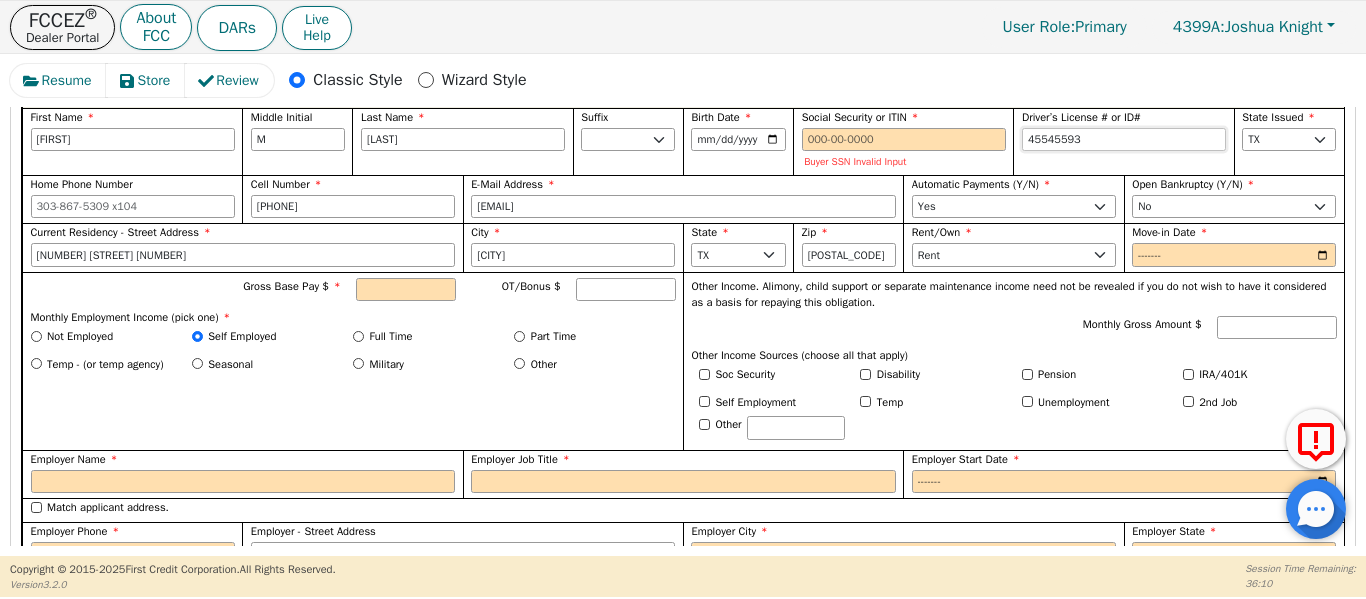scroll, scrollTop: 1187, scrollLeft: 0, axis: vertical 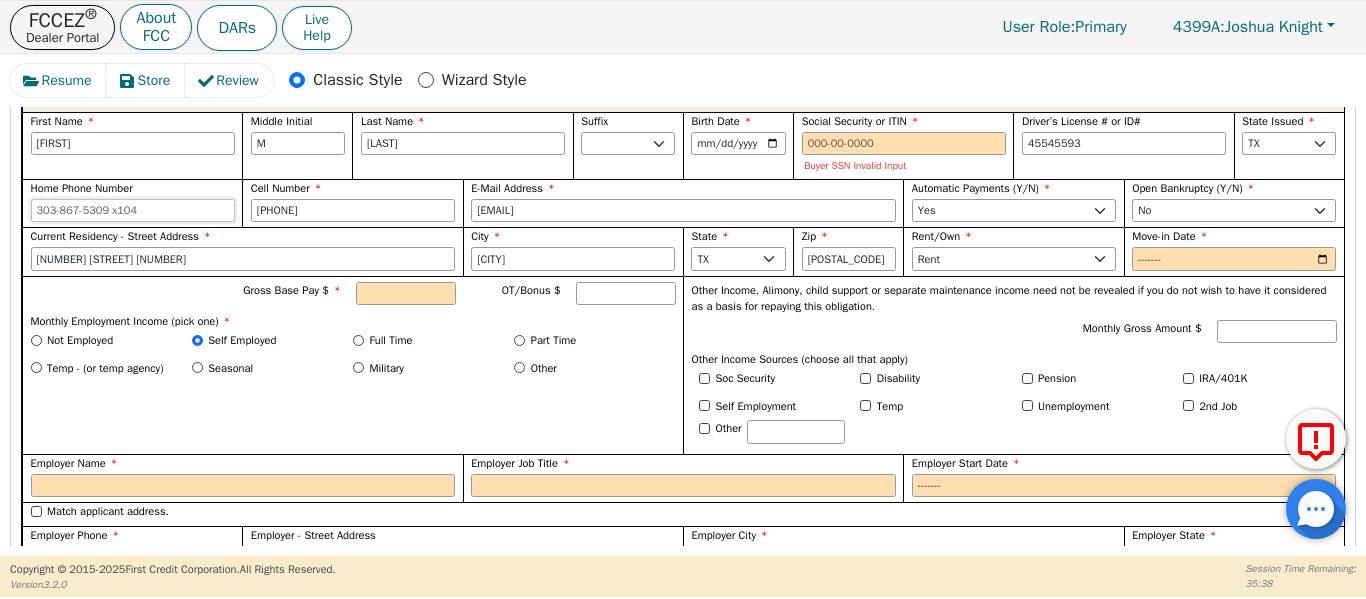 type on "********" 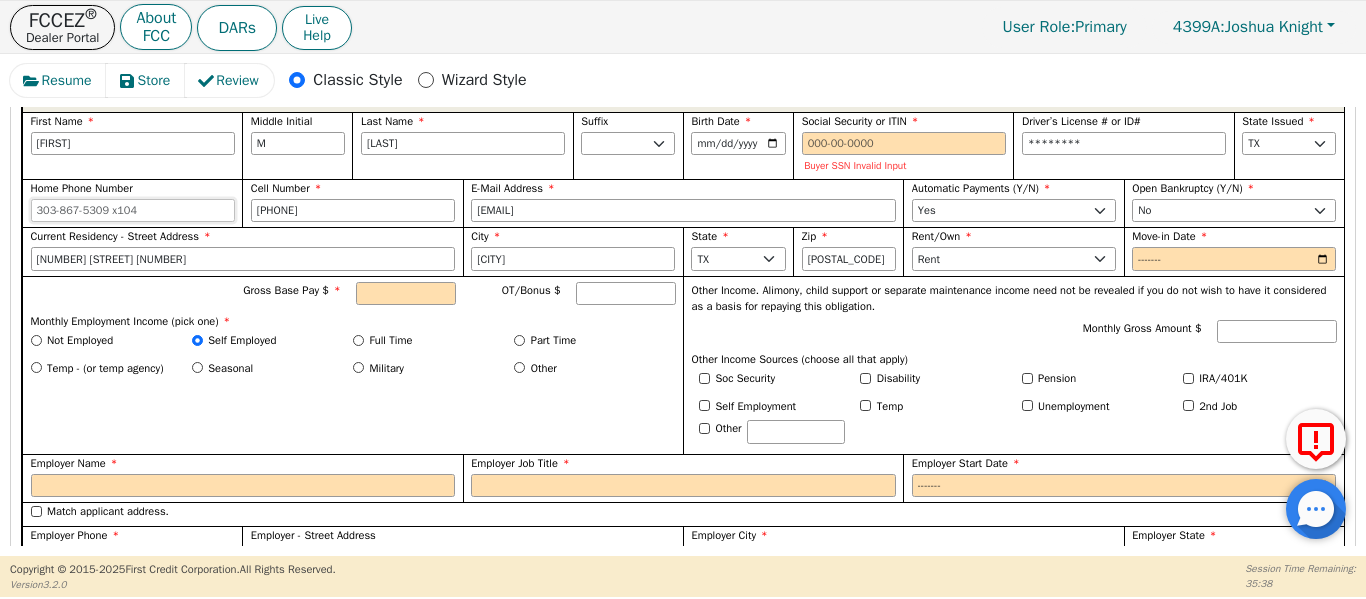 drag, startPoint x: 57, startPoint y: 212, endPoint x: 85, endPoint y: 220, distance: 29.12044 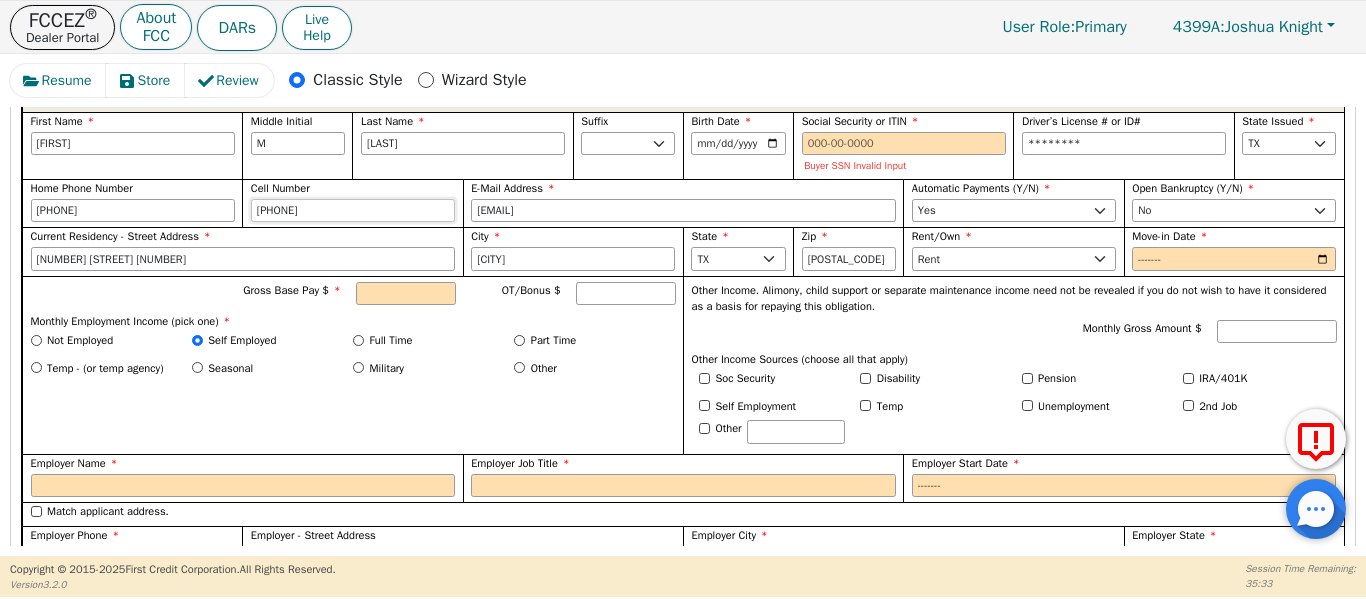 type on "[PHONE]" 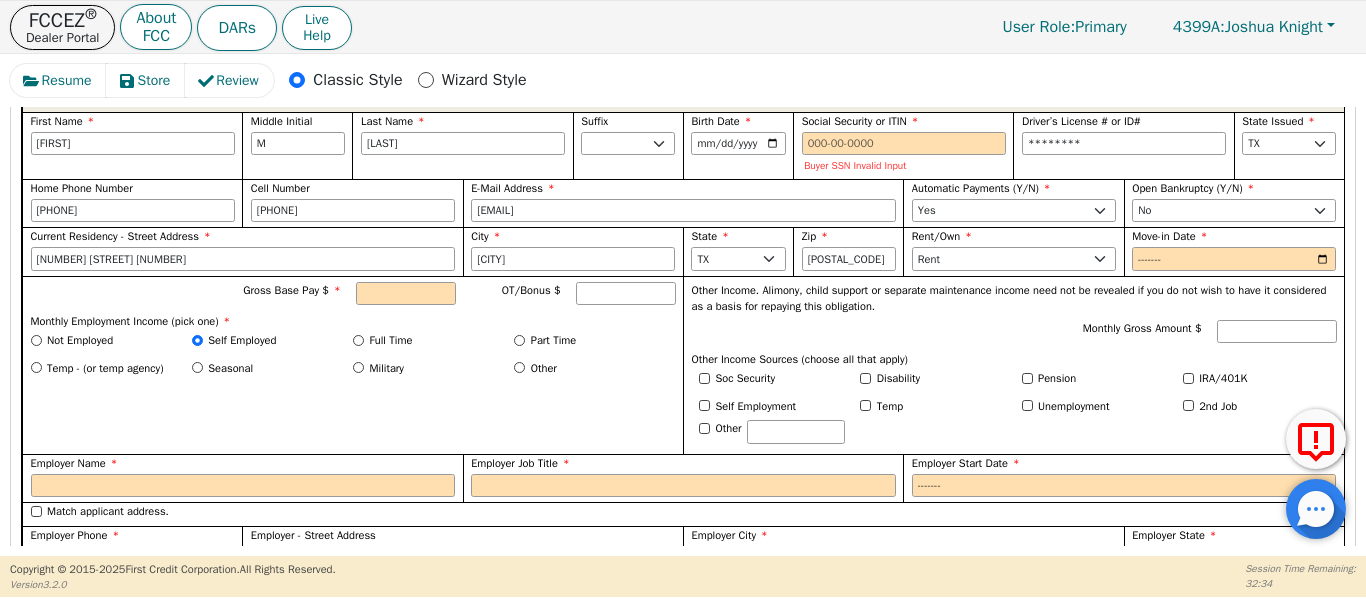 click on "Gross Base Pay $ OT/Bonus $ Monthly Employment Income (pick one) * Not Employed Self Employed Full Time Part Time Temp - (or temp agency) Seasonal Military Other" at bounding box center [352, 365] 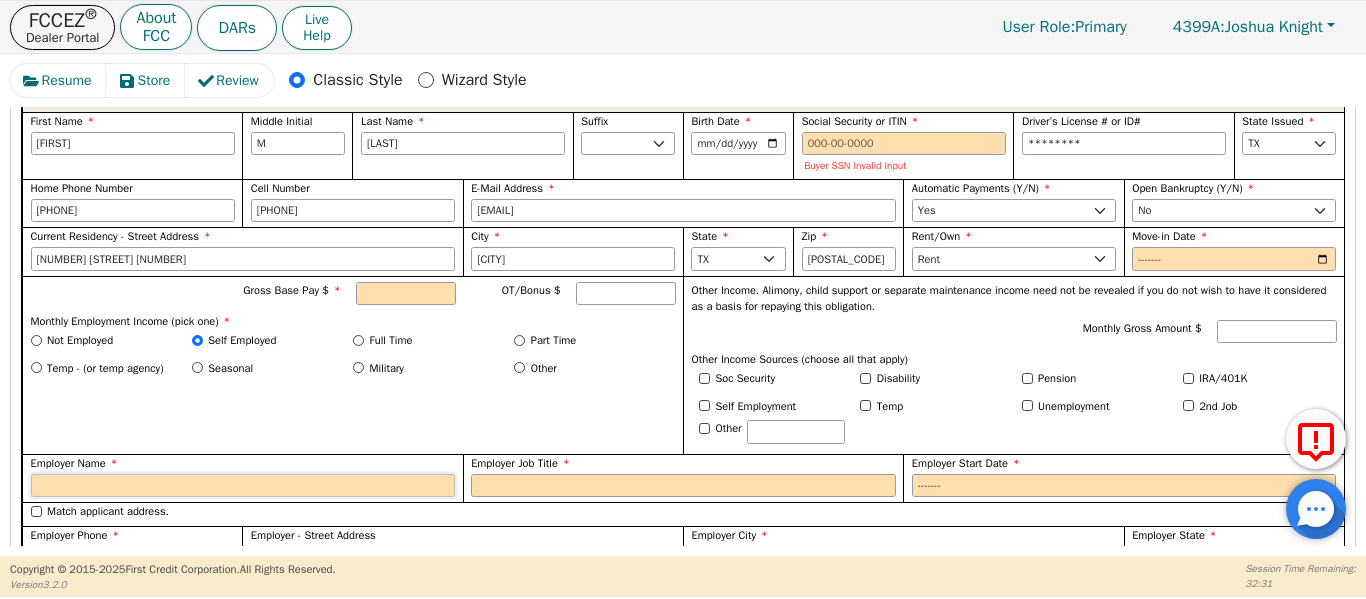 drag, startPoint x: 69, startPoint y: 500, endPoint x: 59, endPoint y: 526, distance: 27.856777 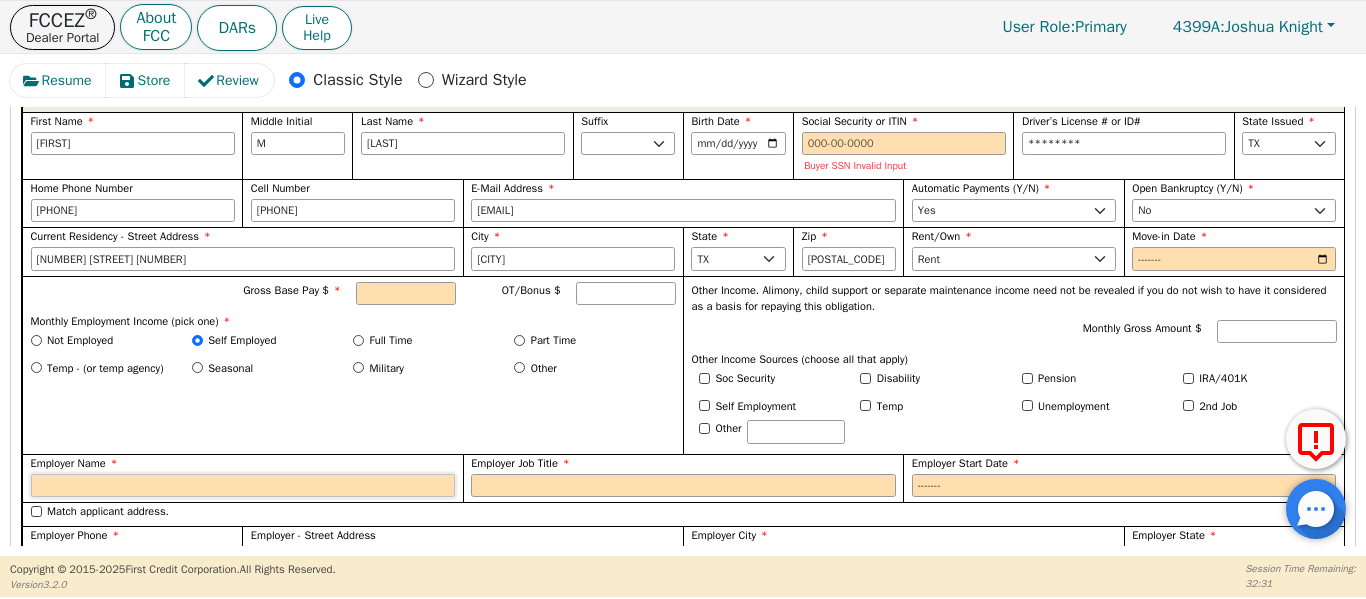 click on "First Name [FIRST] Middle Initial [MIDDLE] Last Name [LAST] Suffix Jr. Sr. II III IV Birth Date [DATE] Social Security or ITIN Buyer SSN Invalid Input Driver’s License # or ID# ******** State Issued AK AL AR AZ CA CO CT DC DE FL GA HI IA ID IL IN KS KY LA MA MD ME MI MN MO MS MT NC ND NE NH NJ NM NV NY OH OK OR PA SC SD TN TX UT VA VT WA WI WY Home Phone Number [PHONE] Cell Number [PHONE] E-Mail Address [EMAIL] Automatic Payments (Y/N) Yes No Open Bankruptcy (Y/N) Yes No Current Residency - Street Address [NUMBER] [STREET] [HIGHWAY] City [CITY] State AK AL AR AZ CA CO CT DC DE FL GA HI IA ID IL IN KS KY LA MA MD ME MI MN MO MS MT NC ND NE NH NJ NM NV NY OH OK OR PA SC SD TN TX UT VA VT WA WI WY Zip [POSTAL_CODE] Rent/Own Rent Own Move-in Date Gross Base Pay $ [CURRENCY] OT/Bonus $ [CURRENCY] Monthly Employment Income (pick one) * Not Employed Self Employed Full Time Part Time Temp - (or temp agency) Seasonal Military Other Monthly Gross Amount $ [CURRENCY] Other Income Sources (choose all that apply) Soc Security Disability" at bounding box center (683, 385) 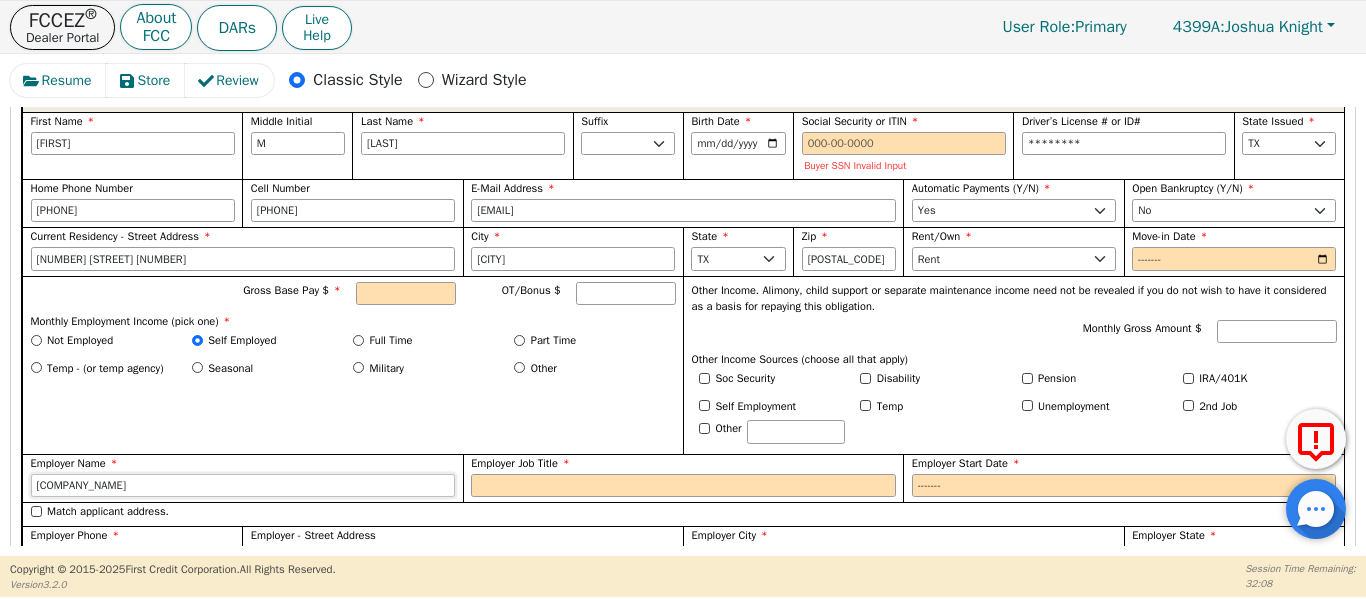 type on "[COMPANY_NAME]" 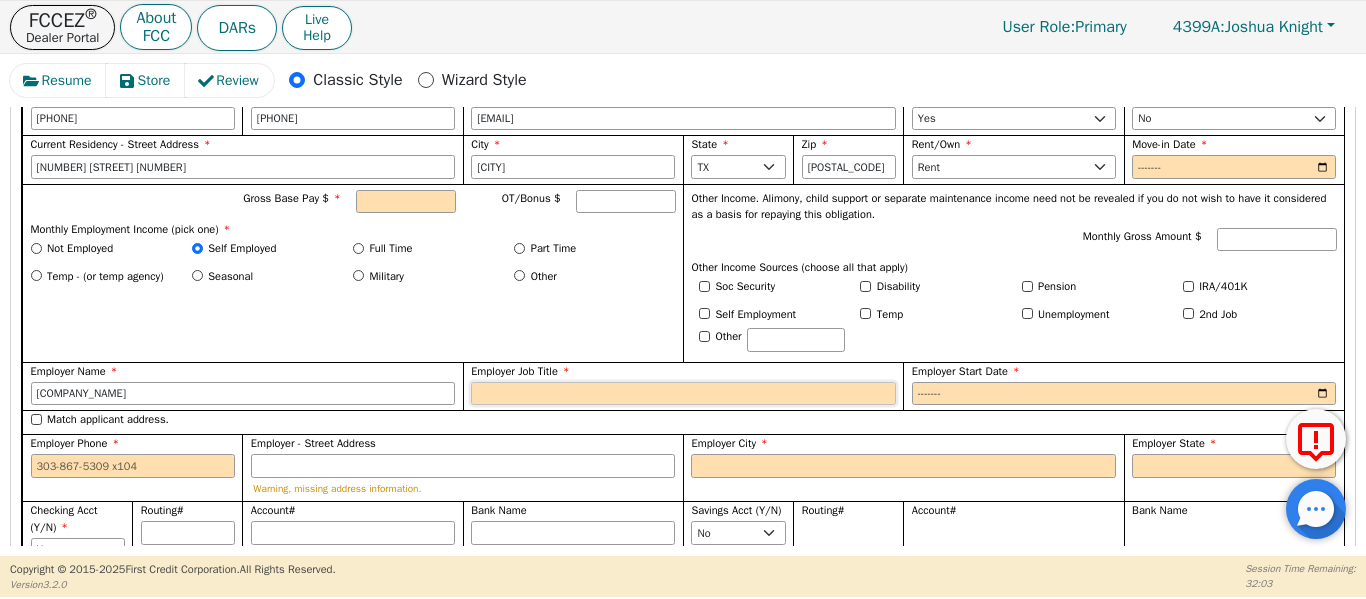scroll, scrollTop: 1320, scrollLeft: 0, axis: vertical 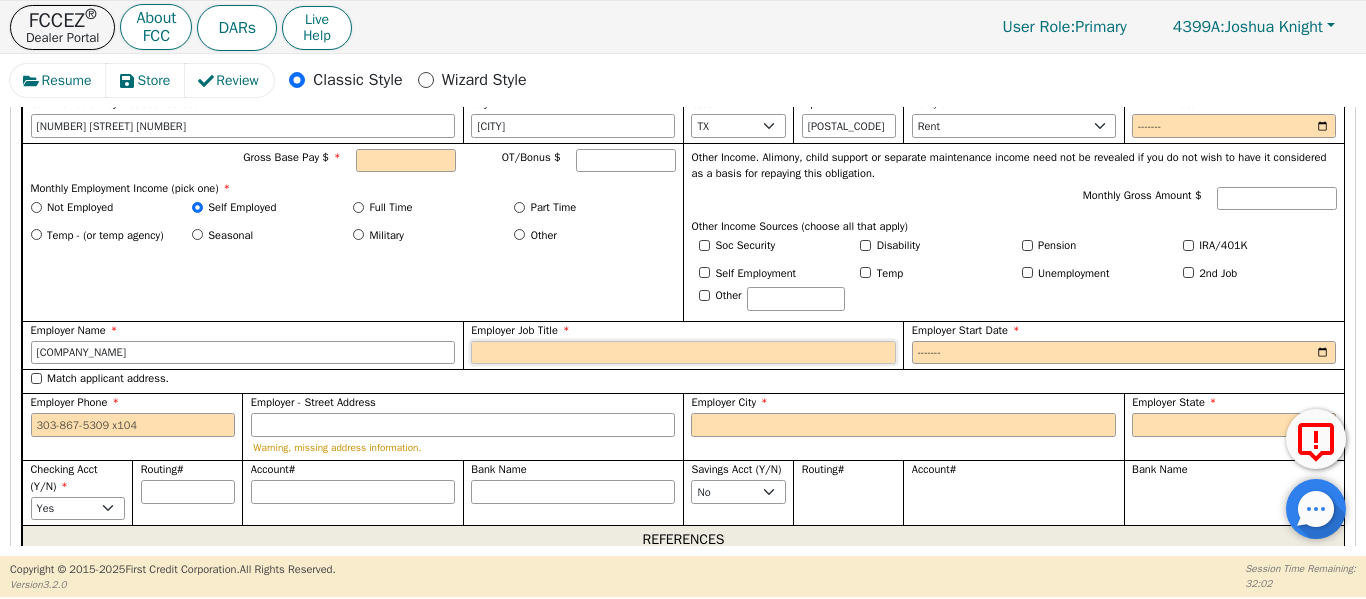 click on "Employer Job Title" at bounding box center [683, 353] 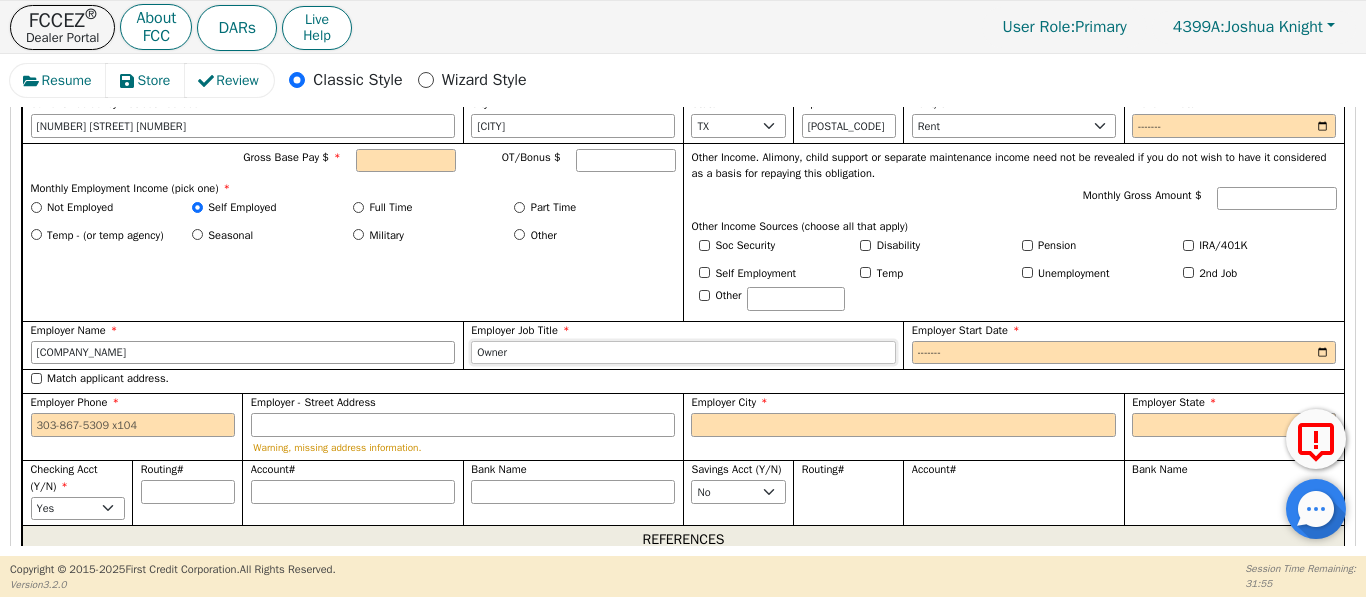 type on "Owner" 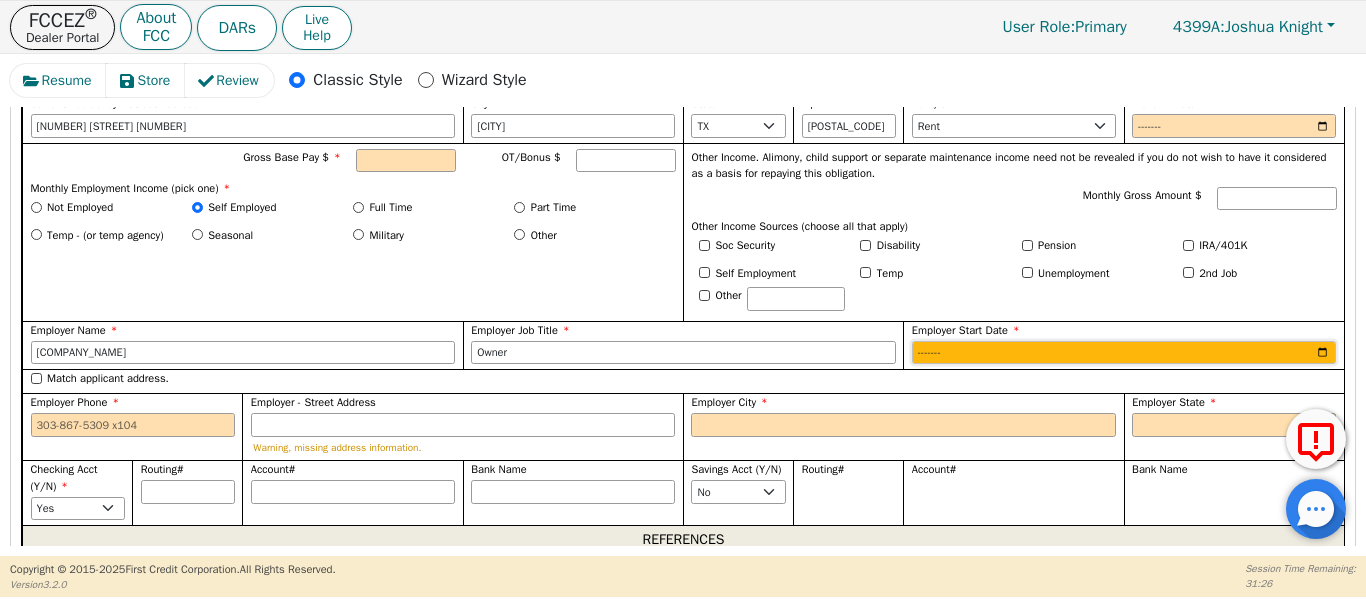 type on "[DATE]" 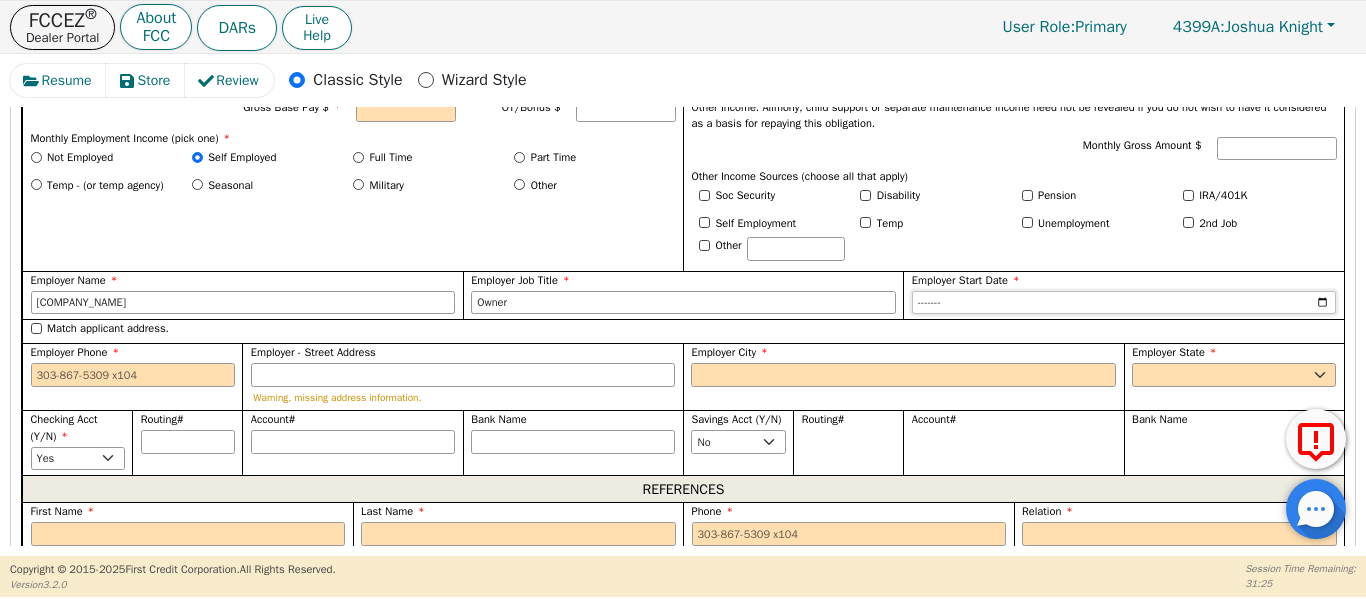scroll, scrollTop: 1387, scrollLeft: 0, axis: vertical 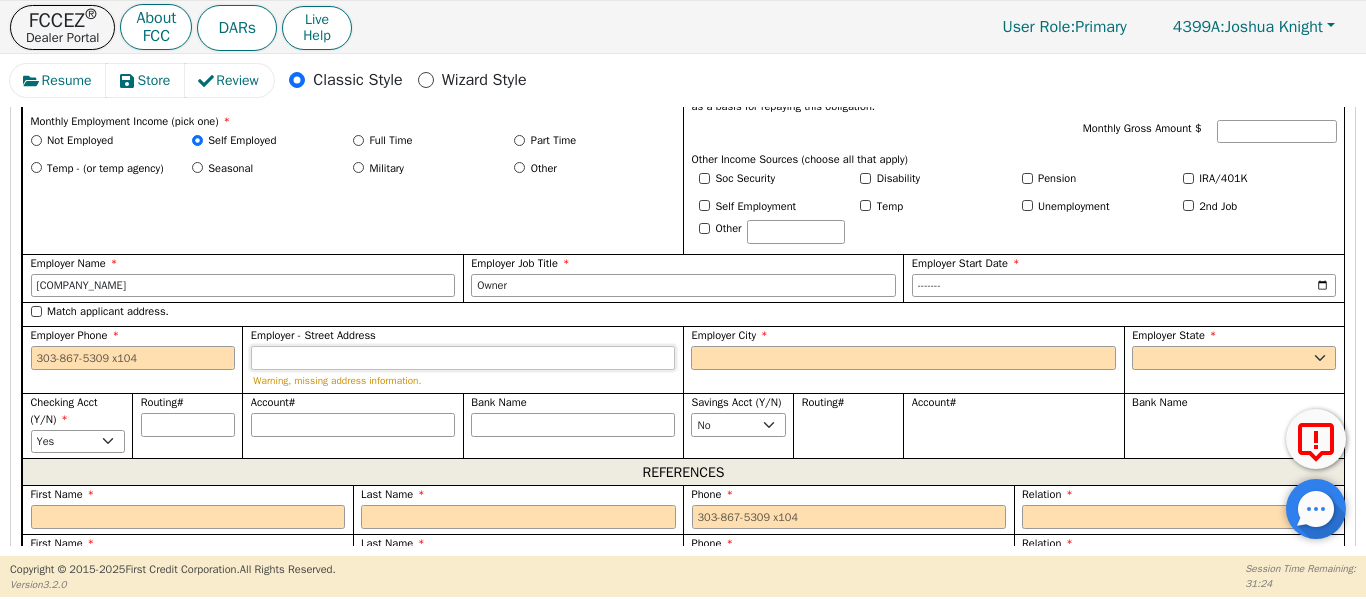 click on "Employer - Street Address" at bounding box center [463, 358] 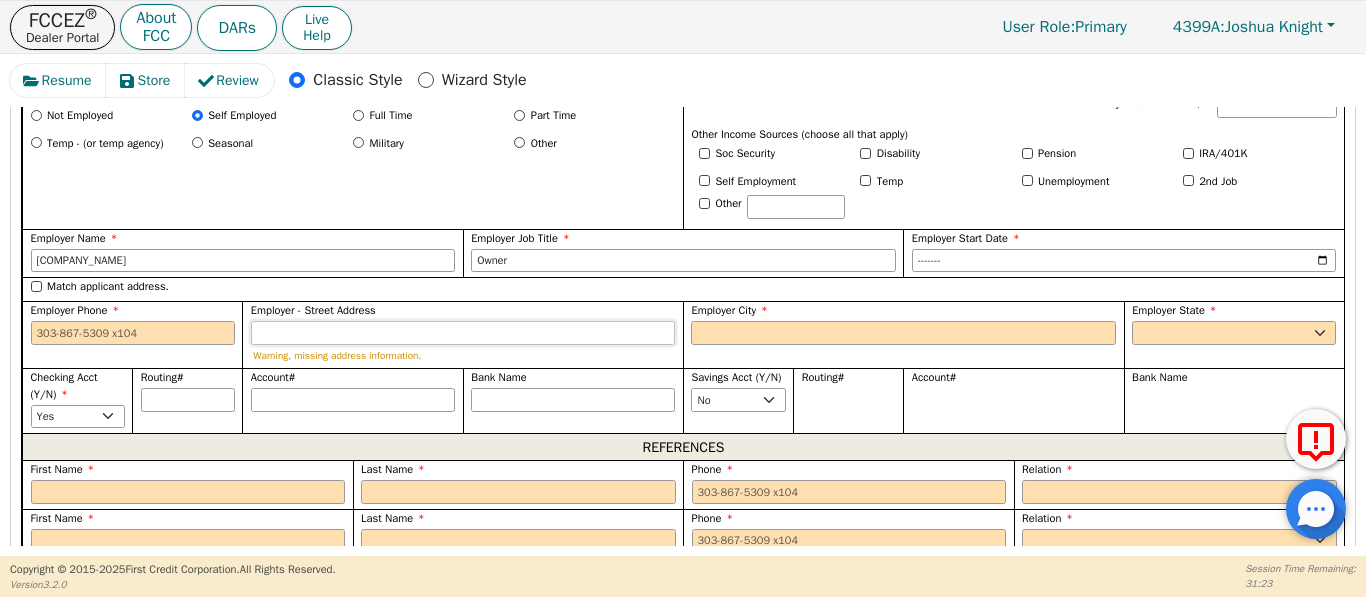 scroll, scrollTop: 1420, scrollLeft: 0, axis: vertical 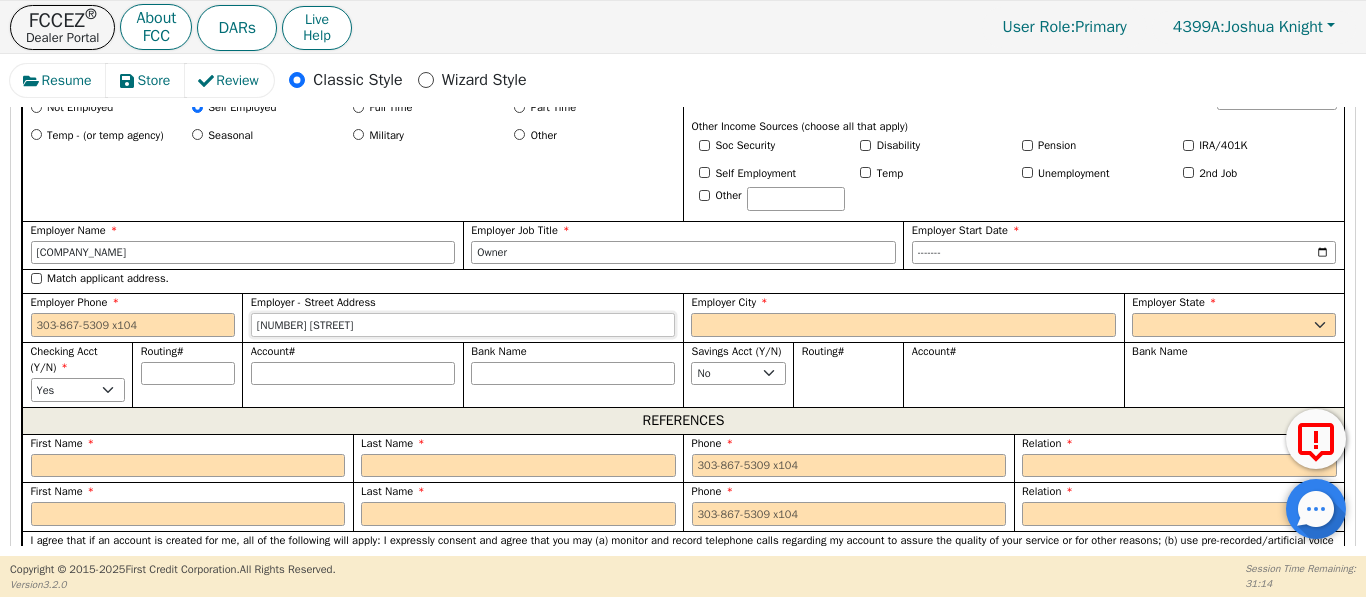 click on "[NUMBER] [STREET]" at bounding box center [463, 325] 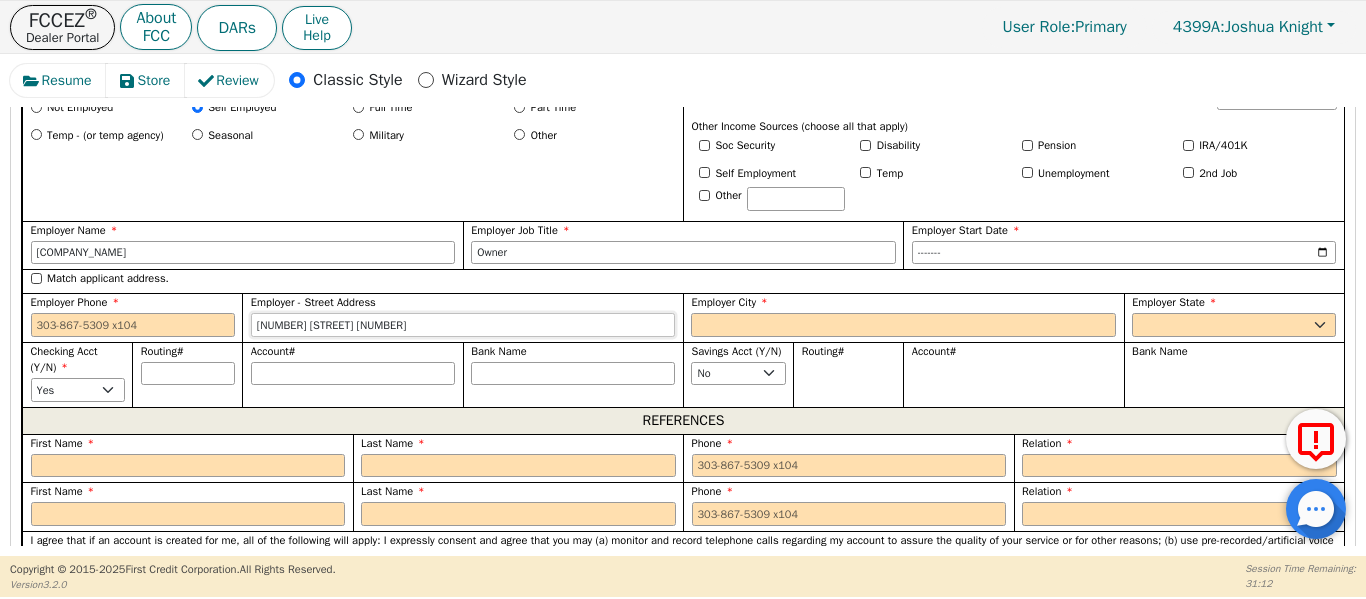 type on "[NUMBER] [STREET] [NUMBER]" 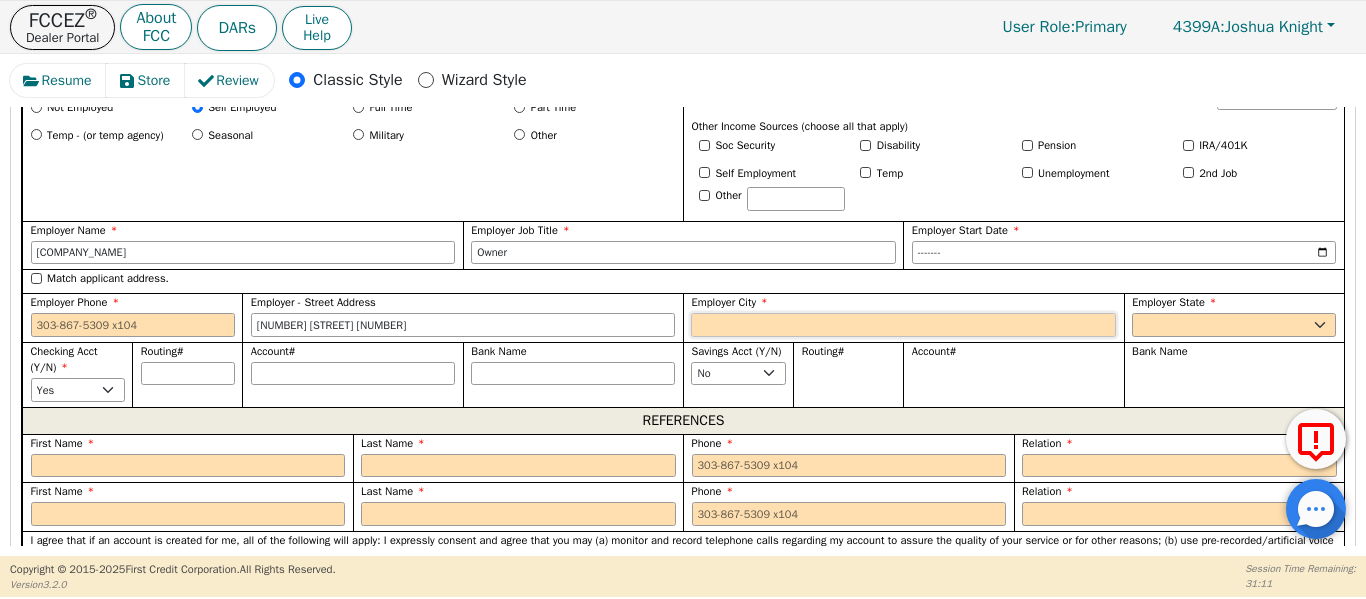 type on "r" 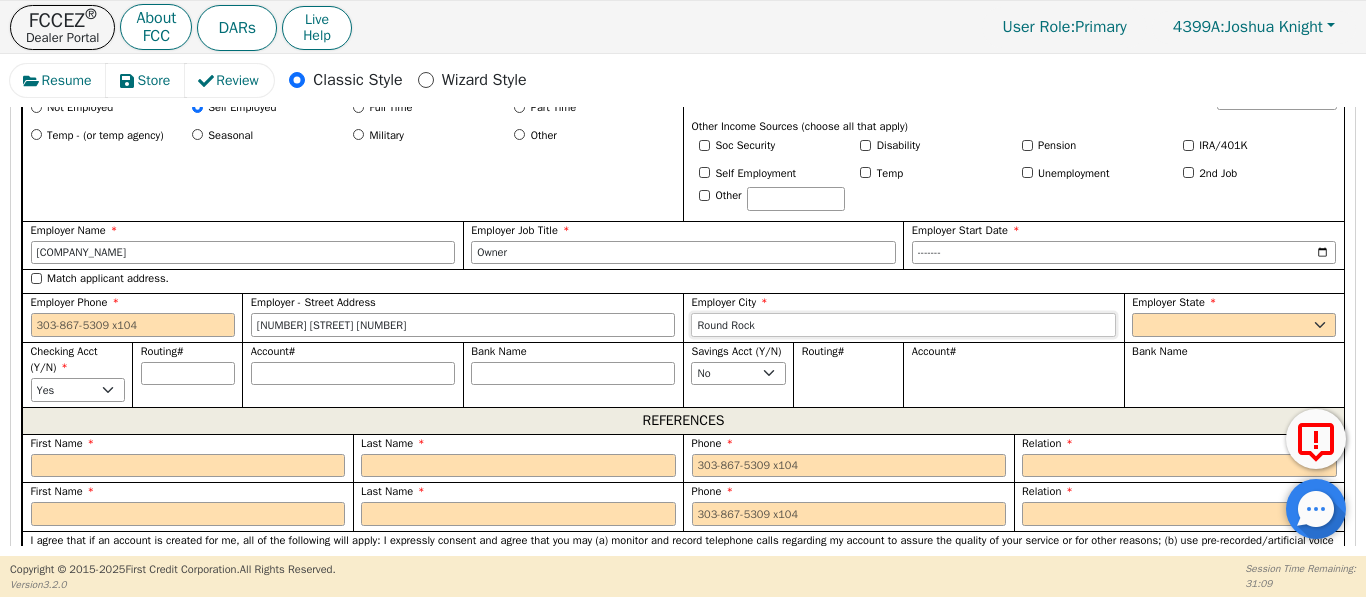 type on "Round Rock" 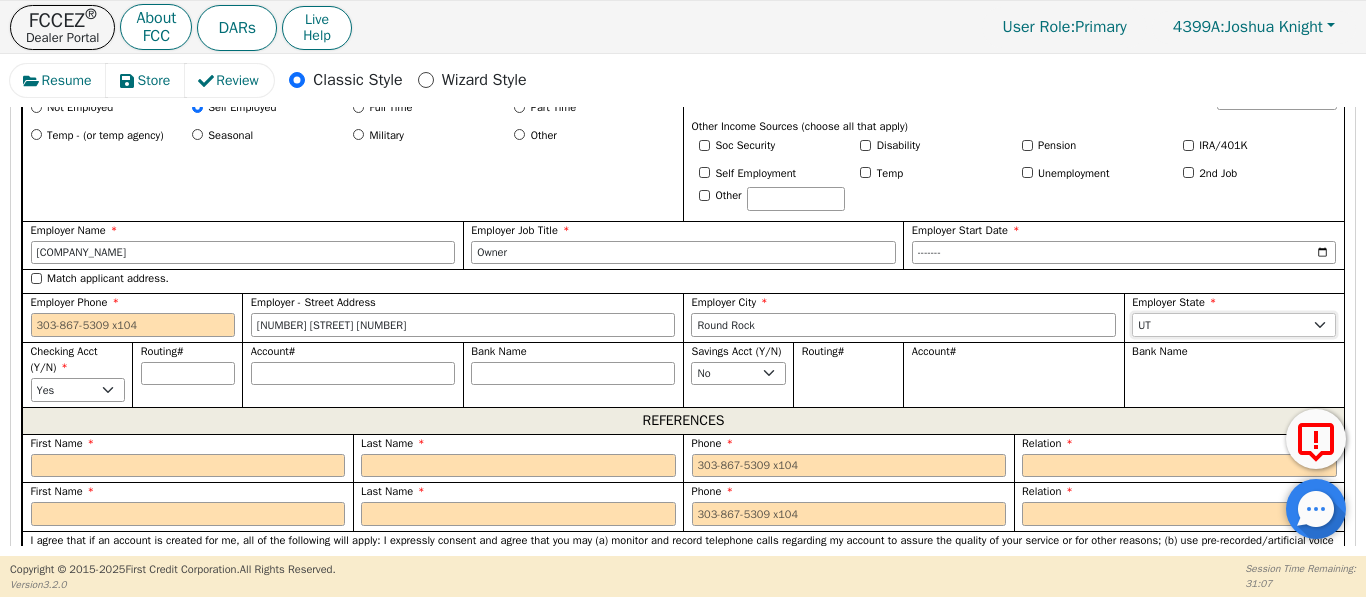 select on "TX" 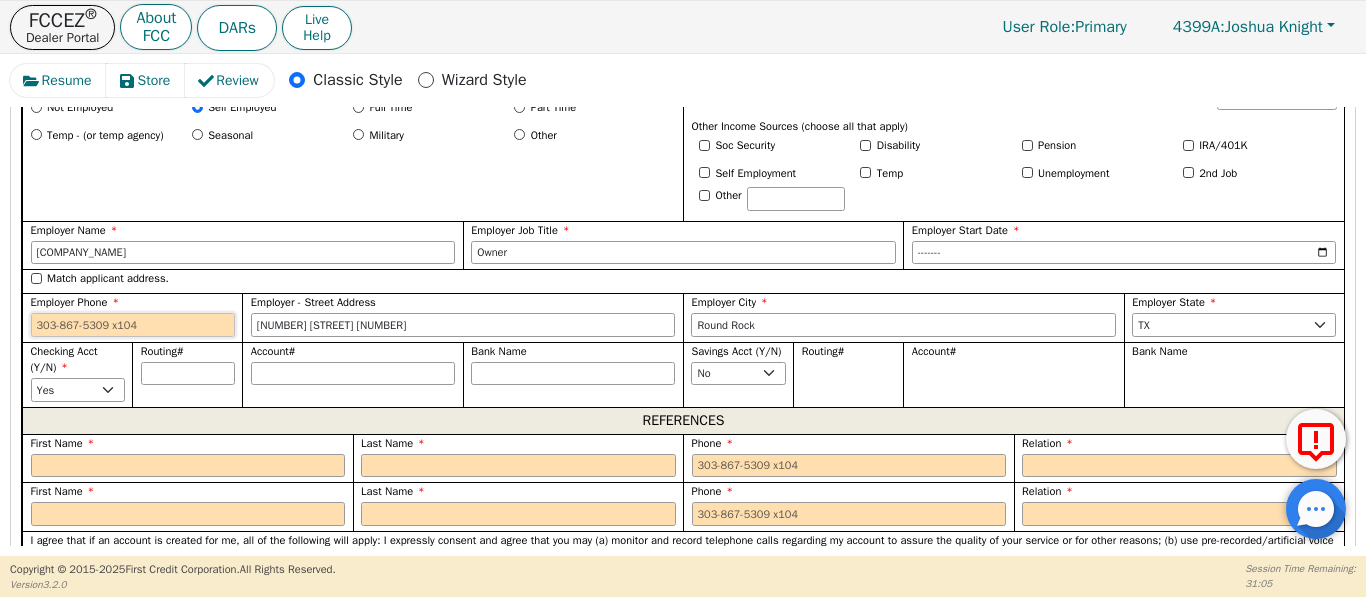 drag, startPoint x: 104, startPoint y: 327, endPoint x: 207, endPoint y: 119, distance: 232.10558 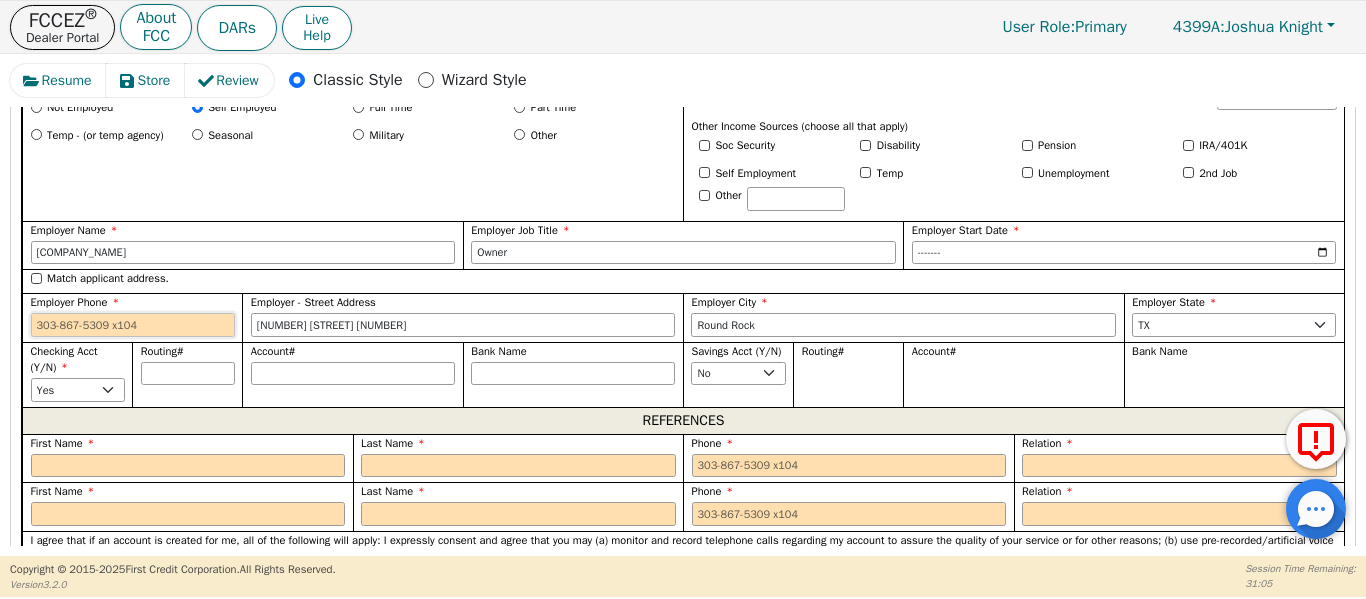 click on "Employer Phone" at bounding box center (133, 315) 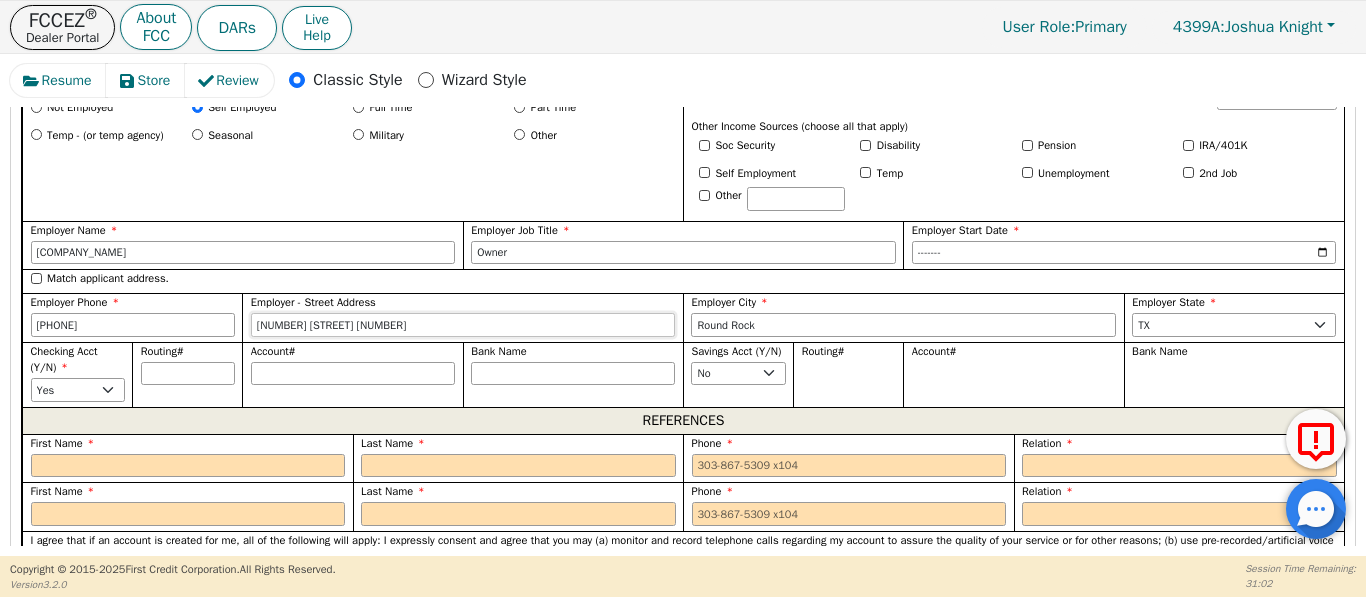 type on "[PHONE]" 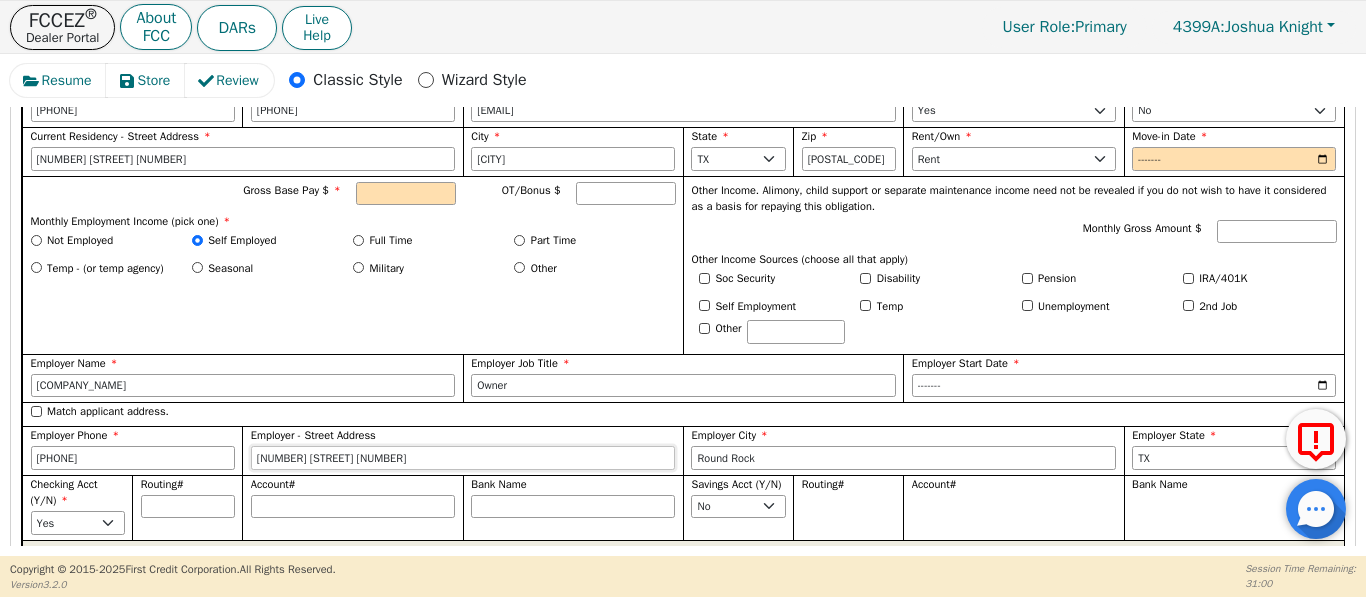 scroll, scrollTop: 1220, scrollLeft: 0, axis: vertical 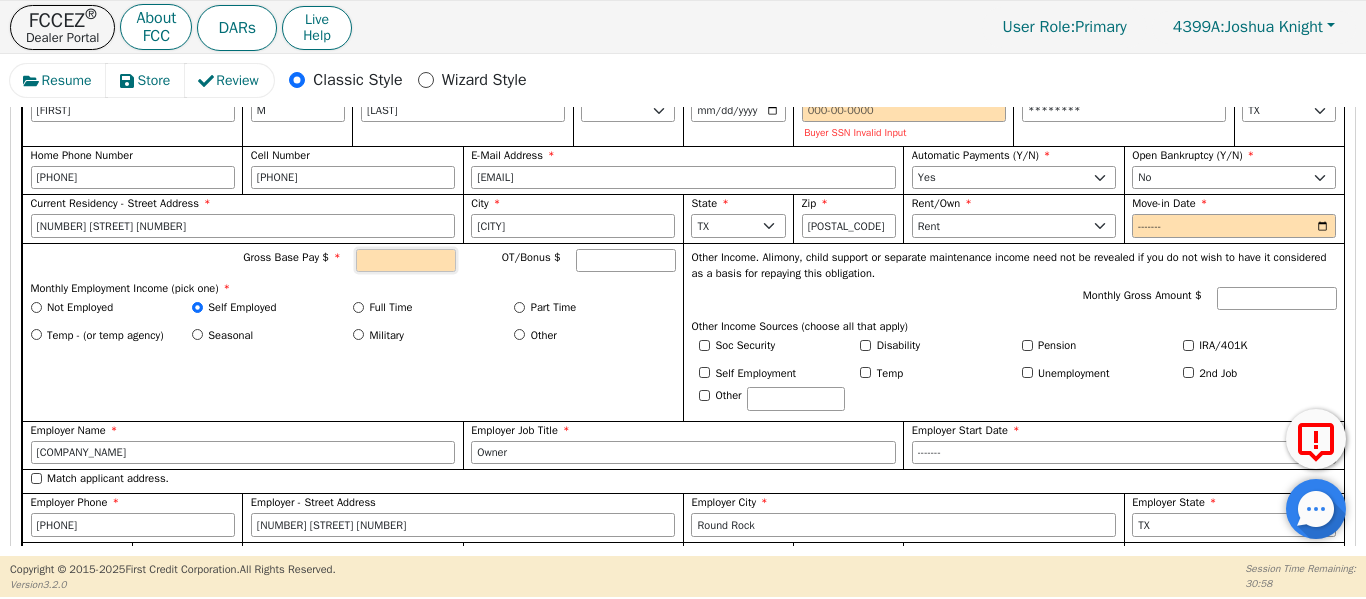 click on "Gross Base Pay $" at bounding box center (406, 261) 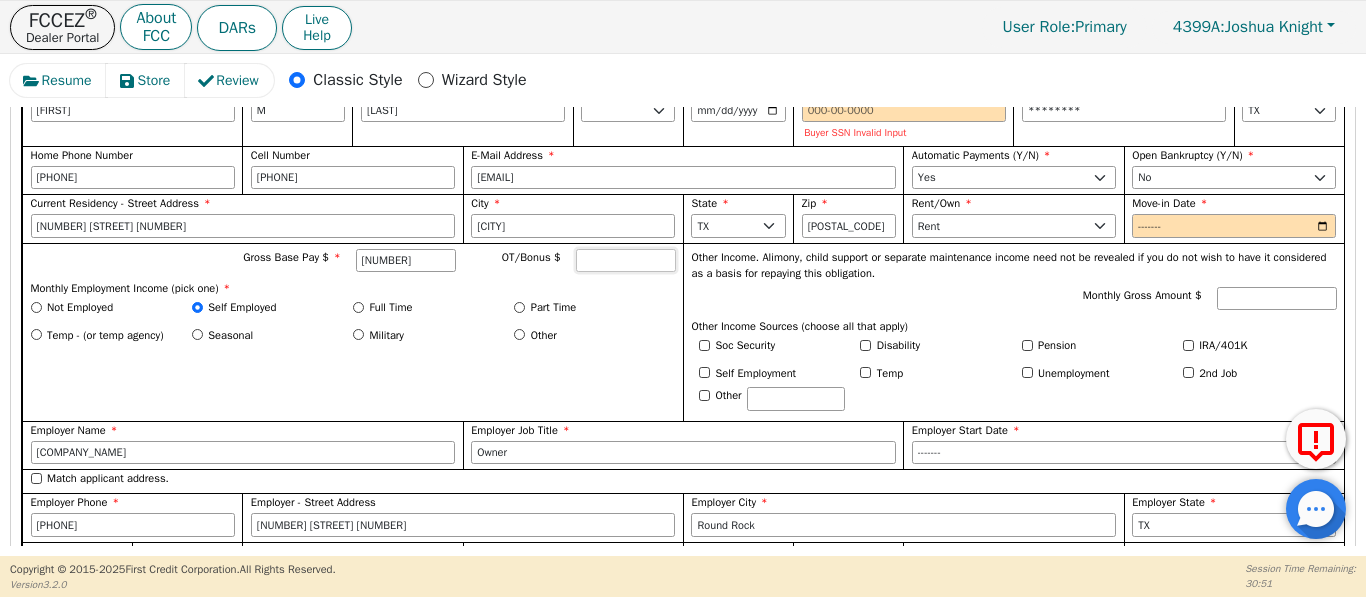 type on "8000.00" 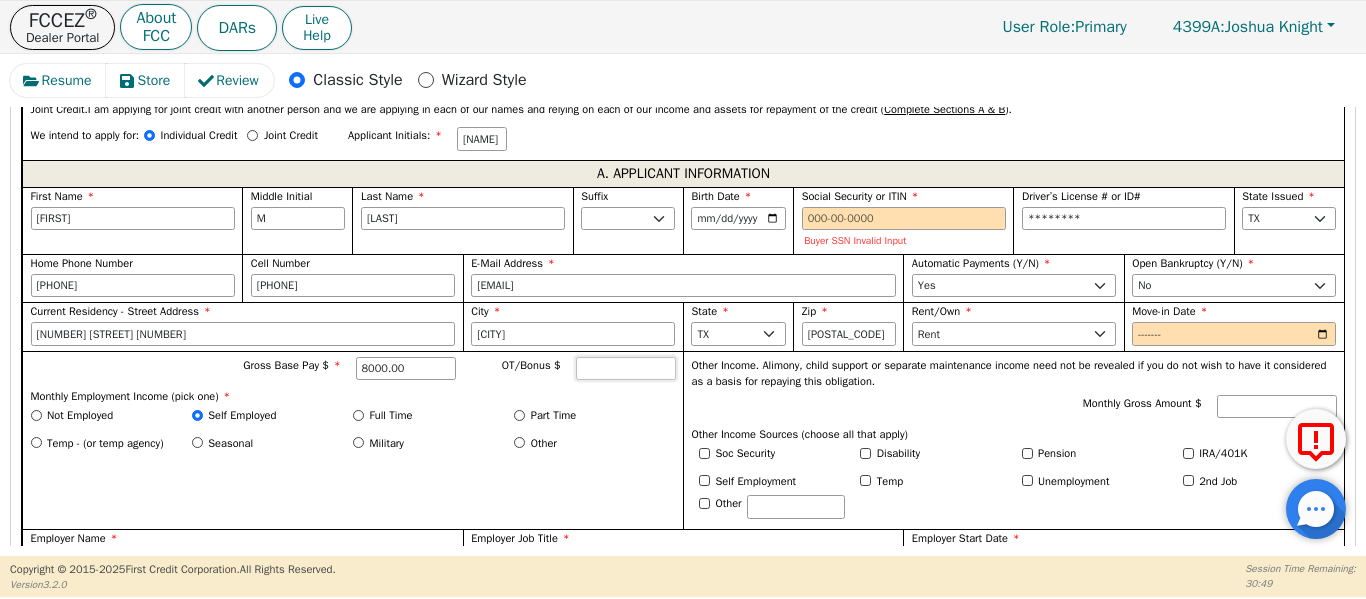 scroll, scrollTop: 1087, scrollLeft: 0, axis: vertical 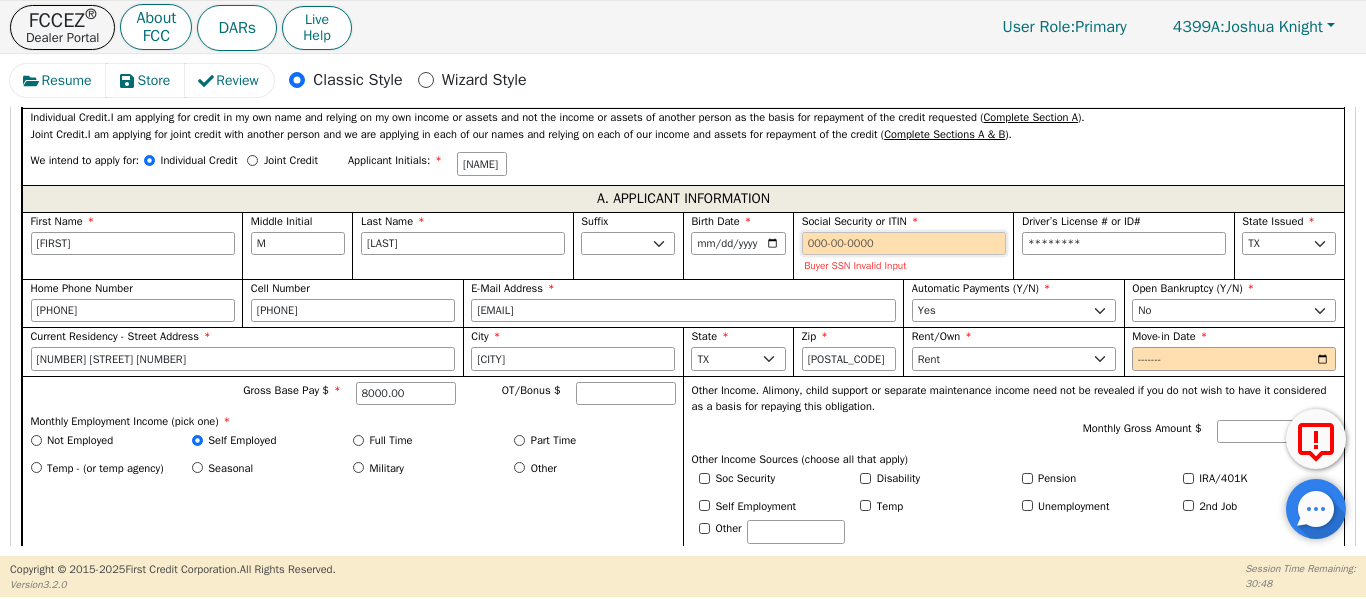 click on "Social Security or ITIN" at bounding box center (904, 244) 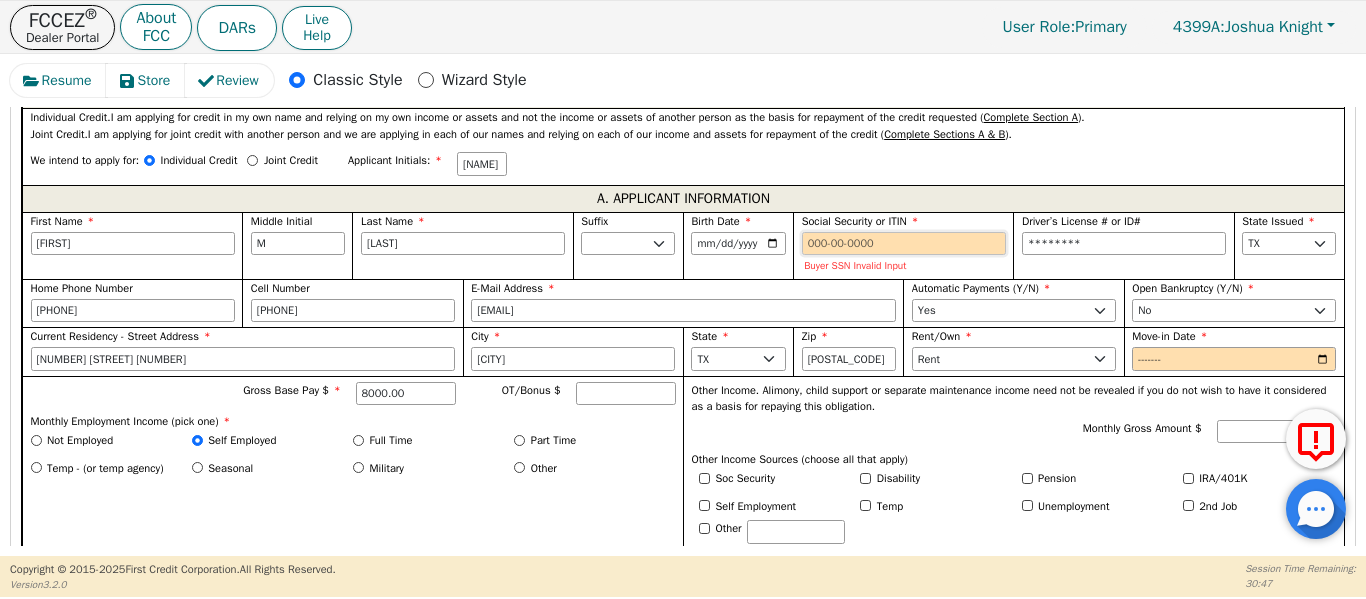 type on "4" 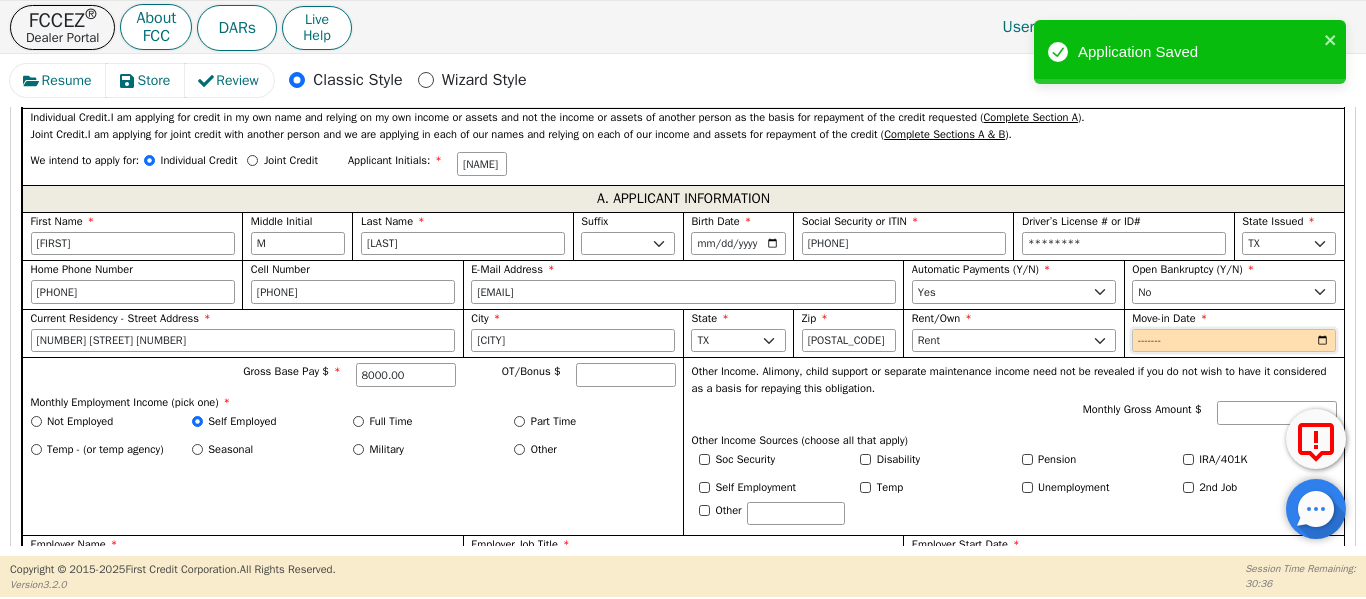type on "[PHONE]" 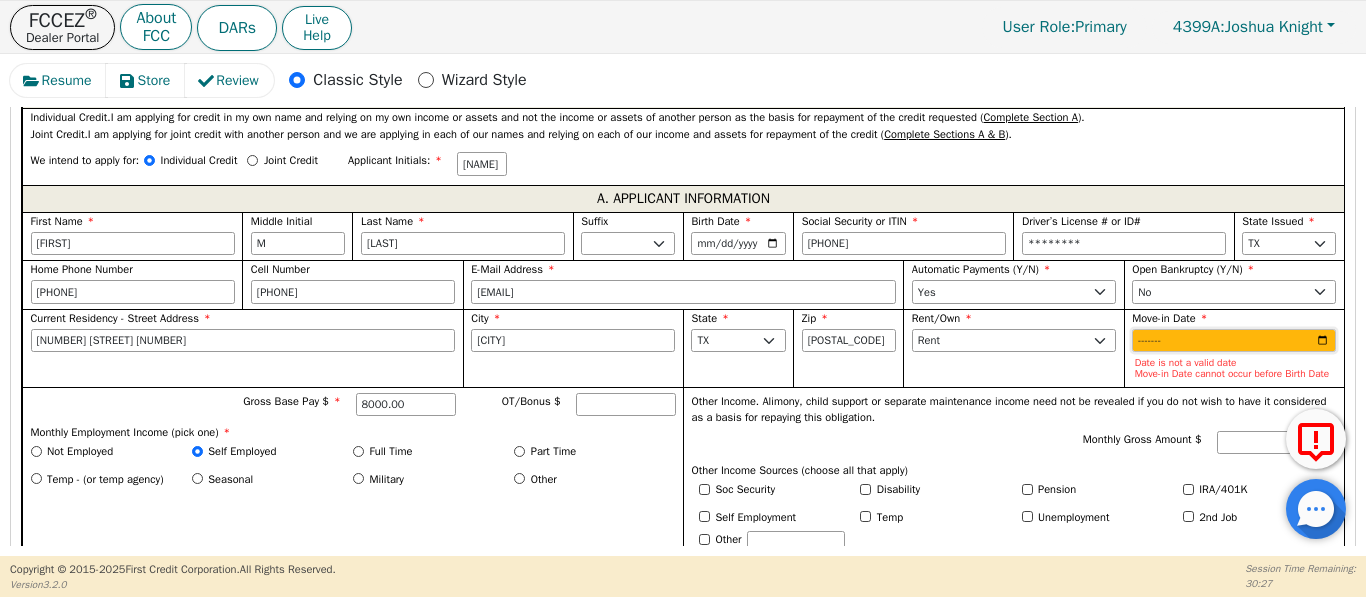 type on "[DATE]" 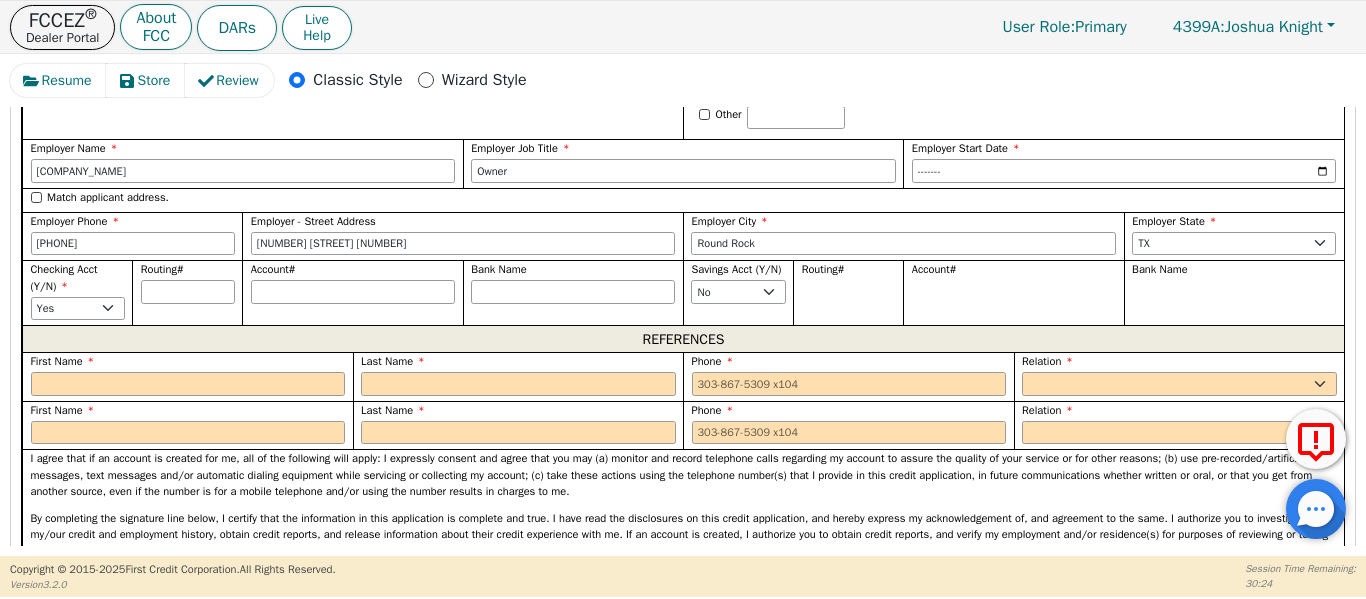 scroll, scrollTop: 1487, scrollLeft: 0, axis: vertical 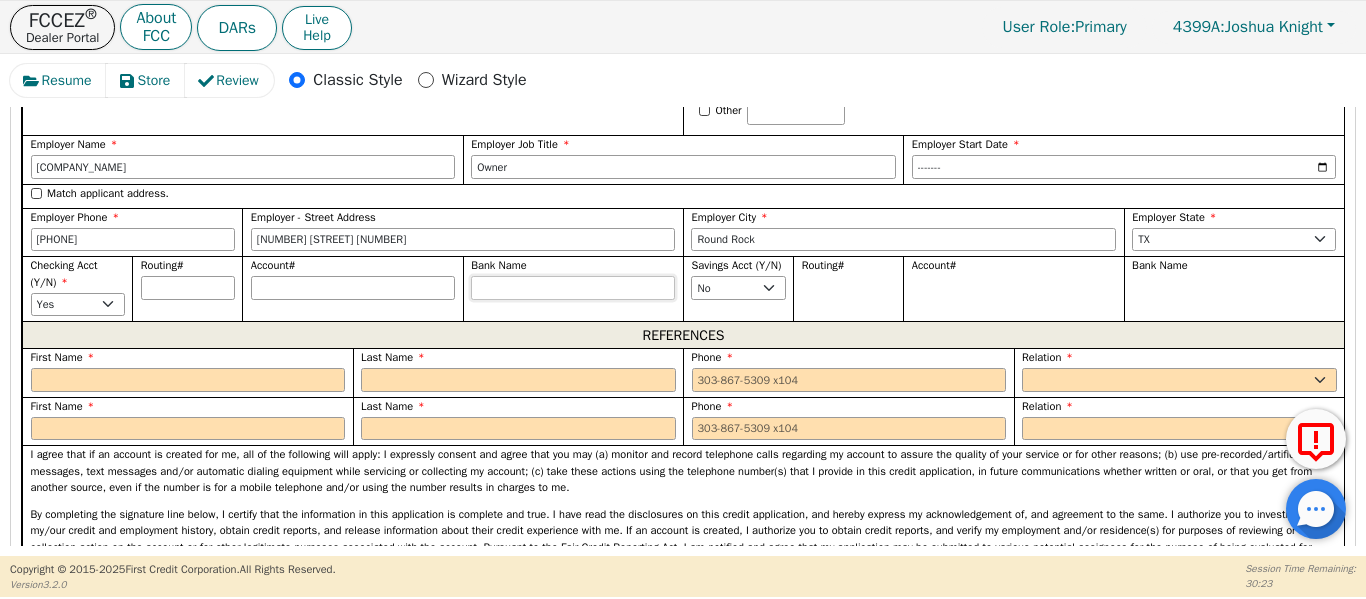 click on "Bank Name" at bounding box center (573, 288) 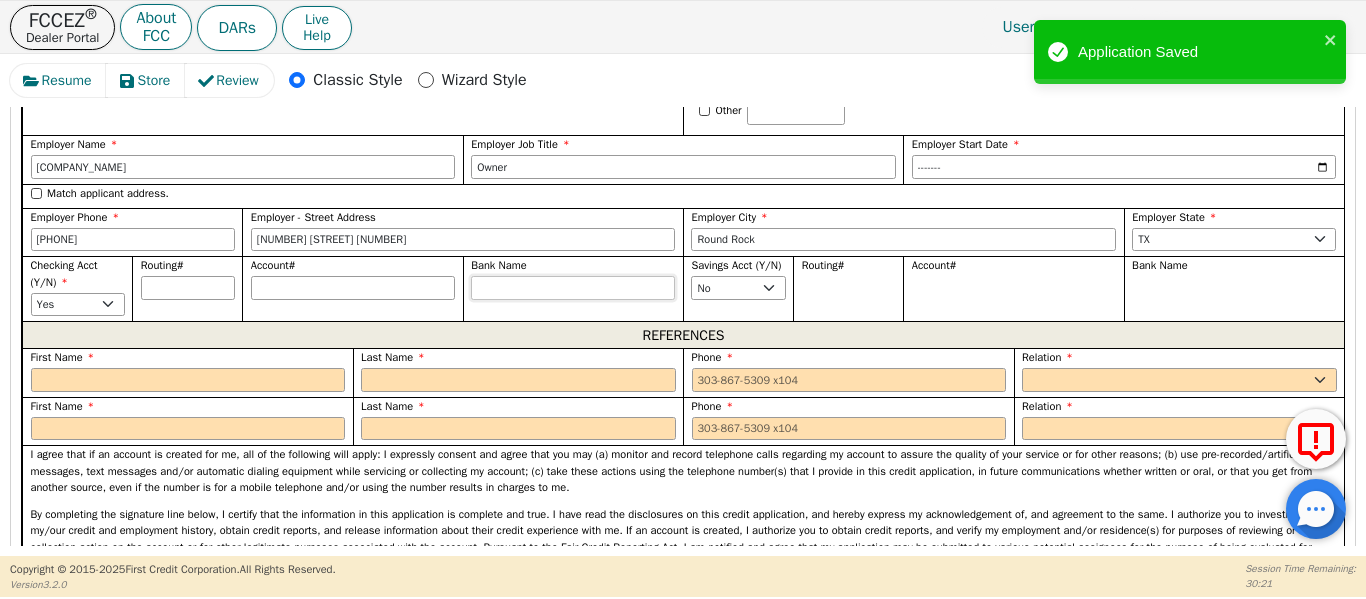 type on "B" 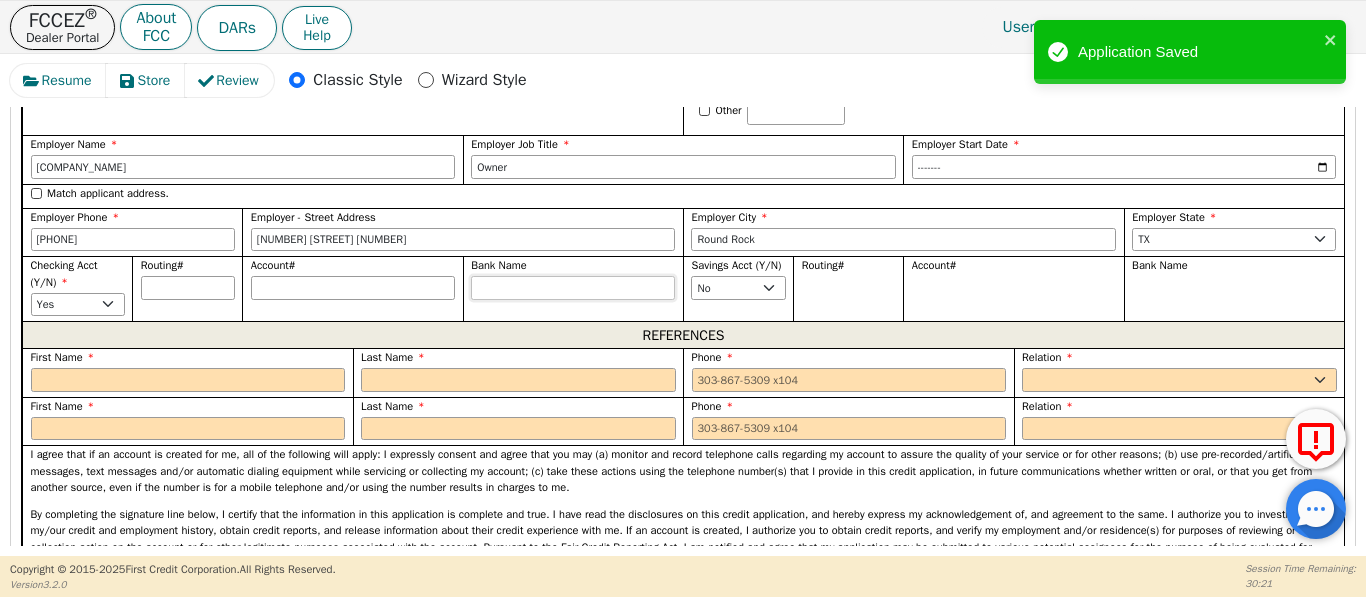 type on "B" 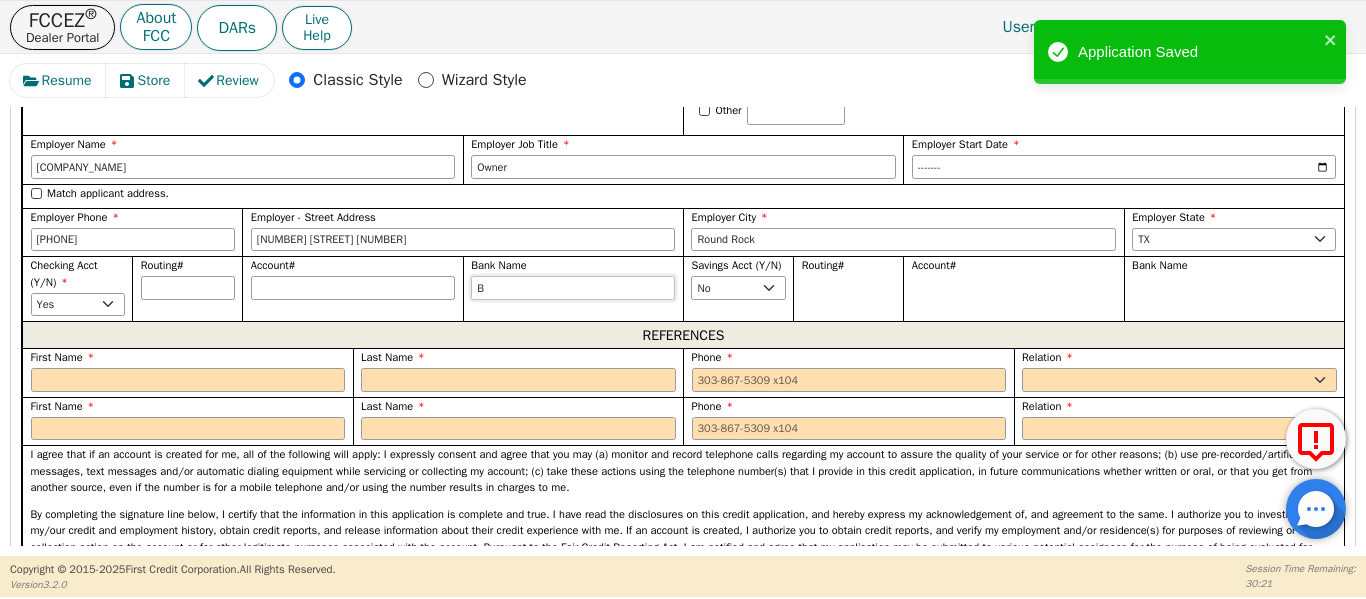 type on "Ba" 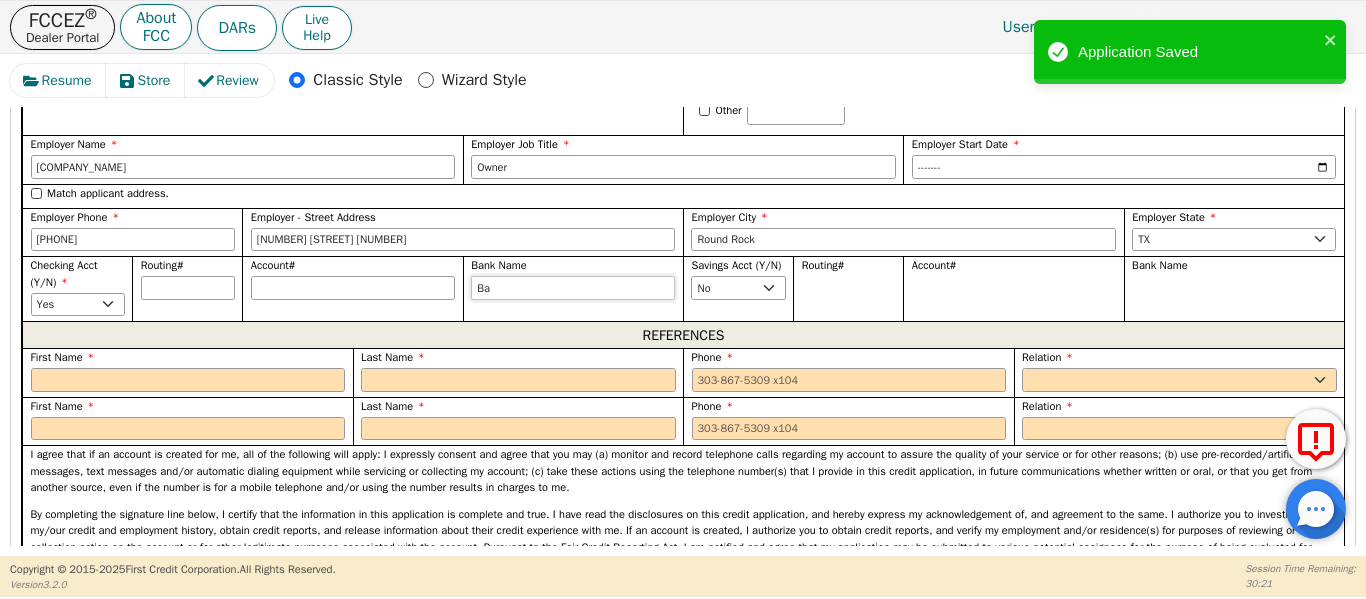 type on "Ban" 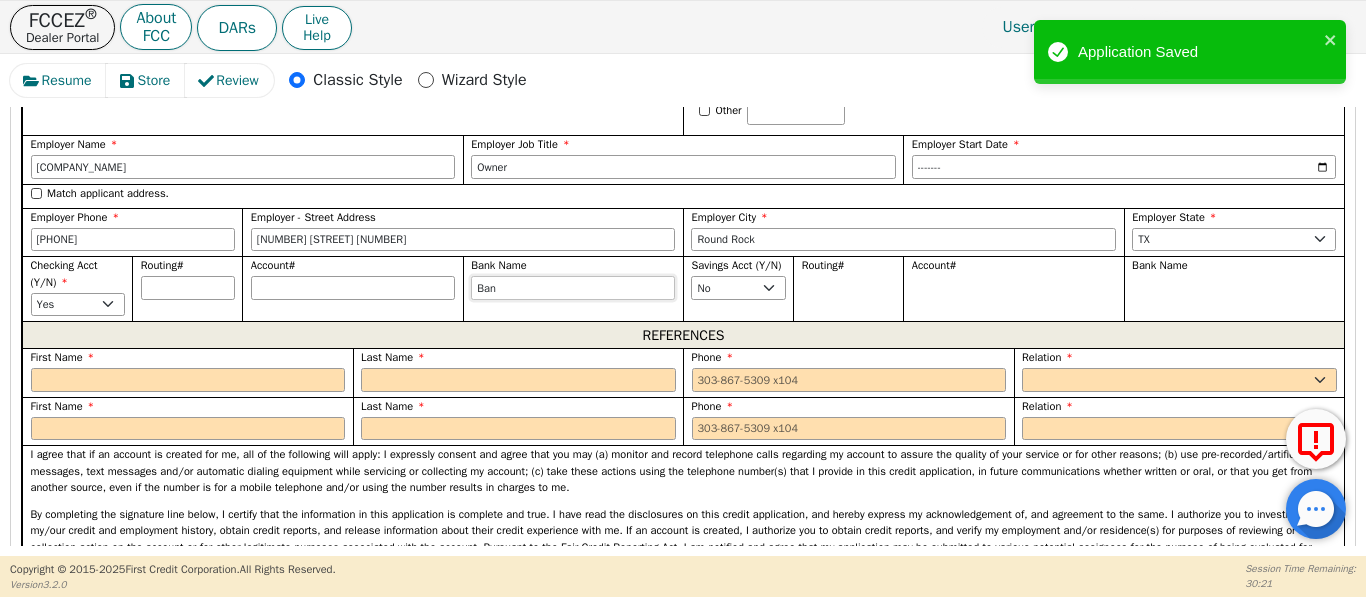 type on "Bank" 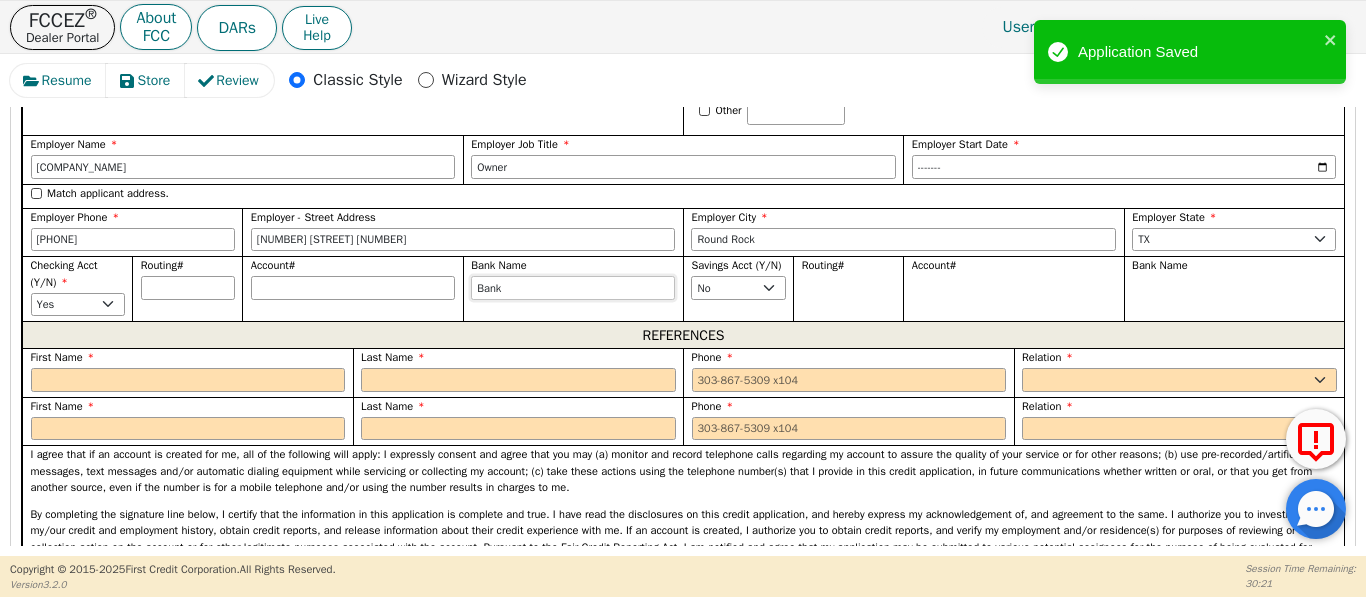 type on "Bank" 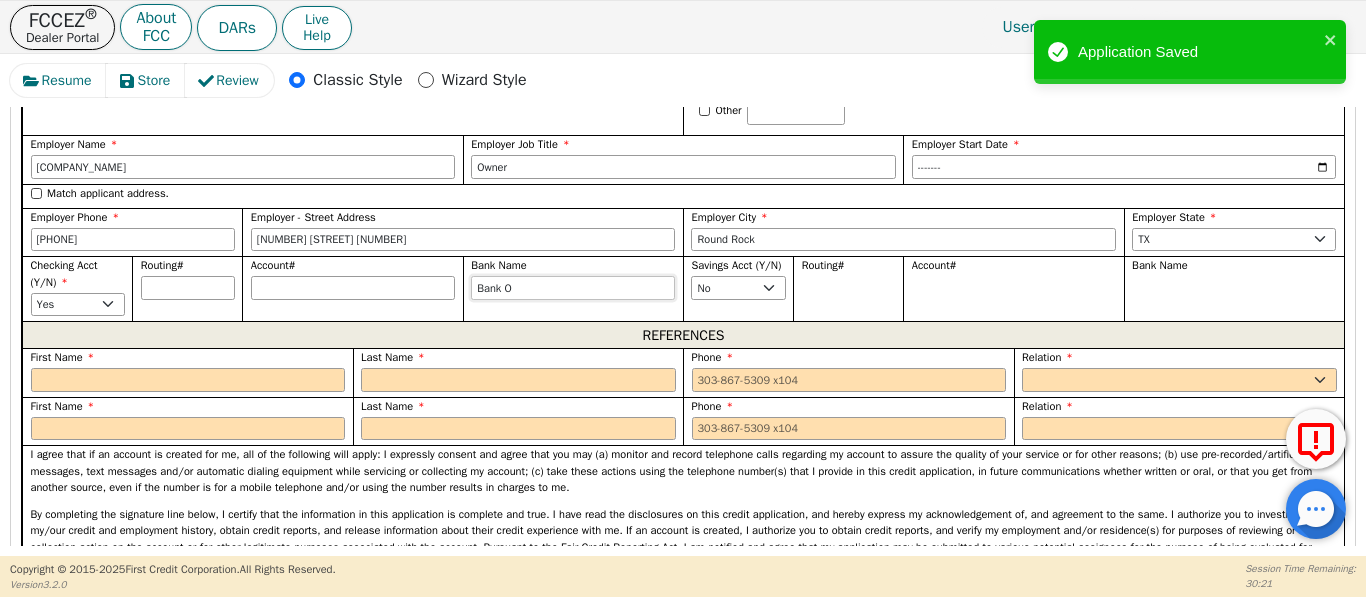 type on "Bank O" 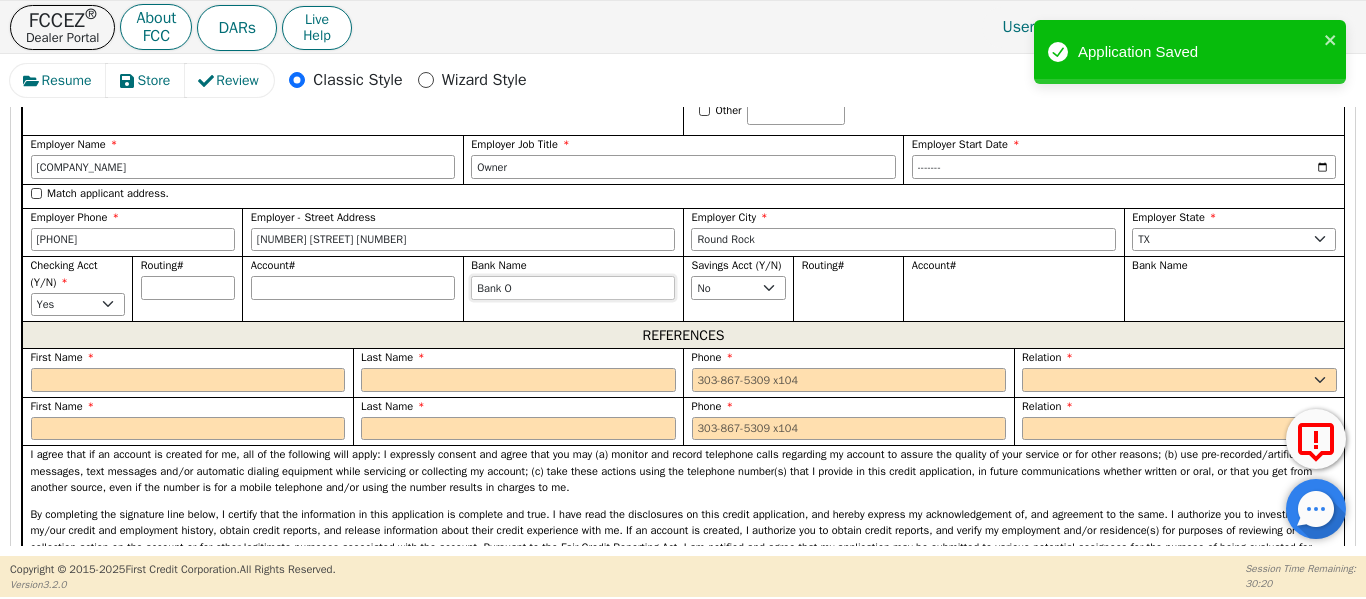type on "Bank" 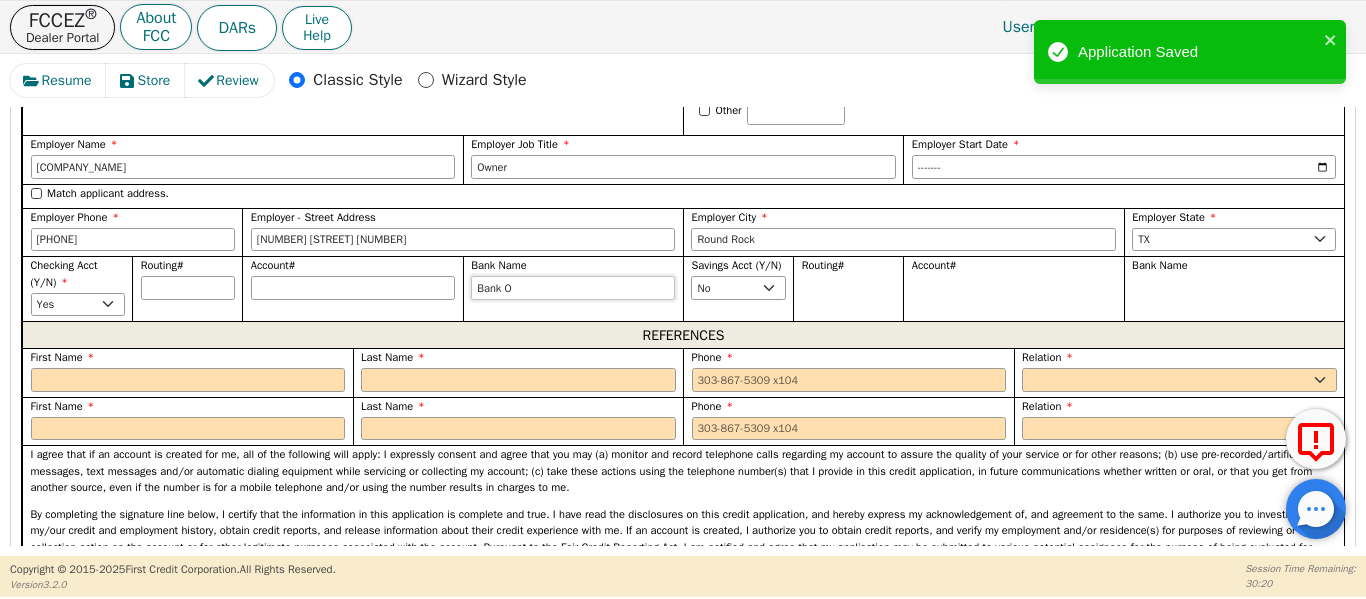 type on "Bank" 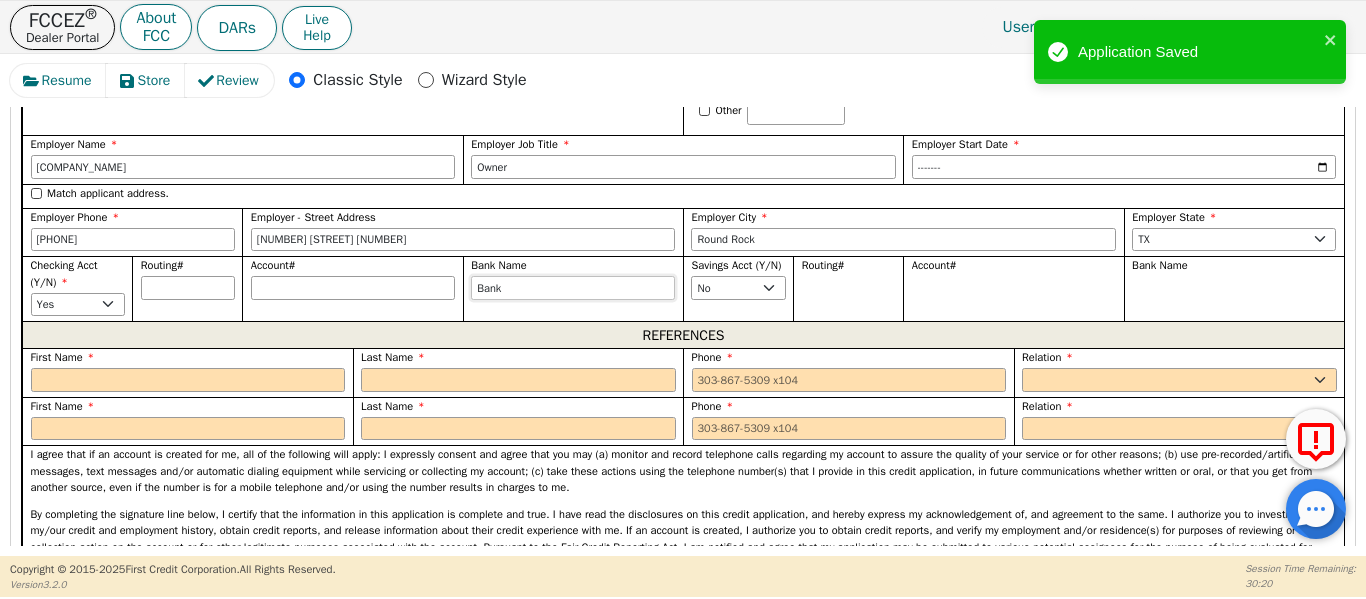 type on "Bank of [NAME]" 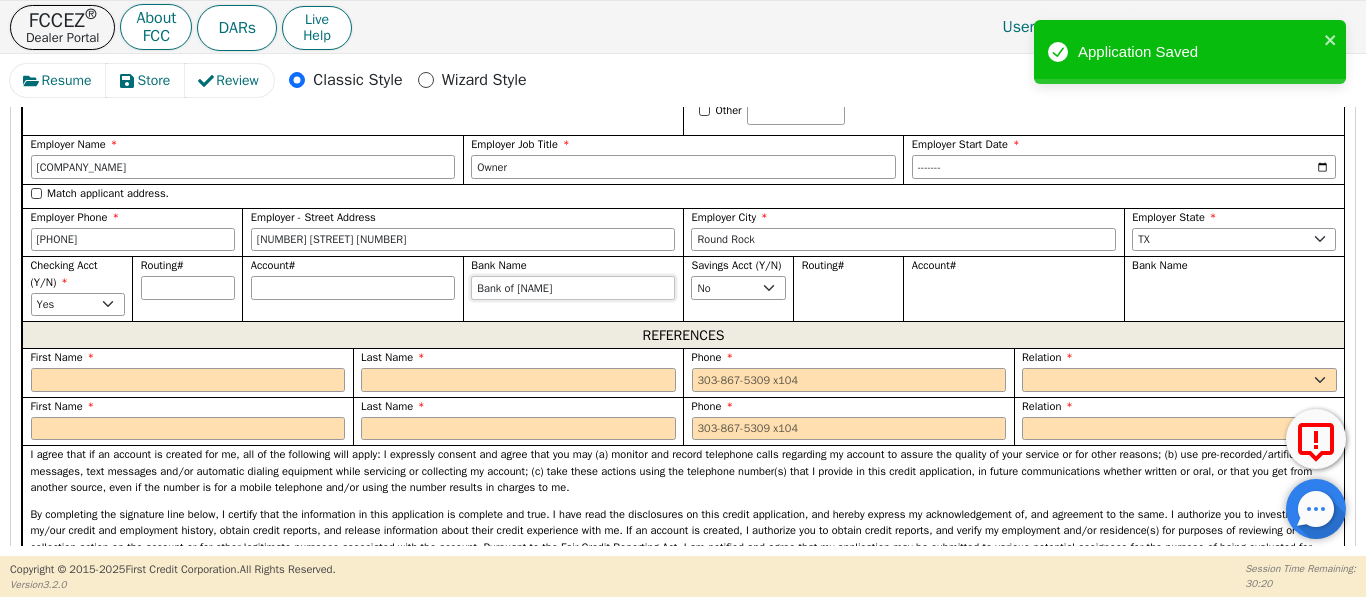 type on "[BANK_NAME]" 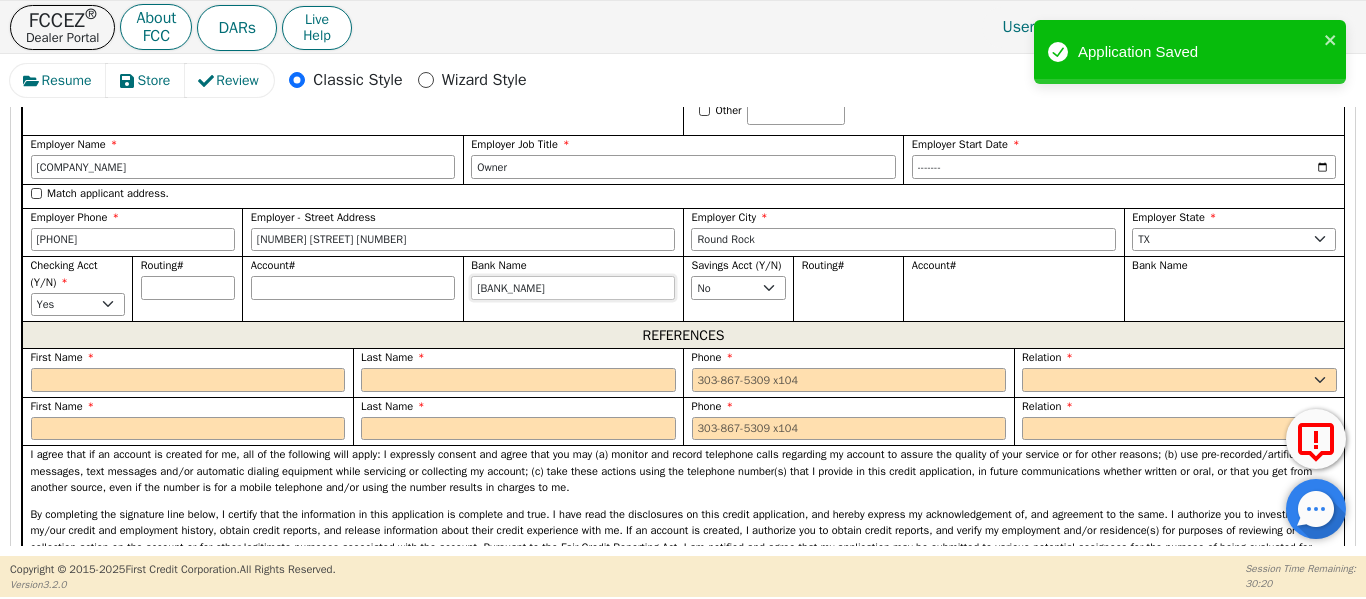 type on "[BANK_NAME]" 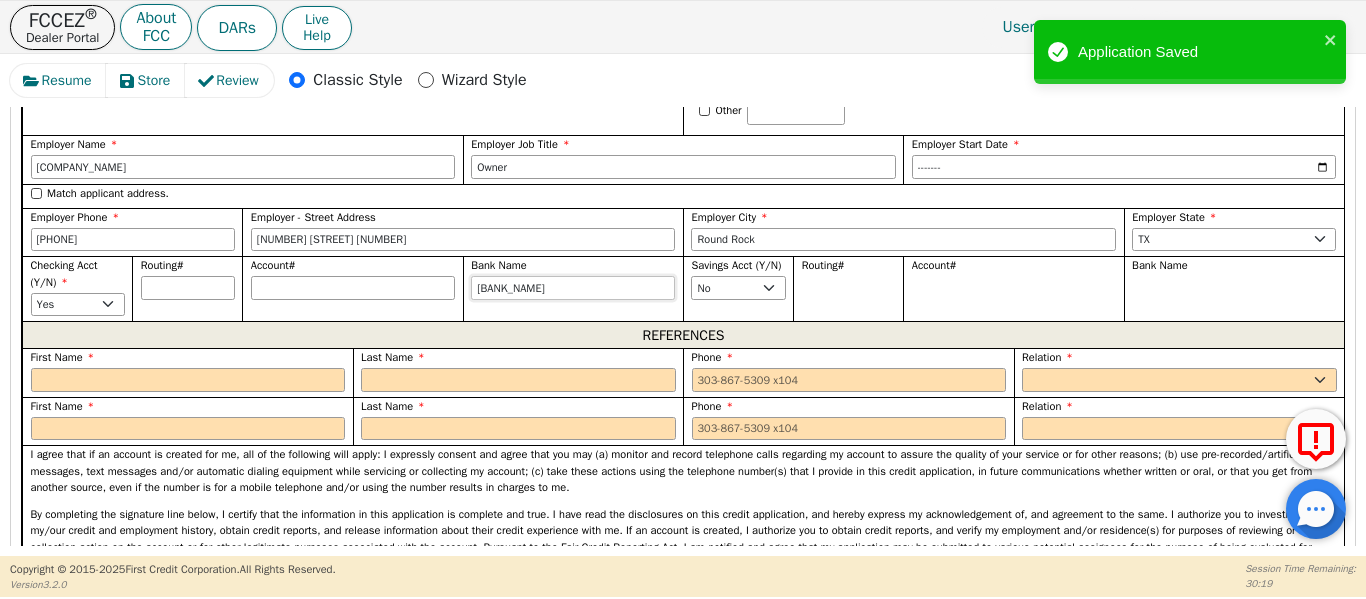 type on "[BANK_NAME]" 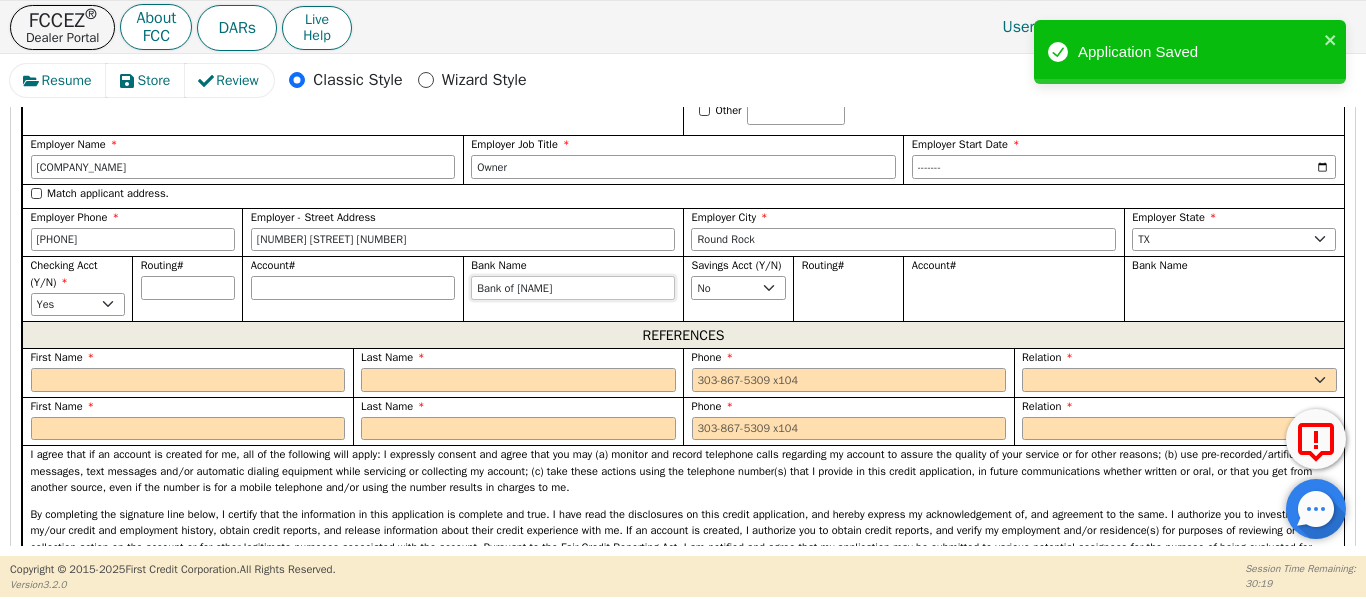 type on "Bank" 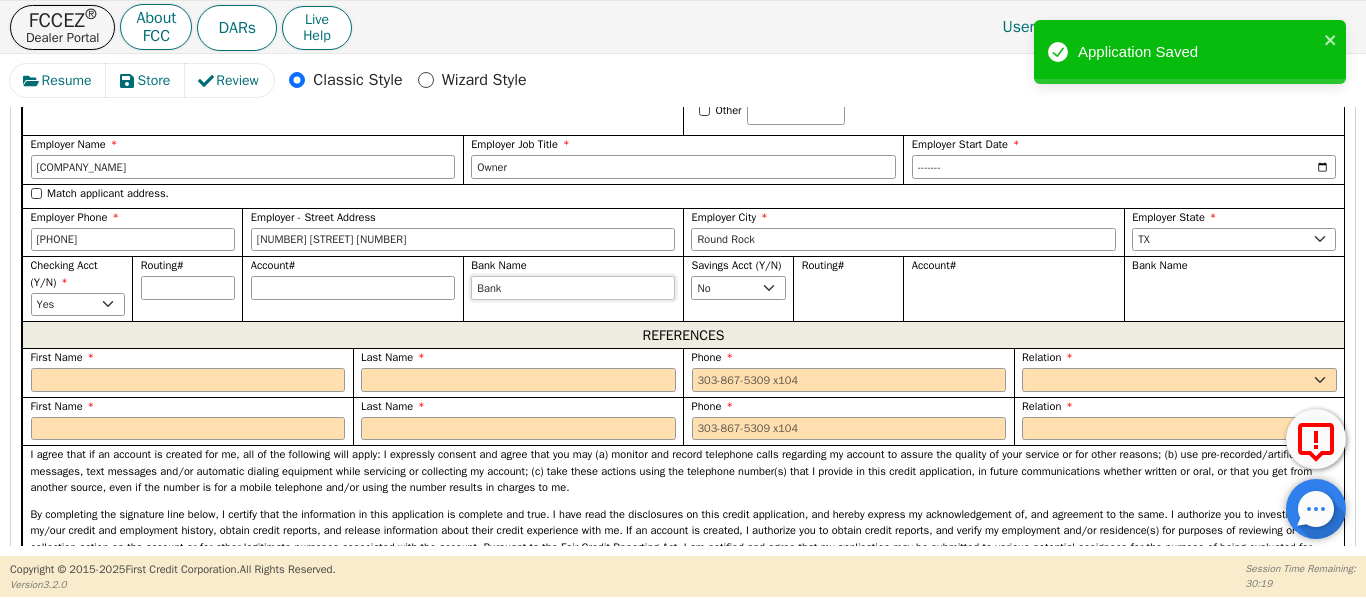 type on "Bank o" 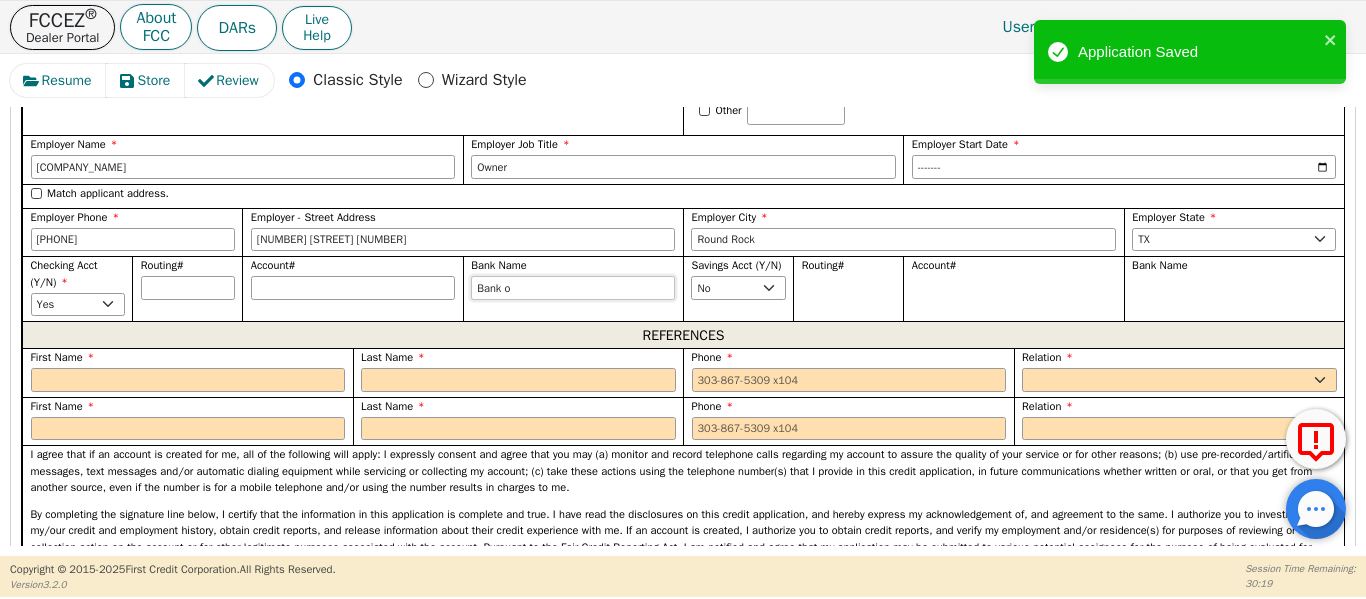 type on "[BANK_NAME]" 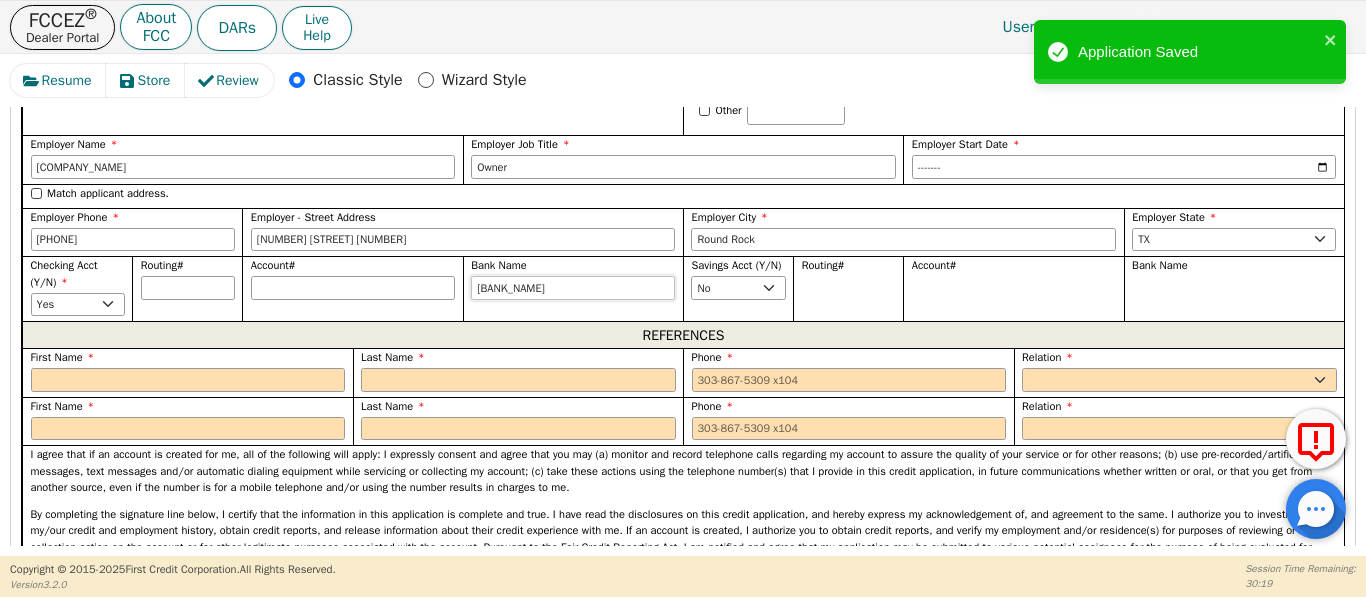 type on "[BANK_NAME]" 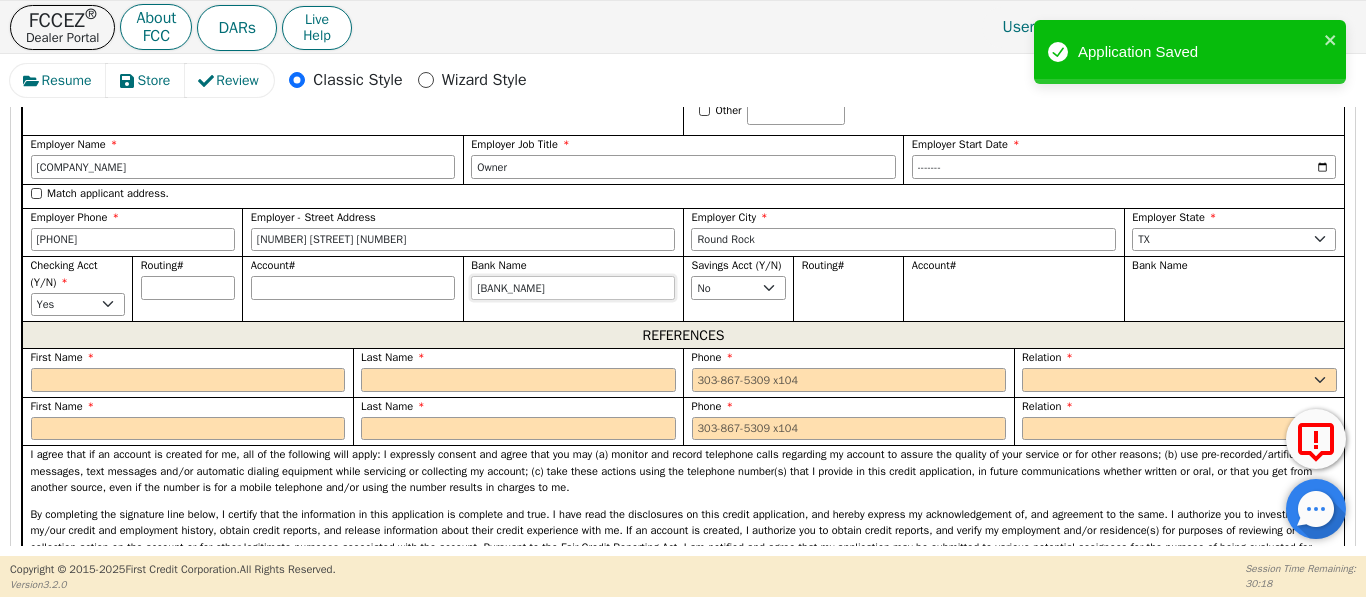 type on "Bank of A" 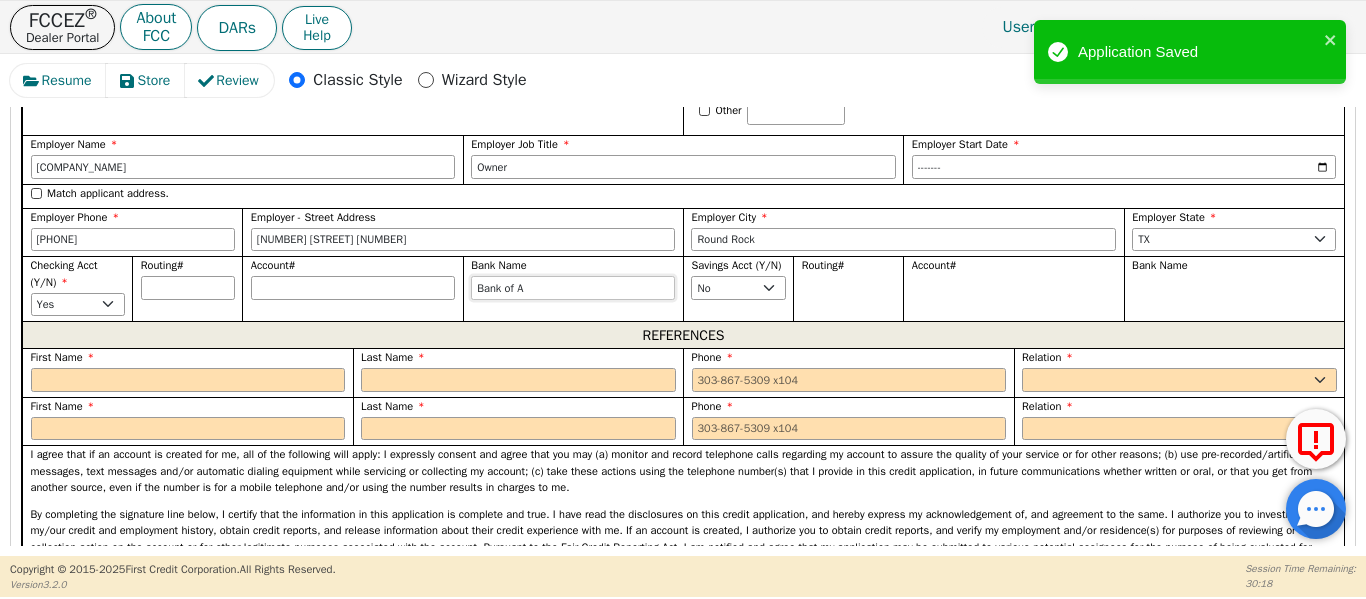 type on "[BRAND]" 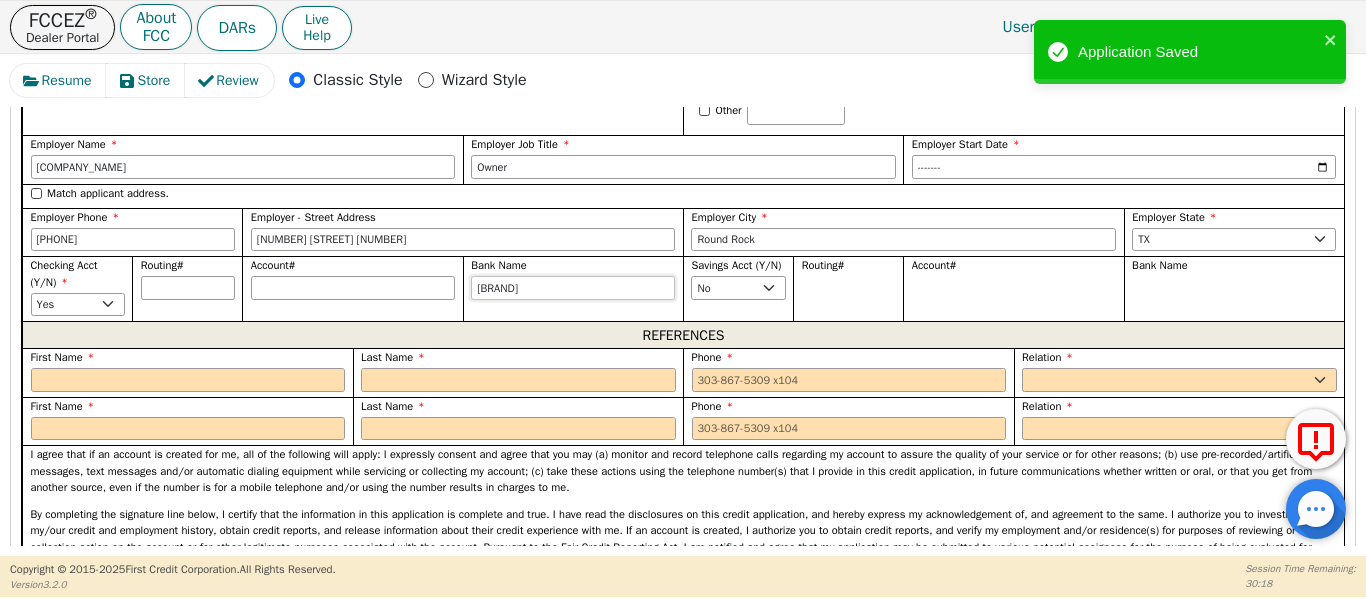type on "[BRAND]" 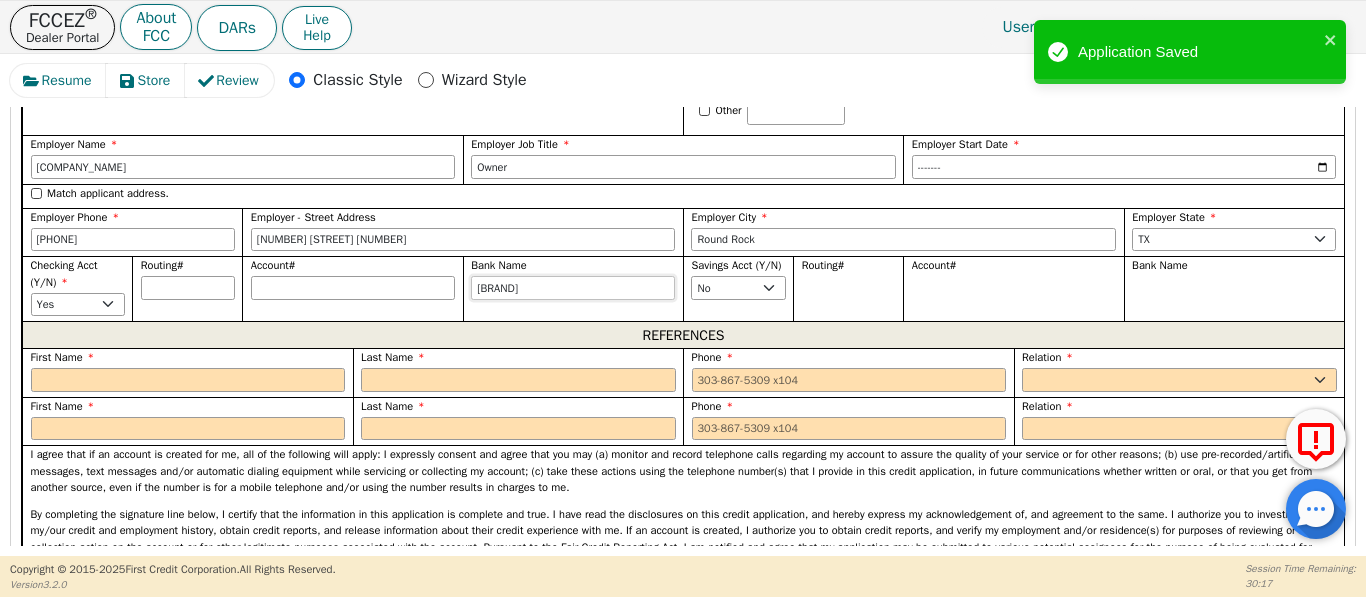 type on "[BRAND]" 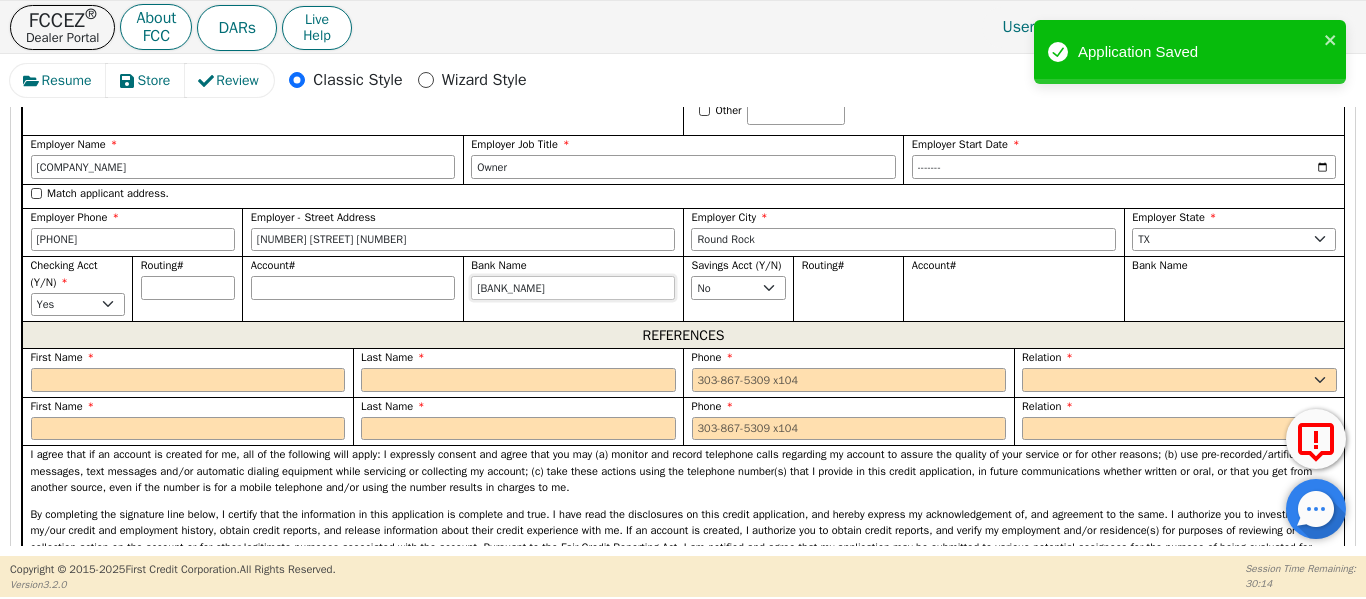 type on "[BANK_NAME]" 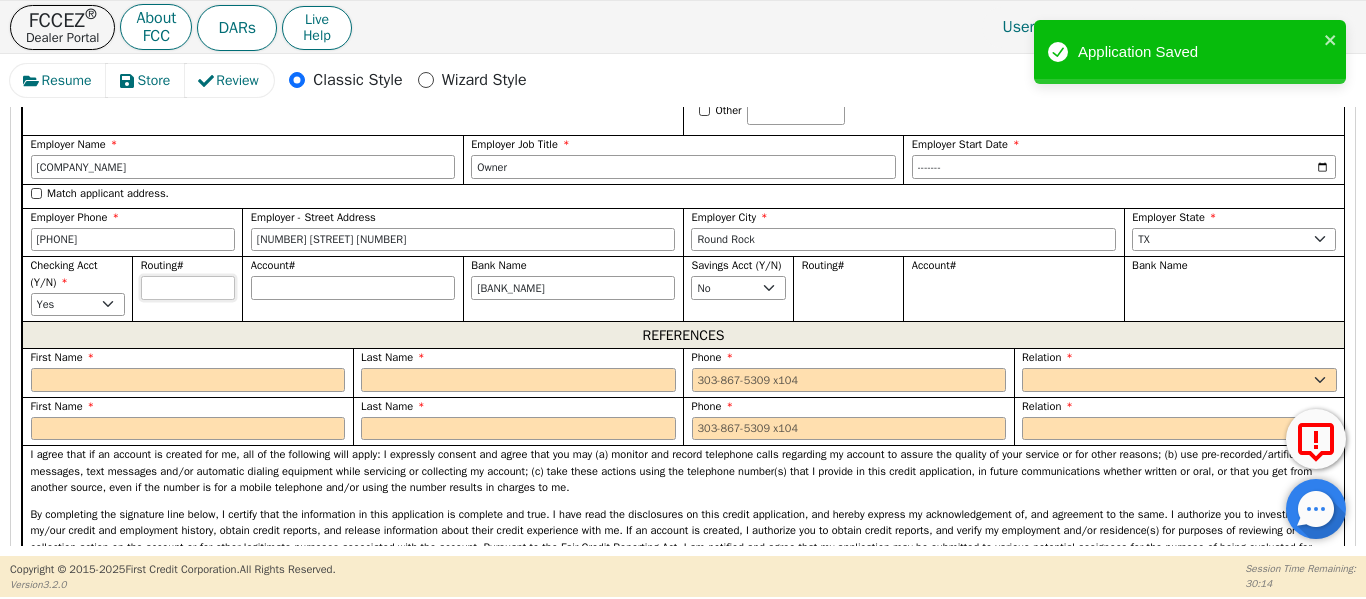 click on "Routing#" at bounding box center (188, 288) 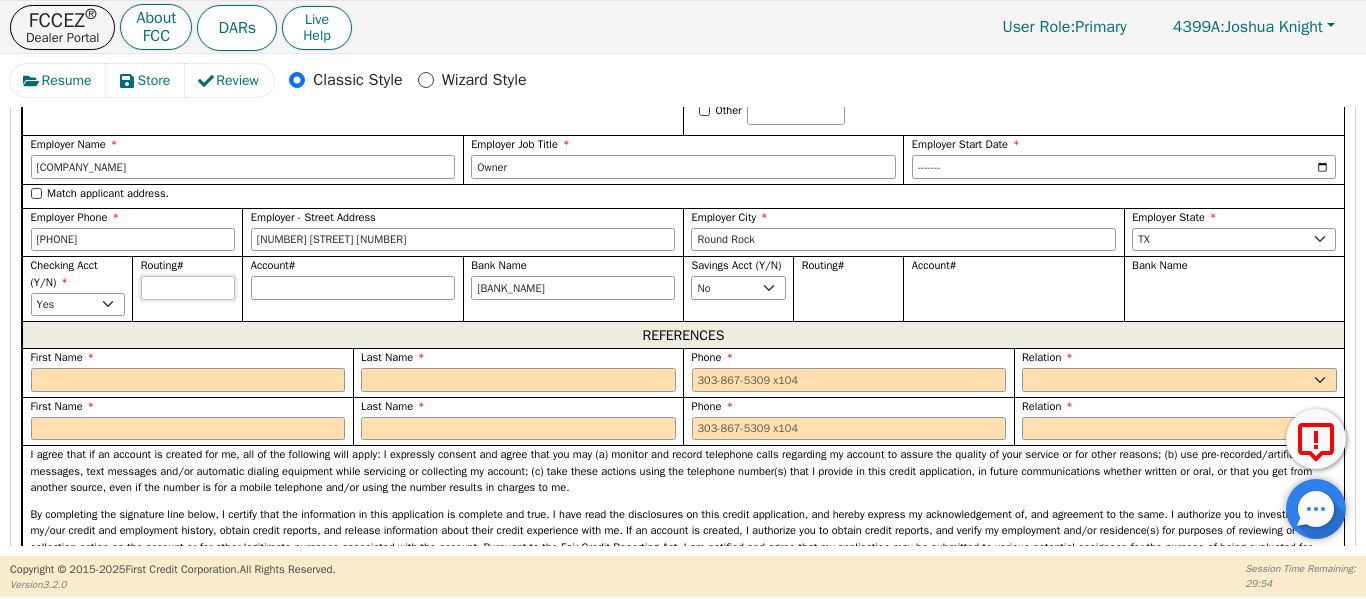 type on "1" 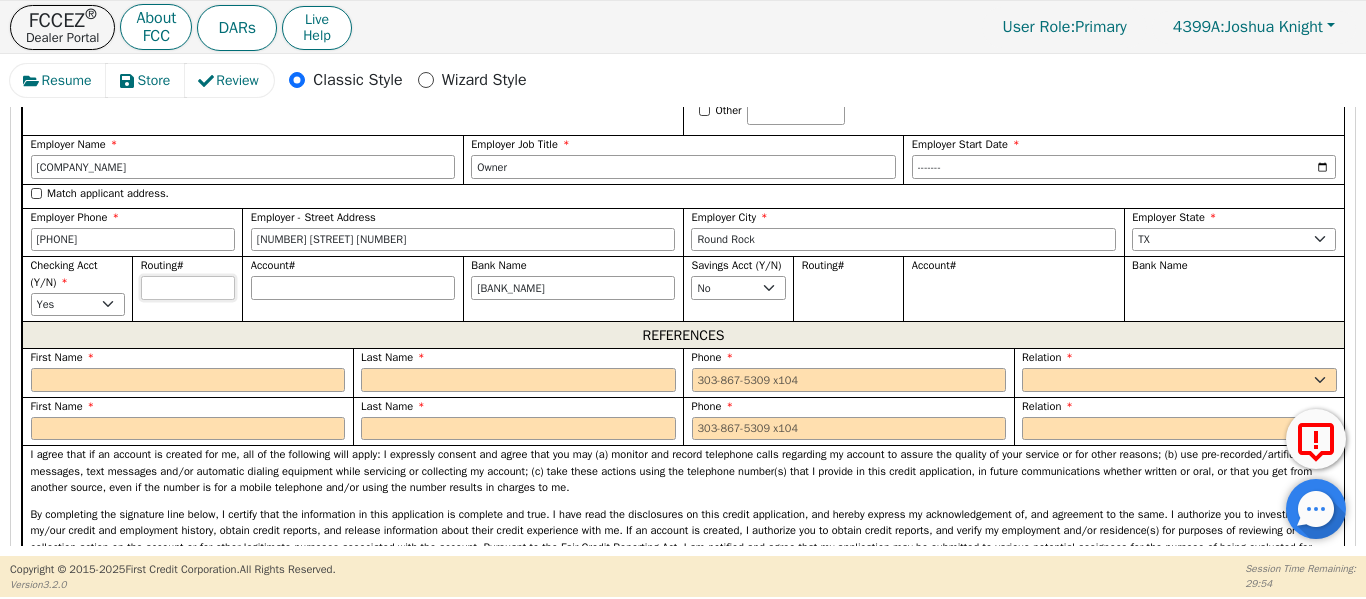 type on "*" 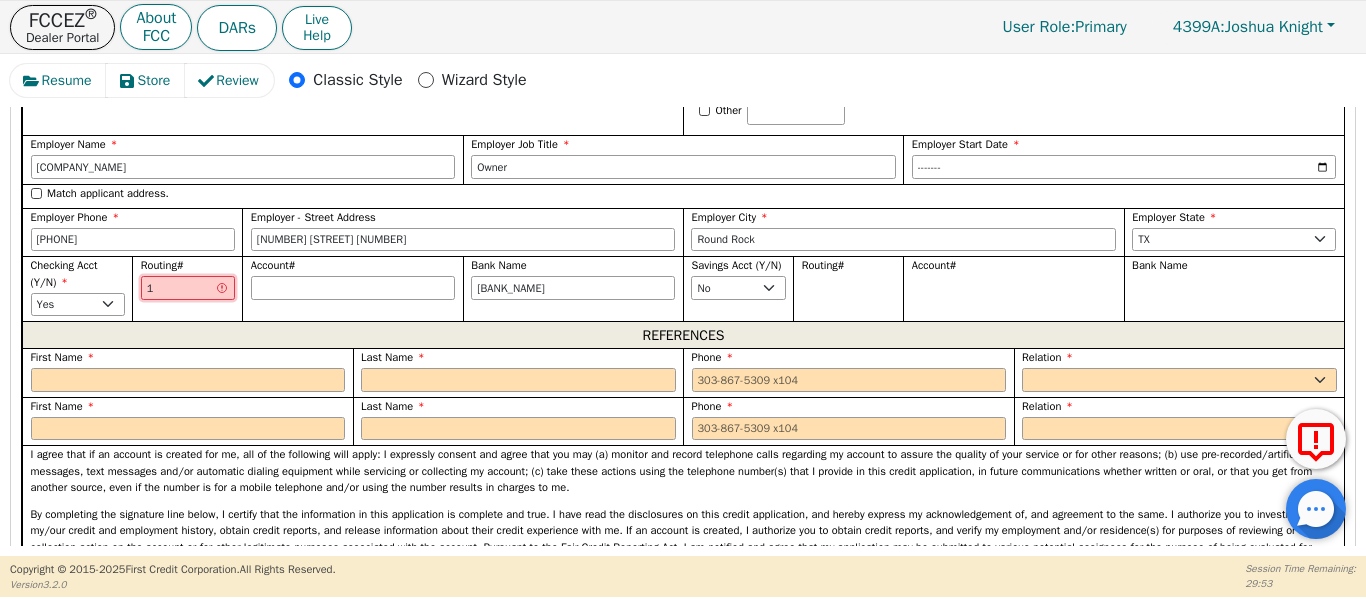 type on "11" 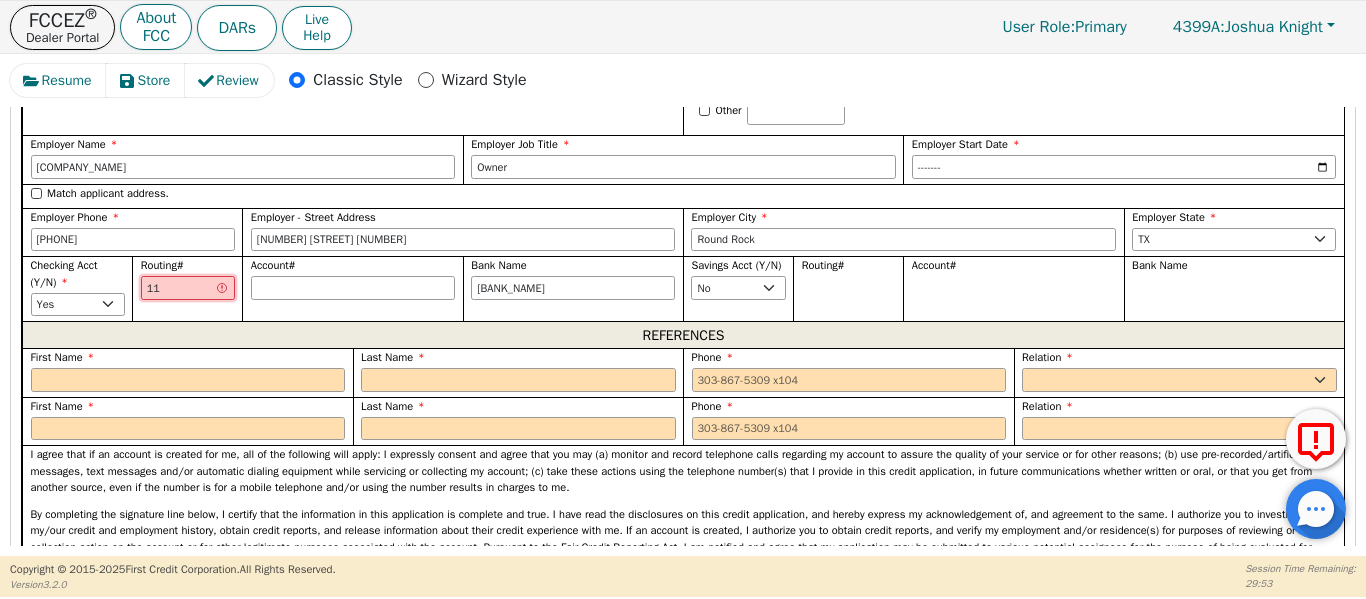 type on "[NUMBER]" 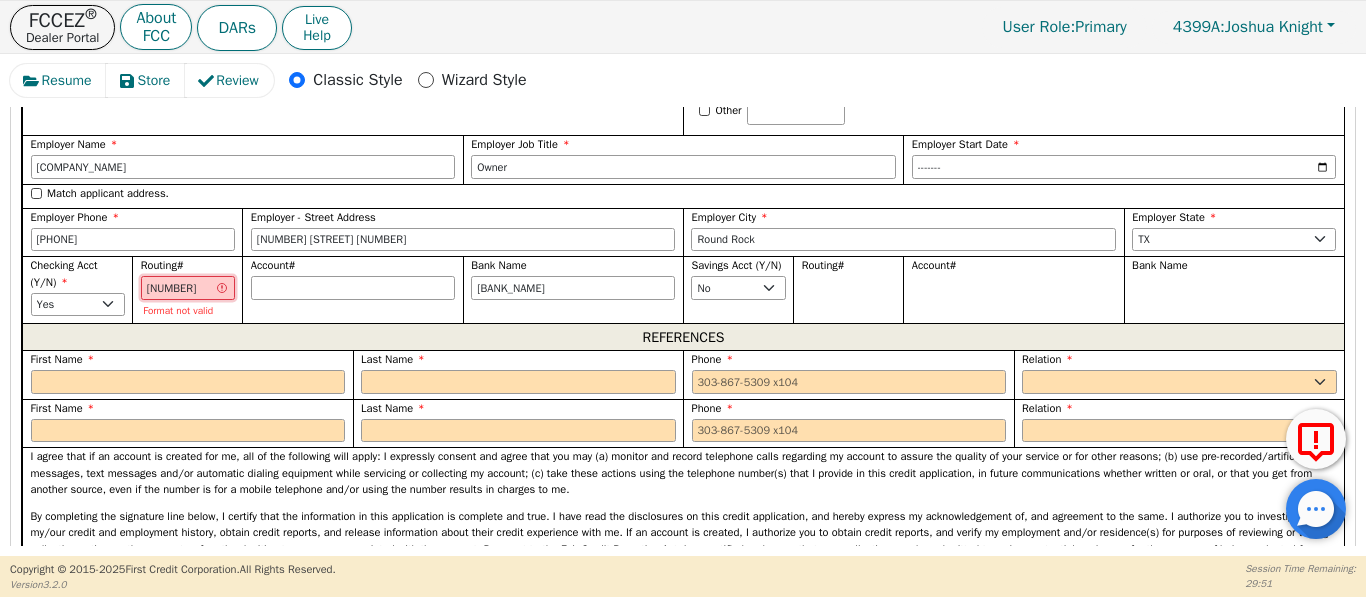type on "1110" 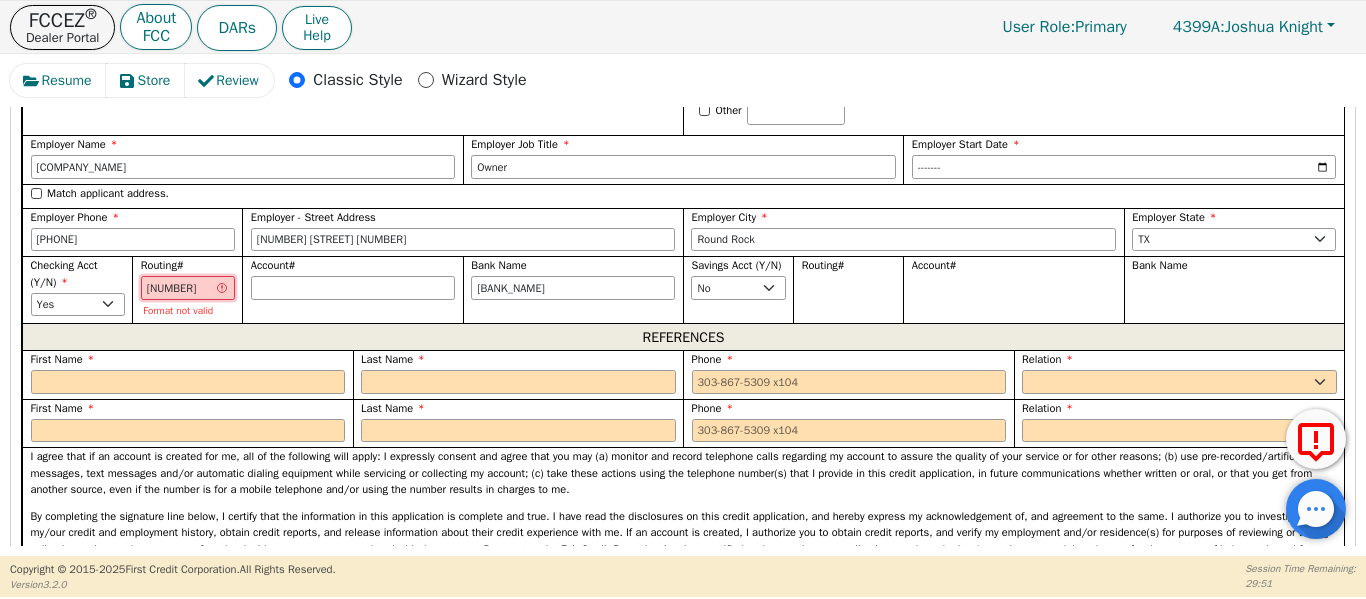 type on "****" 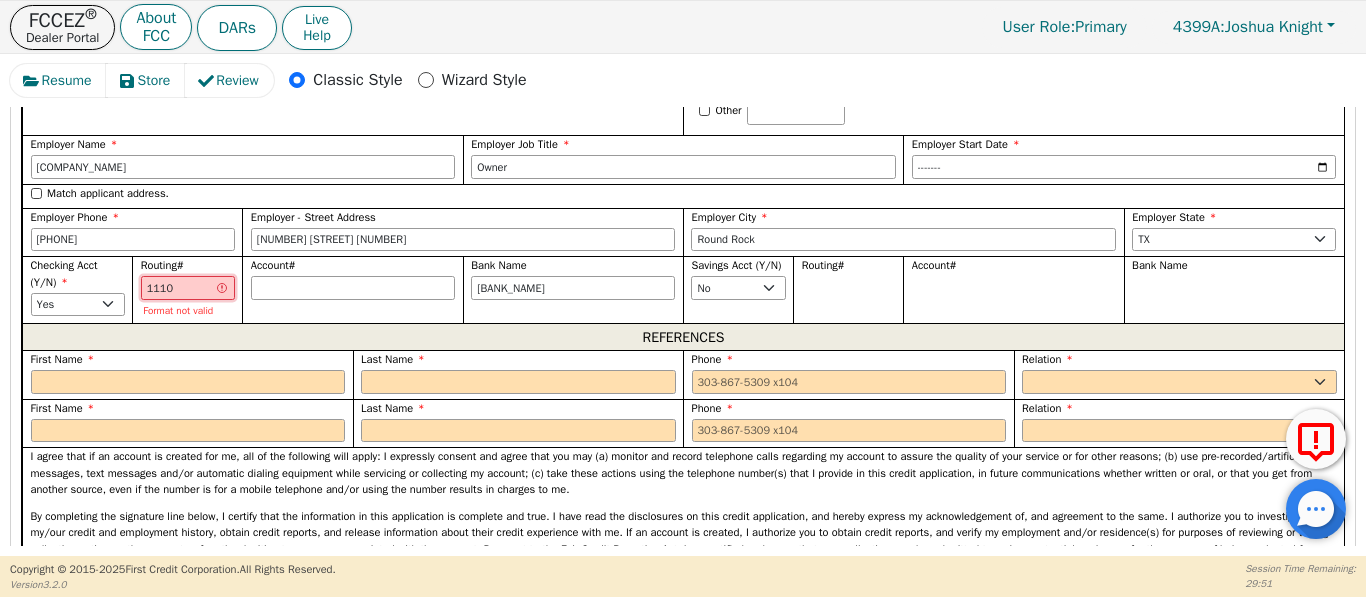 type on "[NUMBER]" 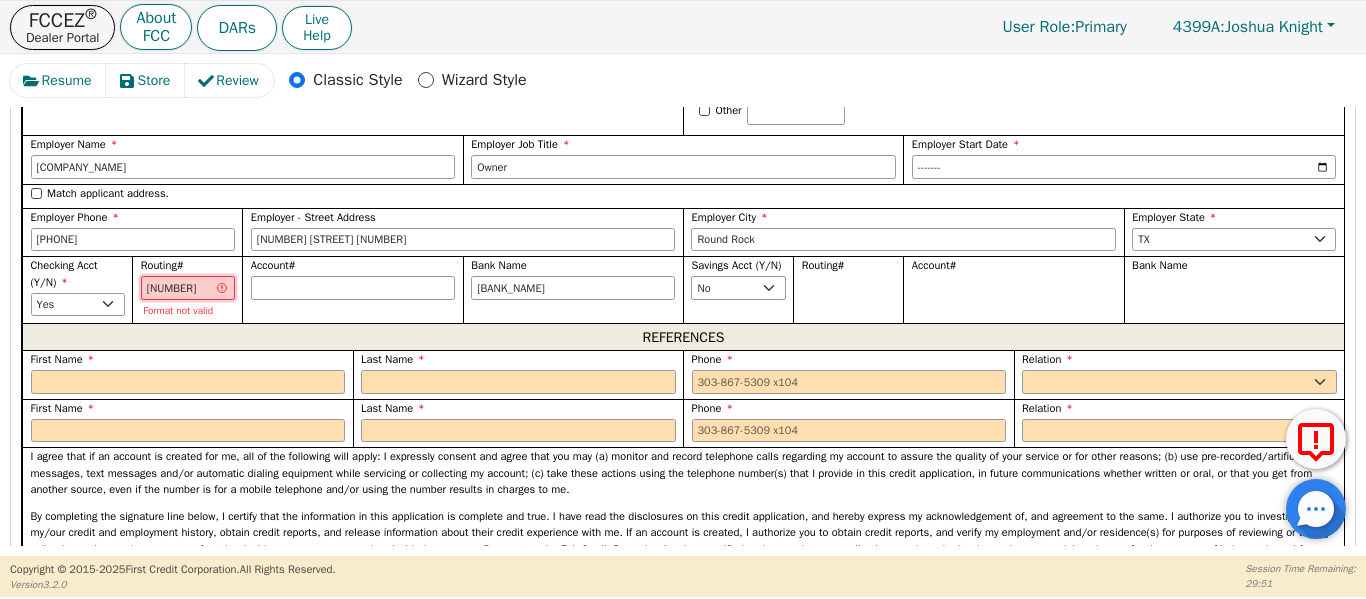 type on "111000" 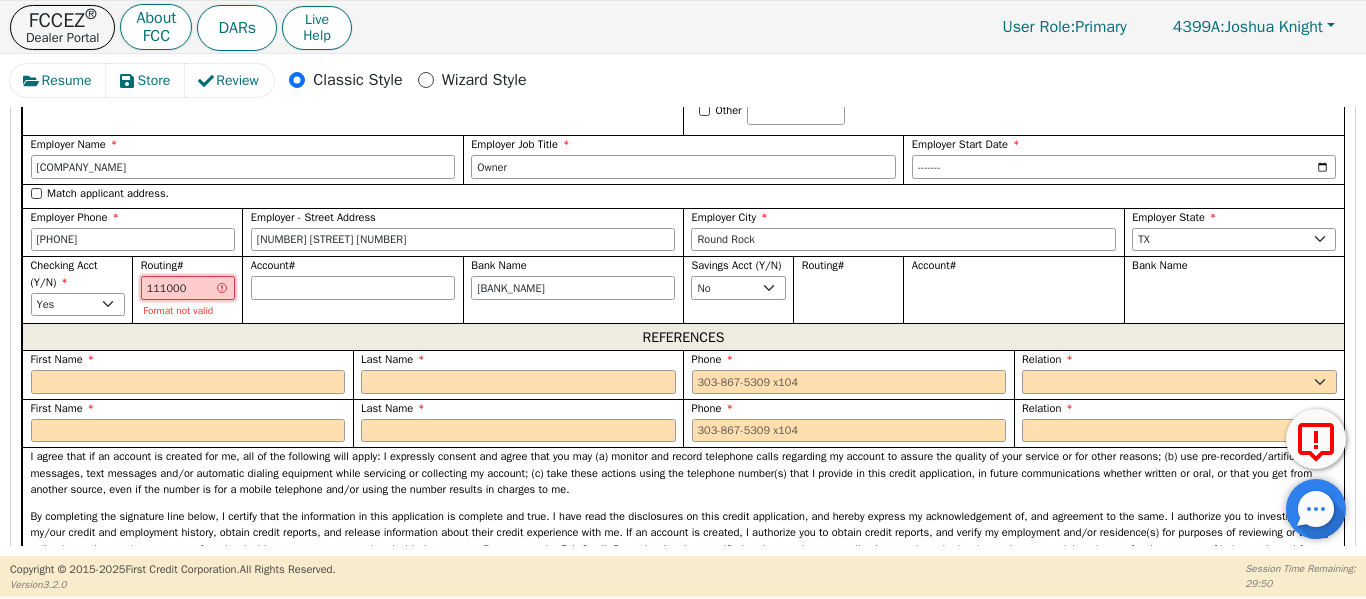 type on "[NUMBER]" 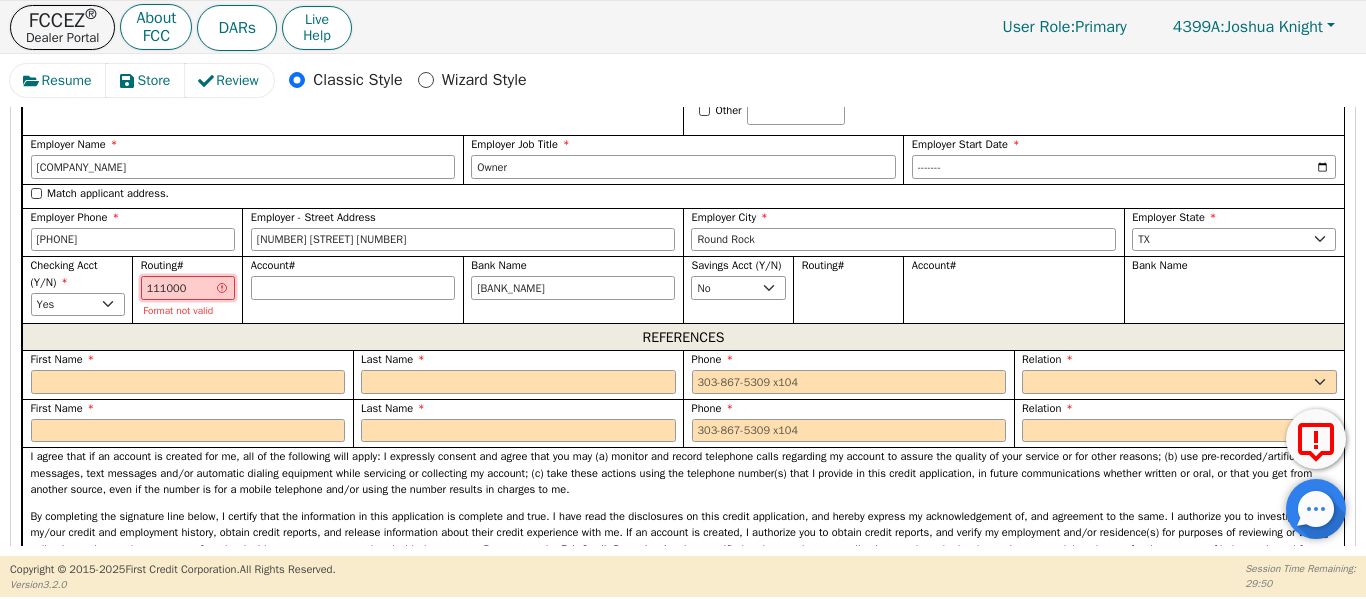 type on "*******" 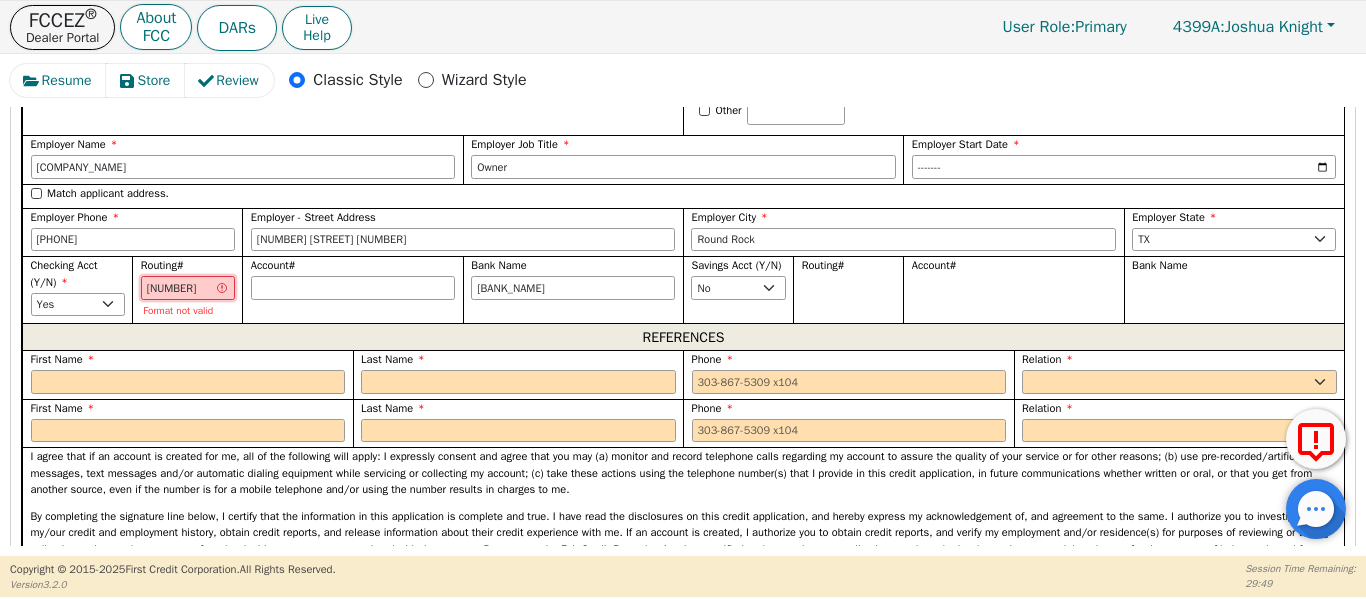 type on "[NUMBER]" 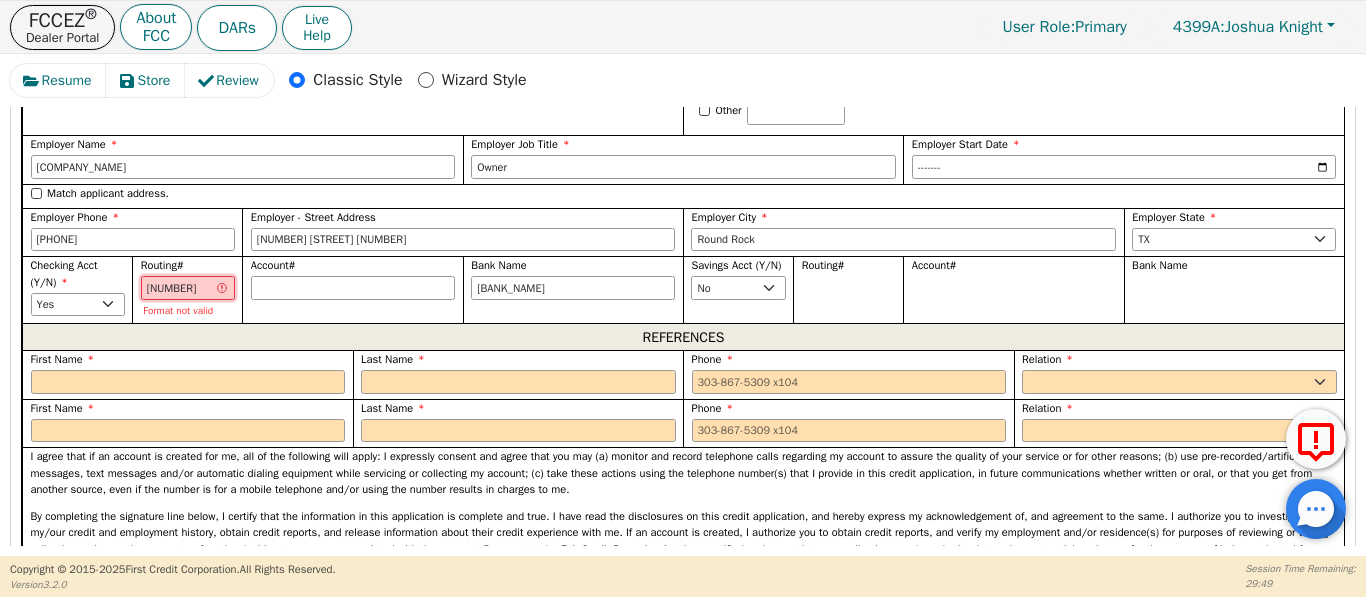 type on "********" 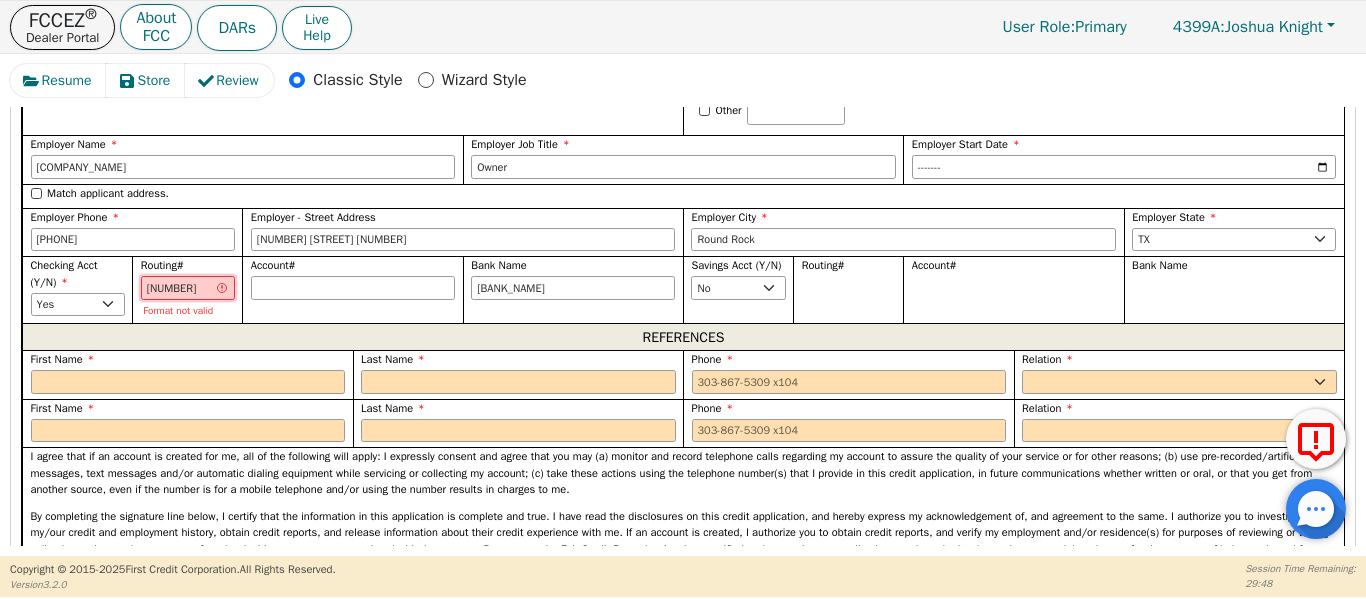 type on "[NUMBER]" 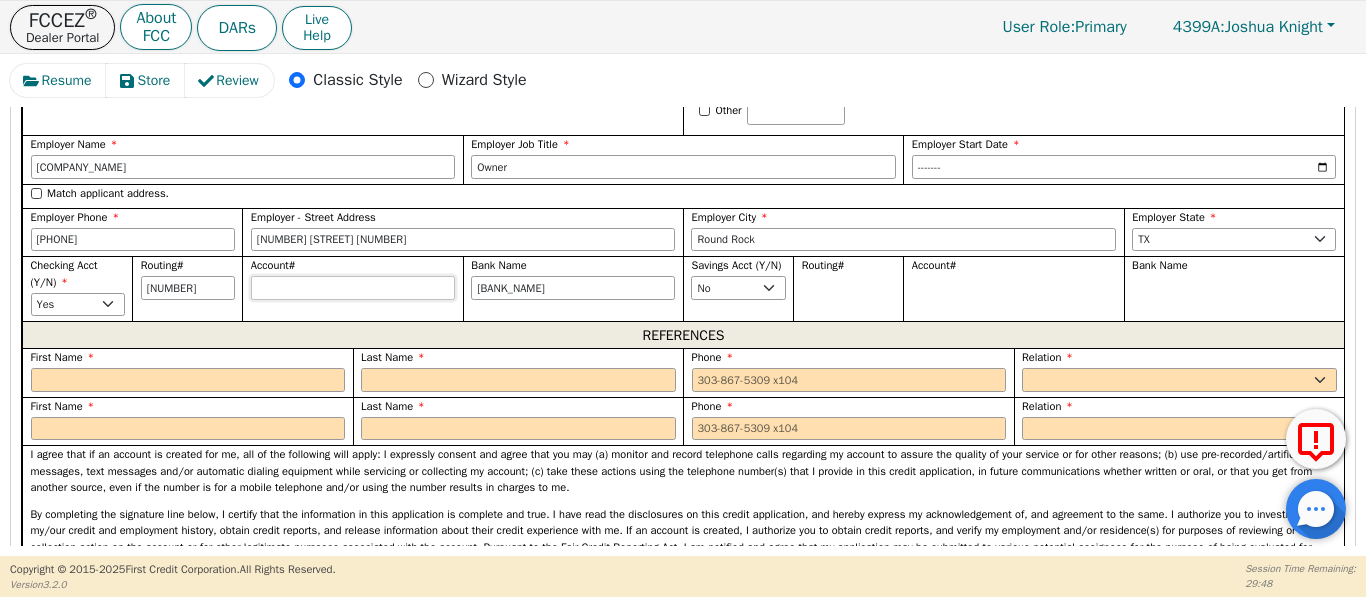 type on "*********" 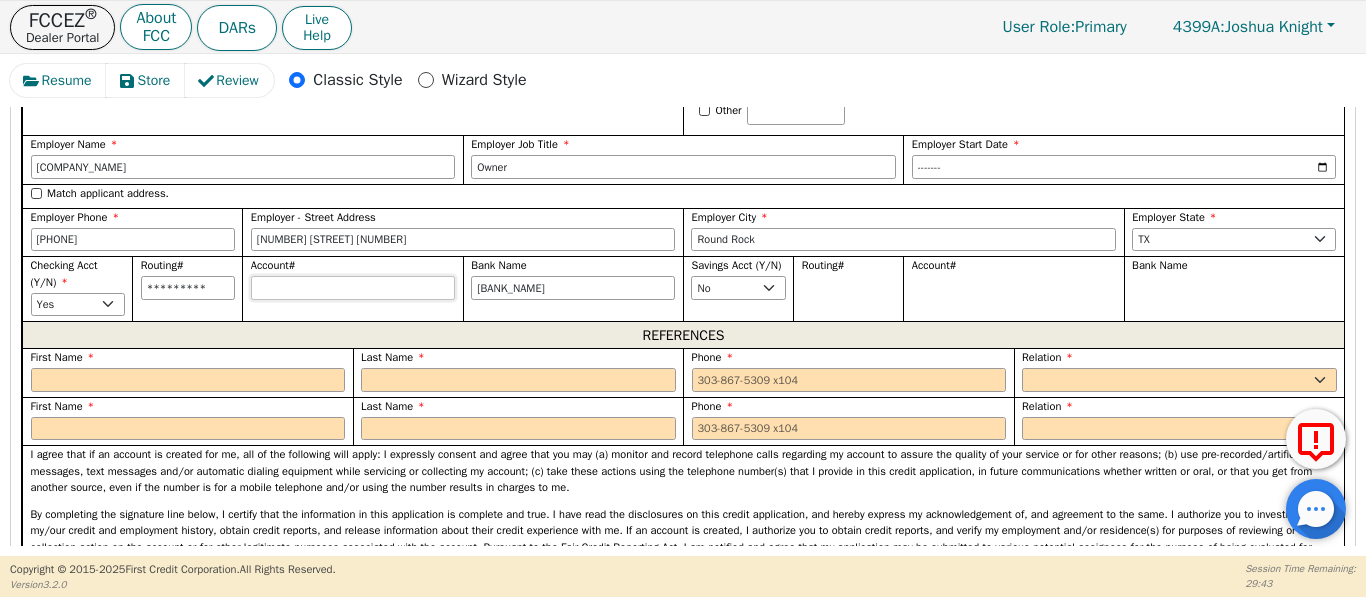 type on "5" 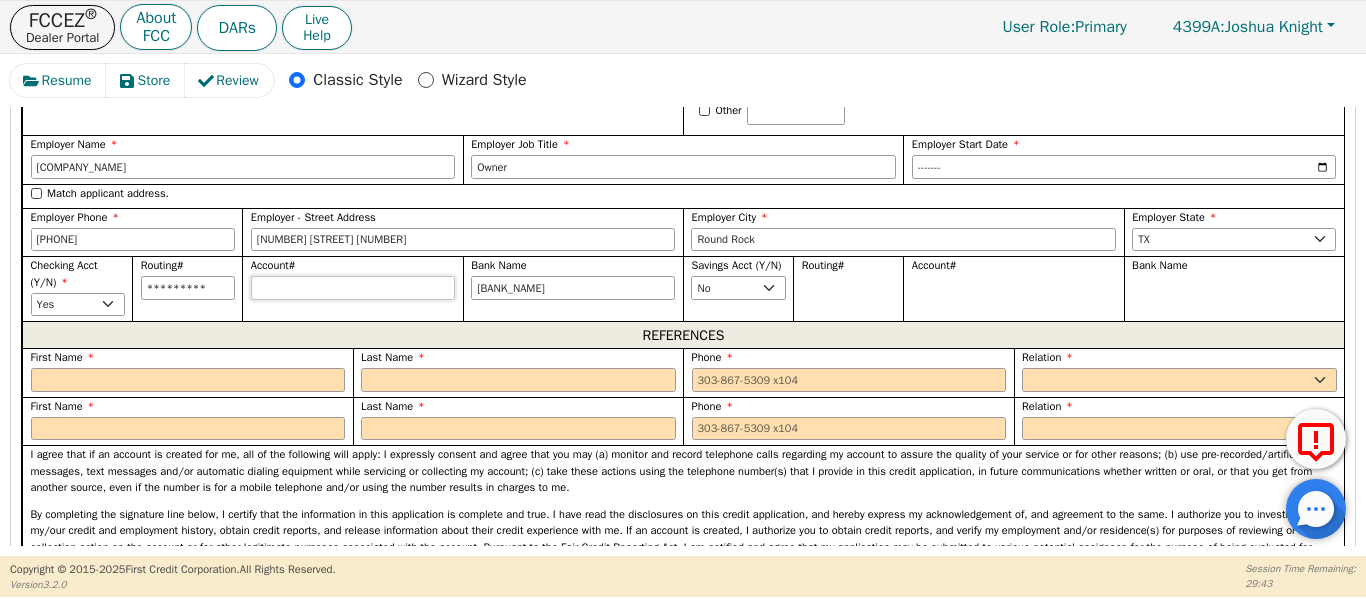 type on "*" 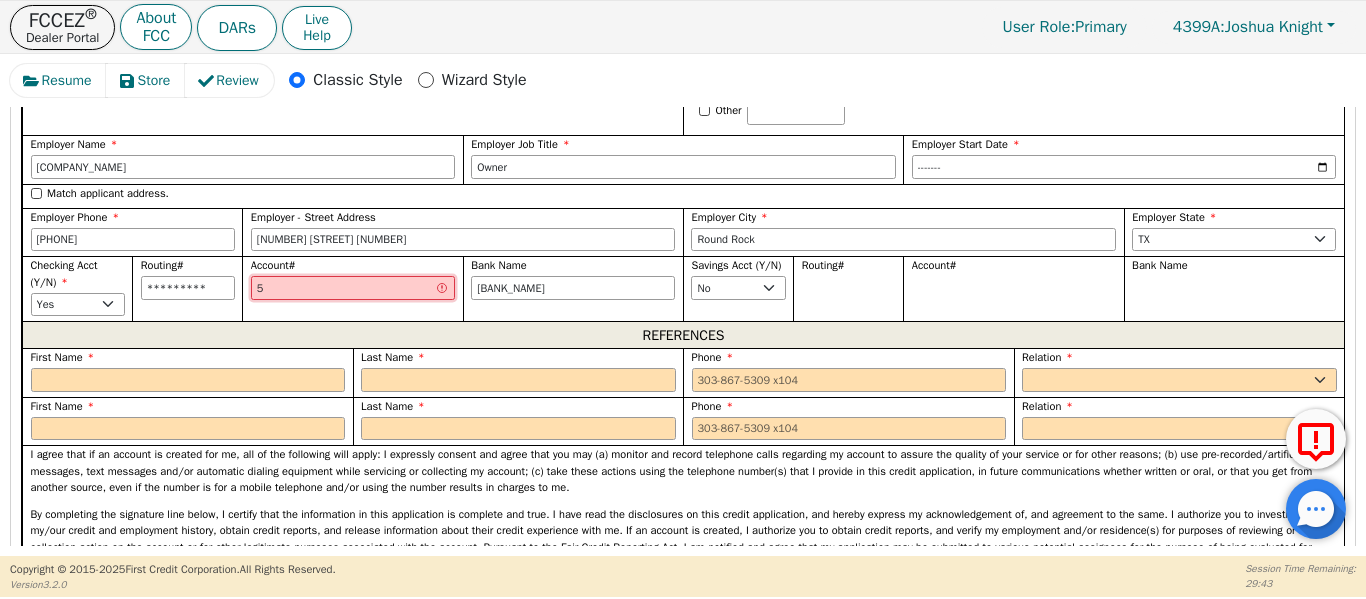 type on "58" 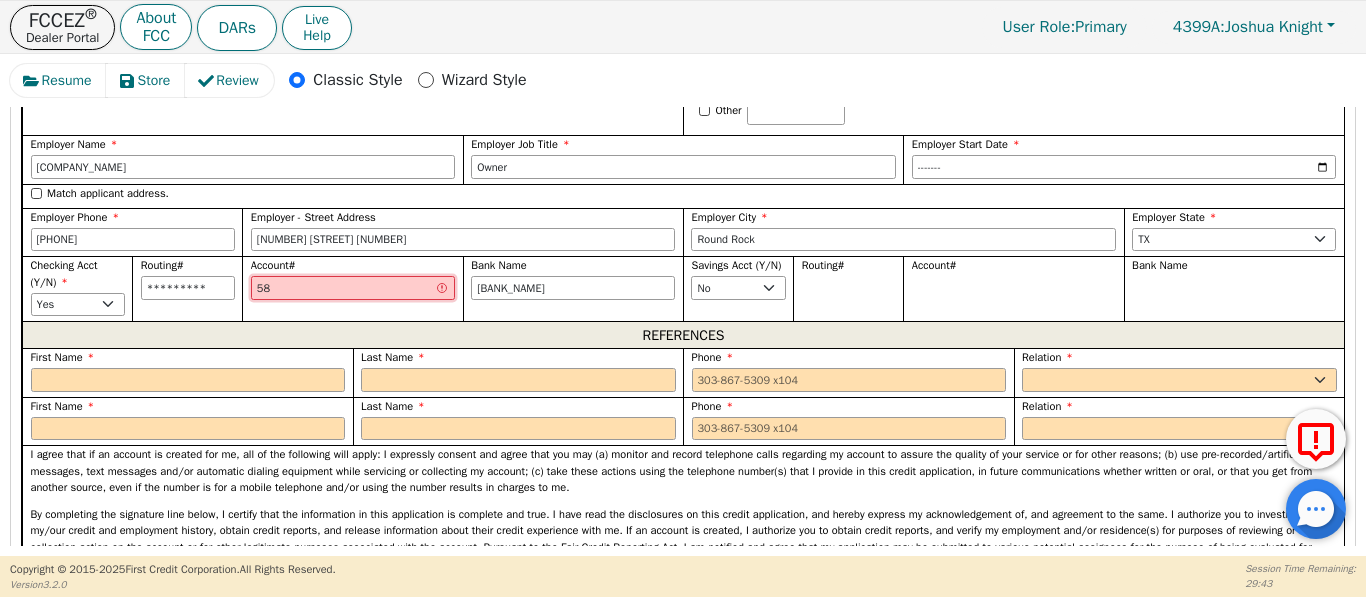 type on "[NUMBER]" 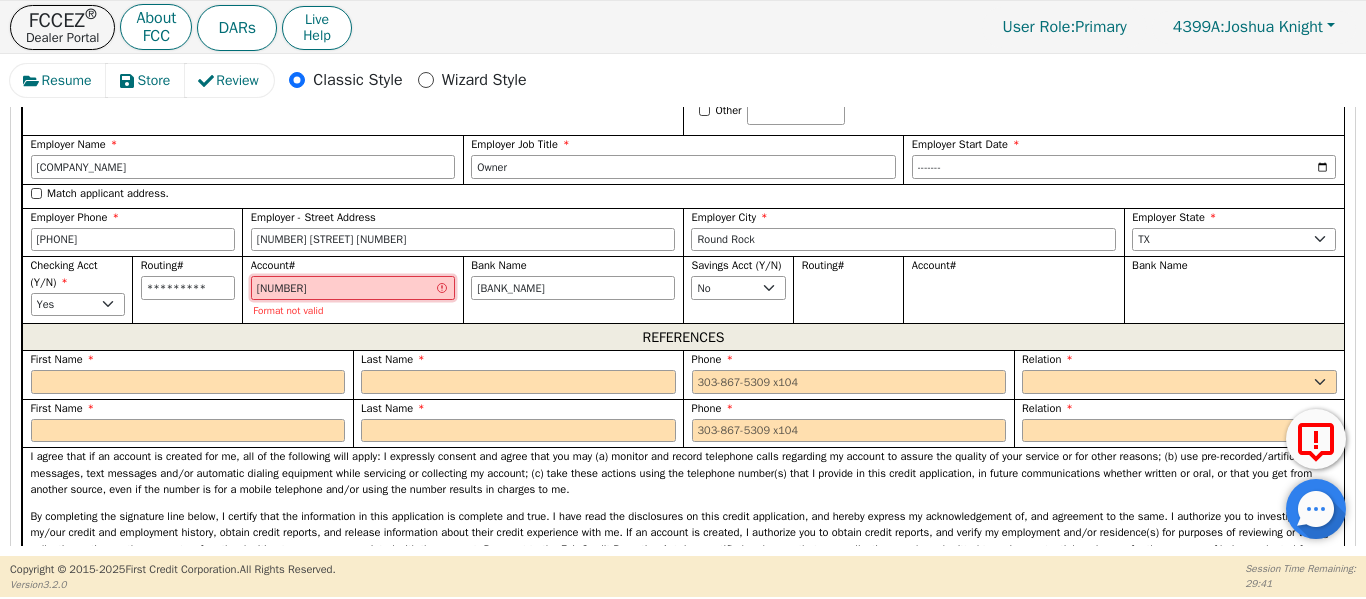type on "[NUMBER]" 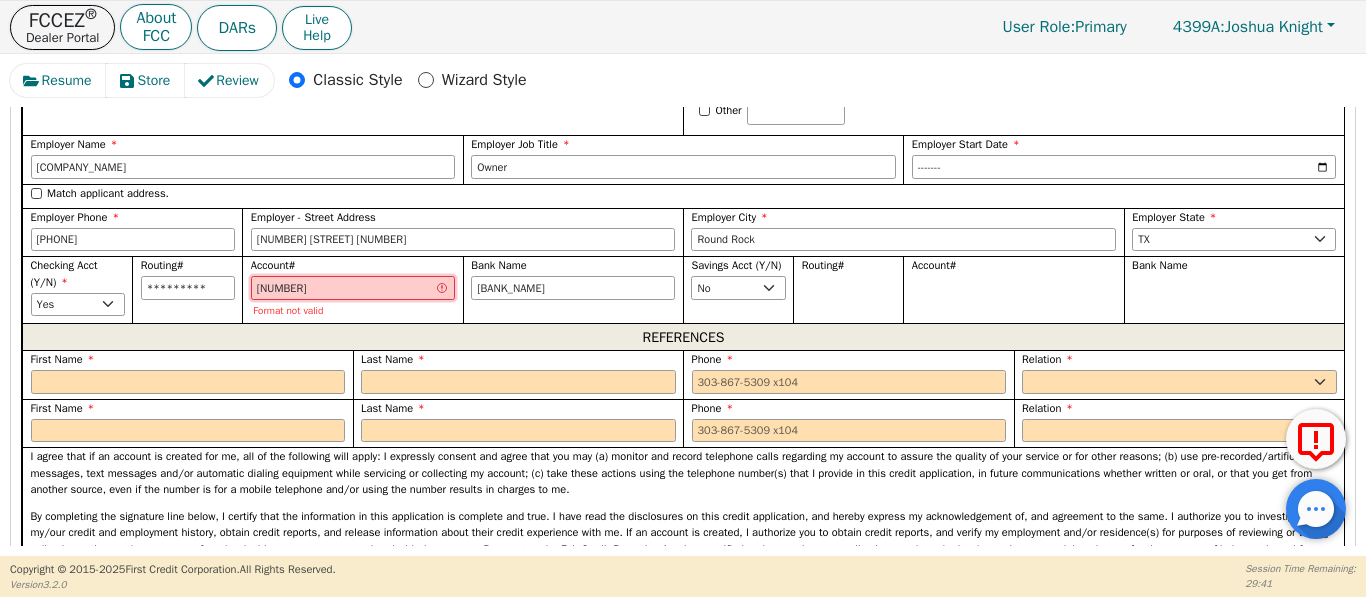 type on "****" 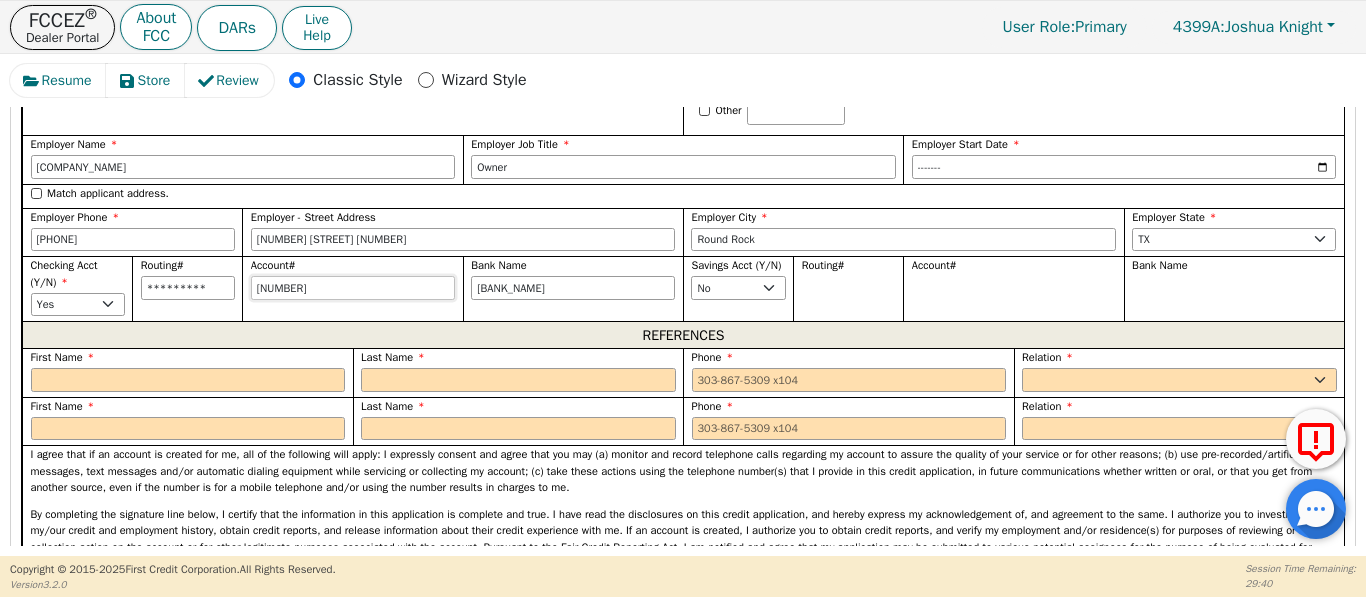 type on "[NUMBER]" 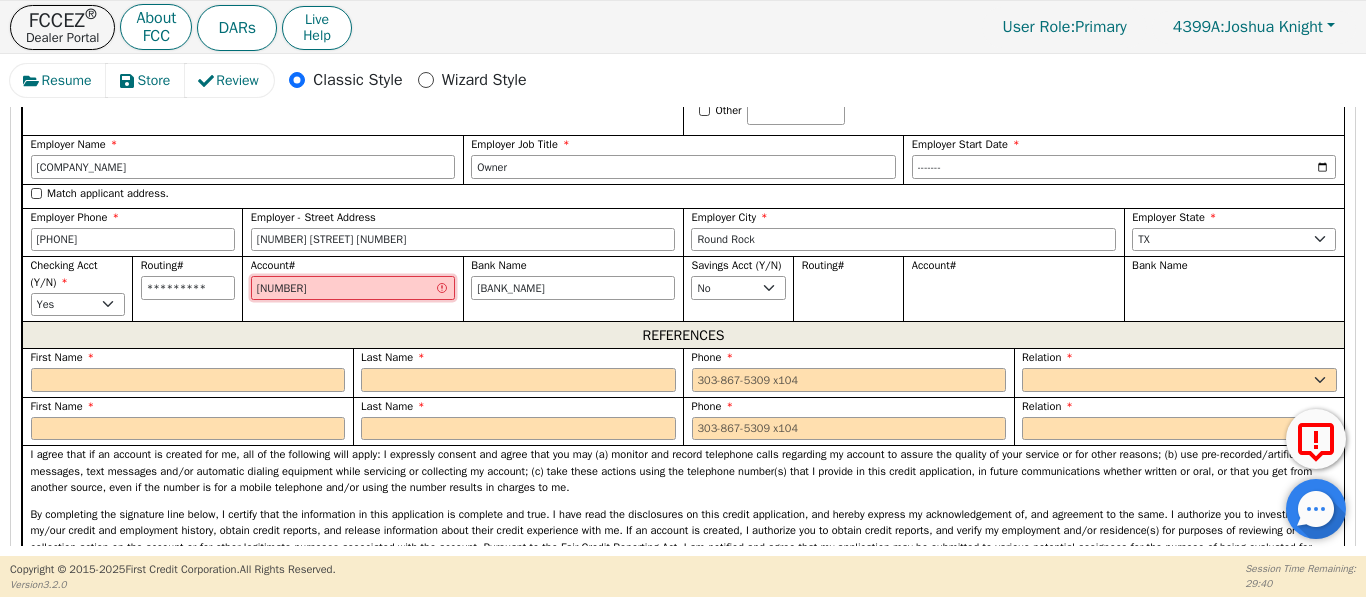 type on "[NUMBER]" 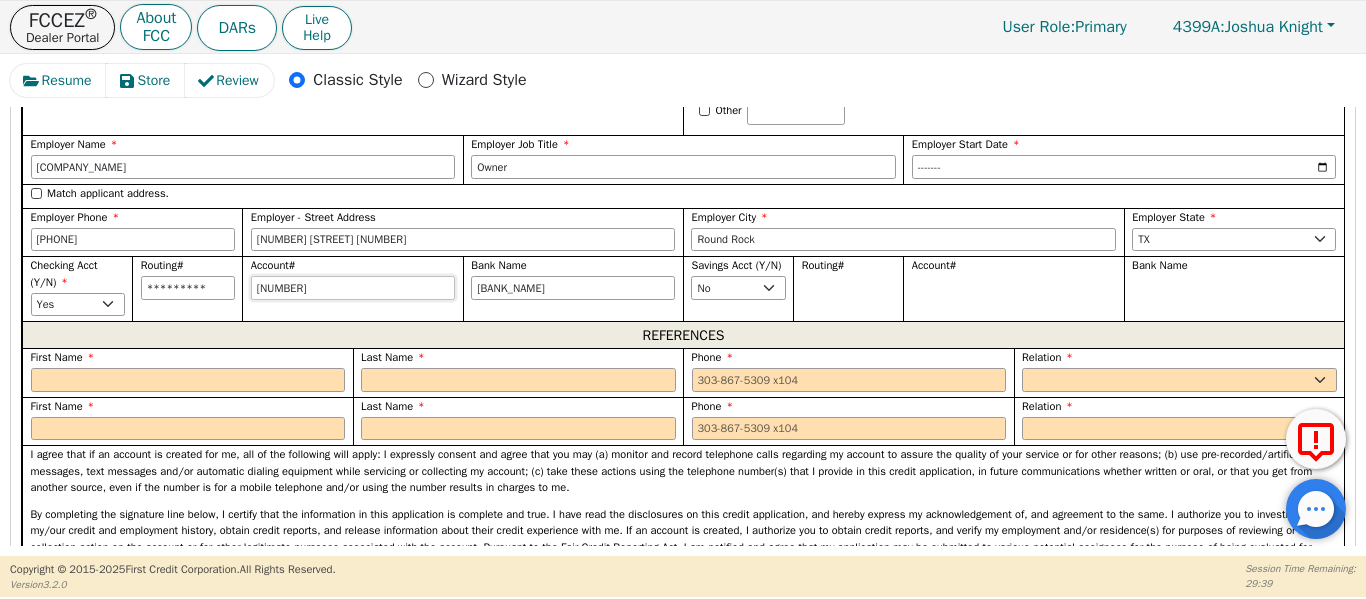 type on "58602" 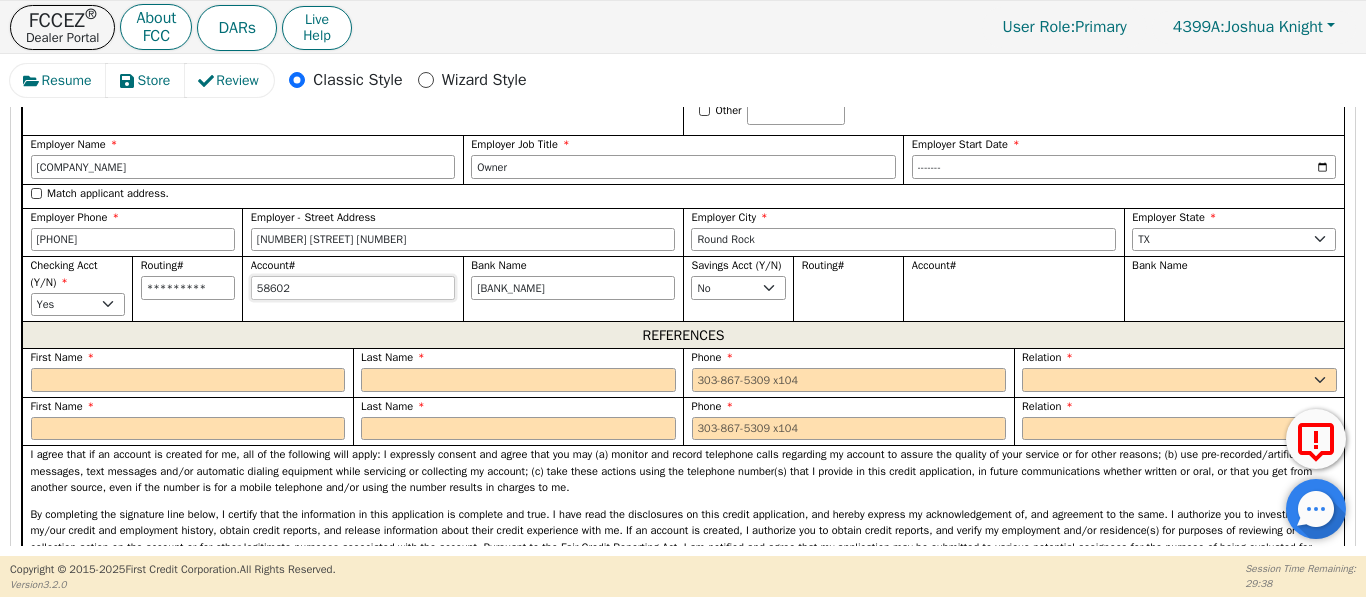 type on "[NUMBER]" 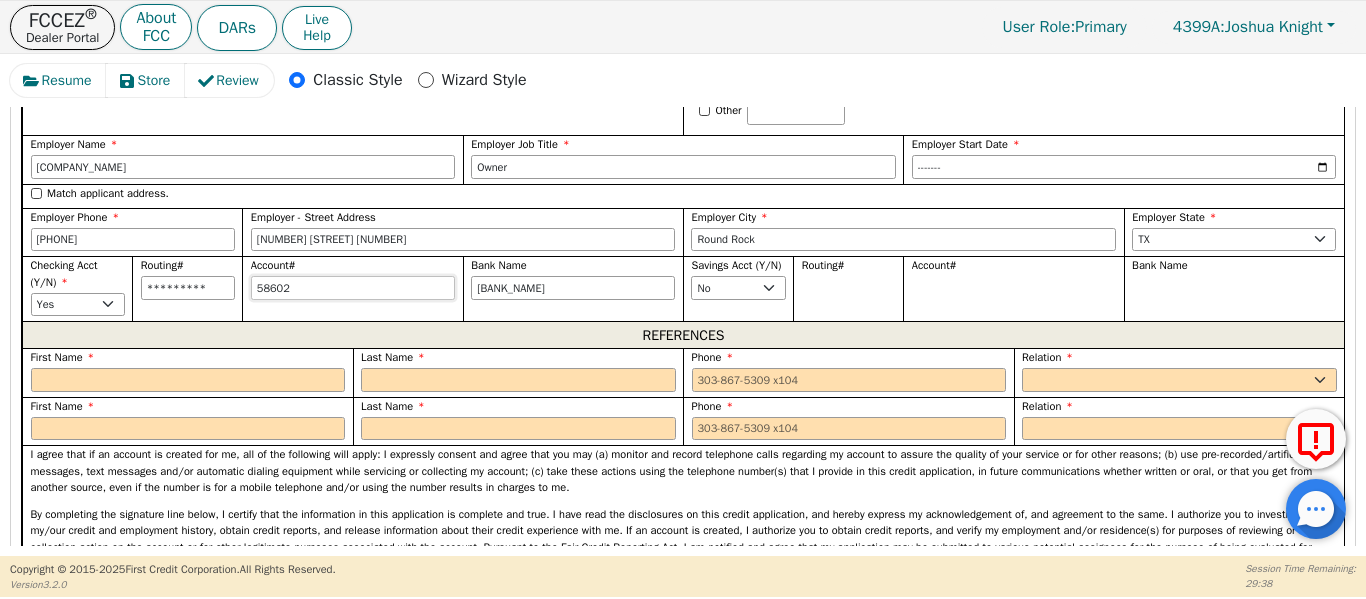 type on "******" 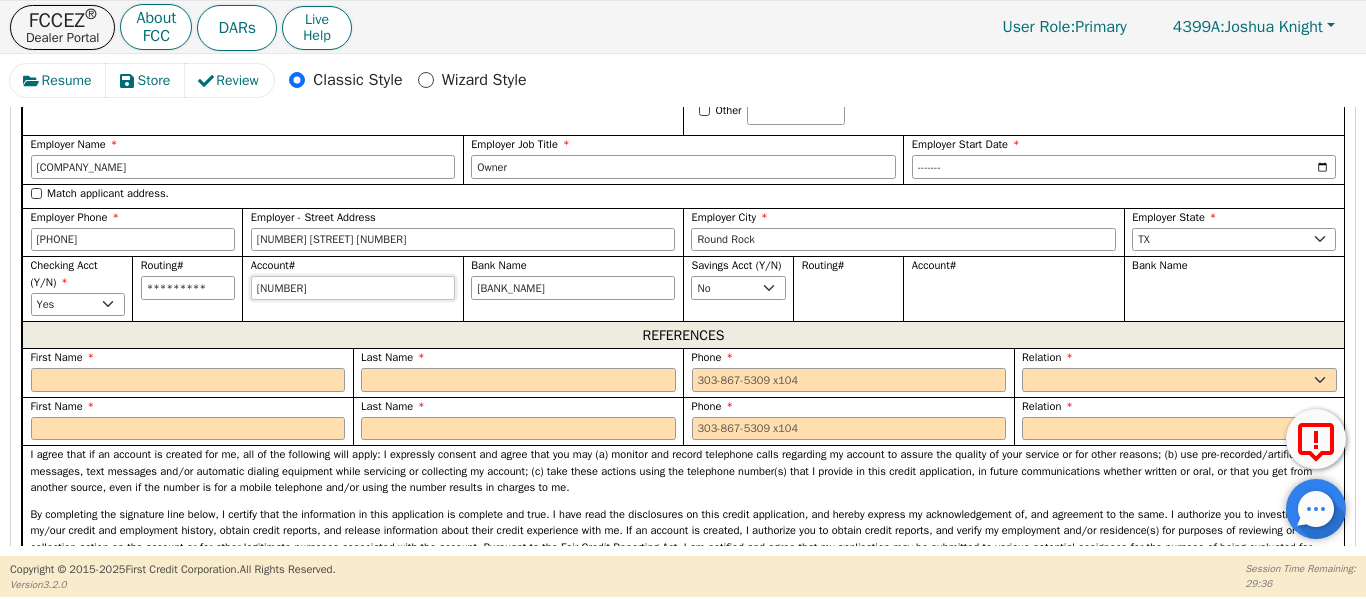 type 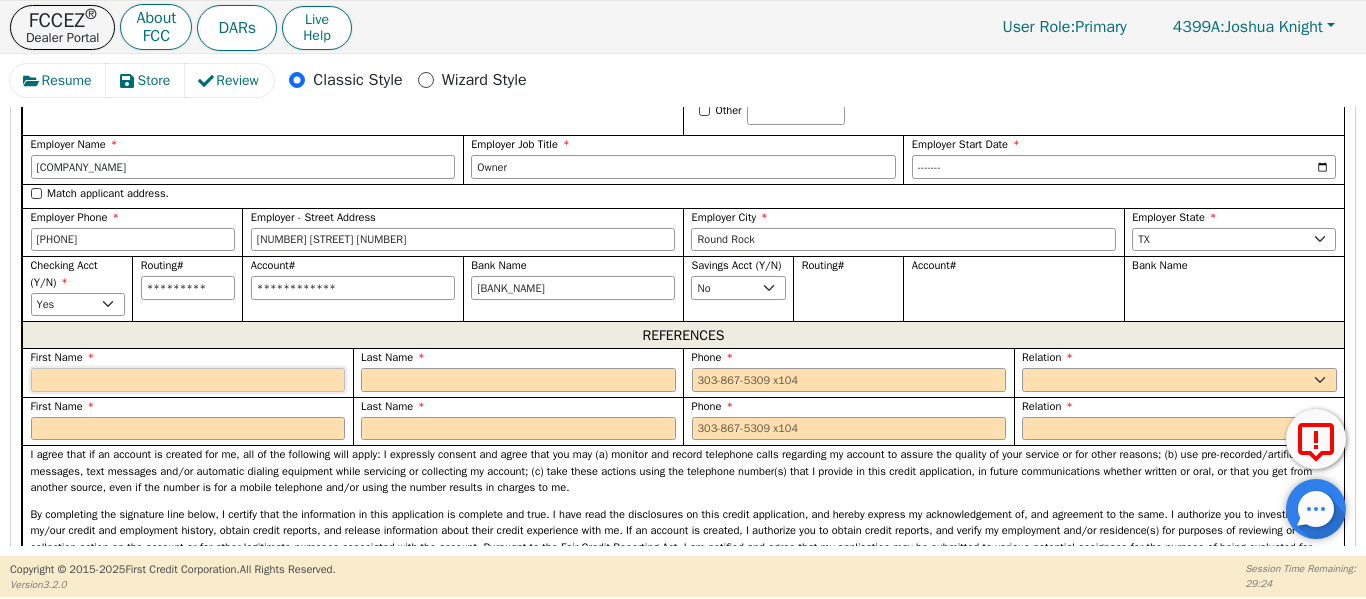 click at bounding box center [188, 380] 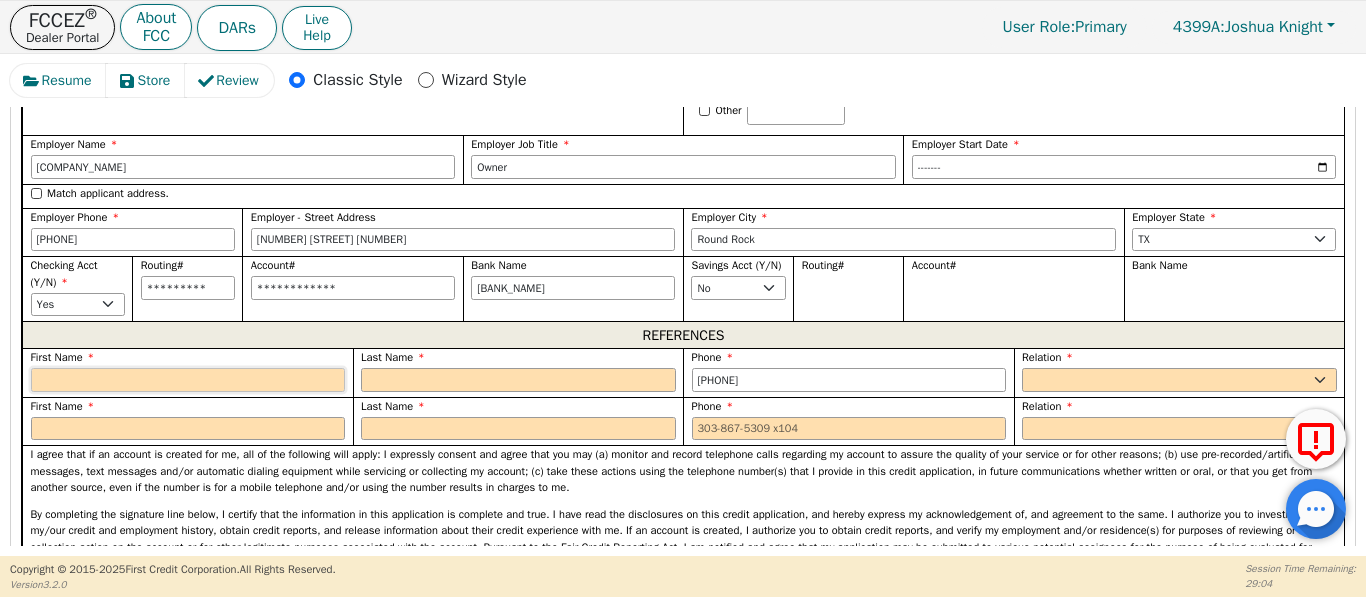 drag, startPoint x: 158, startPoint y: 388, endPoint x: 5, endPoint y: 357, distance: 156.10893 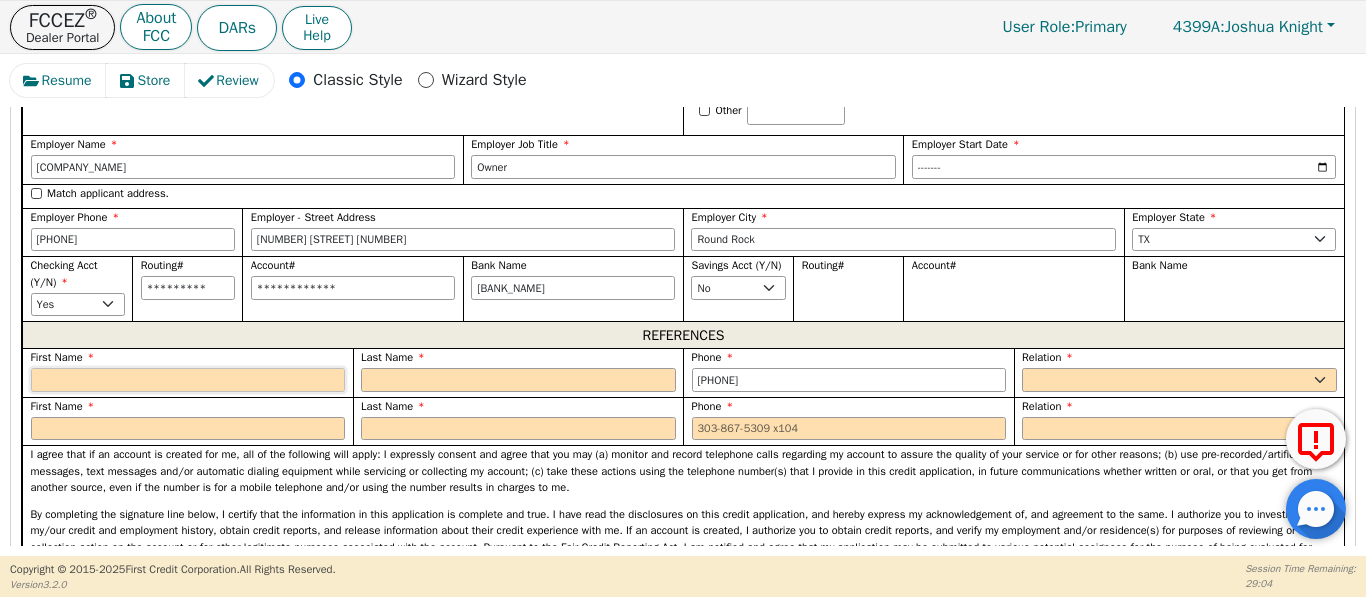 click on "Resume Store Review Classic Style Wizard Style Back Submit an Application Select Application Language: English Step 1 of 3 SELECT SOURCE Full App Short App Use Template Select Saved App Make this my default selection Step 2 of 3 APPLICATION TYPE? Select Type of Application Processing Time remaining for today's RUSHapp ® [TIME] (you can submit a standard app any time) Normal RUSHapp ® Expedited application processing ( [MINUTES] mins or less) per RUSHapp ® agreement. FREE RUSHapp ® Your buyer(s) will receive a DocuSign email. For FCC to process a FREE RUSHapp ® ( [MINUTES] mins or less), all parties must sign , and you must fully execute and assign the contract. To avoid delays, we strongly recommend that you stay with the customer until they have signed the e-contract. Standard App Standard processing (twice daily) without expediting. Step 3 of 3 COMPETING OFFER? I will be submitting a written competing offer with this application YES NO Step 4 of 4 ENTER APP DATA FIRST CREDIT CORPORATION Dealer Code [NUMBER] AK" at bounding box center (683, 305) 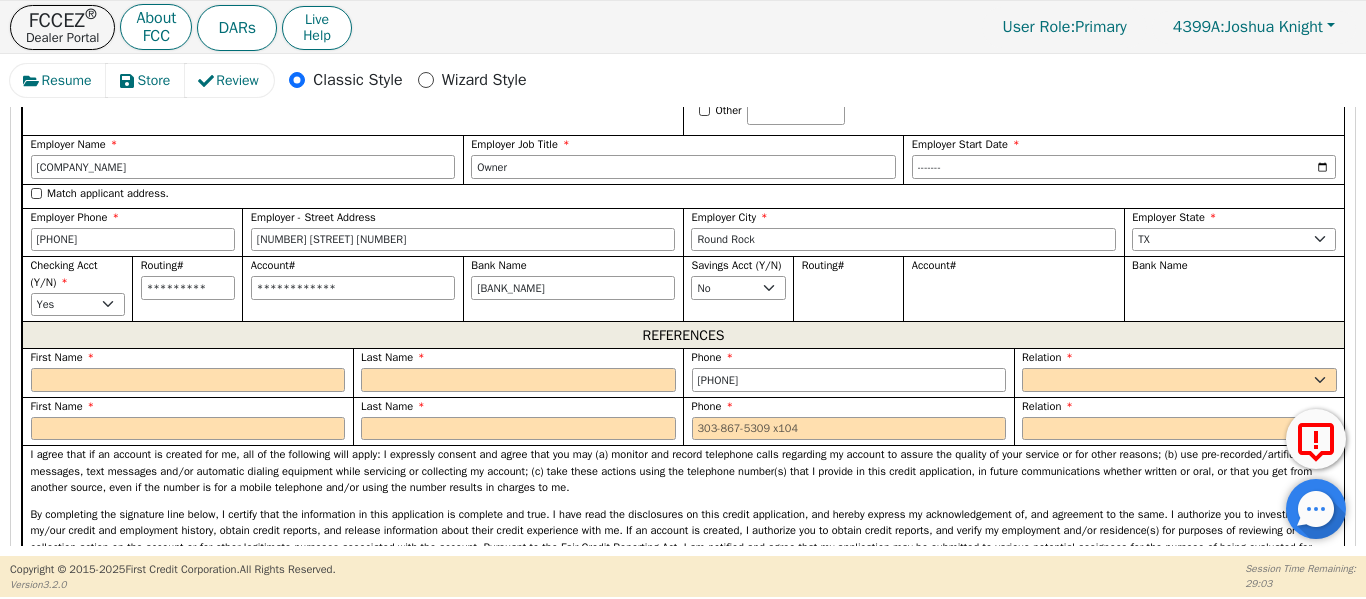 click on "Resume Store Review Classic Style Wizard Style Back Submit an Application Select Application Language: English Step 1 of 3 SELECT SOURCE Full App Short App Use Template Select Saved App Make this my default selection Step 2 of 3 APPLICATION TYPE? Select Type of Application Processing Time remaining for today's RUSHapp ® [TIME] (you can submit a standard app any time) Normal RUSHapp ® Expedited application processing ( [NUMBER] mins or less) per RUSHapp ®   agreement. FREE RUSHapp ® Your buyer(s) will receive a DocuSign email. For FCC to process a FREE RUSHapp ®   ( [NUMBER] mins or less),  all parties must sign , and you must fully execute and assign the contract. To avoid delays, we strongly recommend that you stay with the customer until they have signed the e-contract. Standard App Standard processing (twice daily) without expediting. Step 3 of 3 COMPETING OFFER? I will be submitting a written competing offer with this application YES NO Step 4 of 4 ENTER APP DATA FIRST CREDIT CORPORATION Dealer Code 4399A AK" at bounding box center (683, 305) 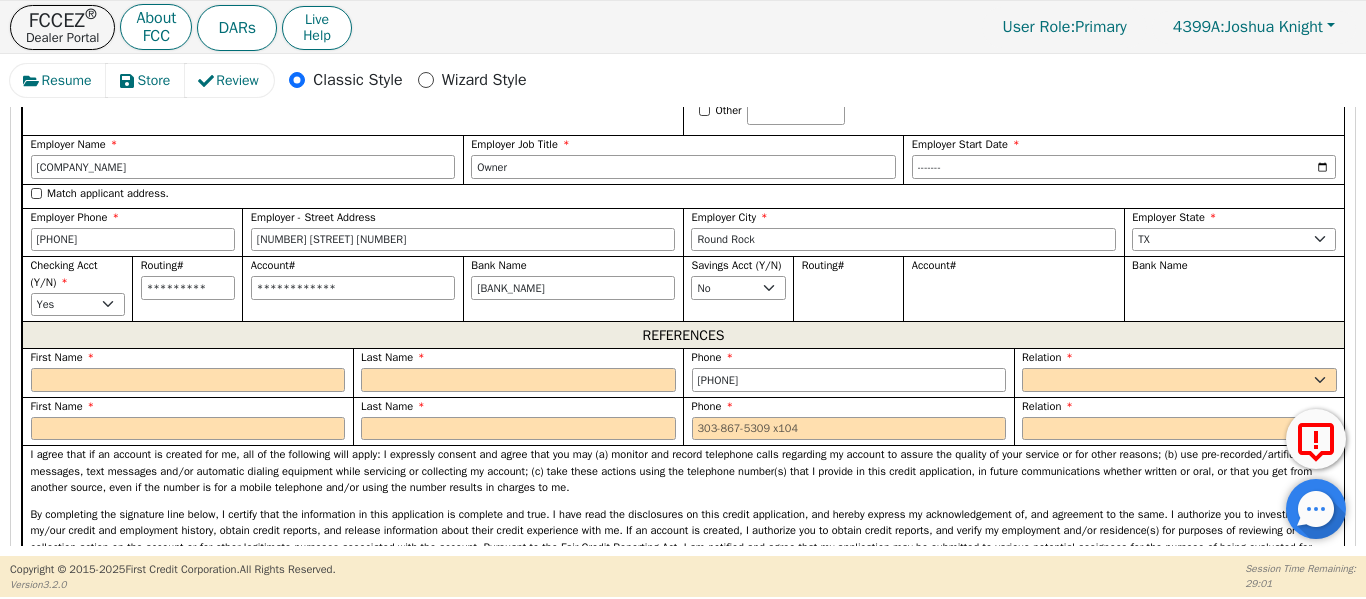 click on "First Name" at bounding box center (63, 357) 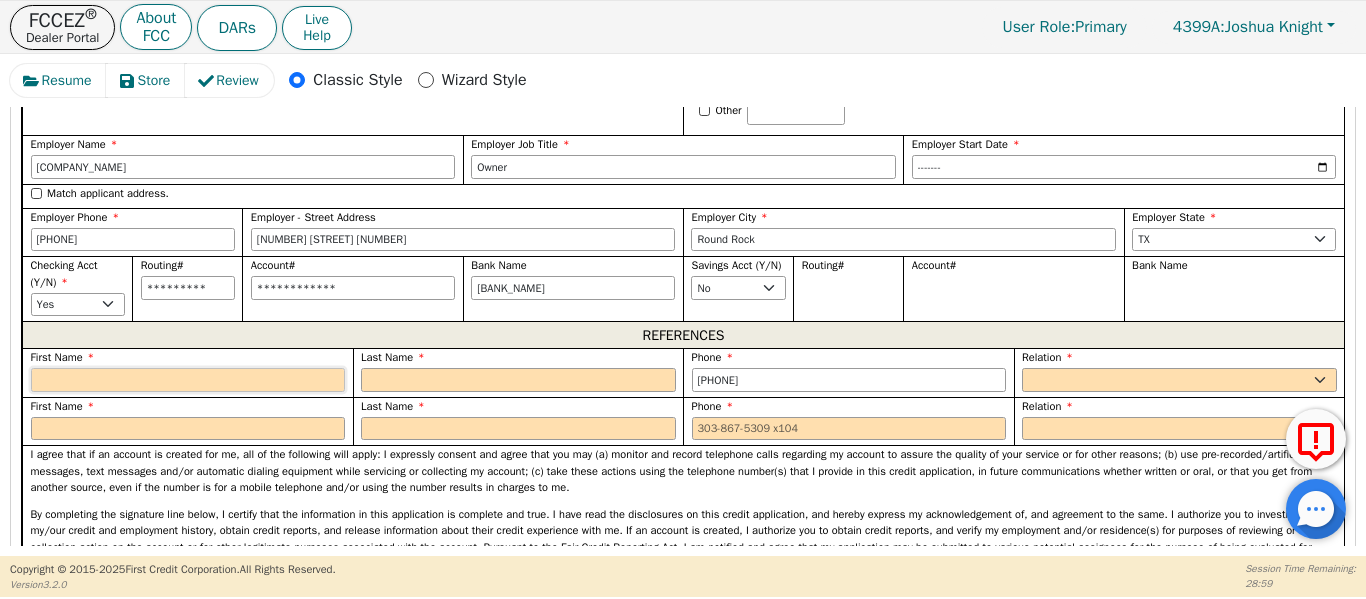 click at bounding box center [188, 380] 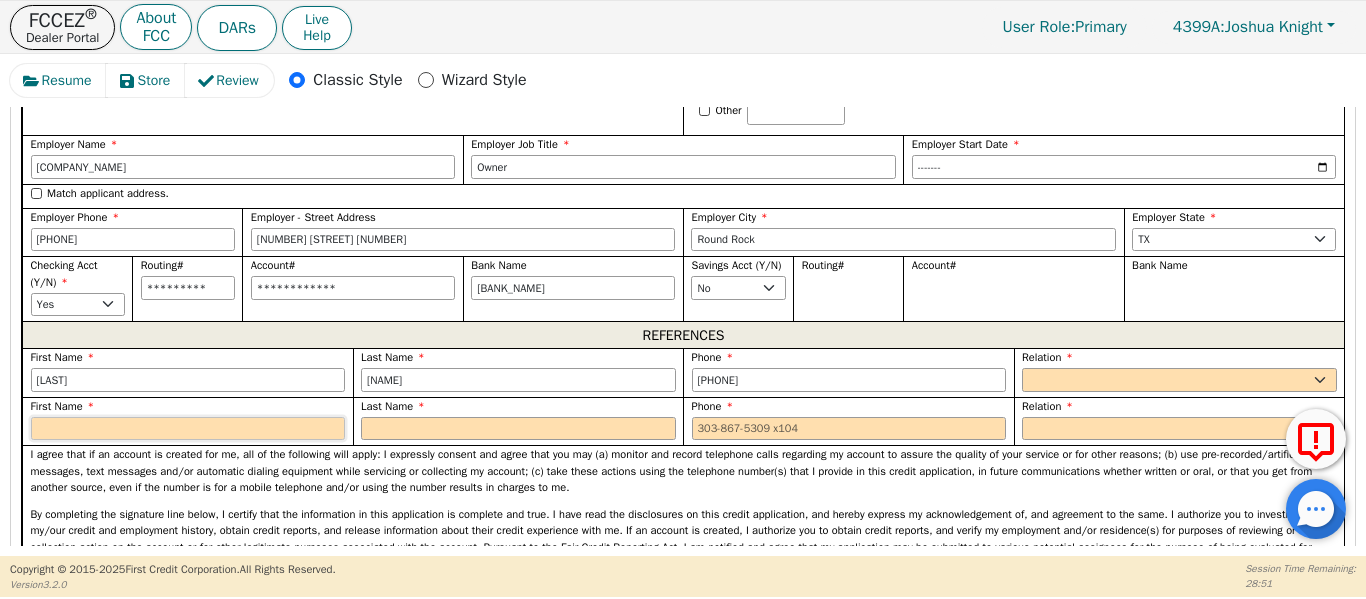 click at bounding box center (188, 429) 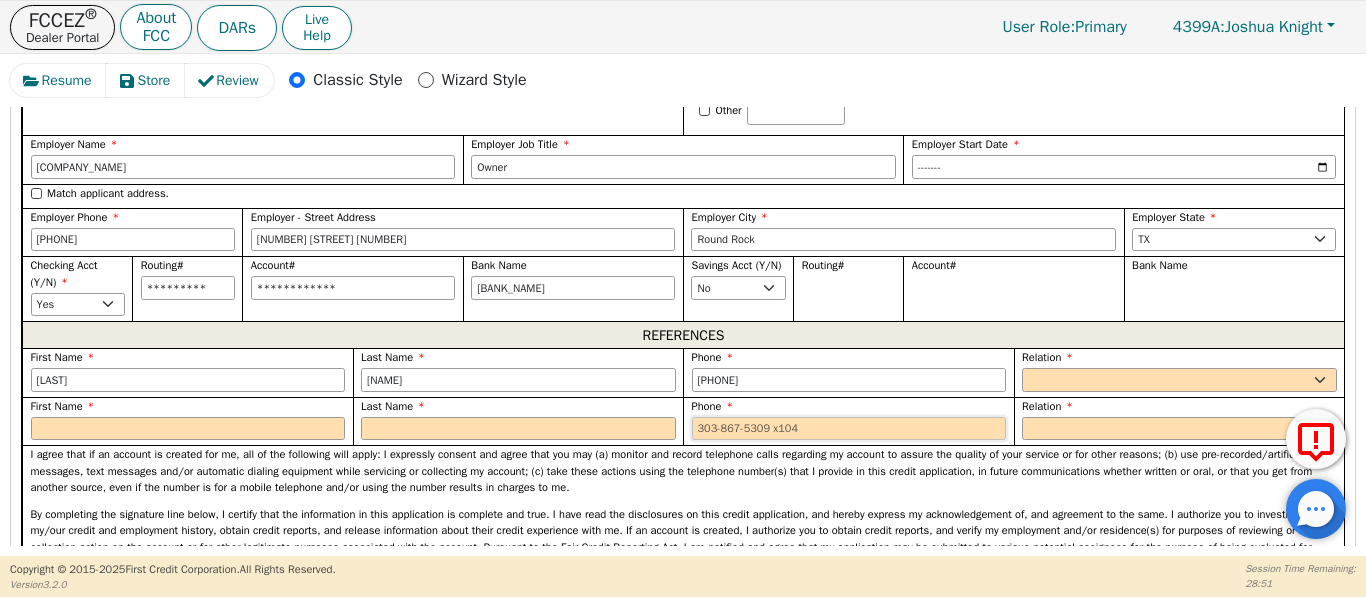 click at bounding box center [849, 429] 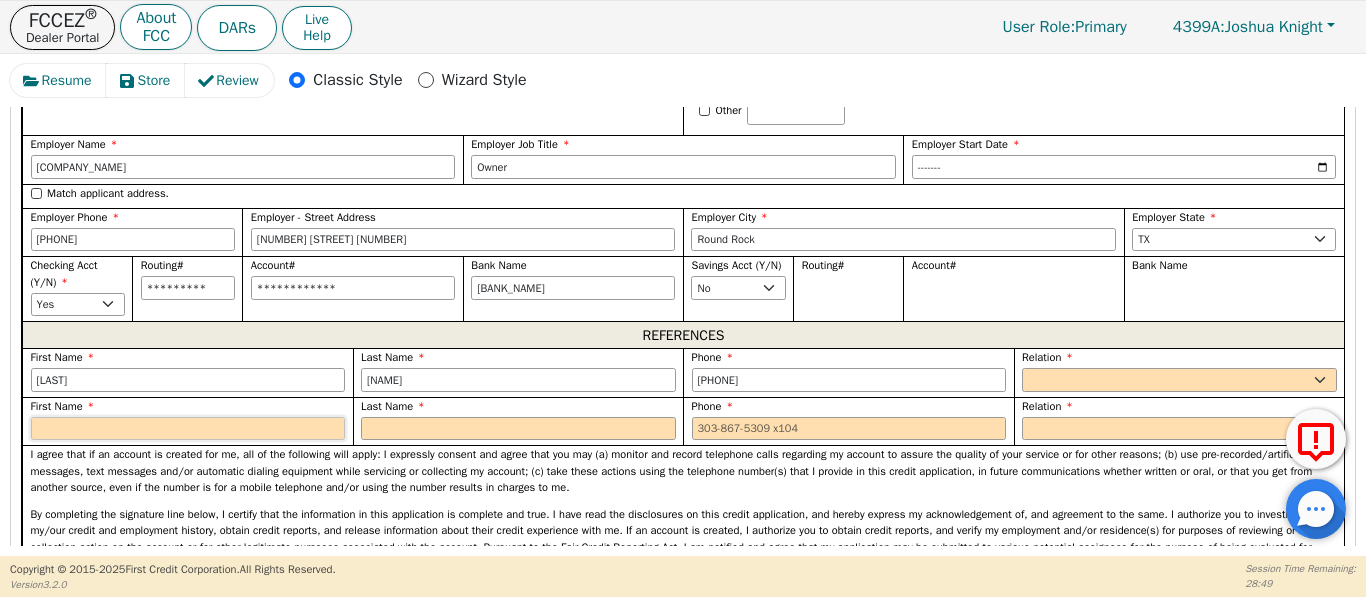 drag, startPoint x: 121, startPoint y: 430, endPoint x: 118, endPoint y: 450, distance: 20.22375 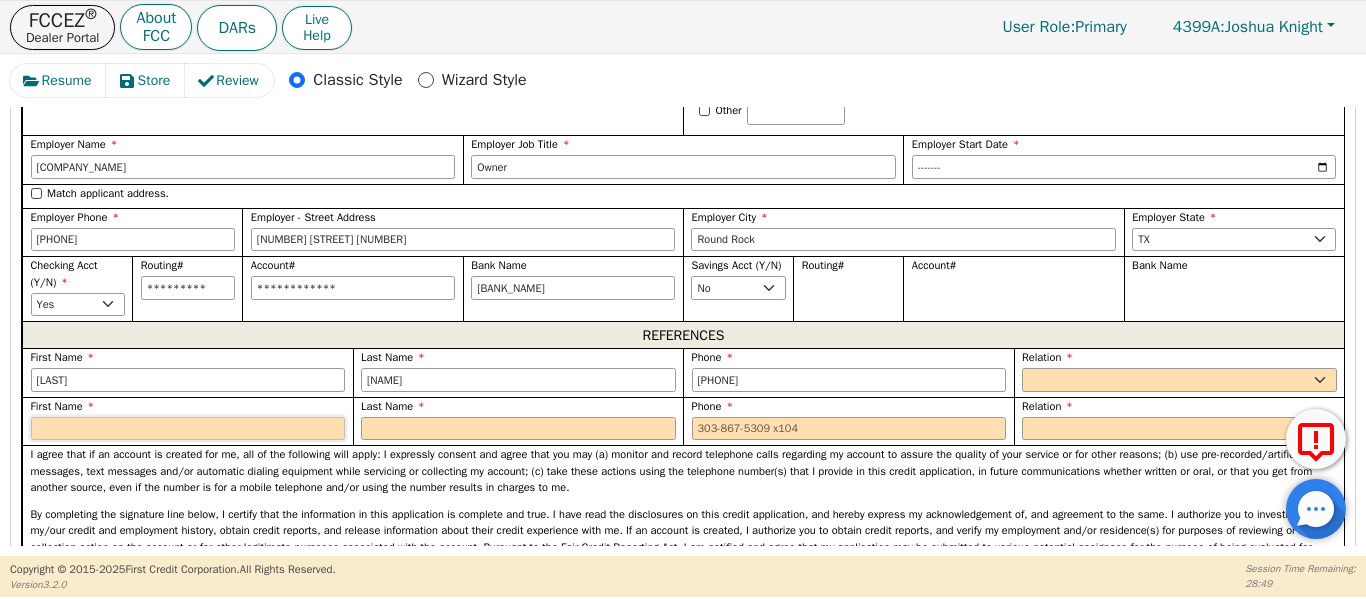 click at bounding box center [188, 429] 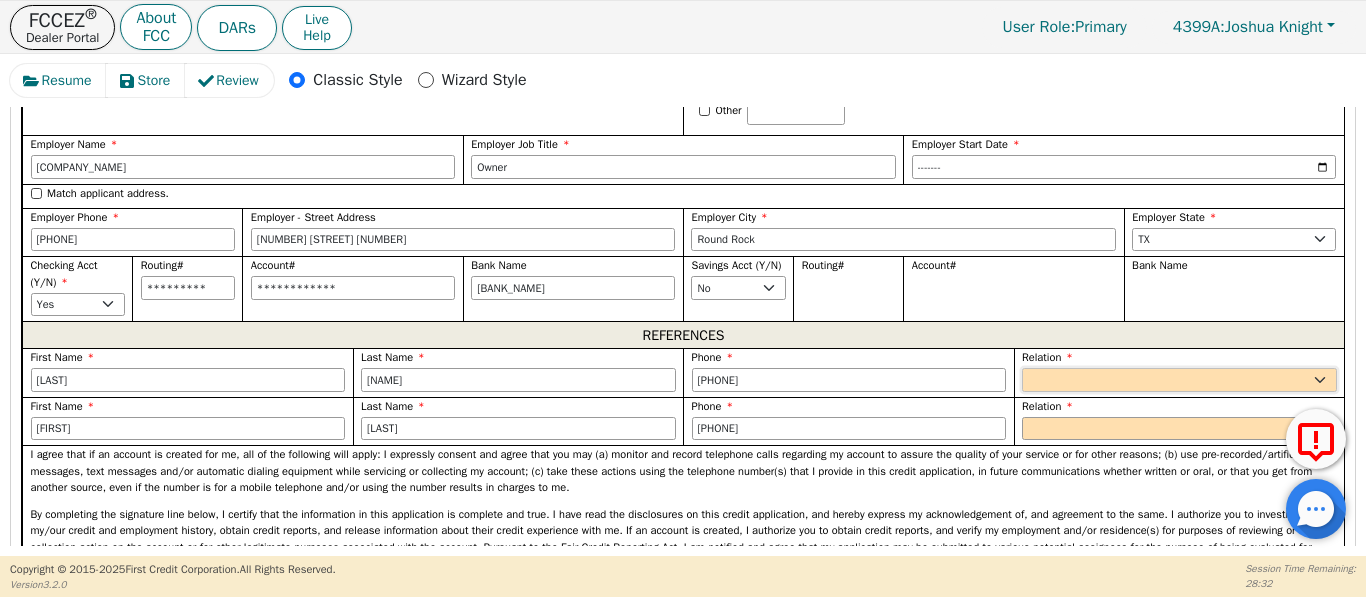click on "FATHER MOTHER SISTER BROTHER DAUGHTER SON CO-WORKER NEIGHBOR FRIEND COUSIN G-MOTHER G-FATHER SIGNIFICANT OTHER M-I-L B-I-L F-I-L S-I-L BOSS NEICE NEPHEW OTHER" at bounding box center [1179, 380] 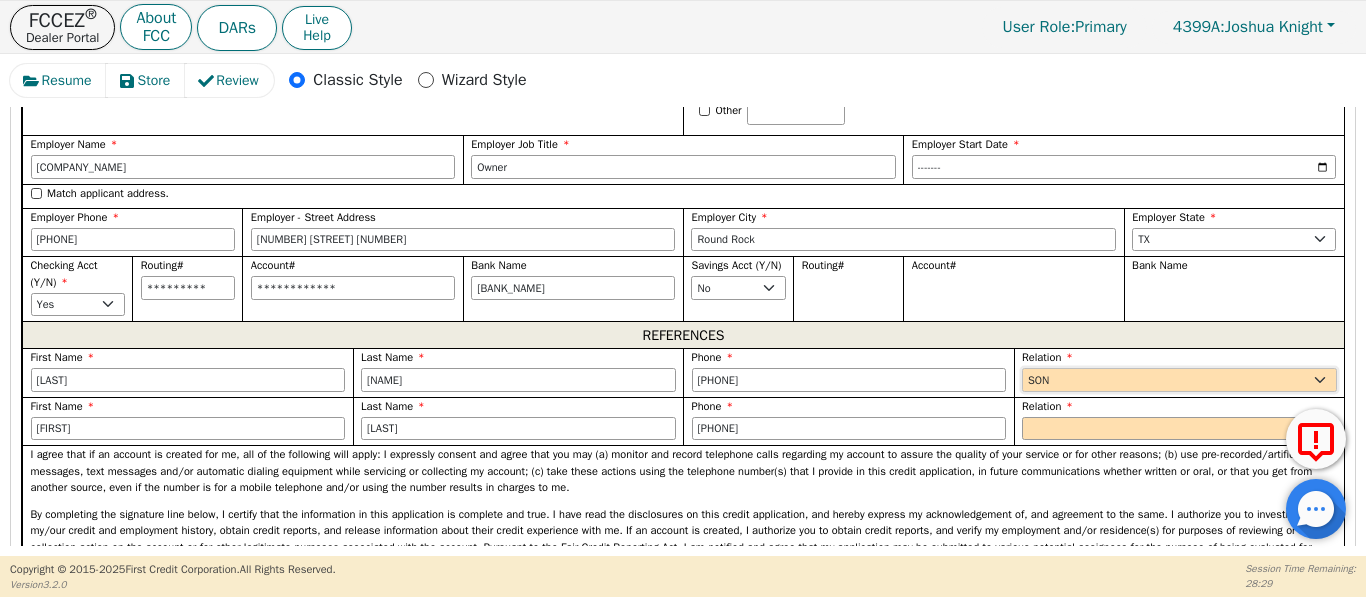 click on "FATHER MOTHER SISTER BROTHER DAUGHTER SON CO-WORKER NEIGHBOR FRIEND COUSIN G-MOTHER G-FATHER SIGNIFICANT OTHER M-I-L B-I-L F-I-L S-I-L BOSS NEICE NEPHEW OTHER" at bounding box center [1179, 380] 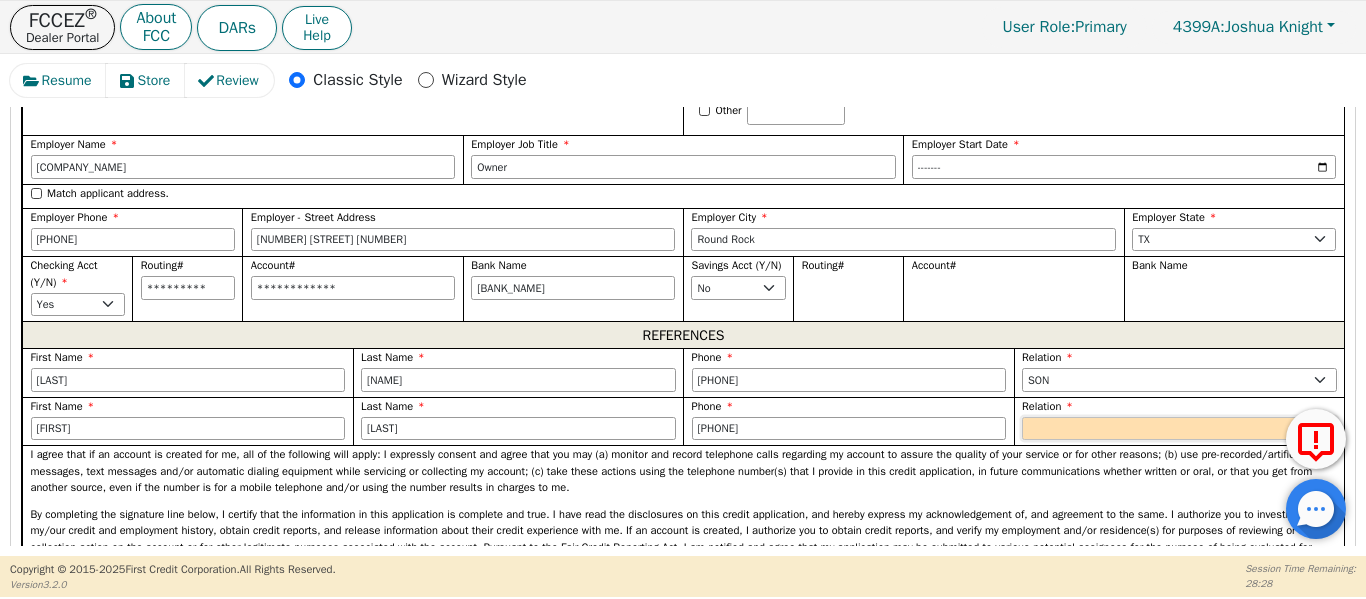 click on "FATHER MOTHER SISTER BROTHER DAUGHTER SON CO-WORKER NEIGHBOR FRIEND COUSIN G-MOTHER G-FATHER SIGNIFICANT OTHER M-I-L B-I-L F-I-L S-I-L BOSS NEICE NEPHEW OTHER" at bounding box center (1179, 429) 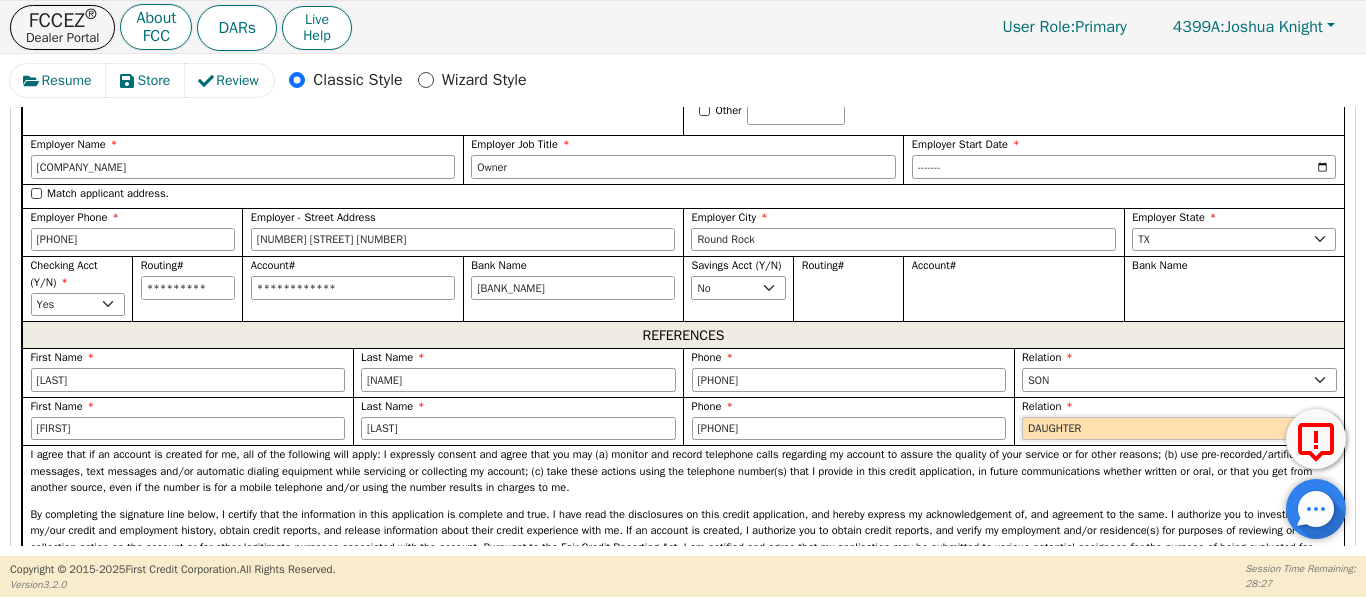 click on "FATHER MOTHER SISTER BROTHER DAUGHTER SON CO-WORKER NEIGHBOR FRIEND COUSIN G-MOTHER G-FATHER SIGNIFICANT OTHER M-I-L B-I-L F-I-L S-I-L BOSS NEICE NEPHEW OTHER" at bounding box center [1179, 429] 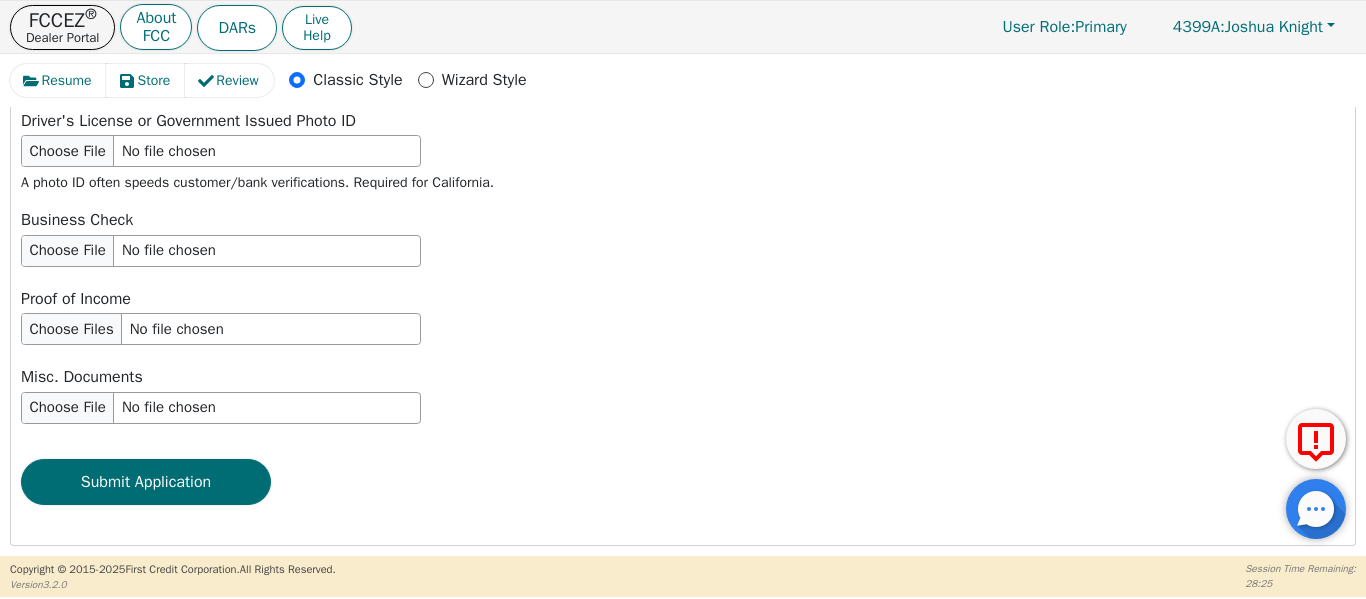scroll, scrollTop: 2602, scrollLeft: 0, axis: vertical 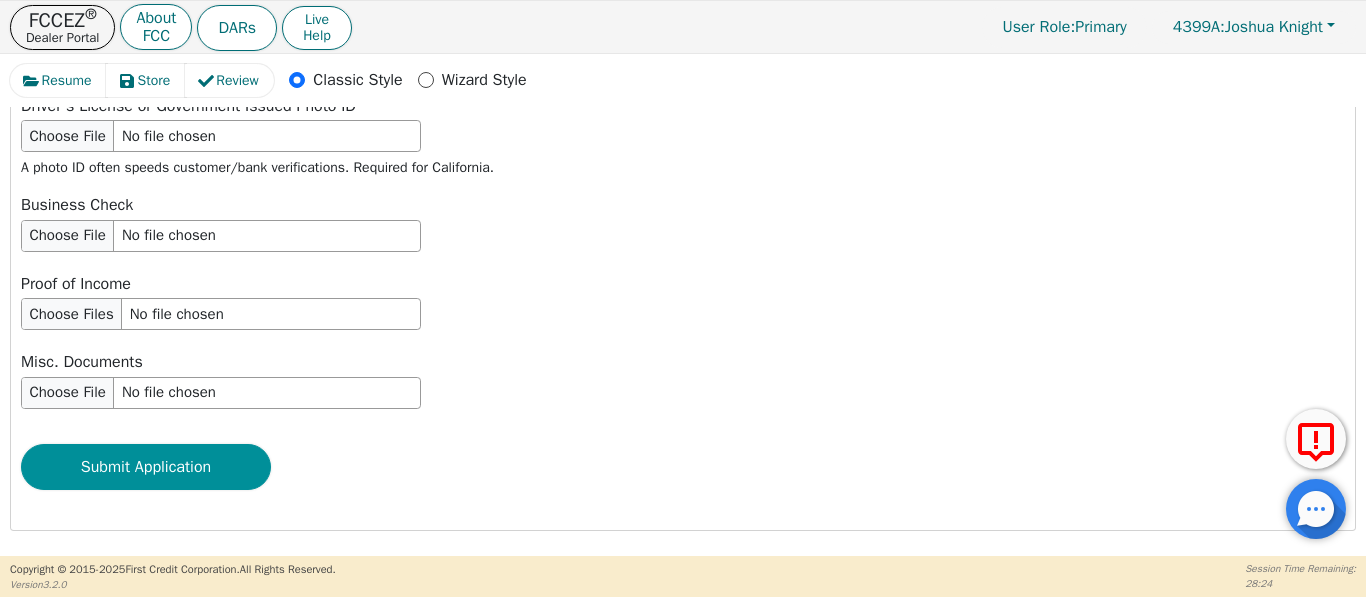click on "Submit Application" at bounding box center (146, 467) 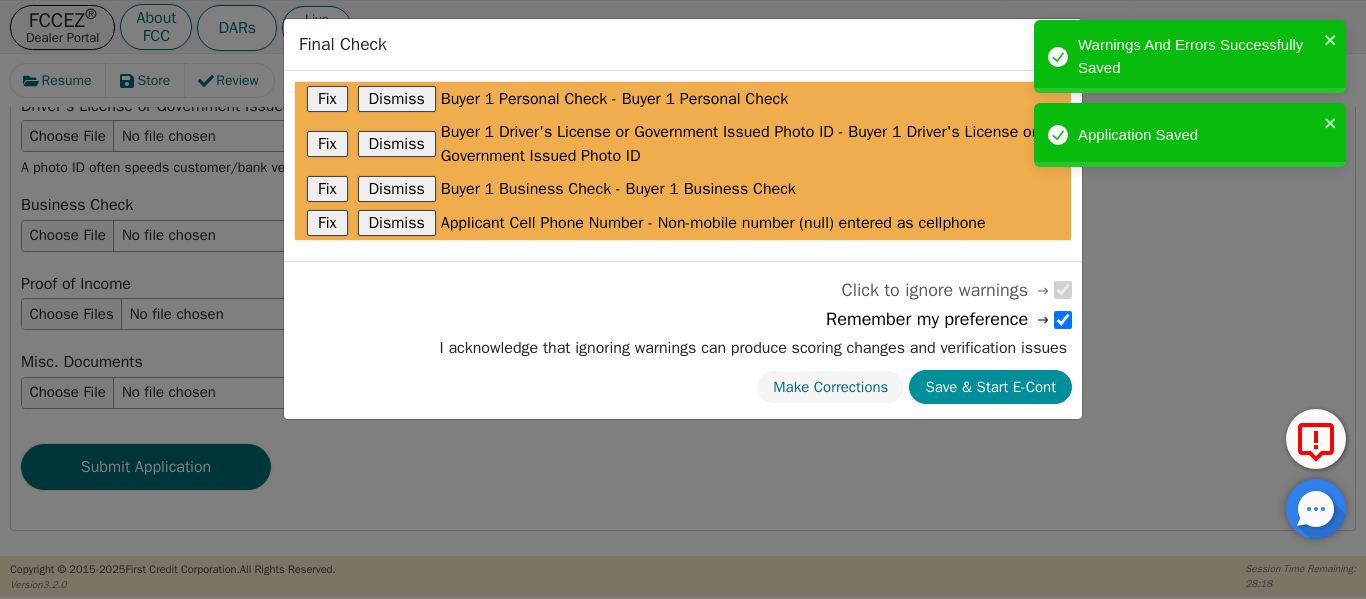 click on "Save & Start E-Cont" at bounding box center (990, 387) 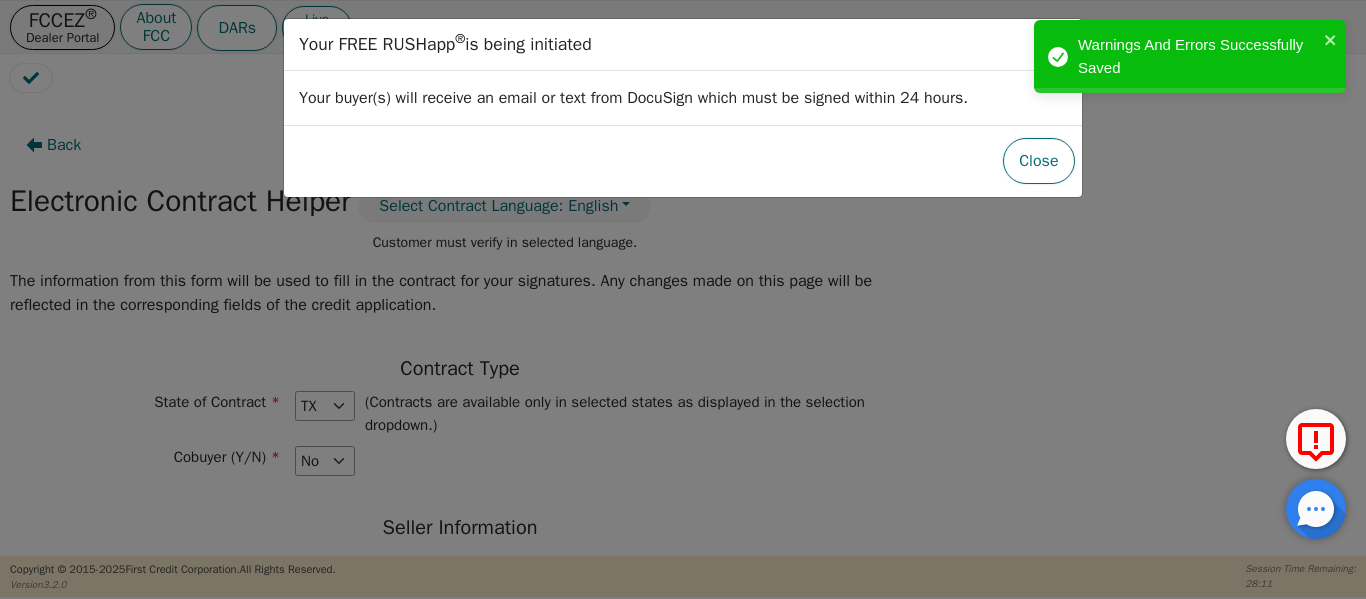 click on "Close" at bounding box center [1038, 161] 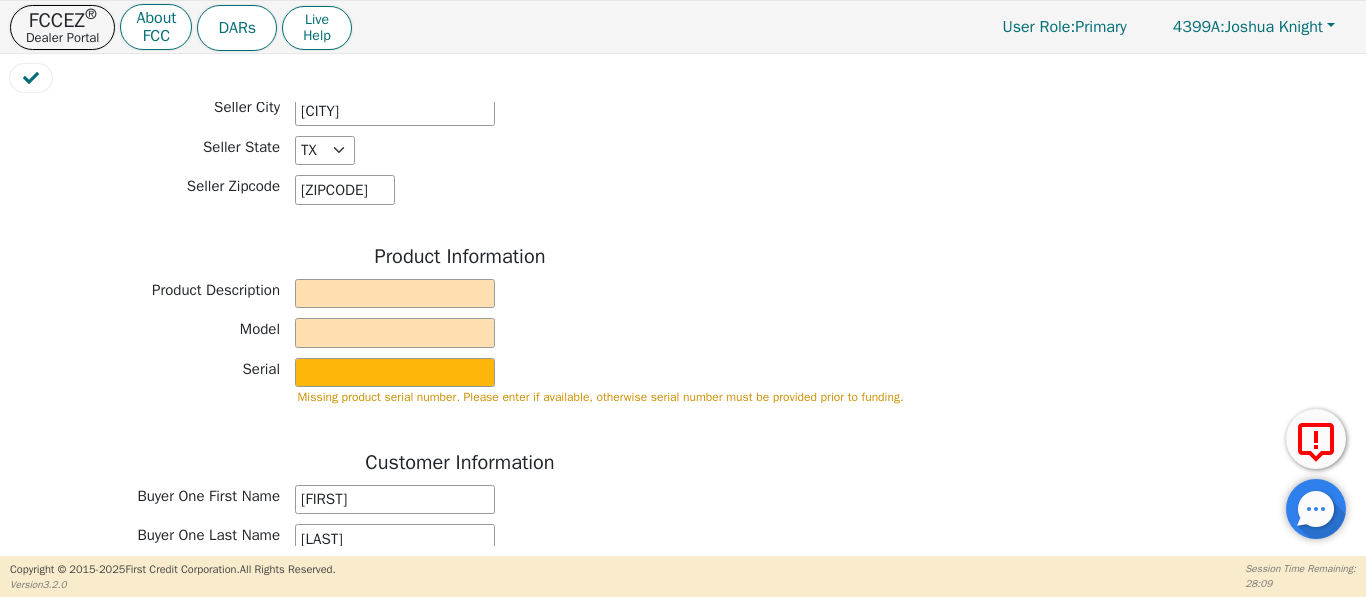 scroll, scrollTop: 667, scrollLeft: 0, axis: vertical 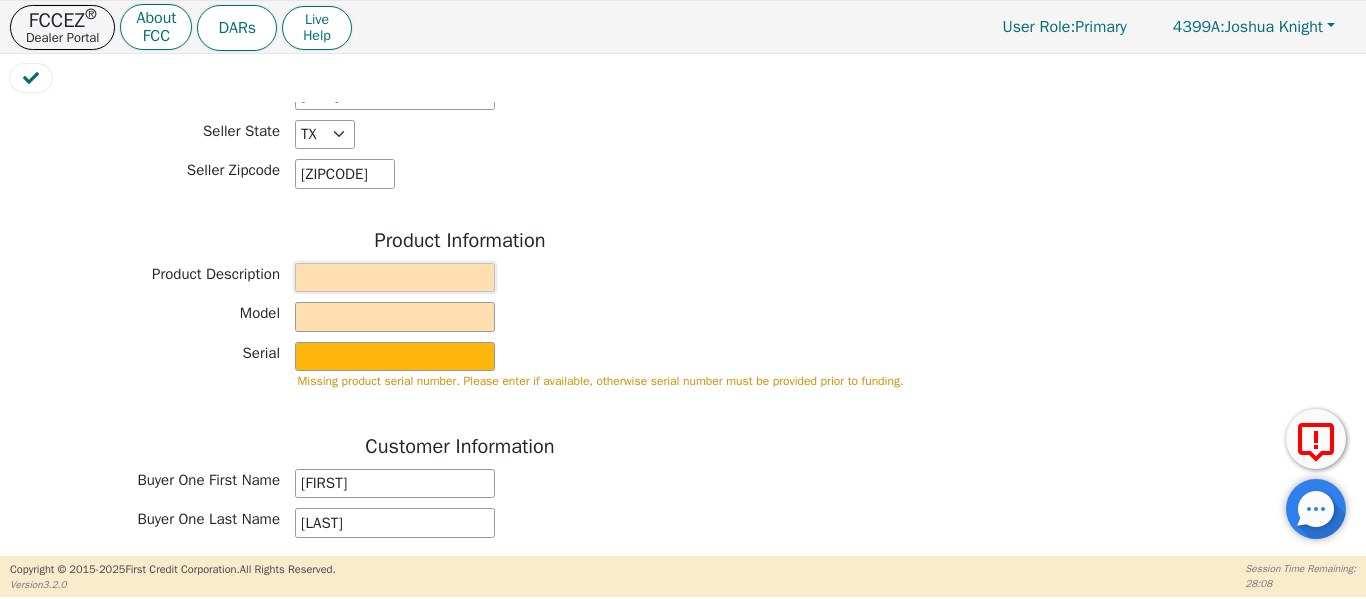 click at bounding box center (395, 278) 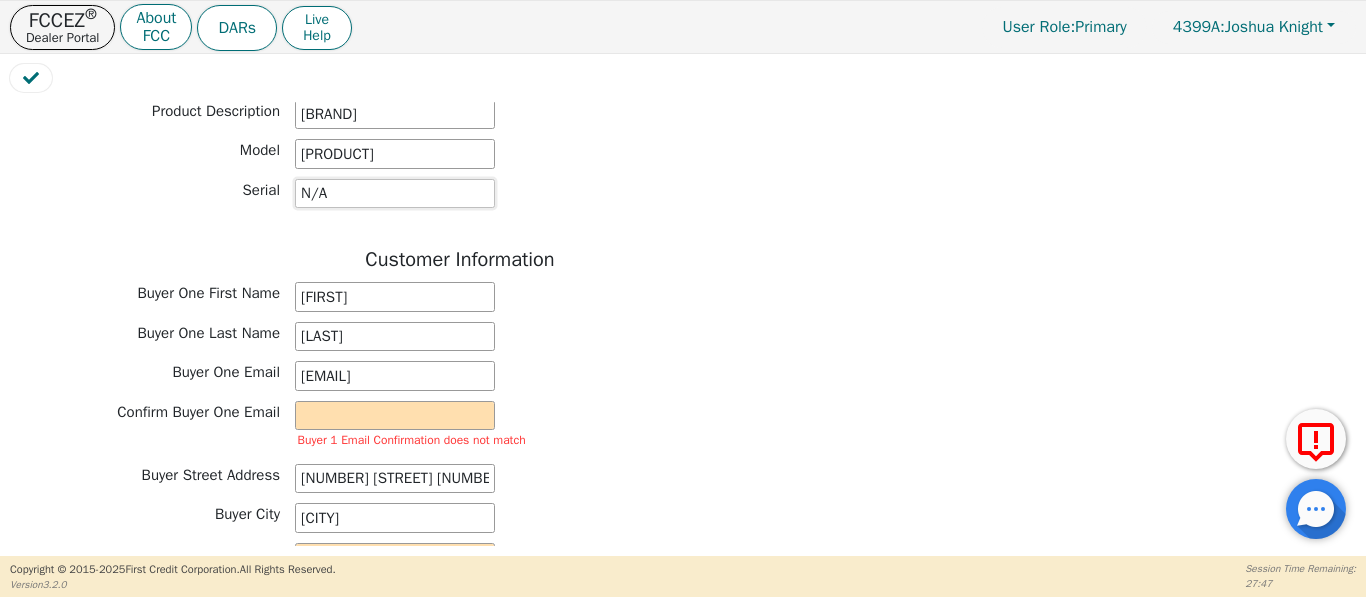 scroll, scrollTop: 833, scrollLeft: 0, axis: vertical 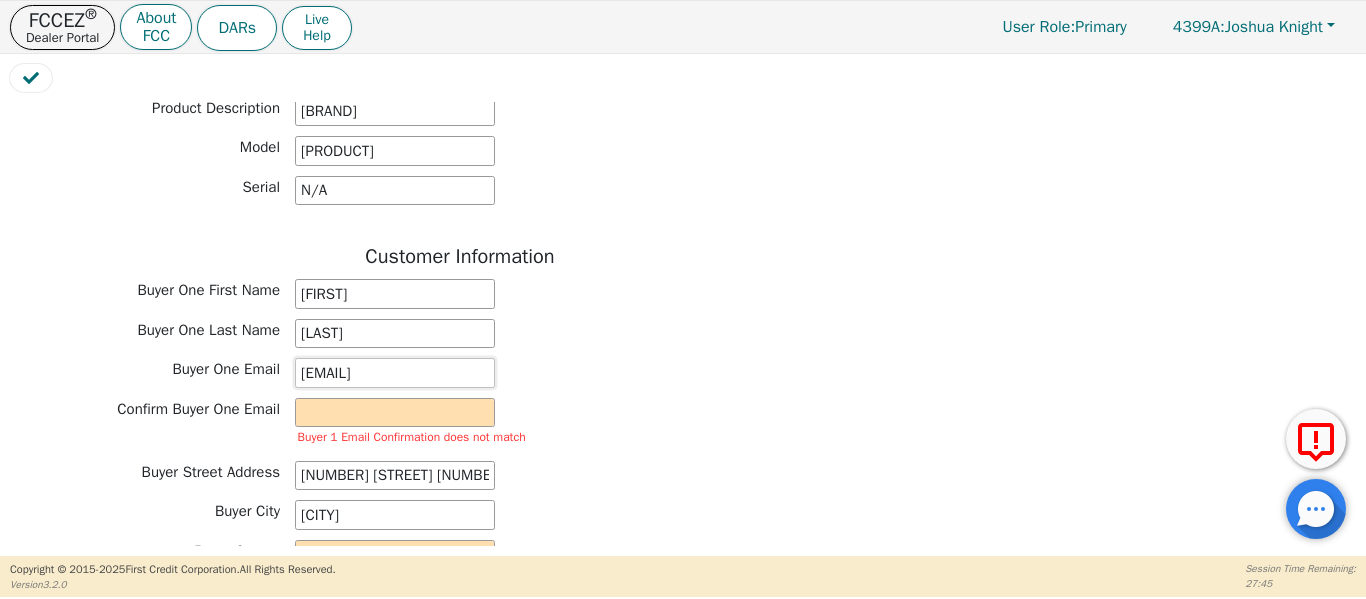 drag, startPoint x: 446, startPoint y: 371, endPoint x: 157, endPoint y: 375, distance: 289.02768 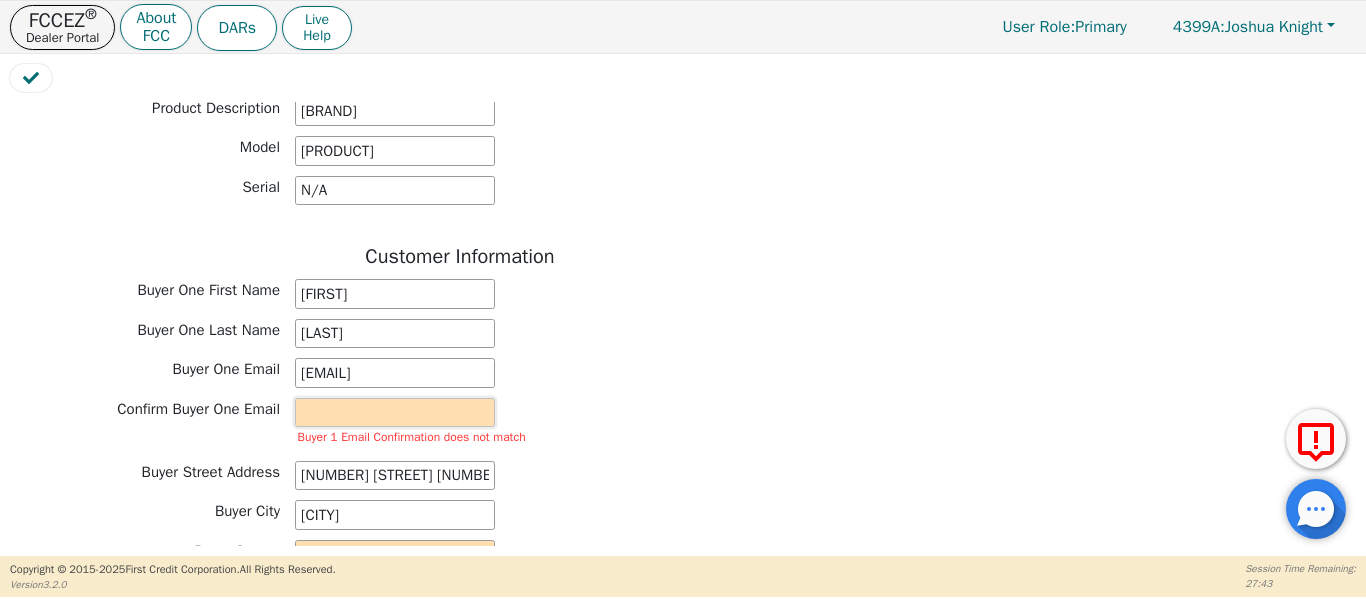 drag, startPoint x: 315, startPoint y: 399, endPoint x: 377, endPoint y: 413, distance: 63.560993 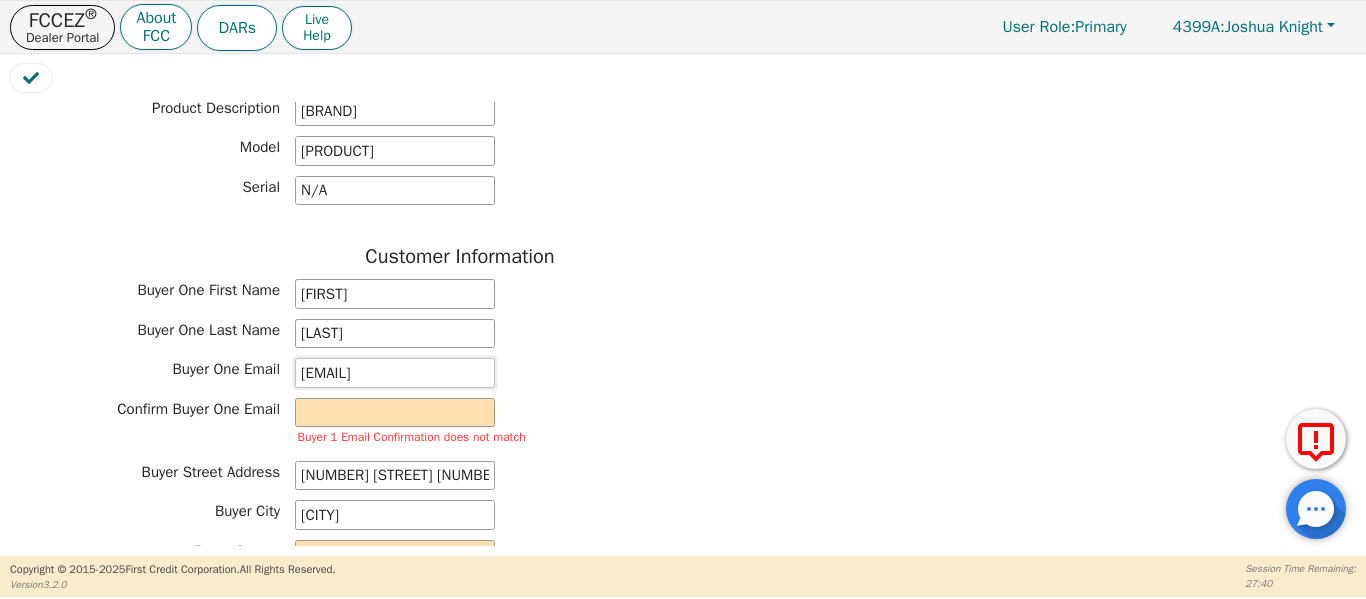 drag, startPoint x: 459, startPoint y: 384, endPoint x: 212, endPoint y: 380, distance: 247.03238 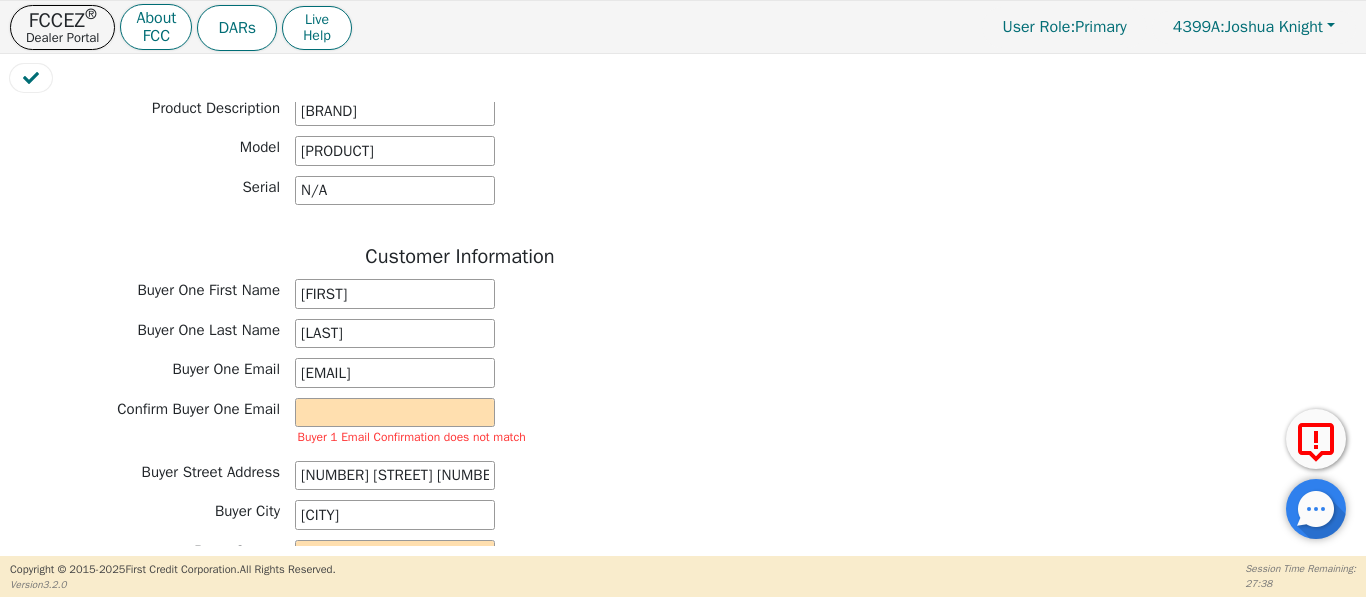 click on "Buyer 1 Email Confirmation does not match" at bounding box center [411, 424] 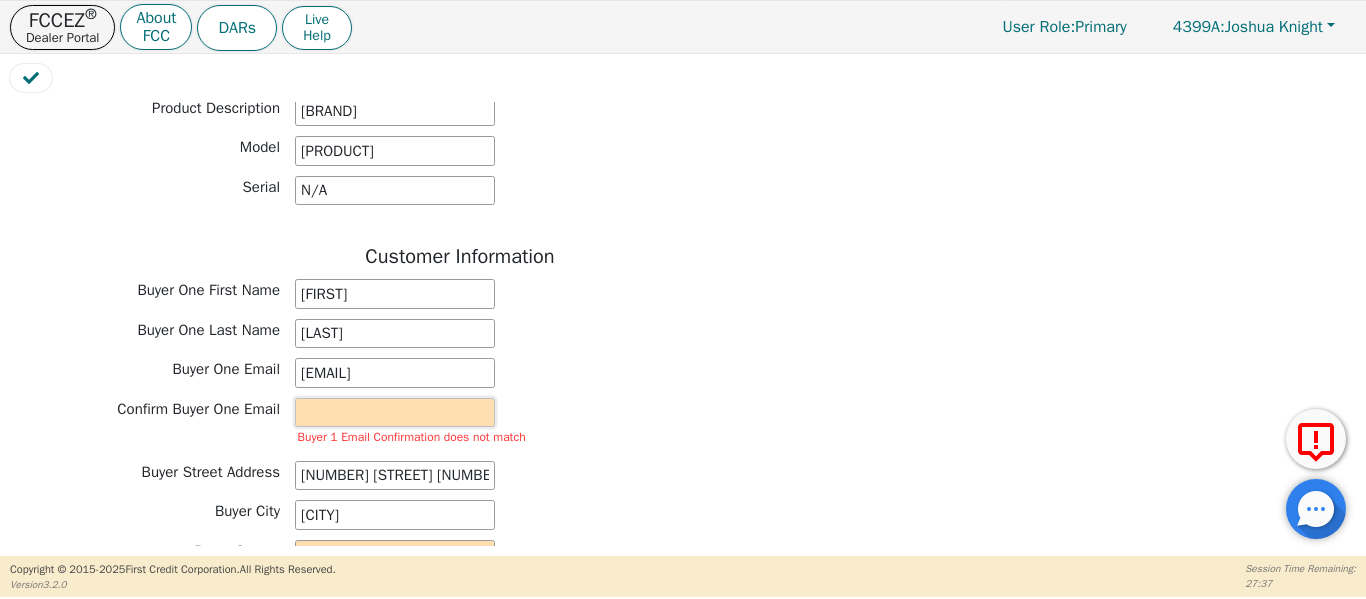 click at bounding box center [395, 413] 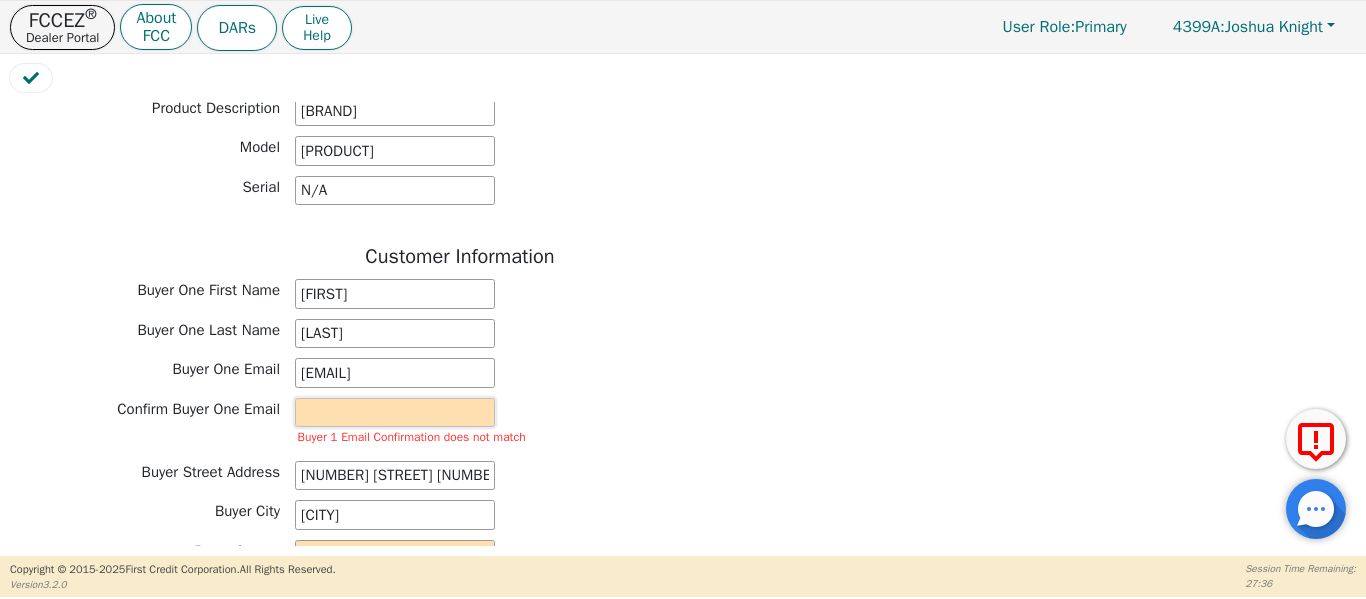 paste on "[EMAIL]" 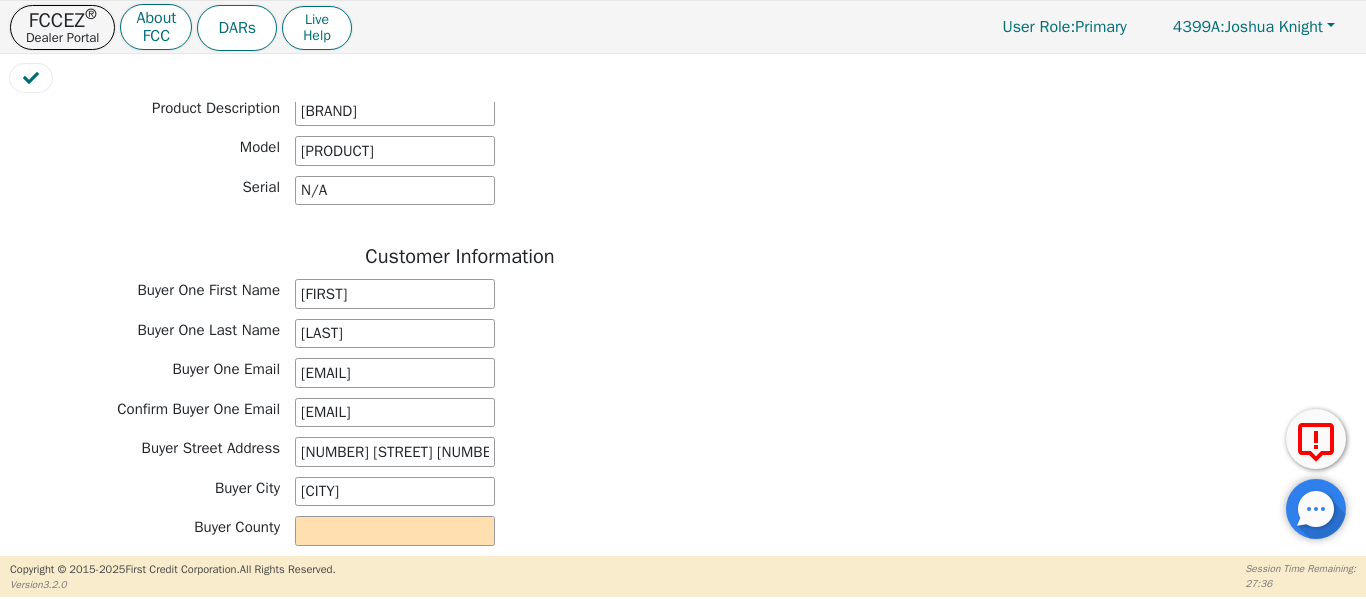 drag, startPoint x: 693, startPoint y: 191, endPoint x: 682, endPoint y: 214, distance: 25.495098 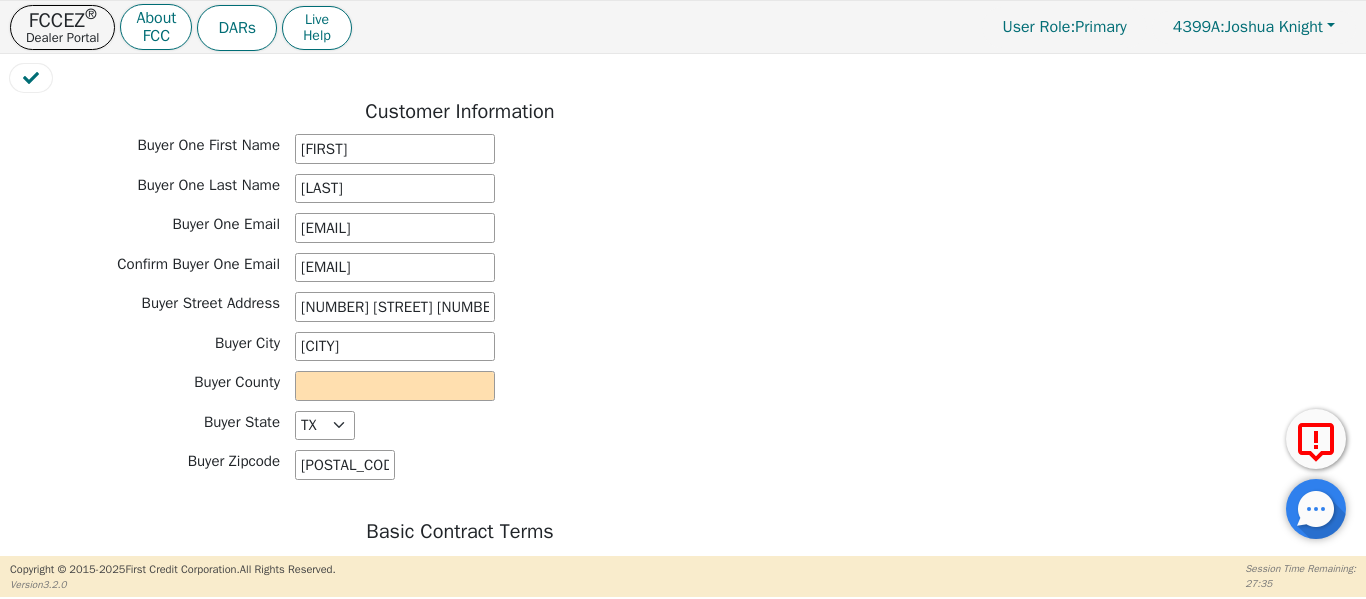 scroll, scrollTop: 1000, scrollLeft: 0, axis: vertical 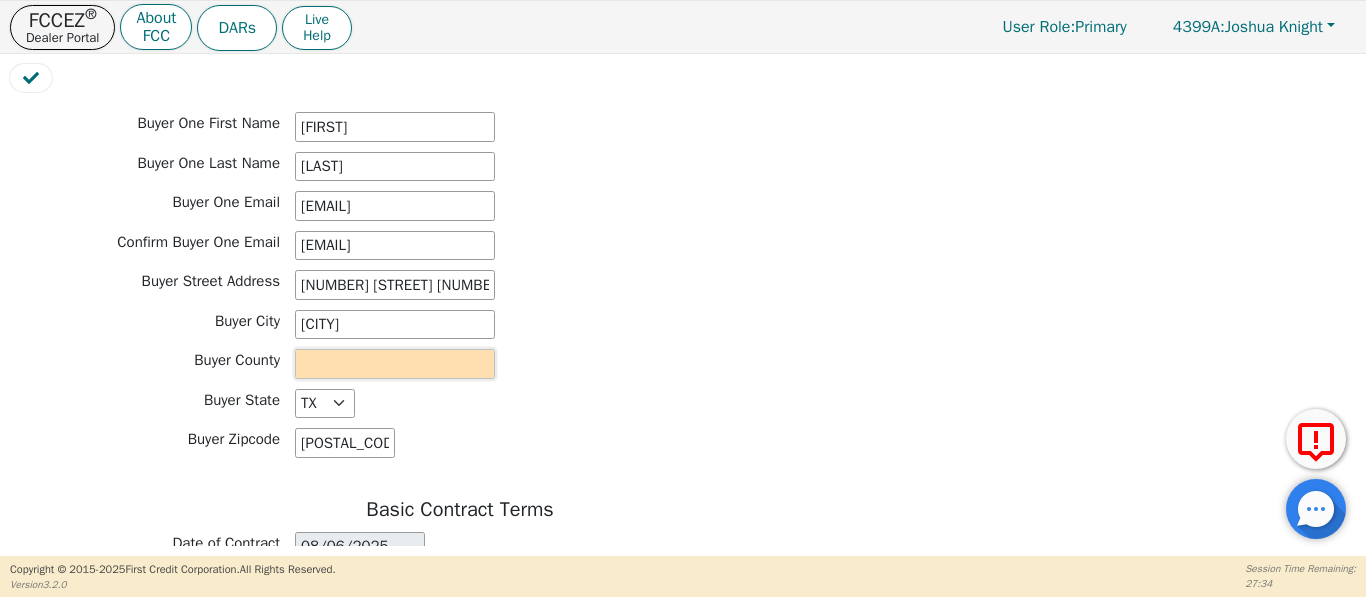 click at bounding box center [395, 364] 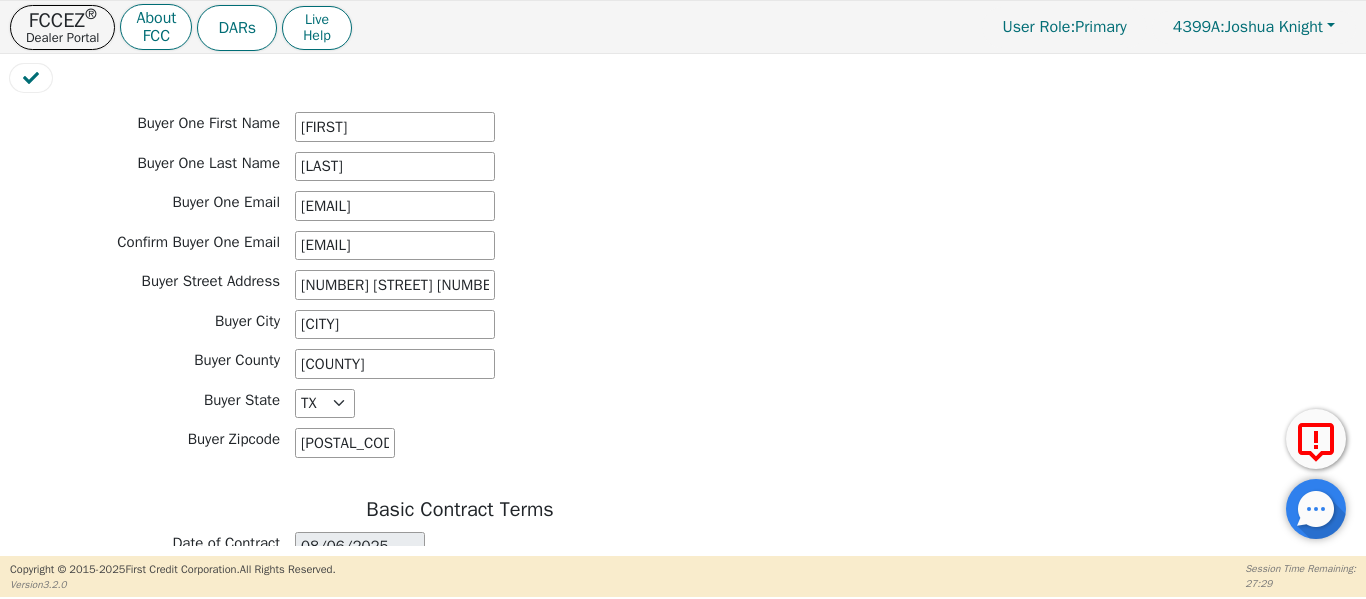 drag, startPoint x: 850, startPoint y: 365, endPoint x: 813, endPoint y: 395, distance: 47.63402 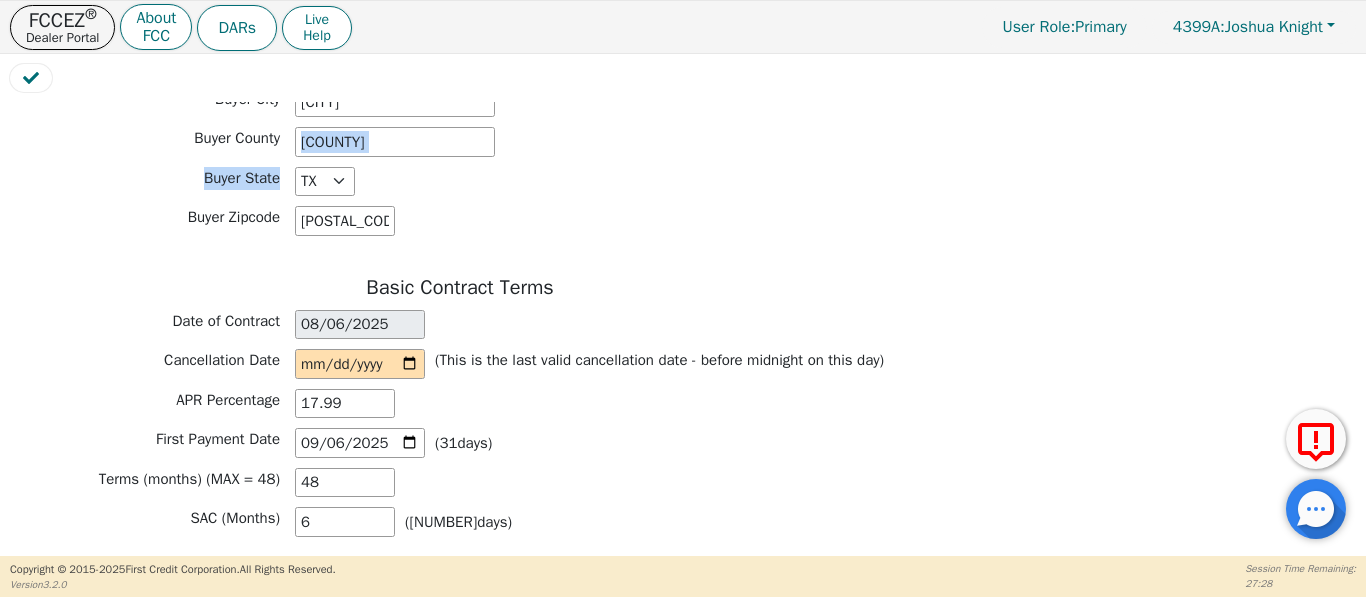 scroll, scrollTop: 1233, scrollLeft: 0, axis: vertical 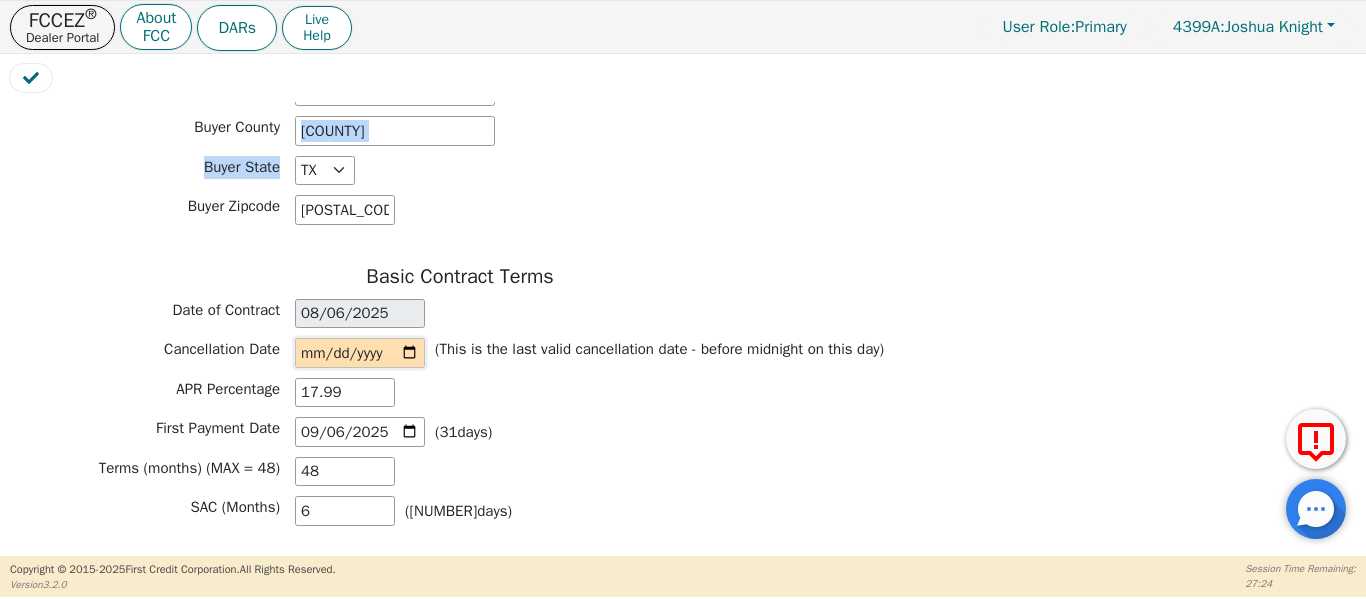 click at bounding box center (360, 353) 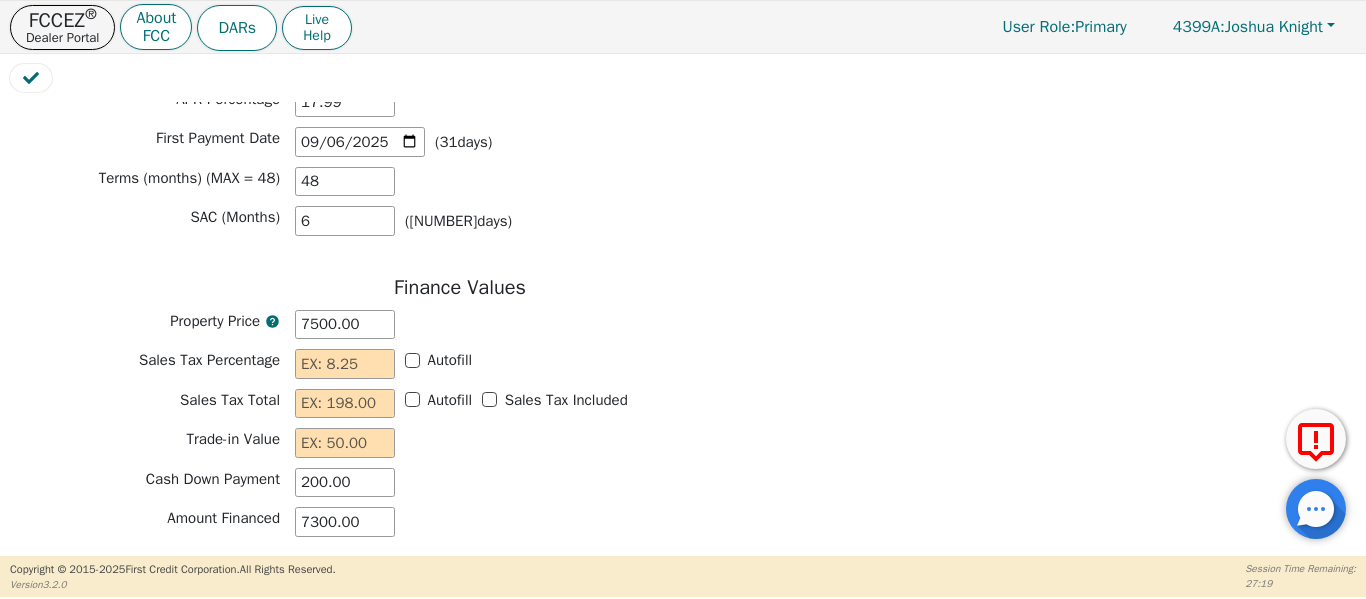 scroll, scrollTop: 1533, scrollLeft: 0, axis: vertical 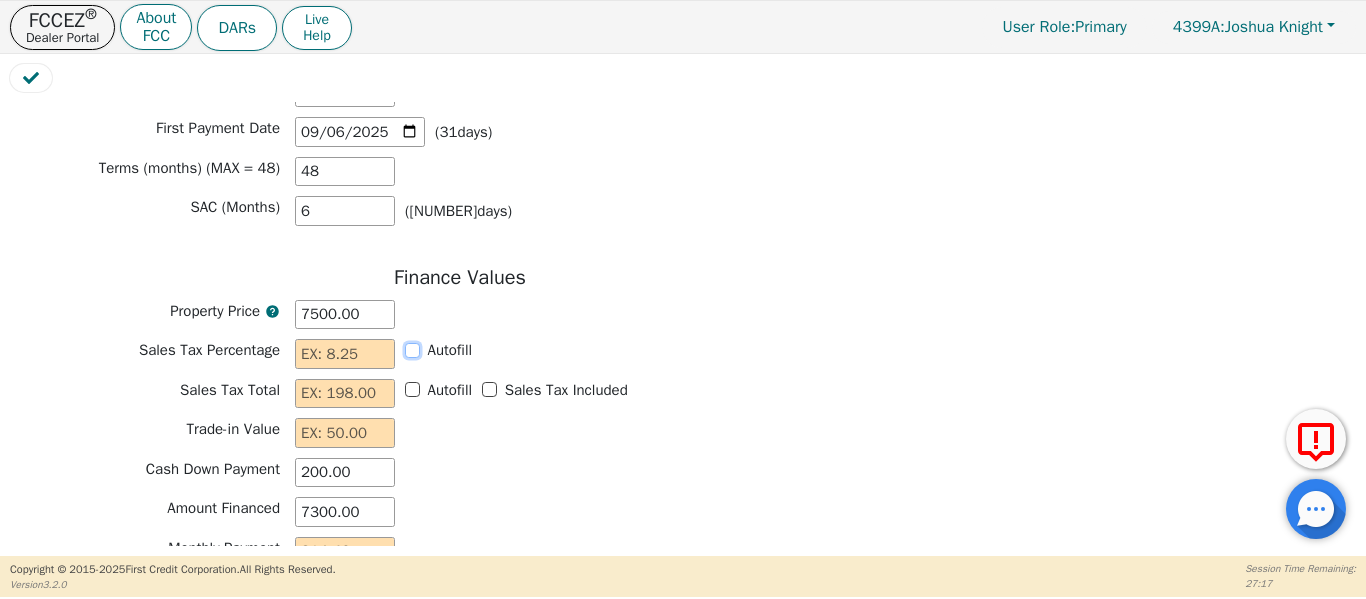 click on "Autofill" at bounding box center [412, 350] 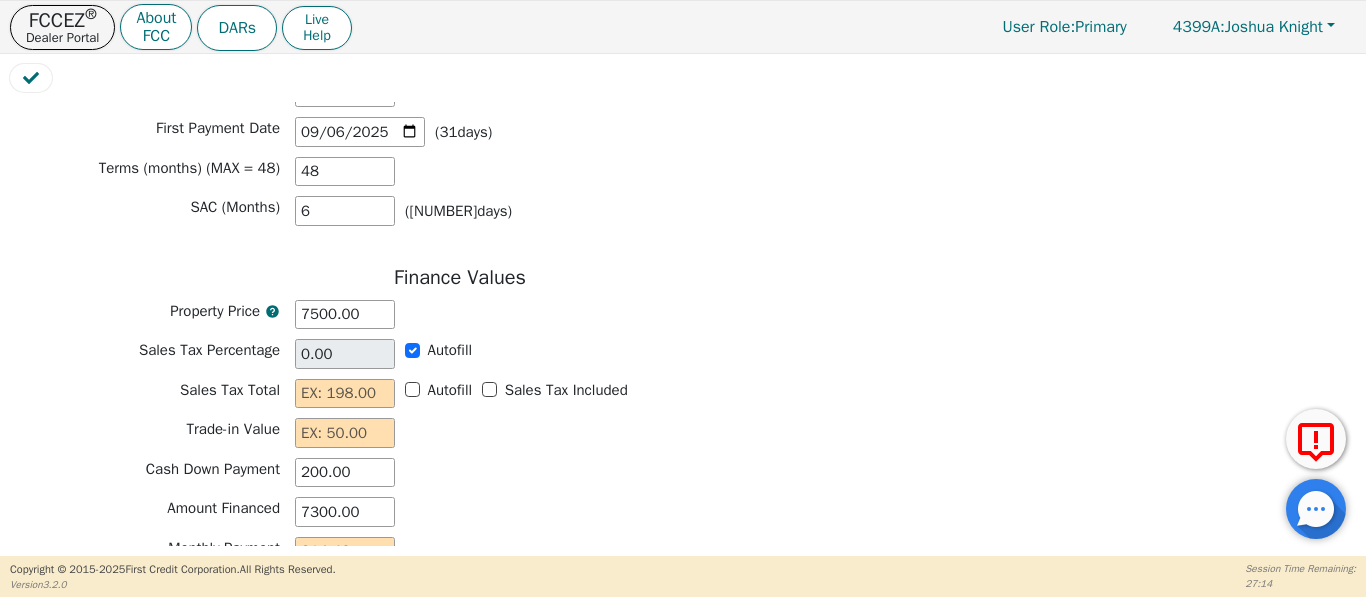 click on "Autofill Sales Tax Included" at bounding box center (461, 394) 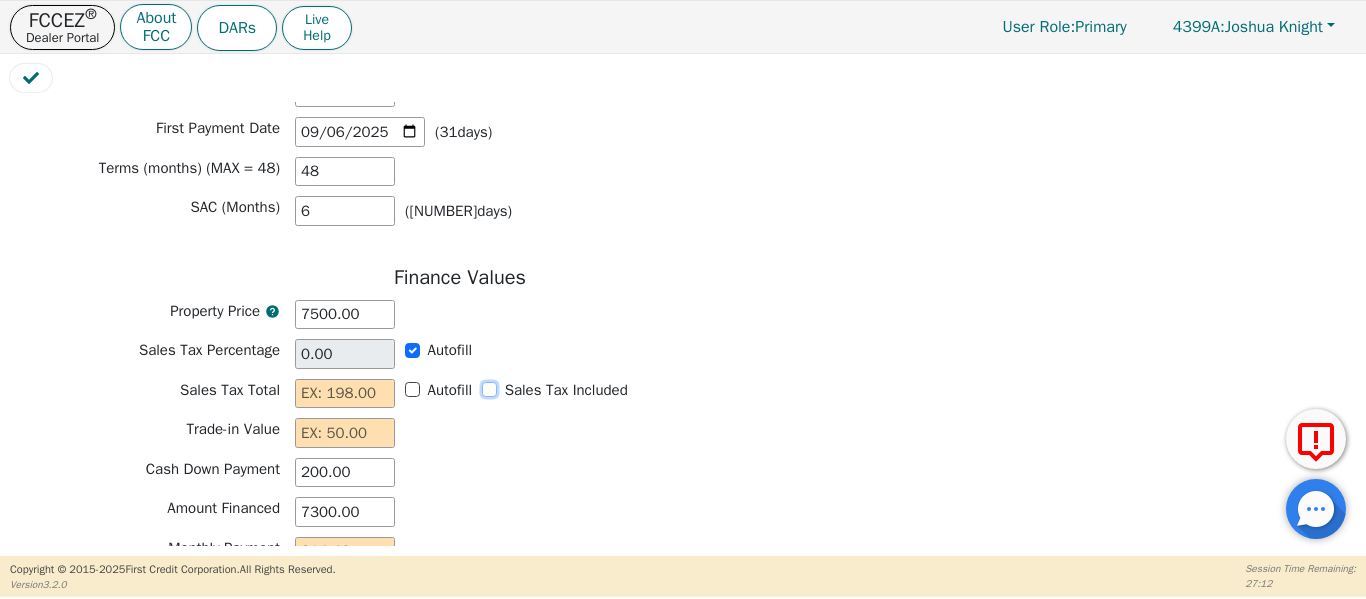 click on "Sales Tax Included" at bounding box center (489, 389) 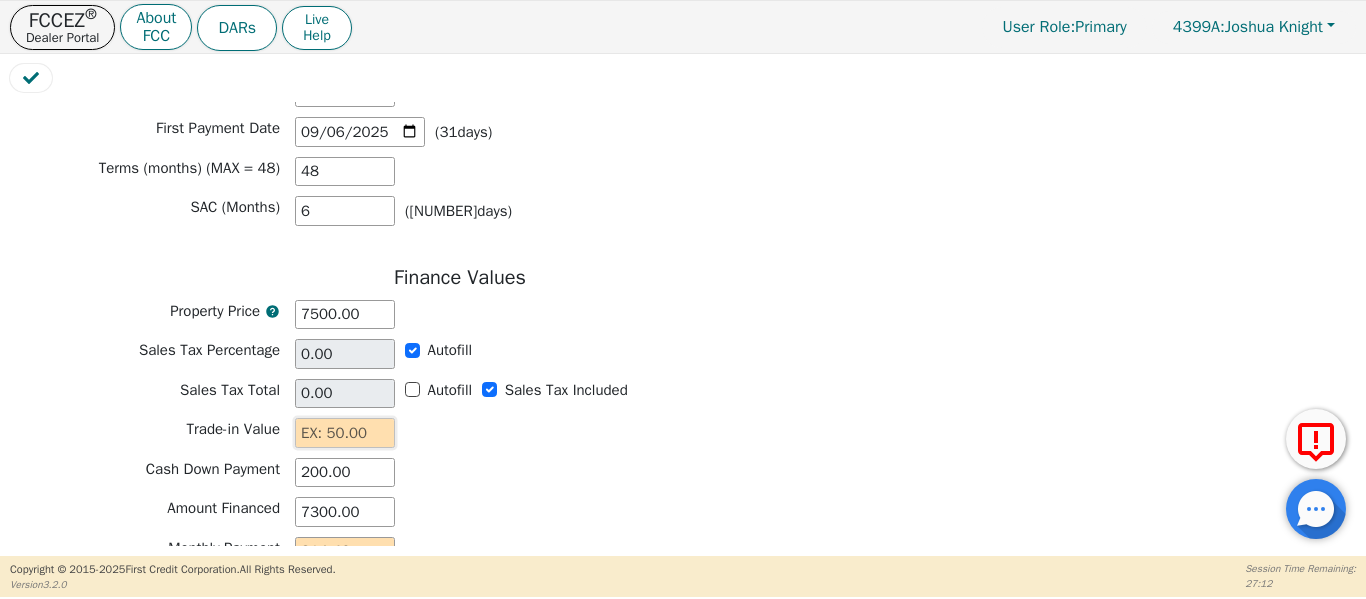 click at bounding box center (345, 433) 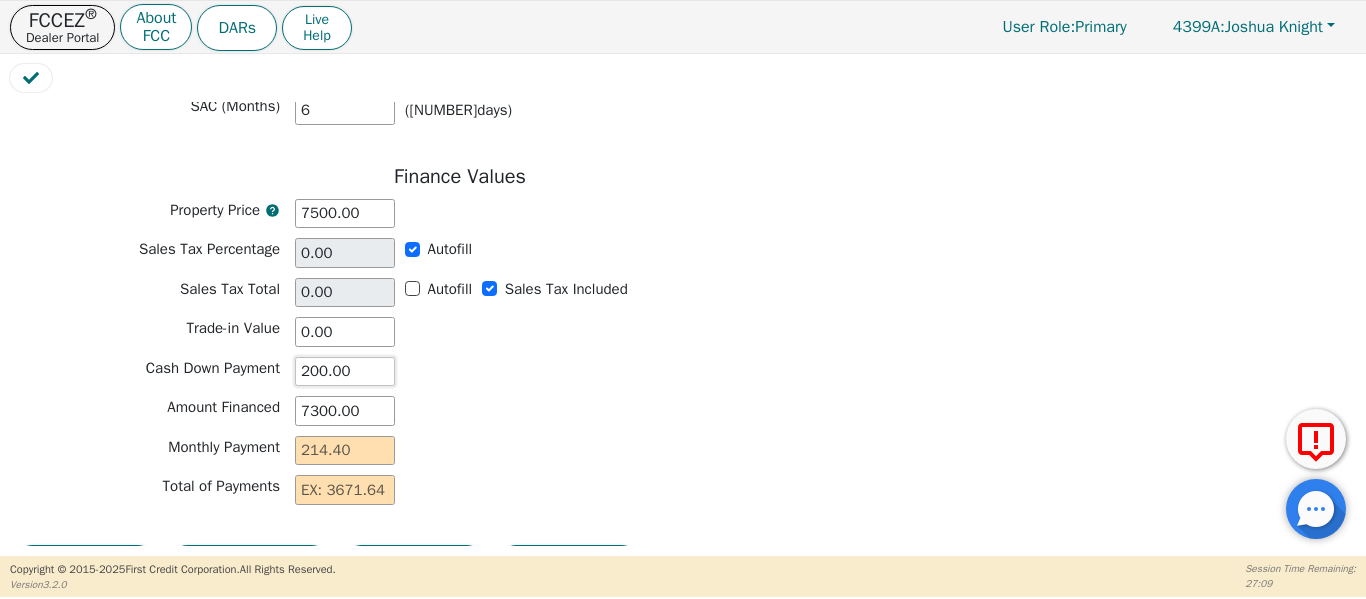 scroll, scrollTop: 1694, scrollLeft: 0, axis: vertical 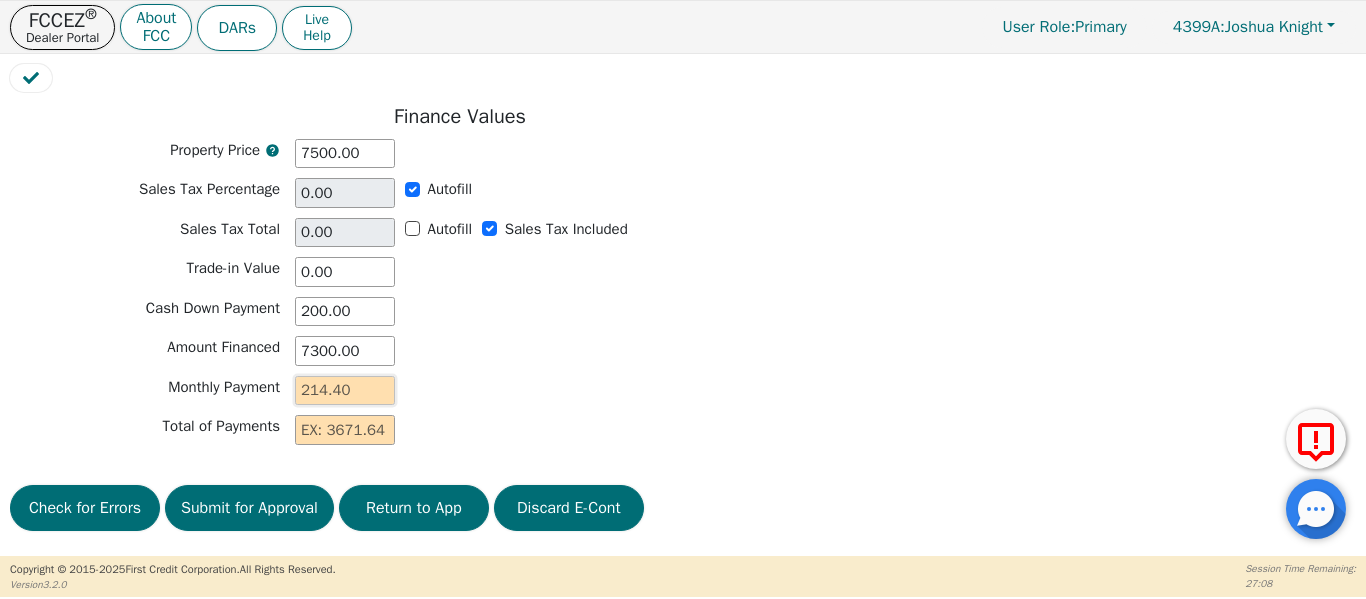 drag, startPoint x: 338, startPoint y: 400, endPoint x: 277, endPoint y: 406, distance: 61.294373 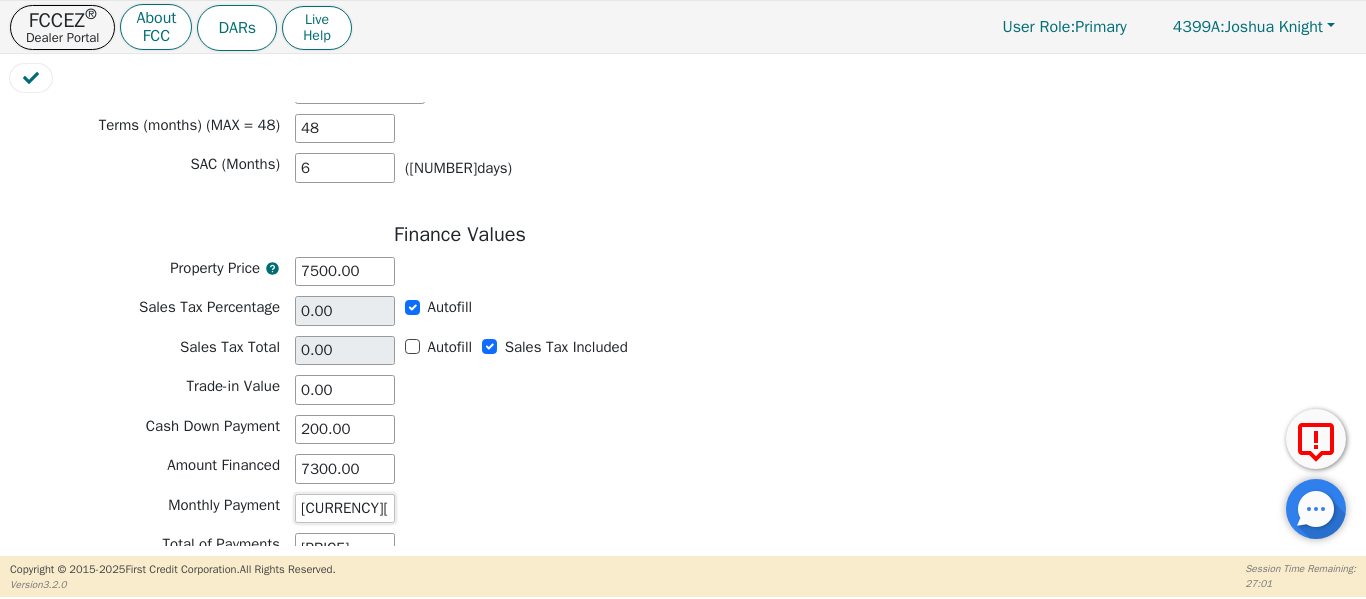scroll, scrollTop: 1694, scrollLeft: 0, axis: vertical 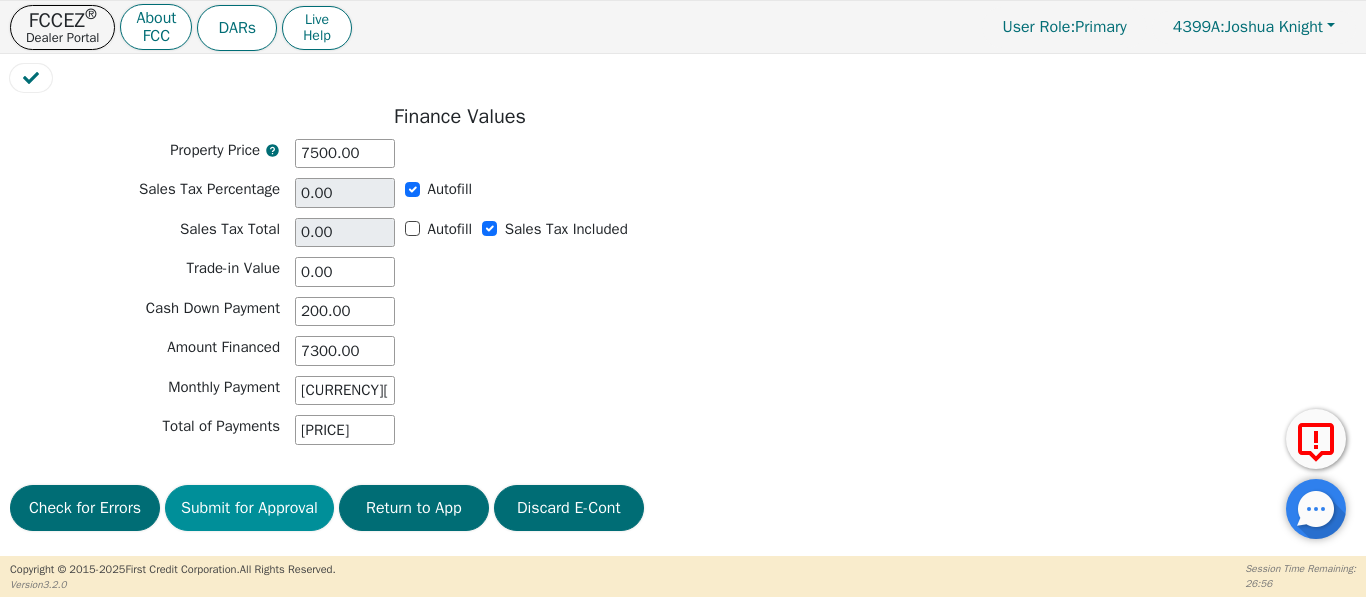 click on "Submit for Approval" at bounding box center (249, 508) 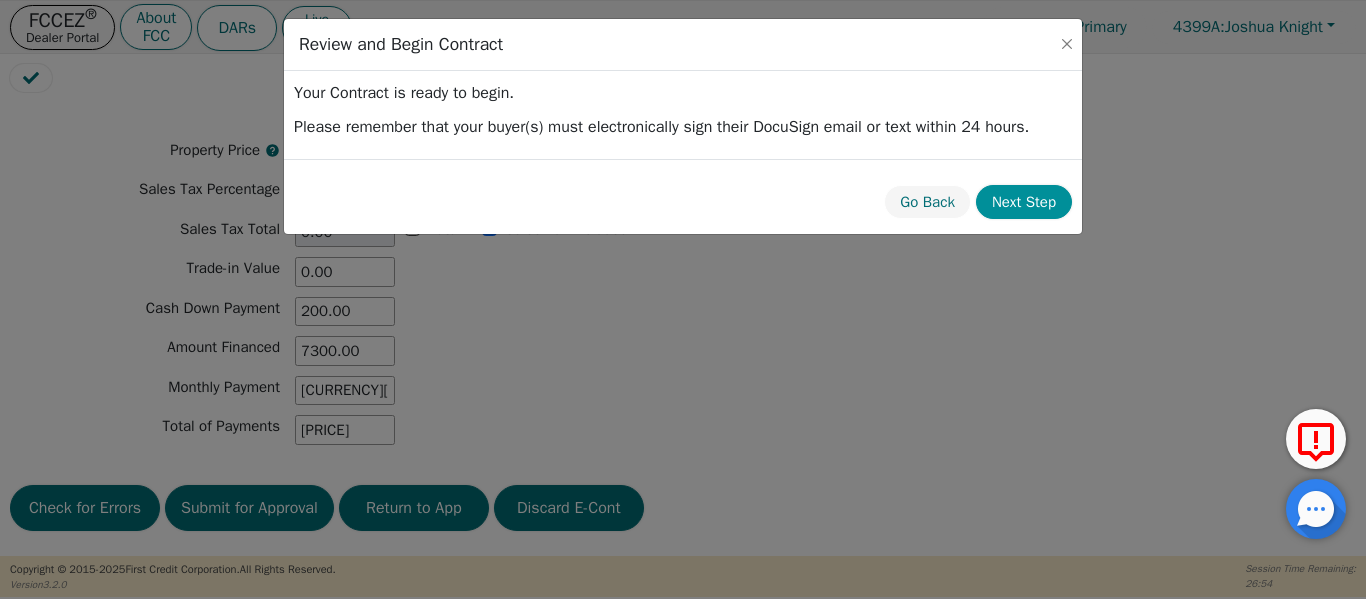 click on "Next Step" at bounding box center (1024, 202) 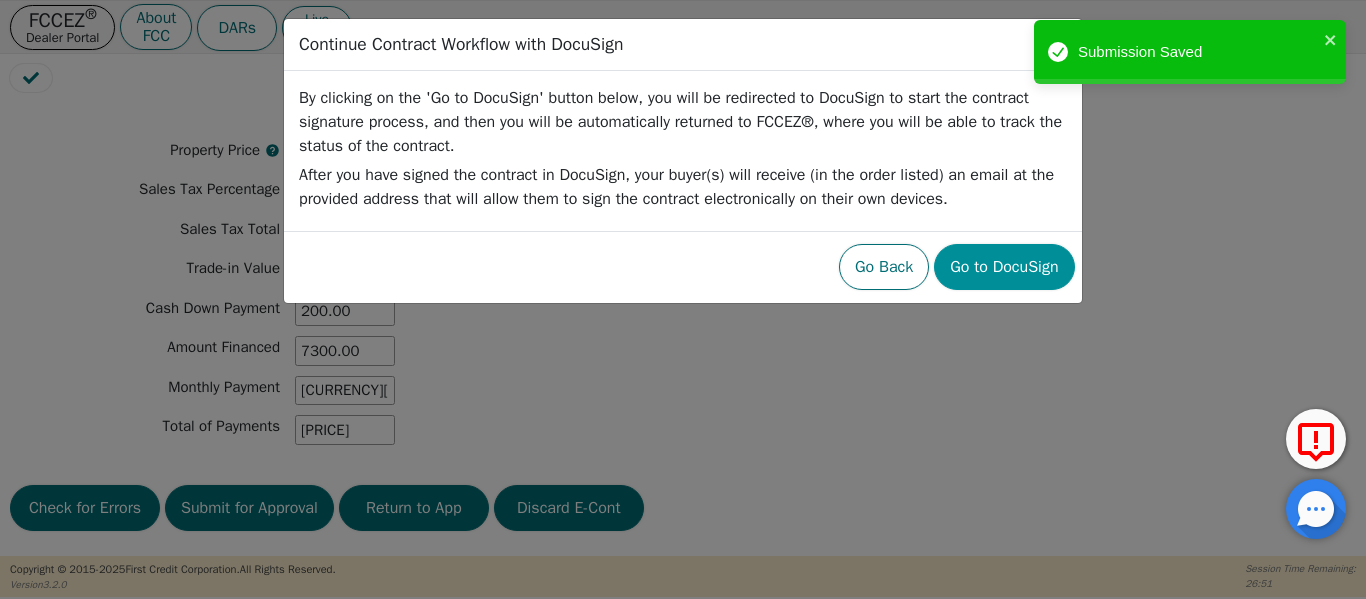 click on "Go to DocuSign" at bounding box center (1004, 267) 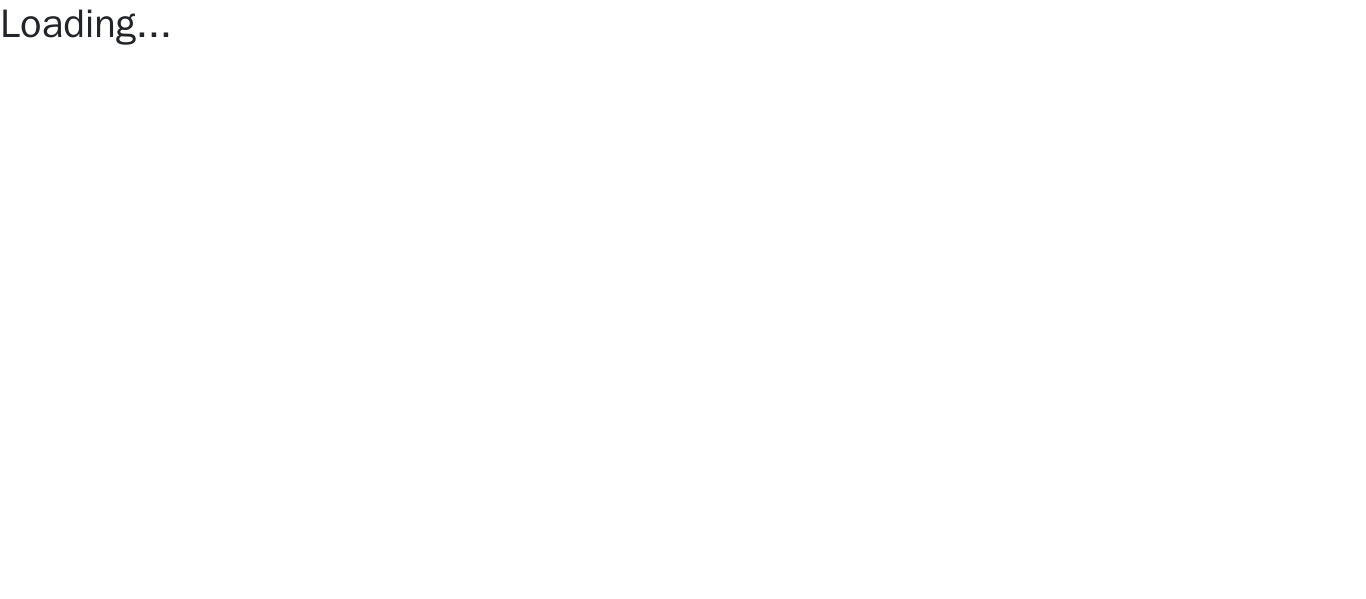 scroll, scrollTop: 0, scrollLeft: 0, axis: both 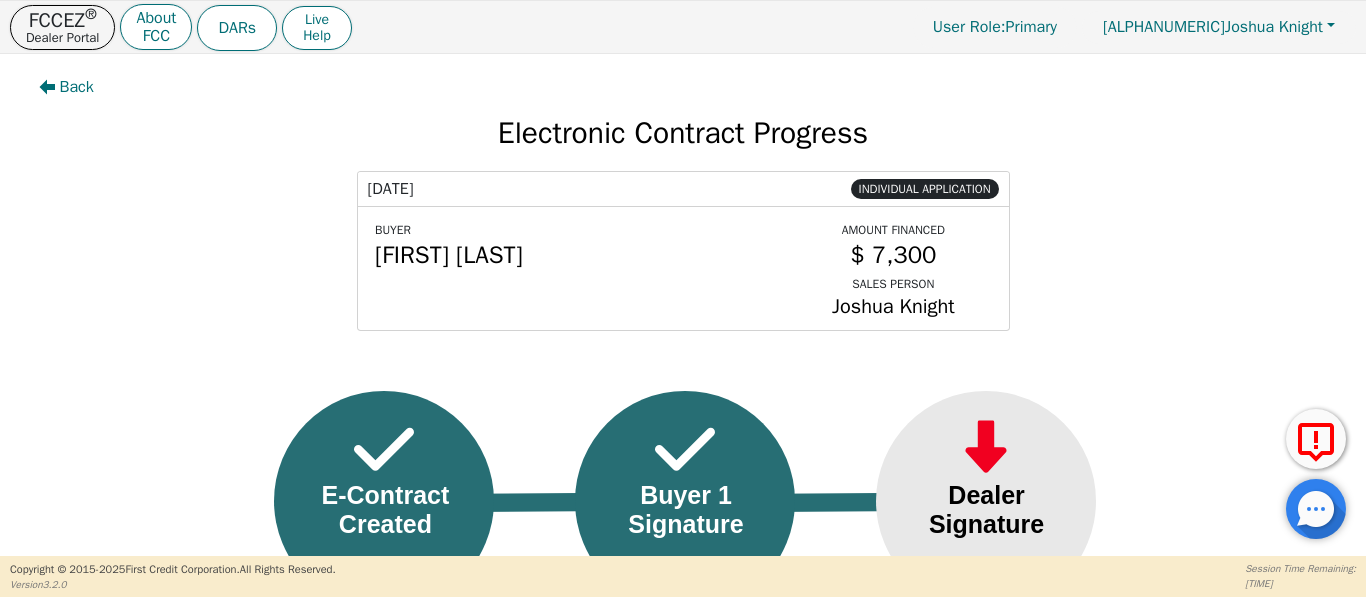 drag, startPoint x: 90, startPoint y: 74, endPoint x: 87, endPoint y: 84, distance: 10.440307 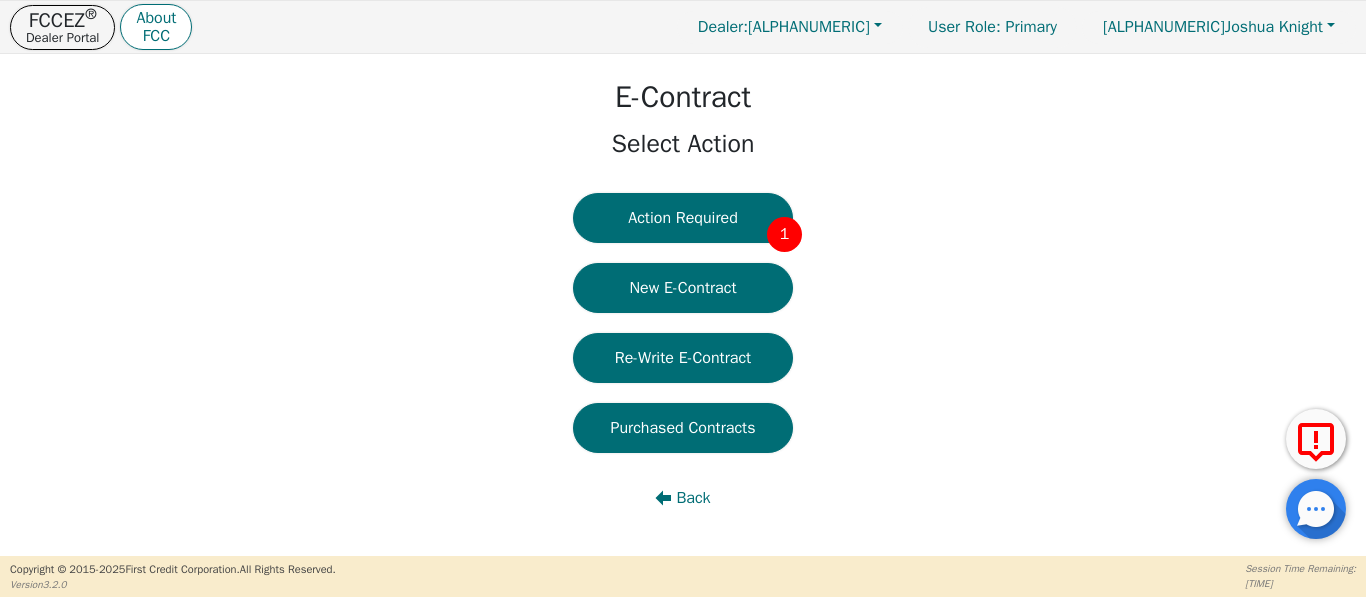 click on "Action Required 1 New E-Contract Re-Write E-Contract Purchased Contracts Back" 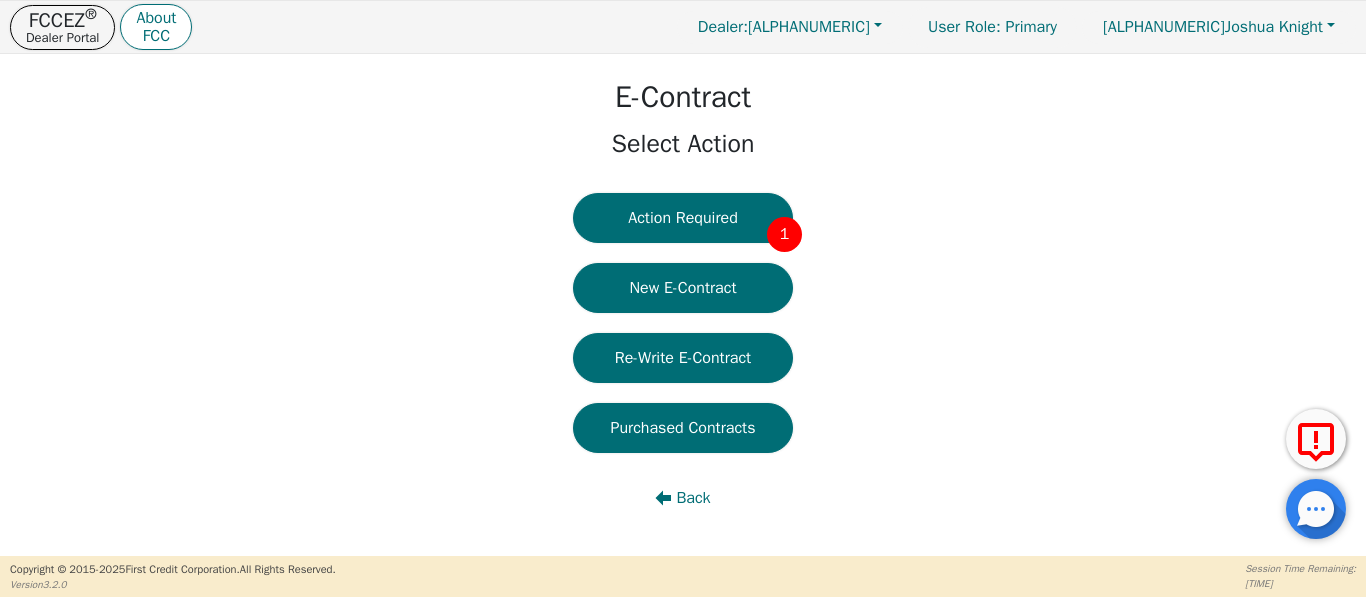 click on "Action Required 1" 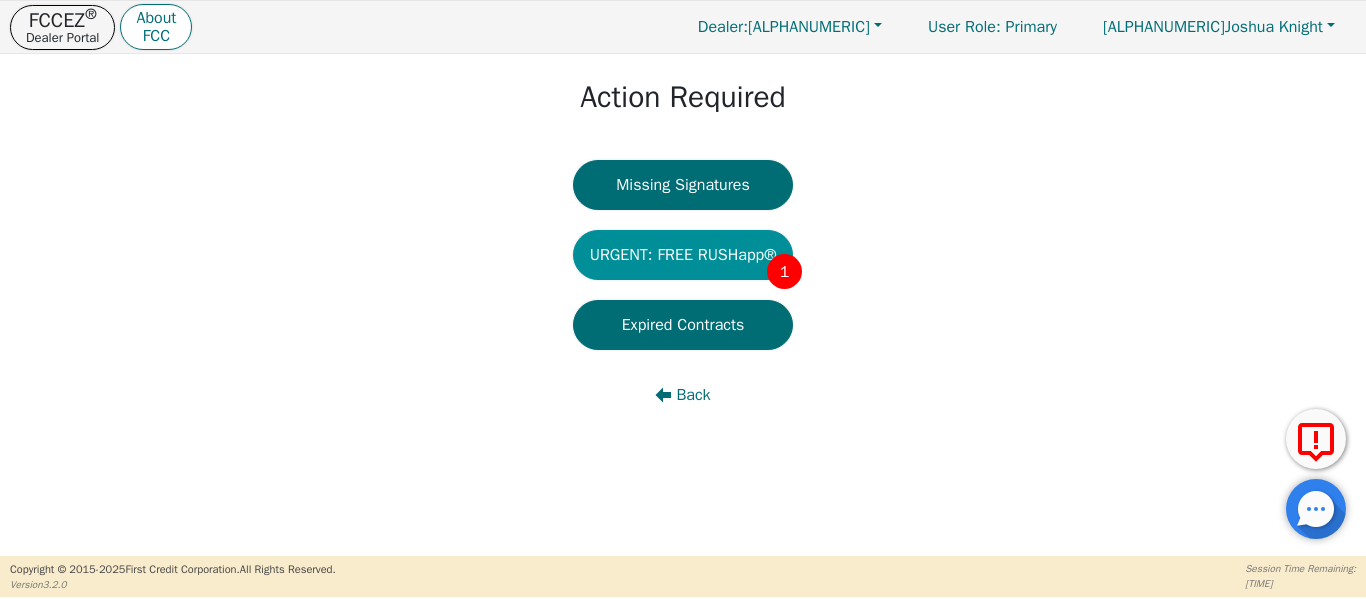 click on "URGENT: FREE RUSHapp® 1" 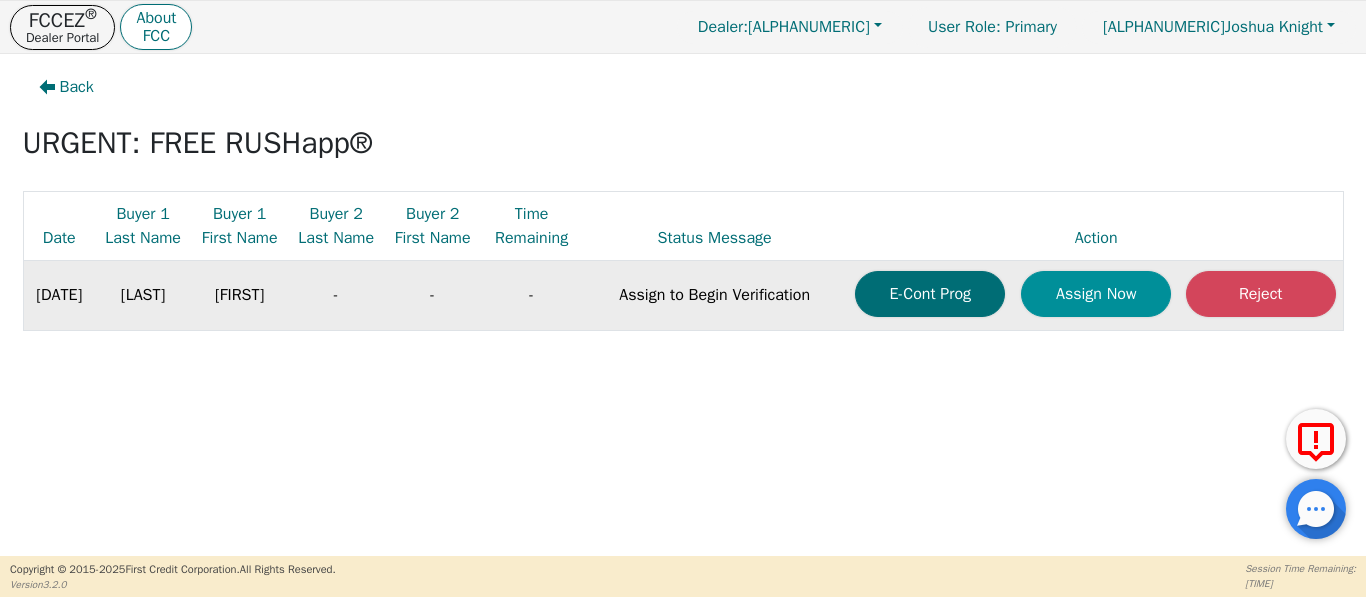 click on "Assign Now" 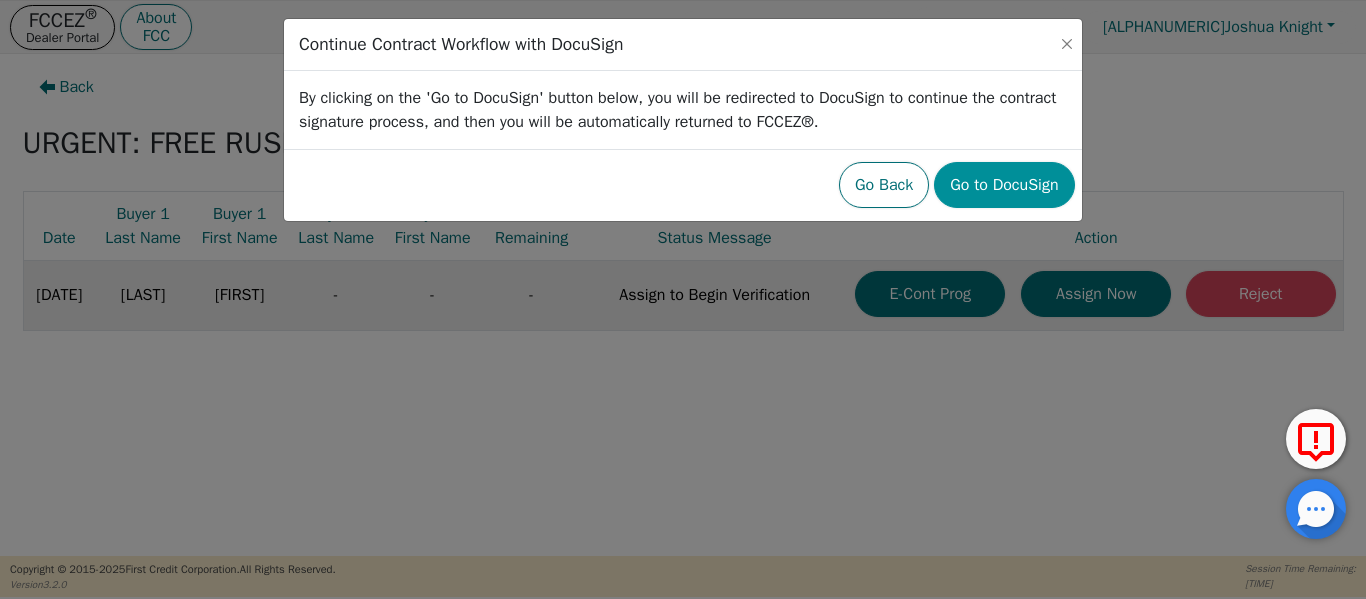 click on "Go to DocuSign" 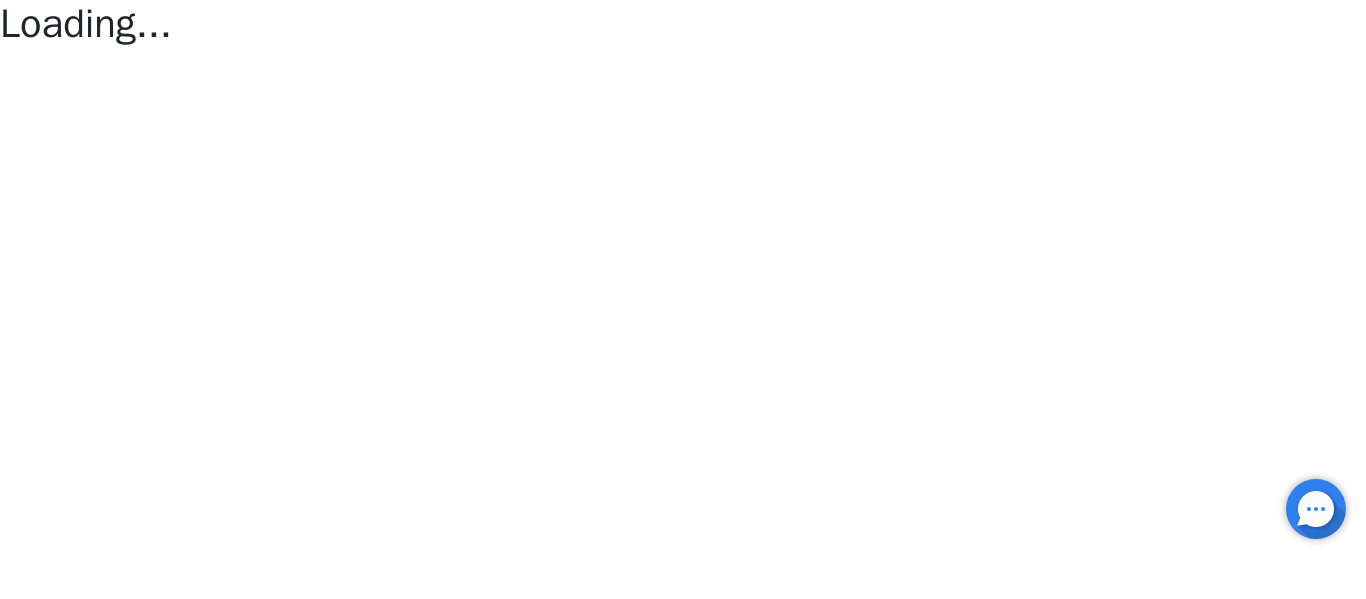 scroll, scrollTop: 0, scrollLeft: 0, axis: both 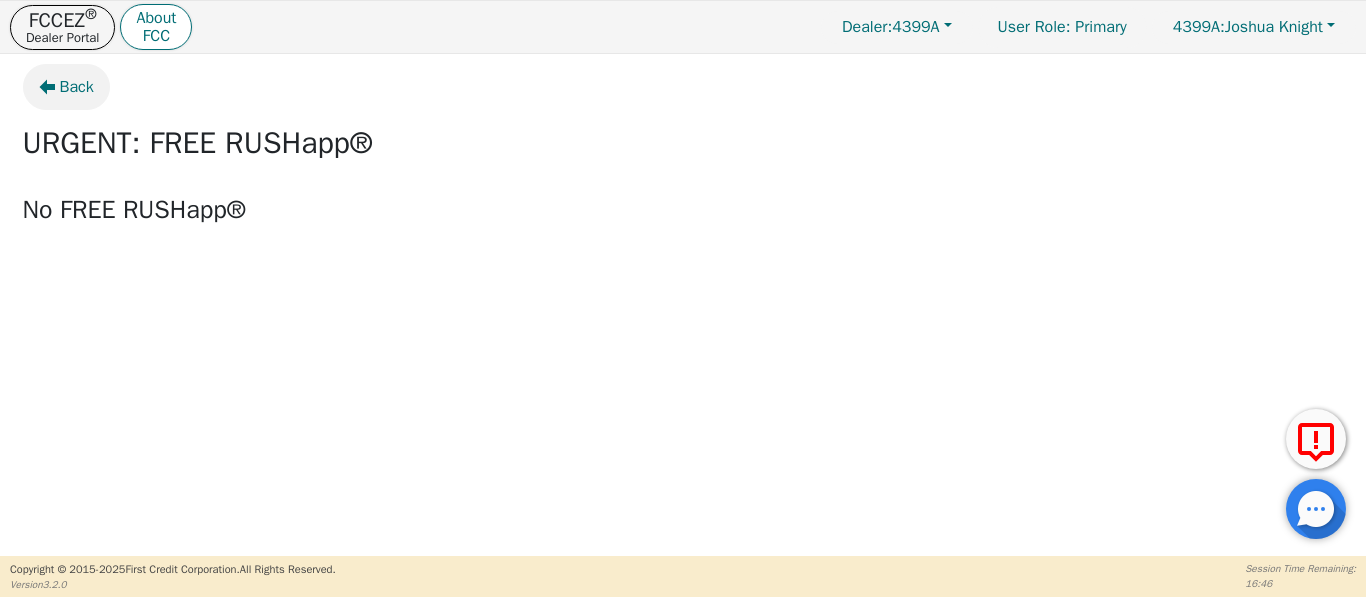 click on "Back" at bounding box center (77, 87) 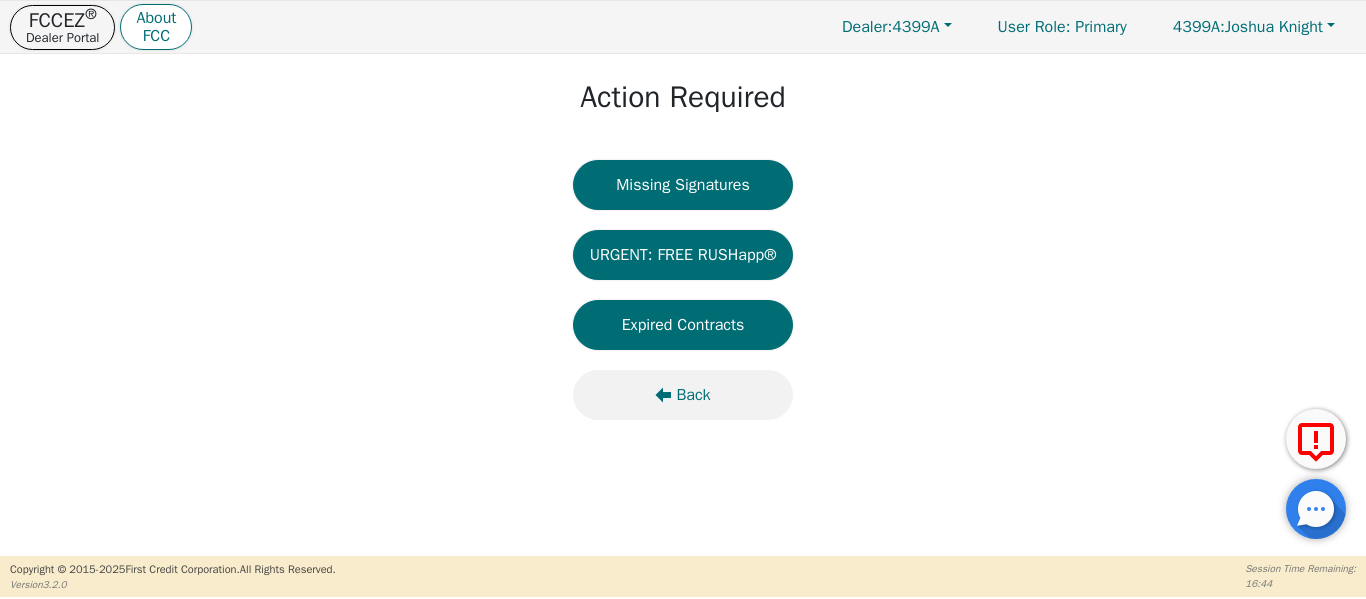 click 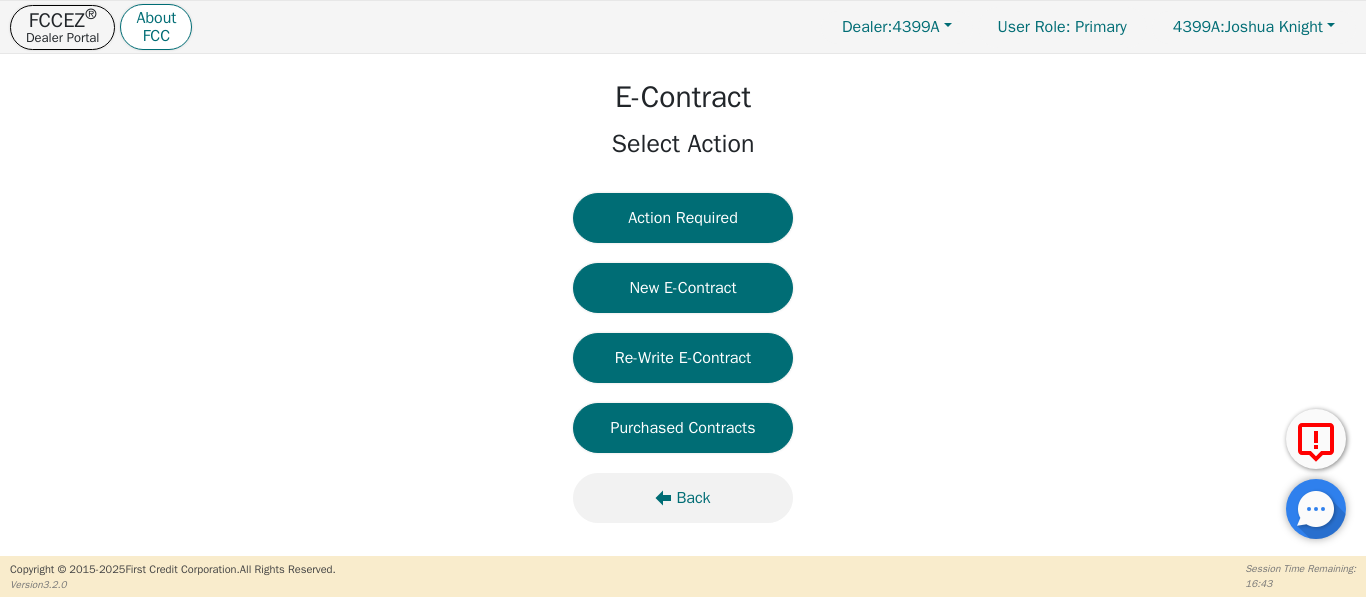click on "Back" at bounding box center (693, 498) 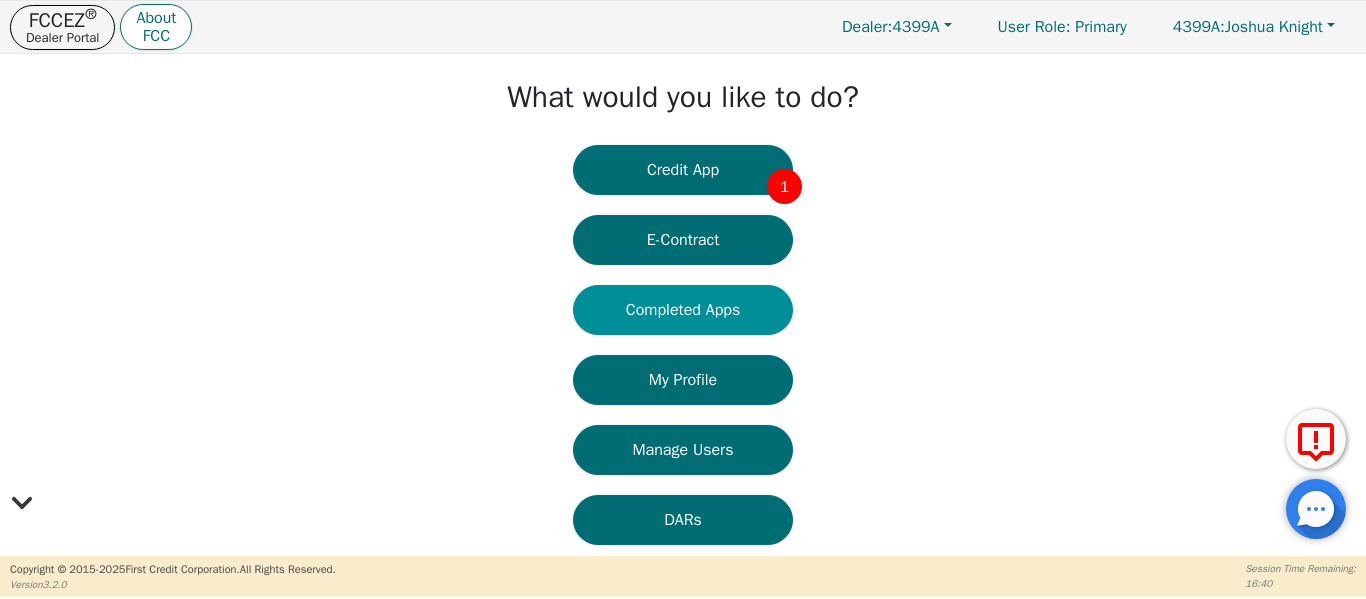 click on "Completed Apps" at bounding box center (683, 310) 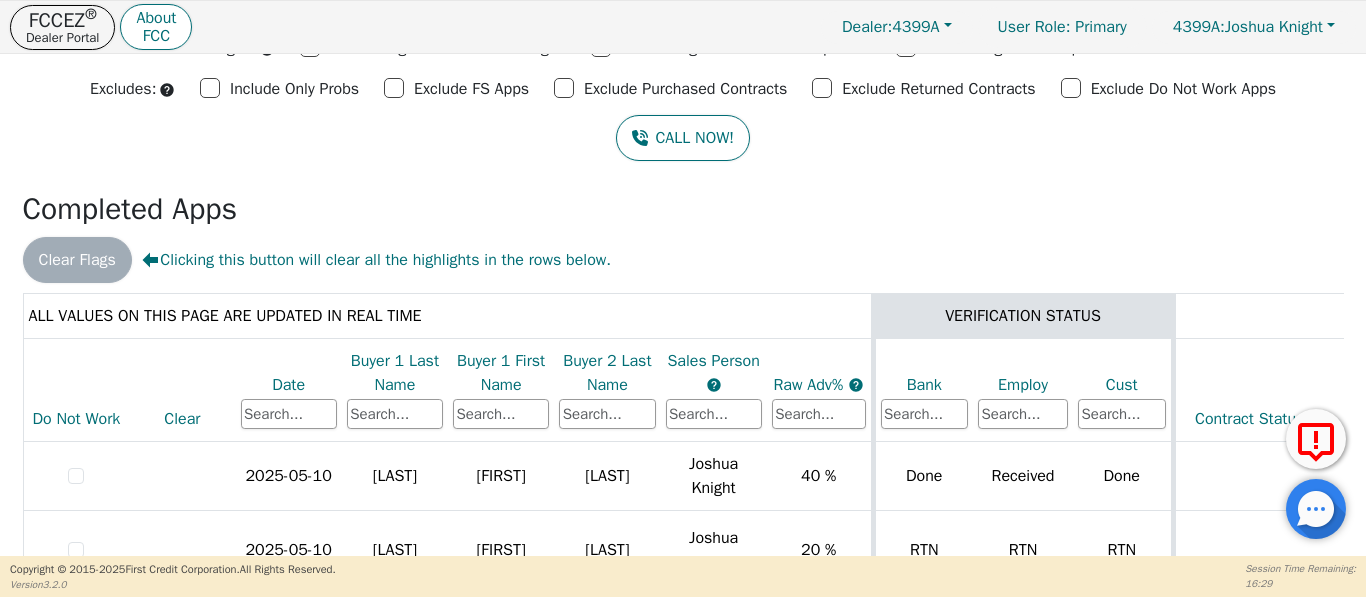 scroll, scrollTop: 167, scrollLeft: 0, axis: vertical 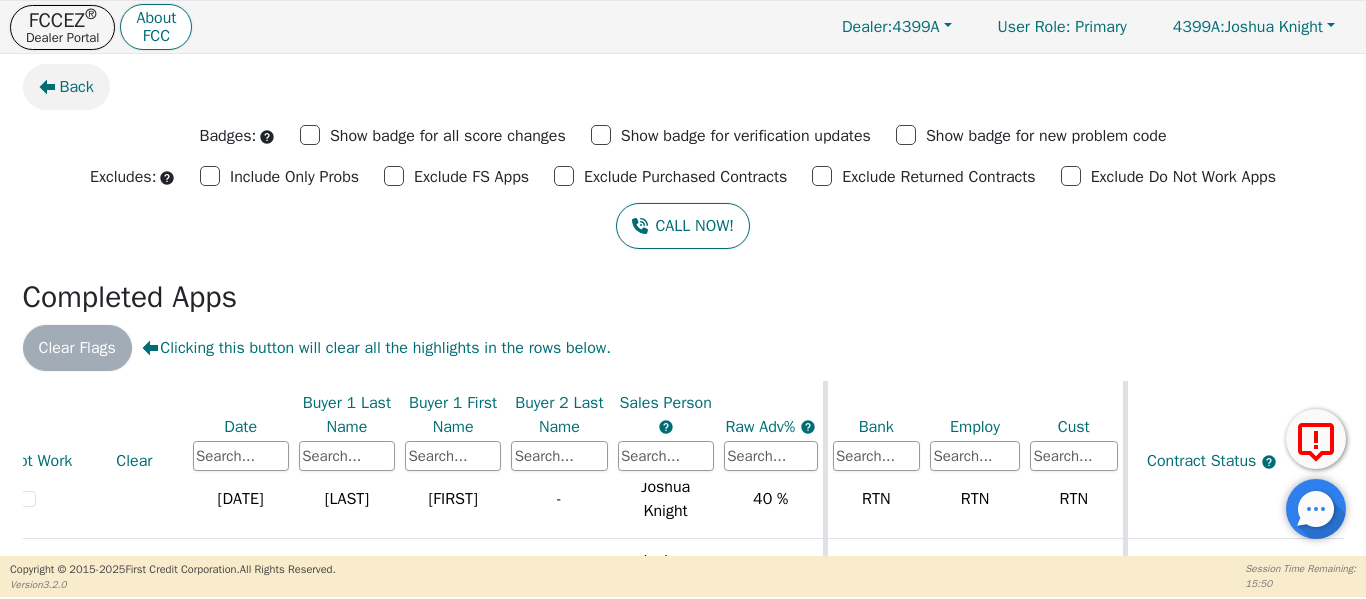 click on "Back" at bounding box center [77, 87] 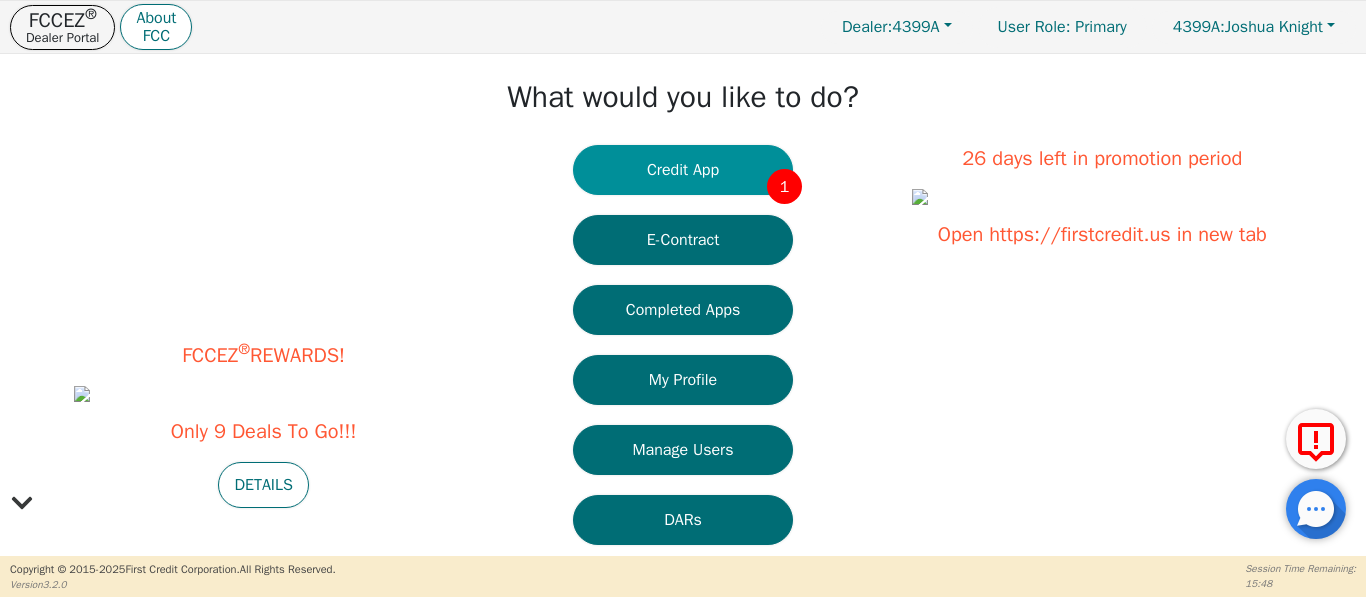 click on "Credit App 1" at bounding box center (683, 170) 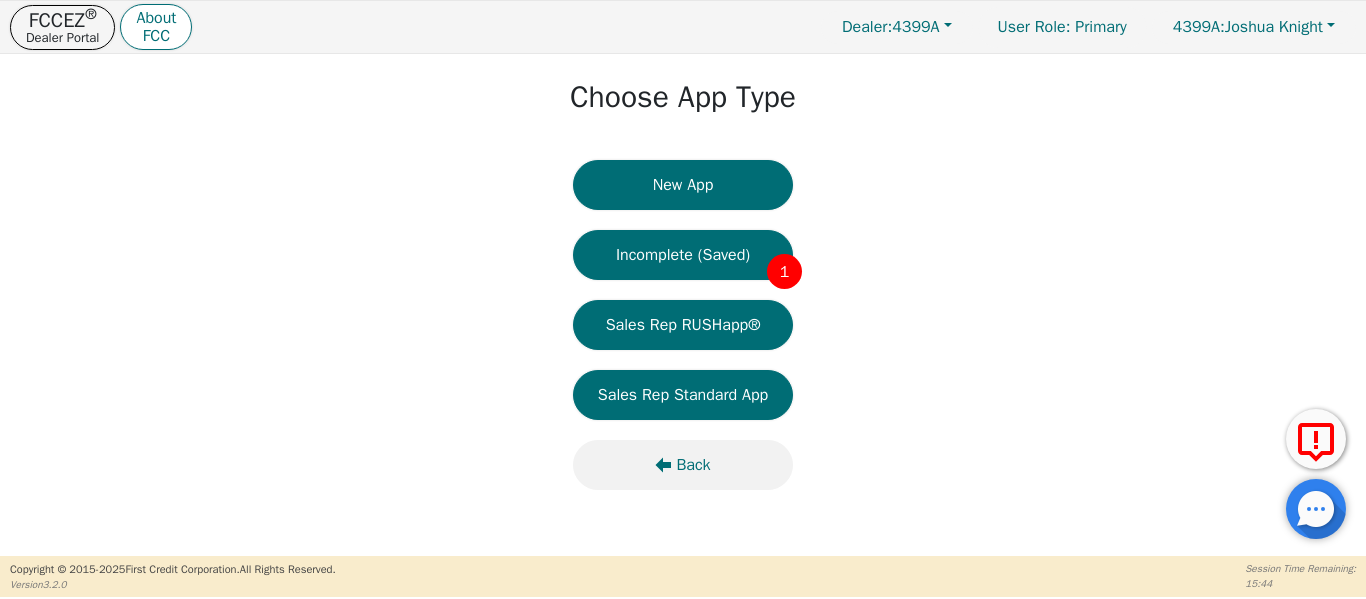 click on "Back" at bounding box center (693, 465) 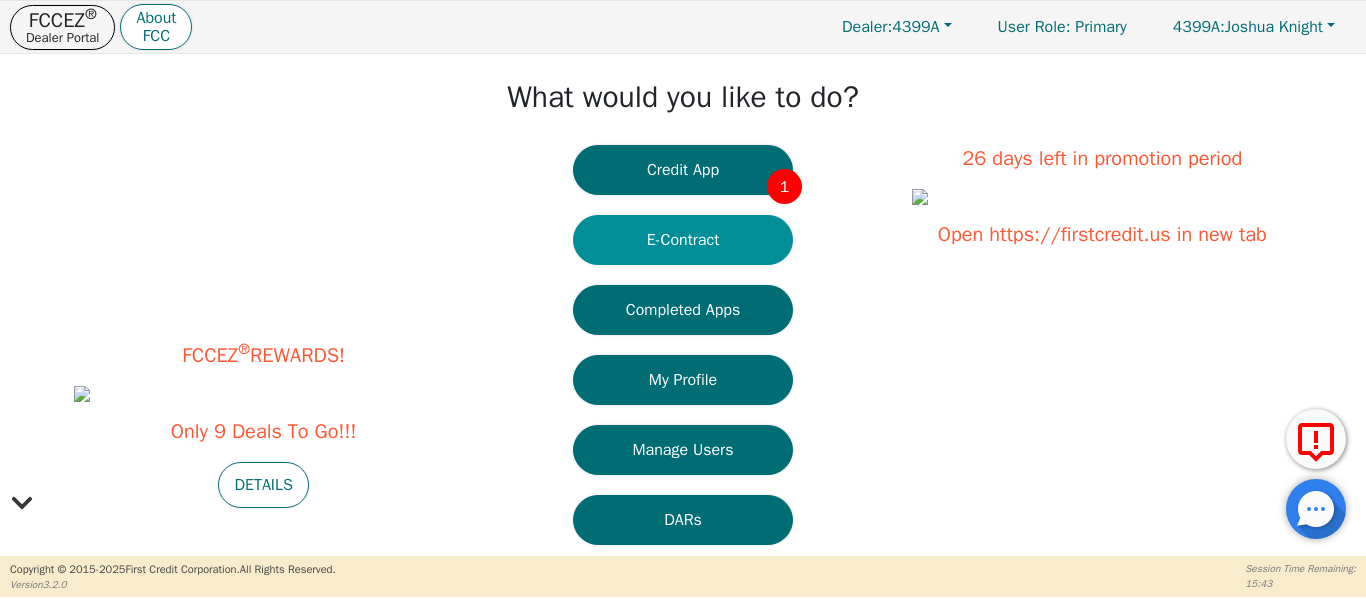 click on "E-Contract" at bounding box center (683, 240) 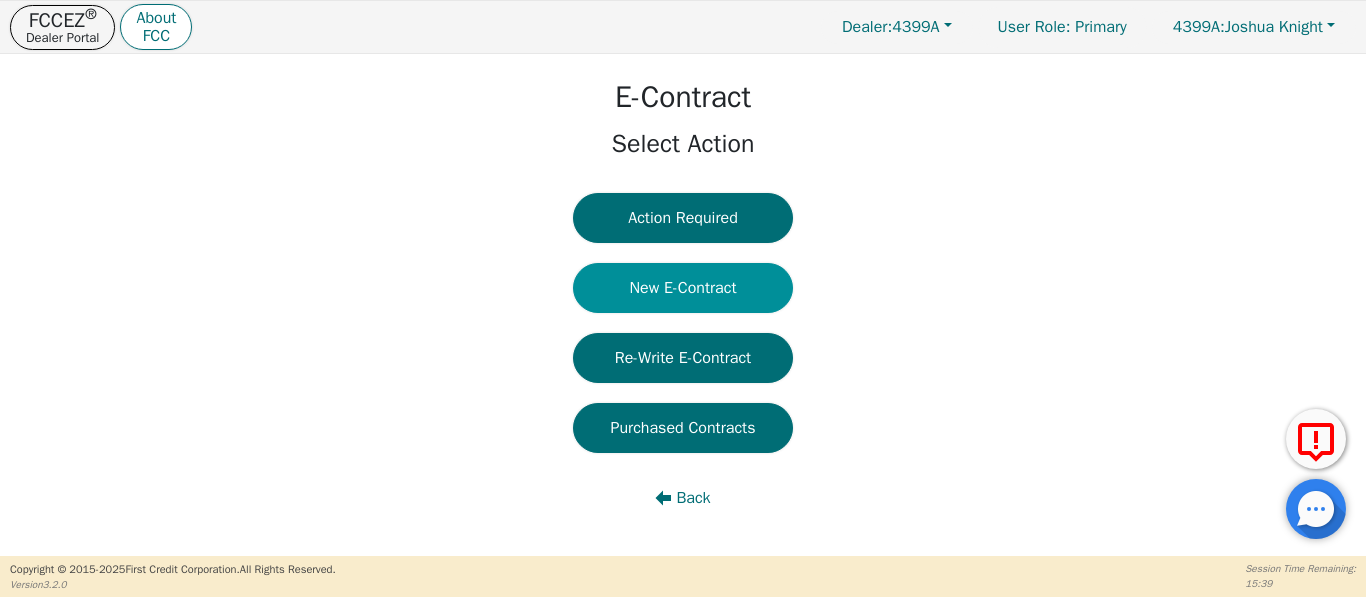 click on "New E-Contract" at bounding box center (683, 288) 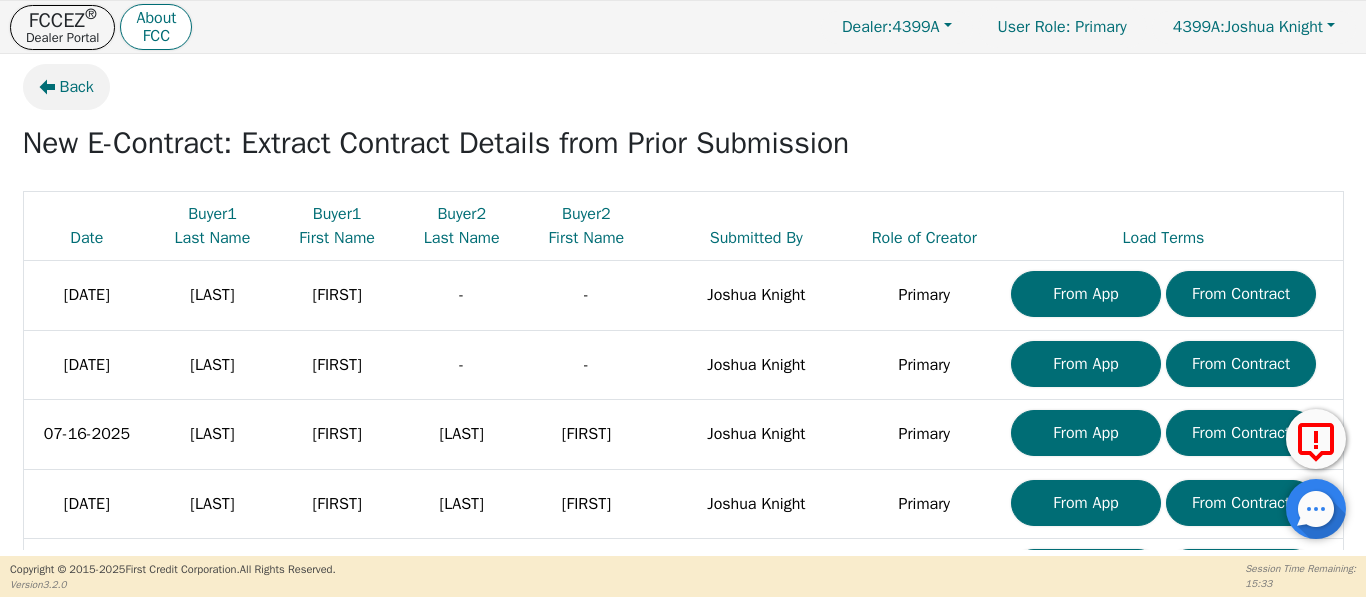 click on "Back" at bounding box center [77, 87] 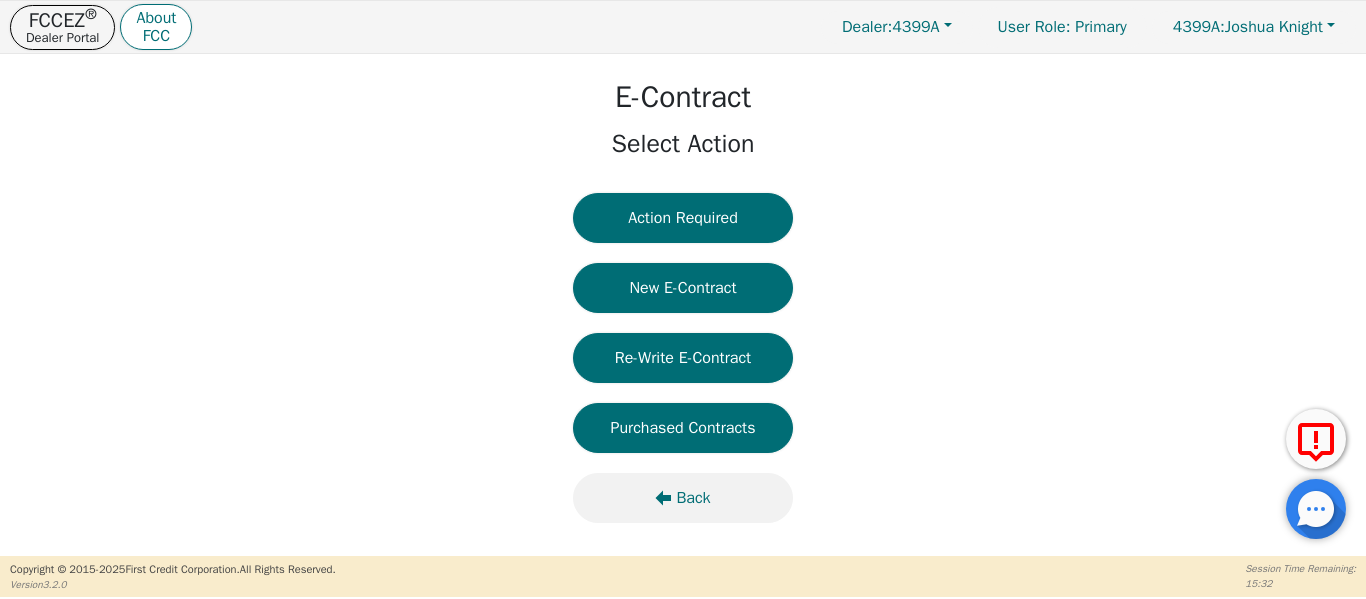 click 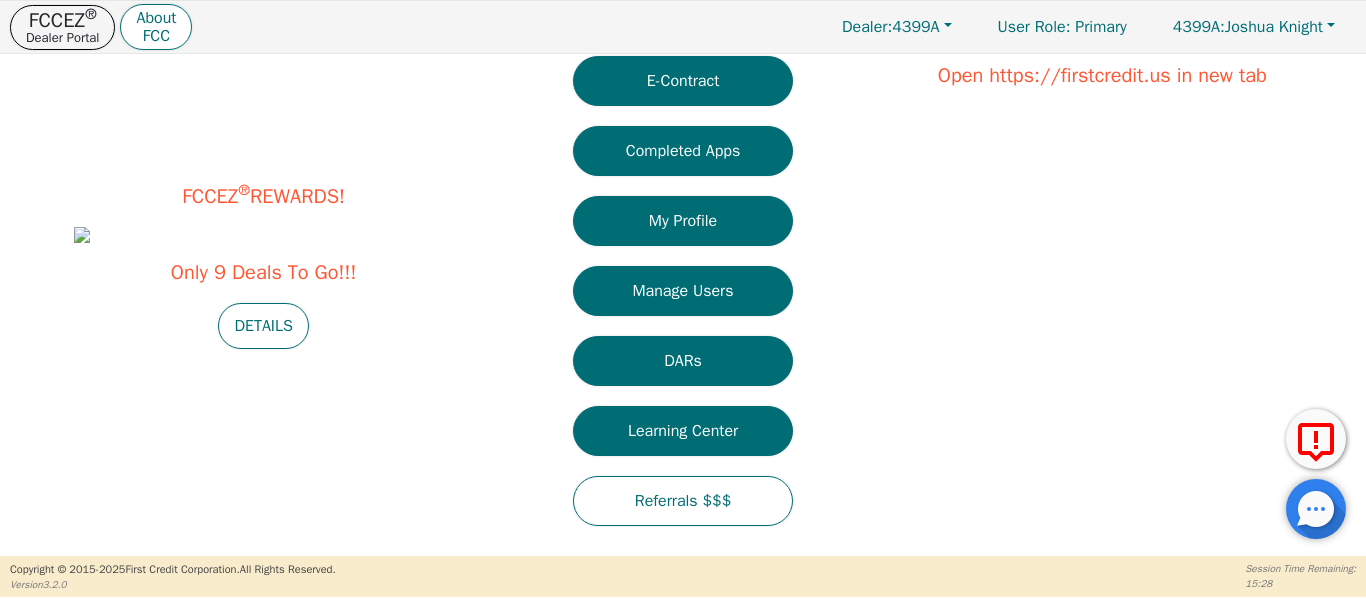 scroll, scrollTop: 180, scrollLeft: 0, axis: vertical 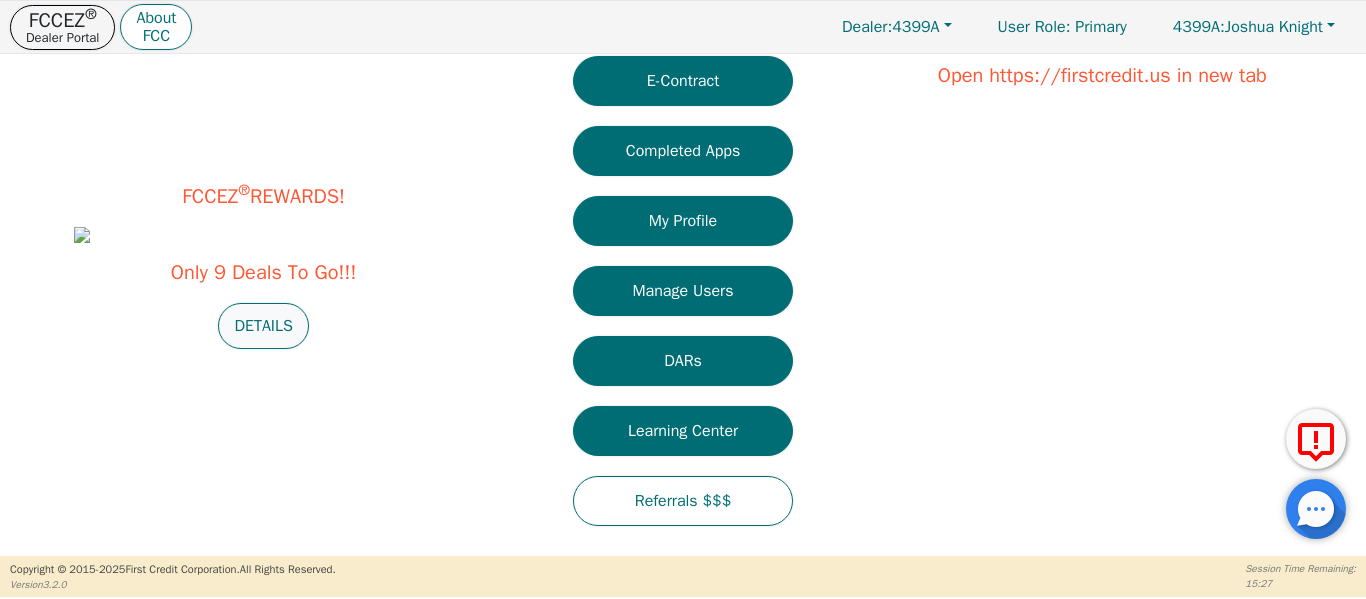 click on "DETAILS" at bounding box center [263, 326] 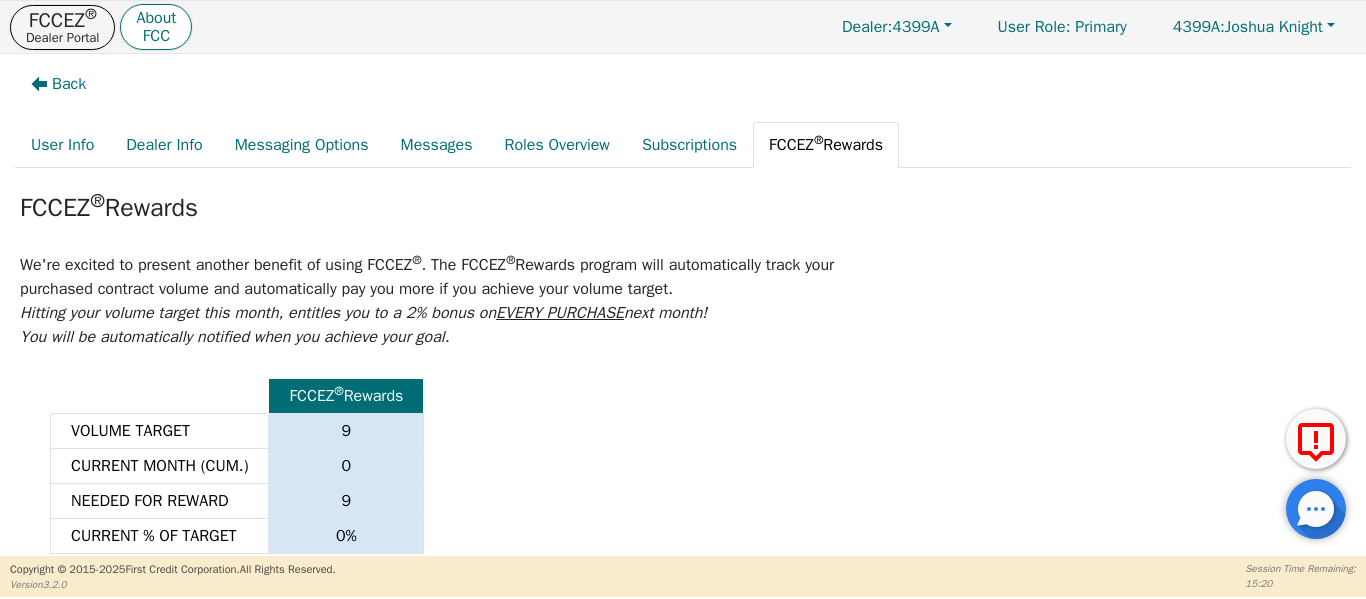 scroll, scrollTop: 0, scrollLeft: 0, axis: both 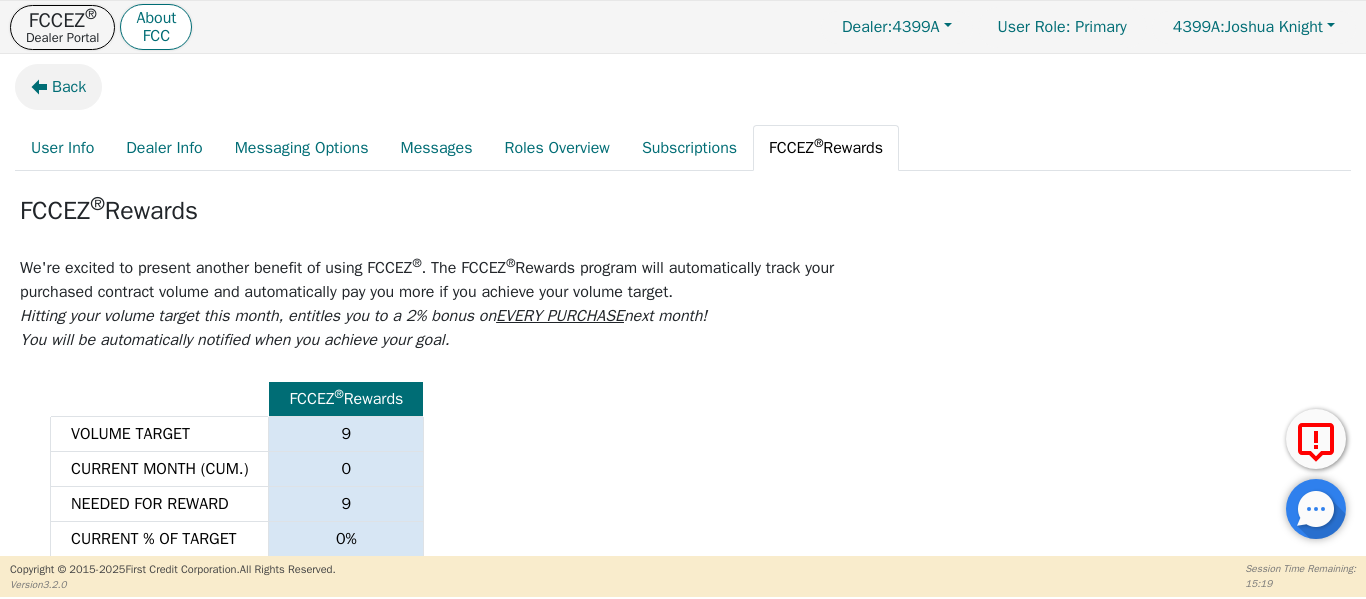 click on "Back" at bounding box center (69, 87) 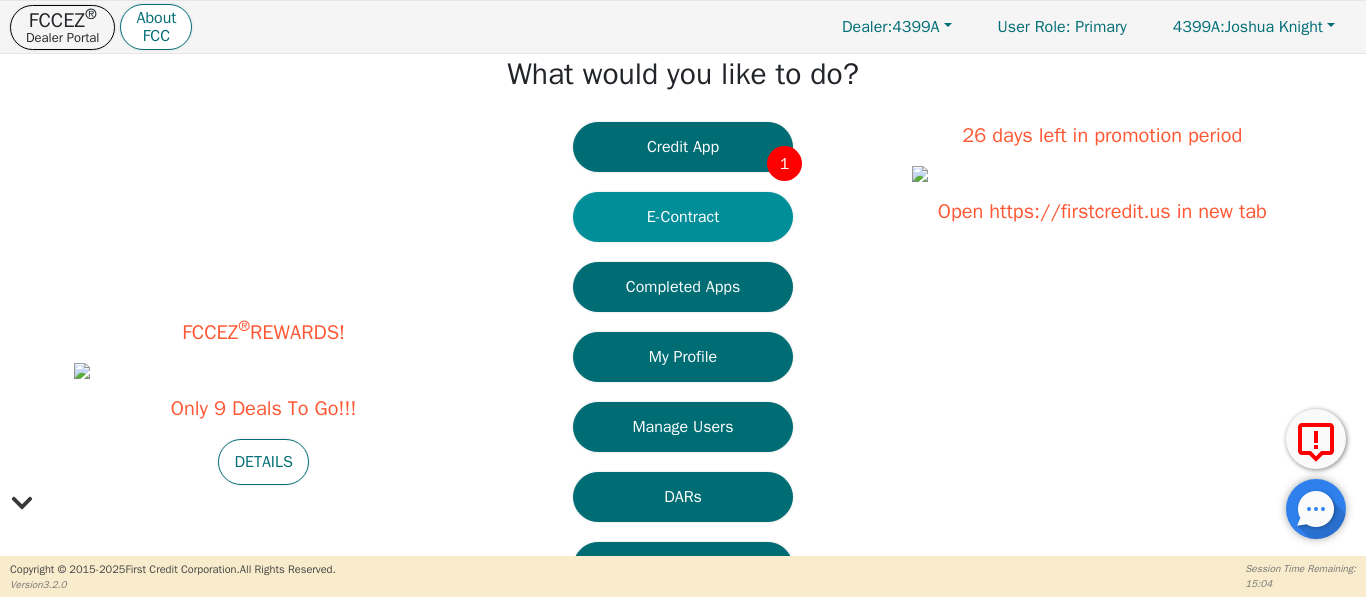 scroll, scrollTop: 0, scrollLeft: 0, axis: both 